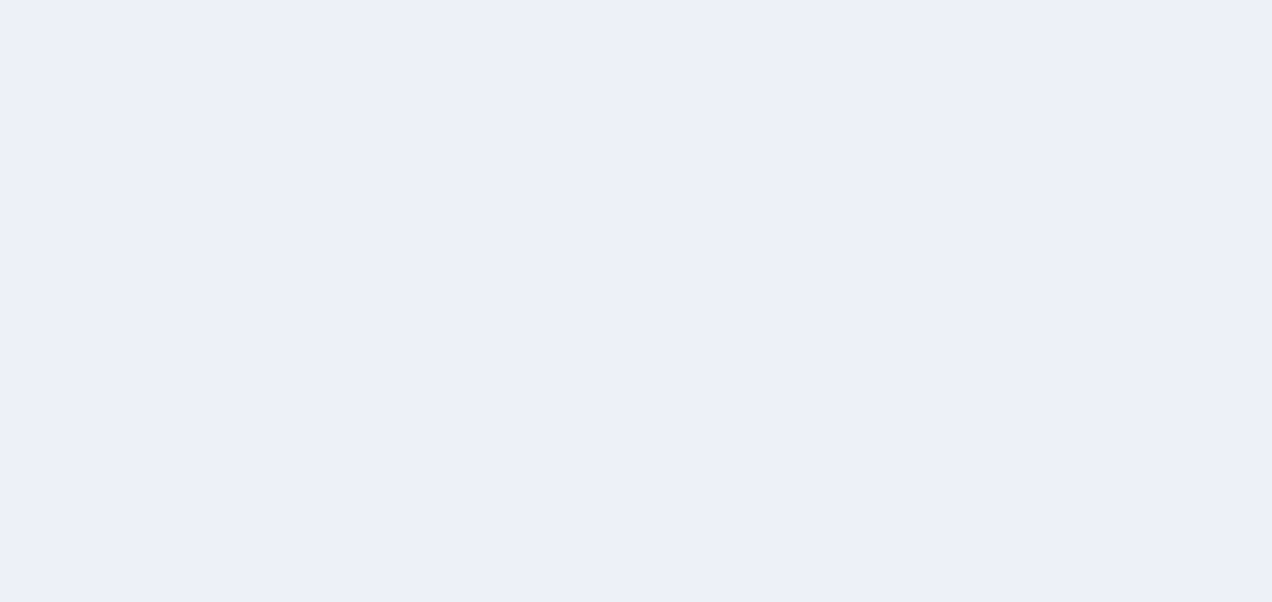 scroll, scrollTop: 0, scrollLeft: 0, axis: both 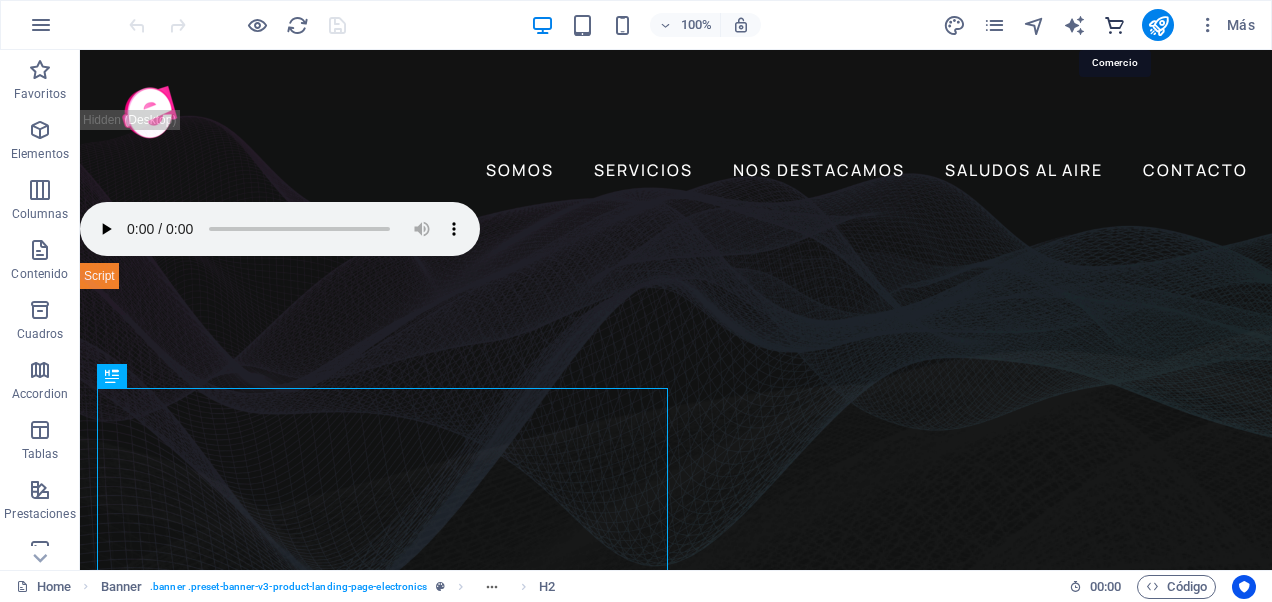 click at bounding box center [1114, 25] 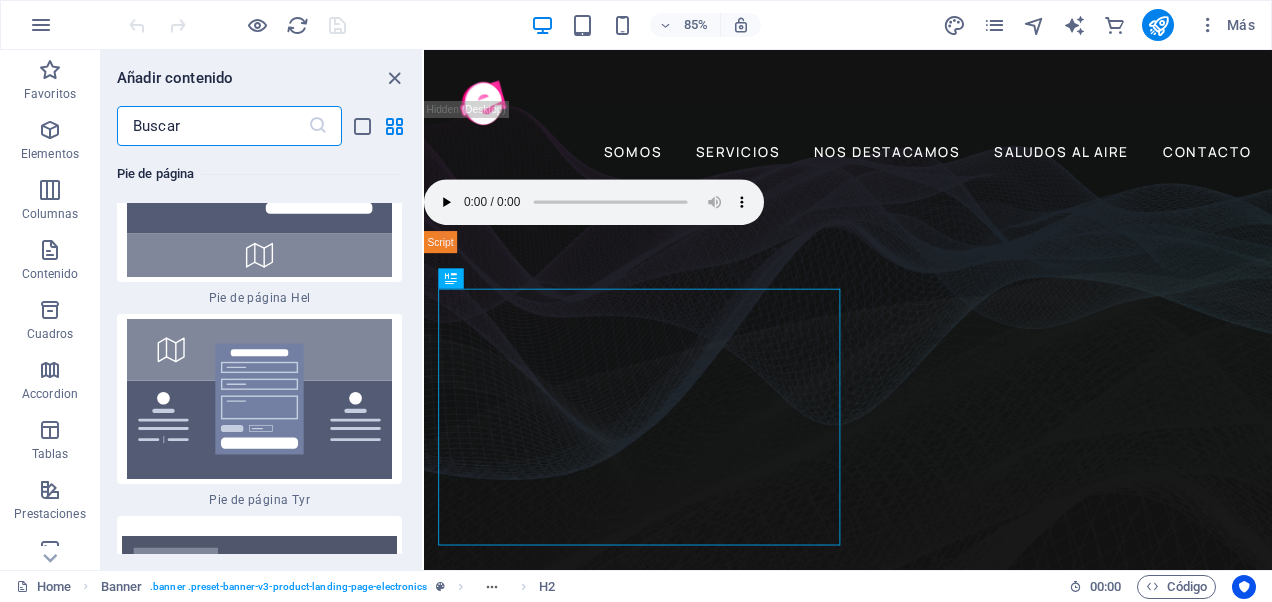 scroll, scrollTop: 26236, scrollLeft: 0, axis: vertical 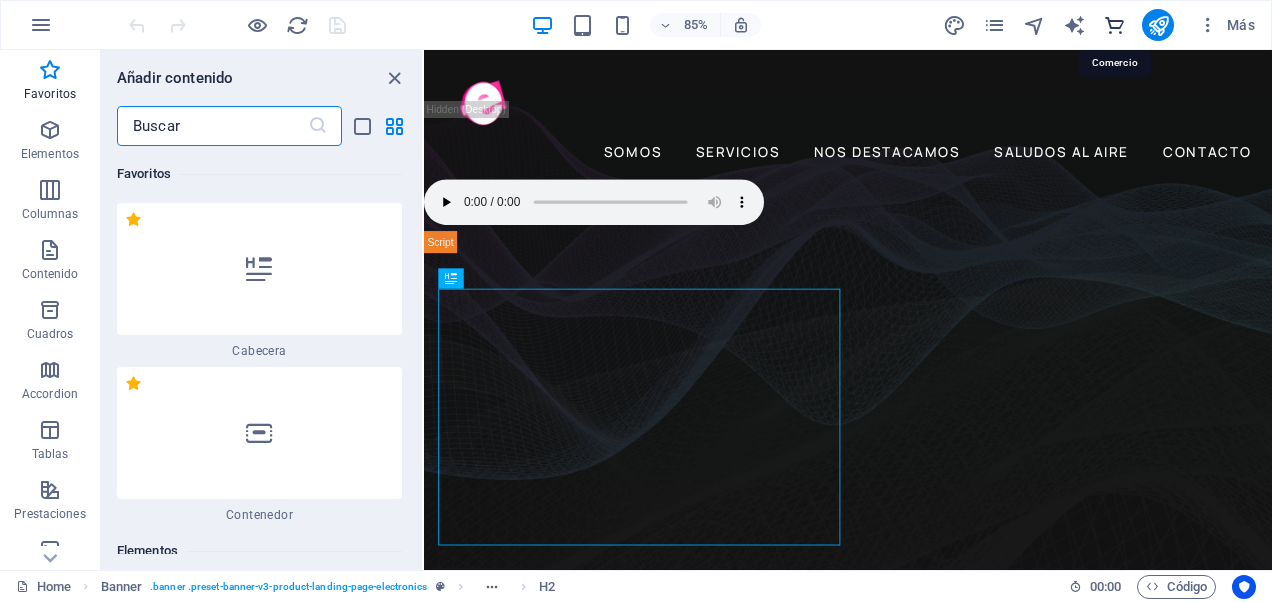 click at bounding box center (1114, 25) 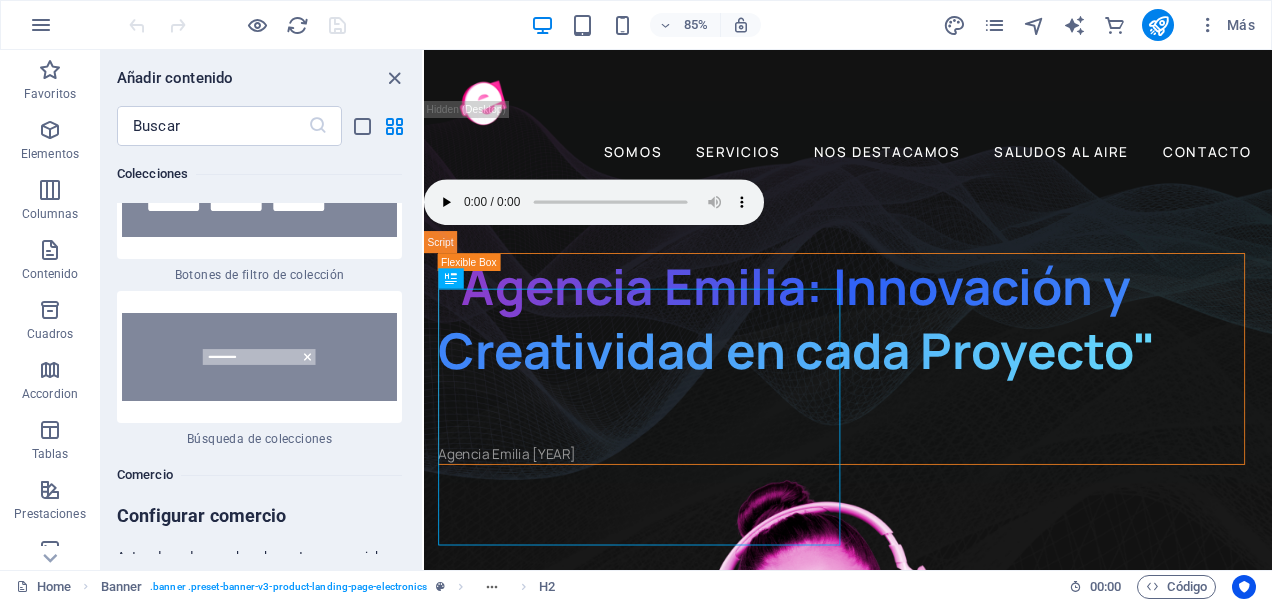 scroll, scrollTop: 38658, scrollLeft: 0, axis: vertical 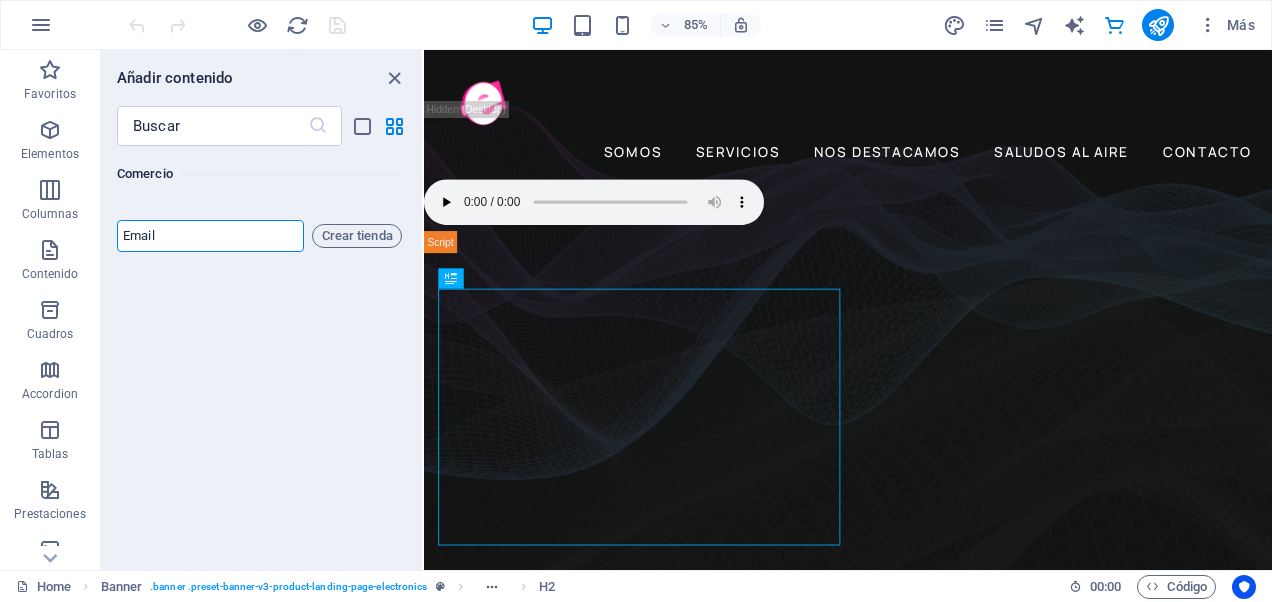 click at bounding box center (210, 236) 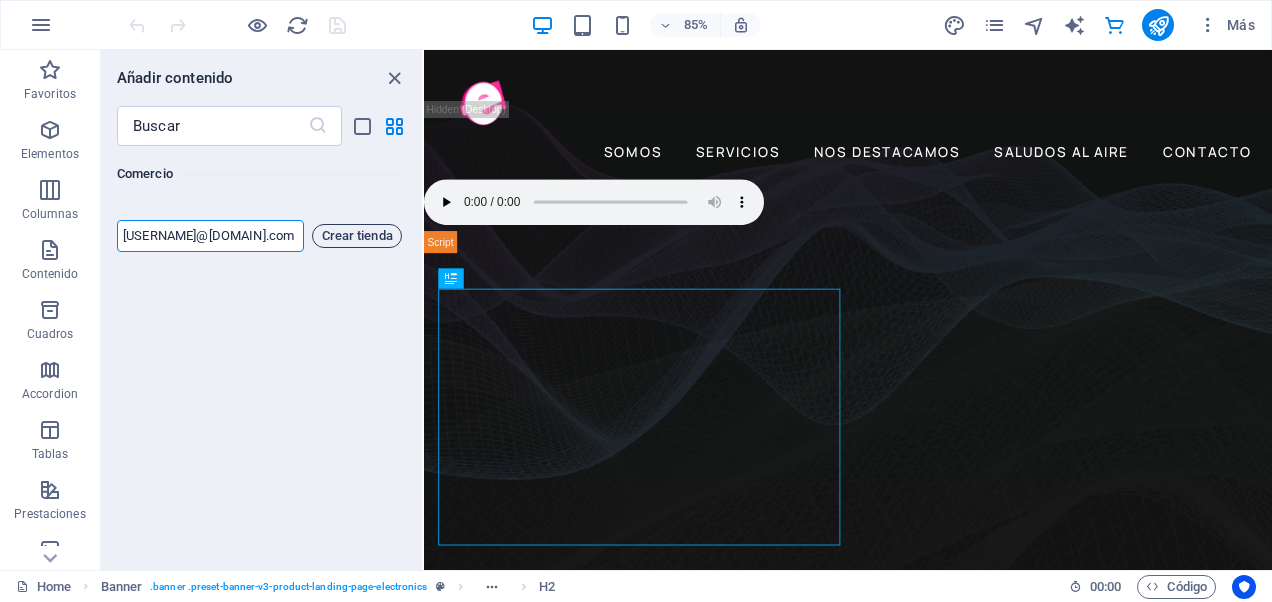 click on "Crear tienda" at bounding box center [357, 236] 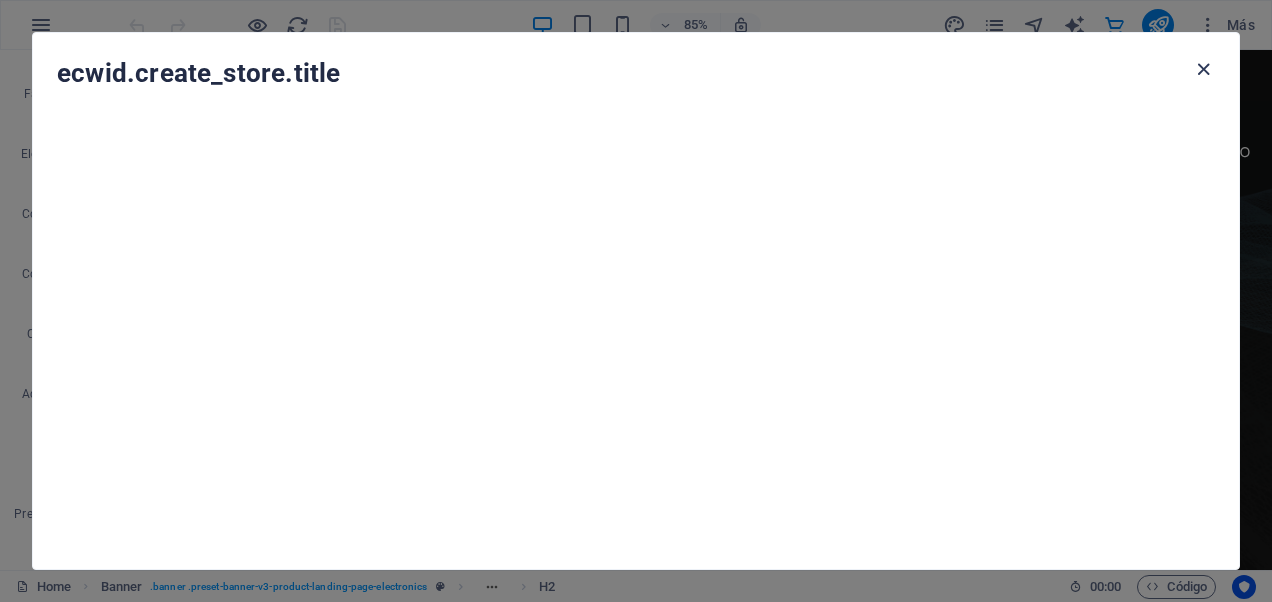 click at bounding box center [1203, 69] 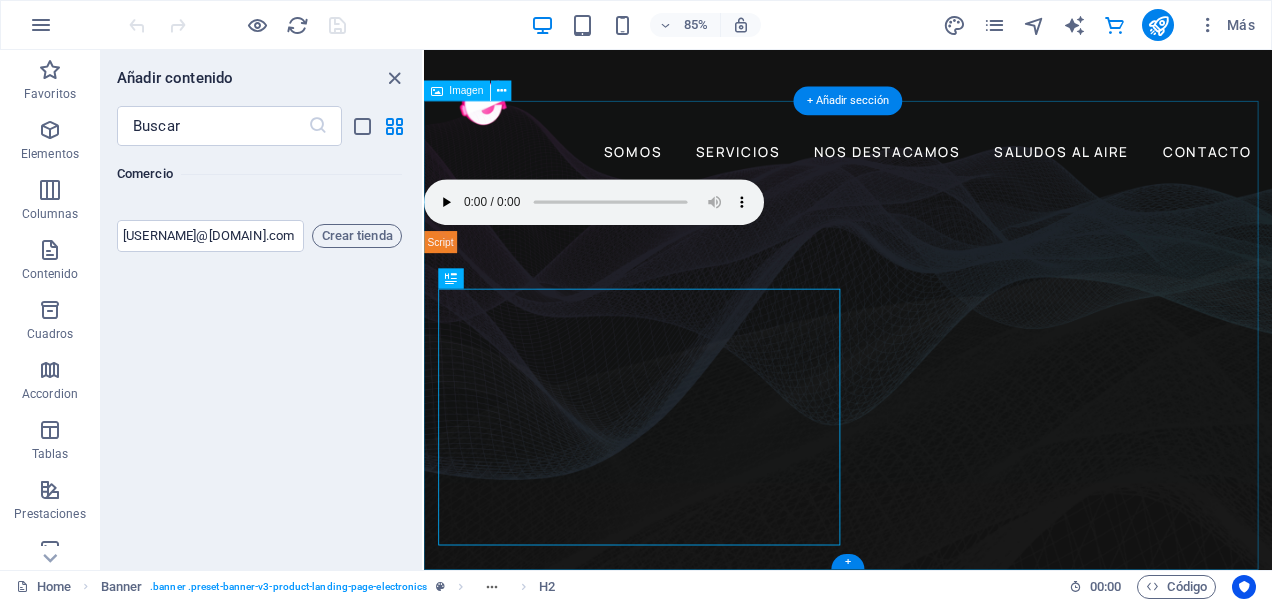 click at bounding box center [923, 386] 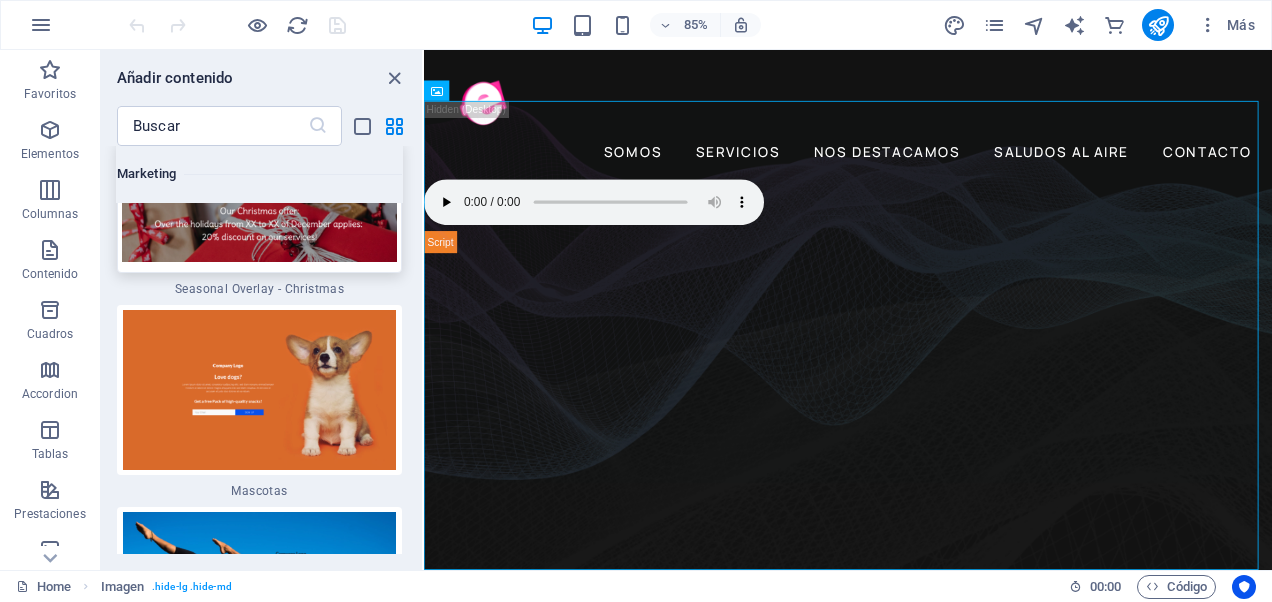 scroll, scrollTop: 34458, scrollLeft: 0, axis: vertical 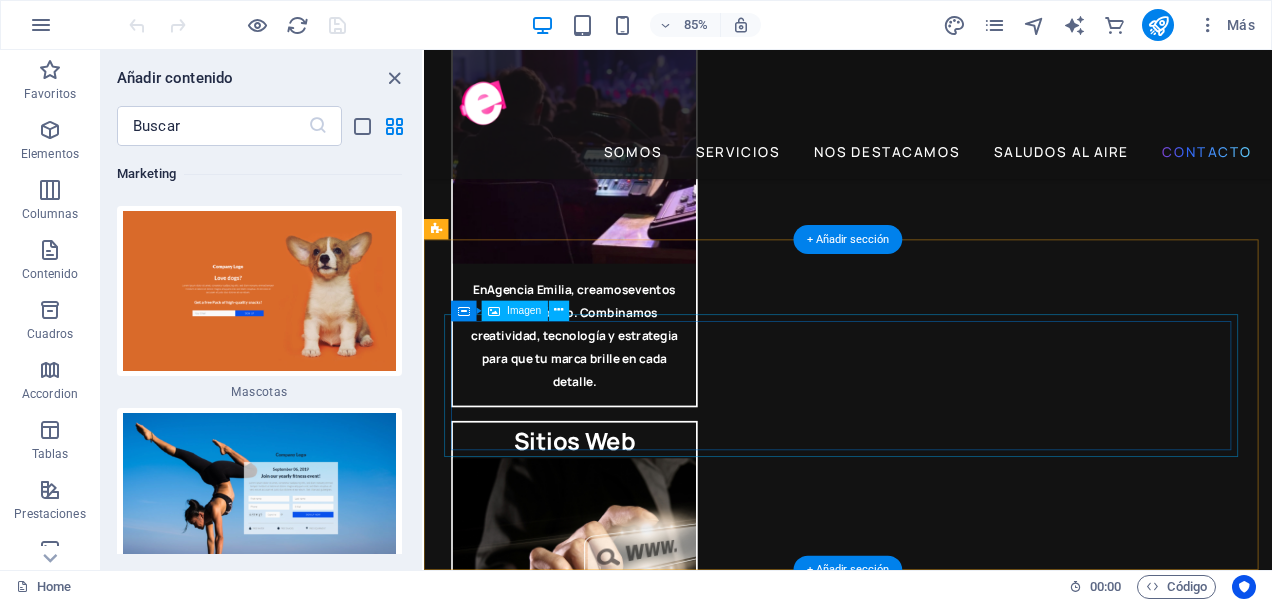 click at bounding box center [923, 5411] 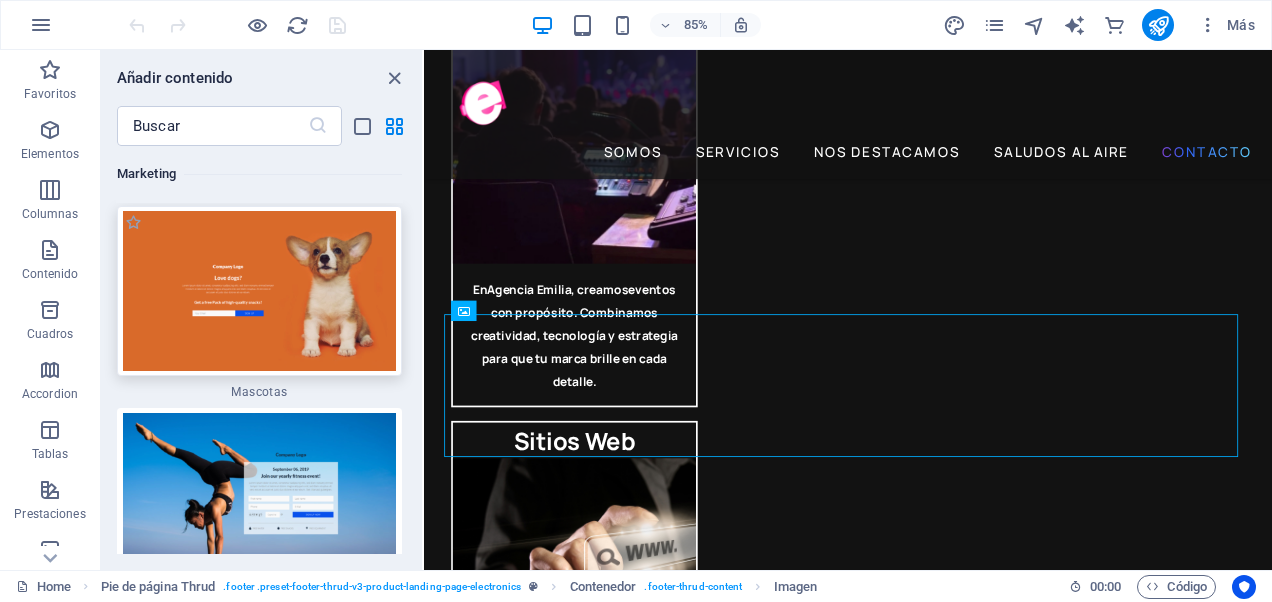 click at bounding box center [259, 291] 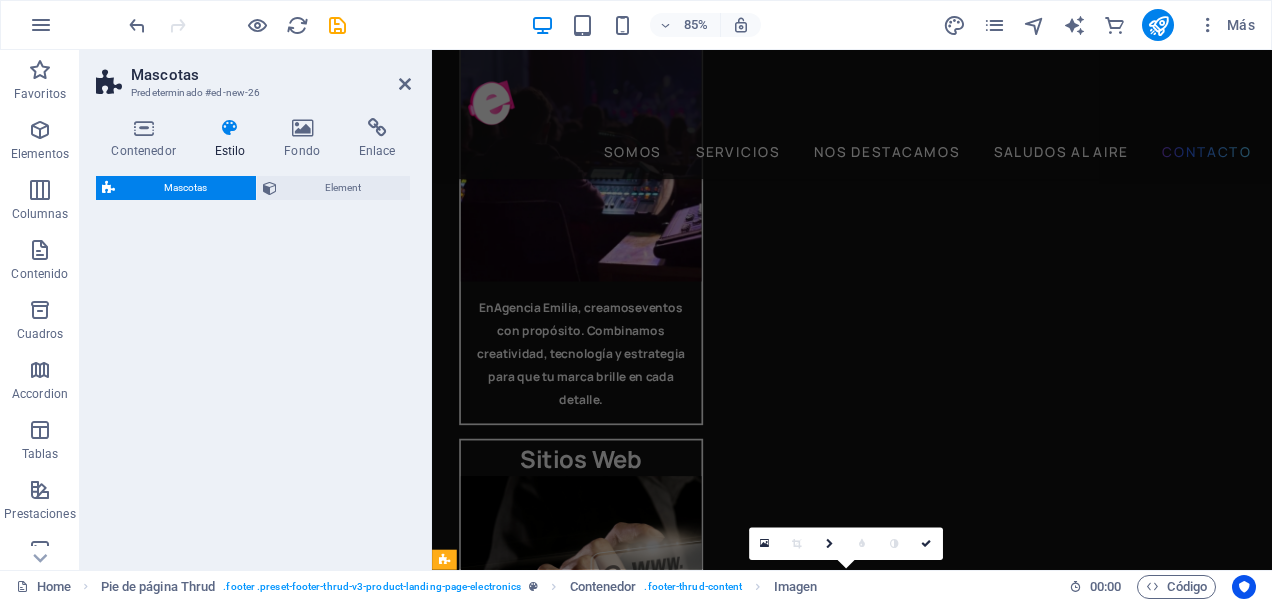 select on "%" 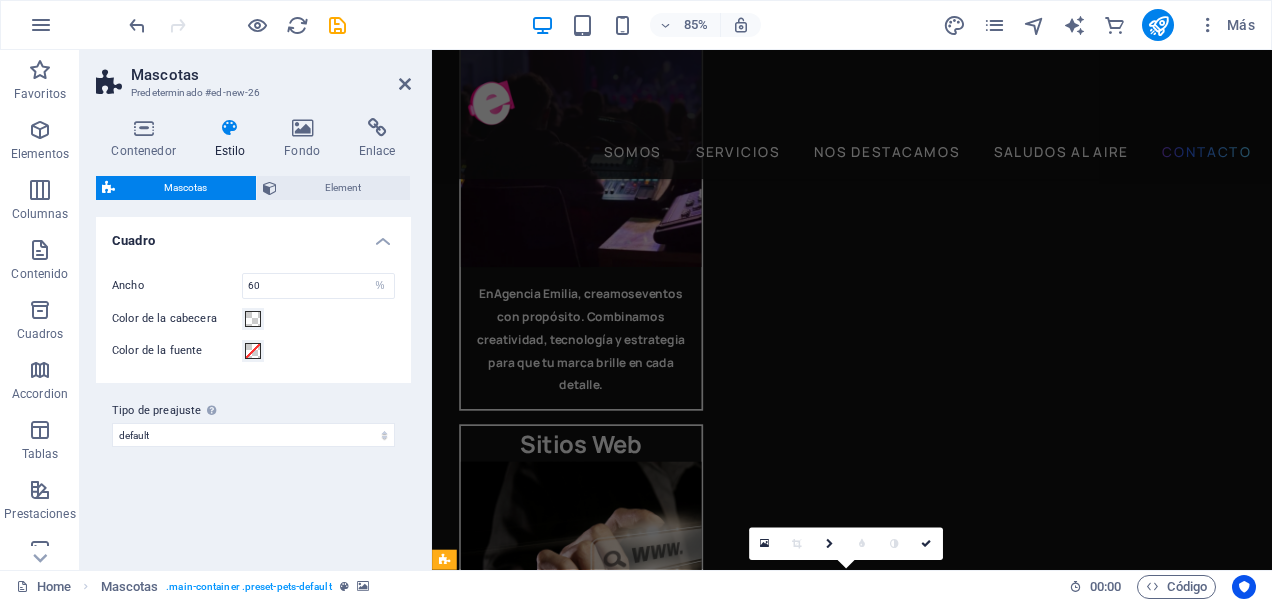 scroll, scrollTop: 5264, scrollLeft: 0, axis: vertical 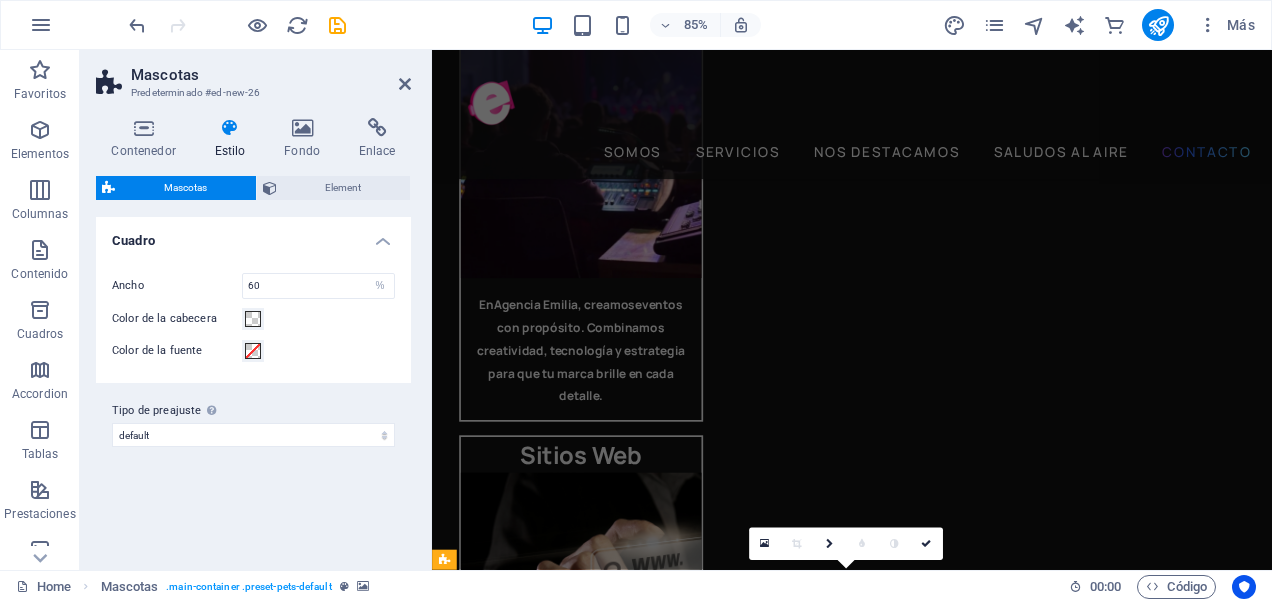 click on "Mascotas Element Diseño La forma en la que este elemento se expande en la disposición (Flexbox). Tamaño Predeterminado automático px % 1/1 1/2 1/3 1/4 1/5 1/6 1/7 1/8 1/9 1/10 Crecer Reducir Comprar Disposición de contenedor Visible Visible Opacidad 100 % Desbordamiento Espaciado Margen Predeterminado automático px % rem vw vh Personalizado Personalizado automático px % rem vw vh automático px % rem vw vh automático px % rem vw vh automático px % rem vw vh Espaciado Predeterminado px rem % vh vw Personalizado Personalizado px rem % vh vw px rem % vh vw px rem % vh vw px rem % vh vw Borde Estilo              - Ancho 1 automático px rem % vh vw Personalizado Personalizado 1 automático px rem % vh vw 1 automático px rem % vh vw 1 automático px rem % vh vw 1 automático px rem % vh vw  - Color Esquinas redondeadas En el caso de imágenes y superposición de fondo, el desbordamiento debe estar oculto para que así las esquinas redondas sean visibles Predeterminado px rem % vh vw px rem % vh" at bounding box center [253, 365] 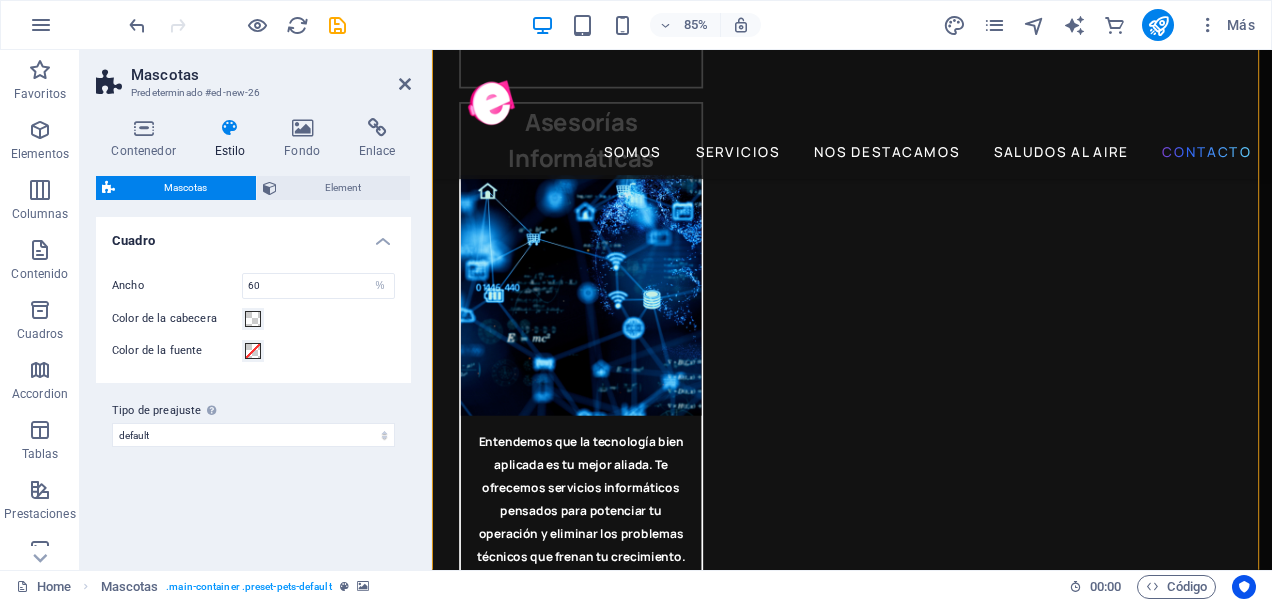 scroll, scrollTop: 6244, scrollLeft: 0, axis: vertical 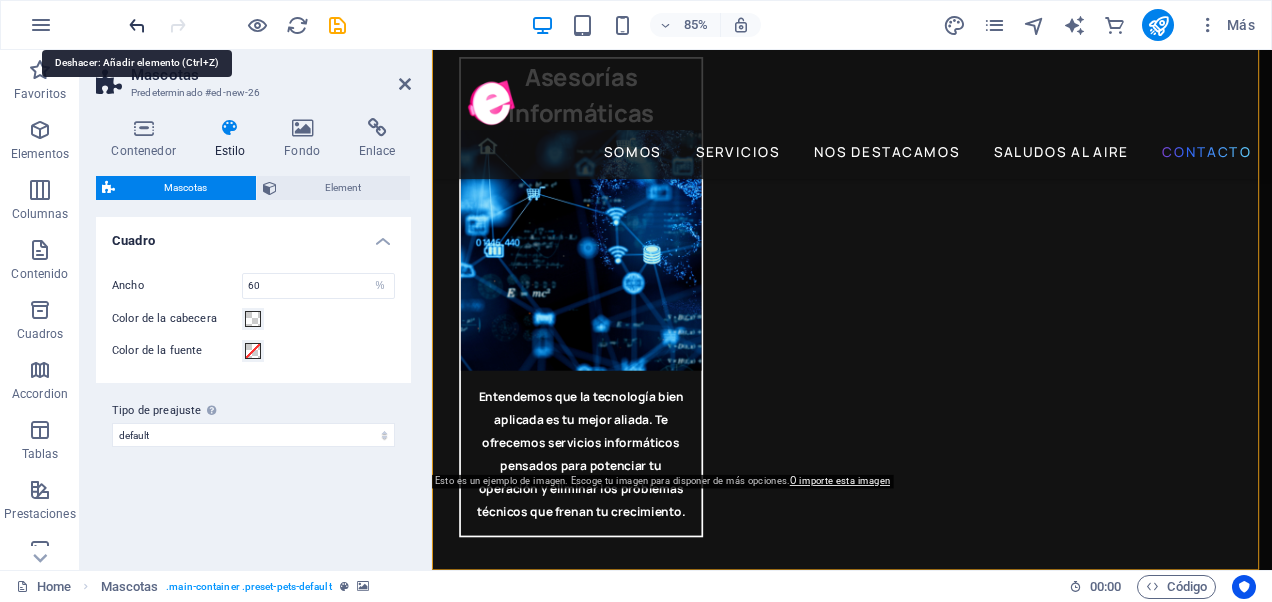 click at bounding box center (137, 25) 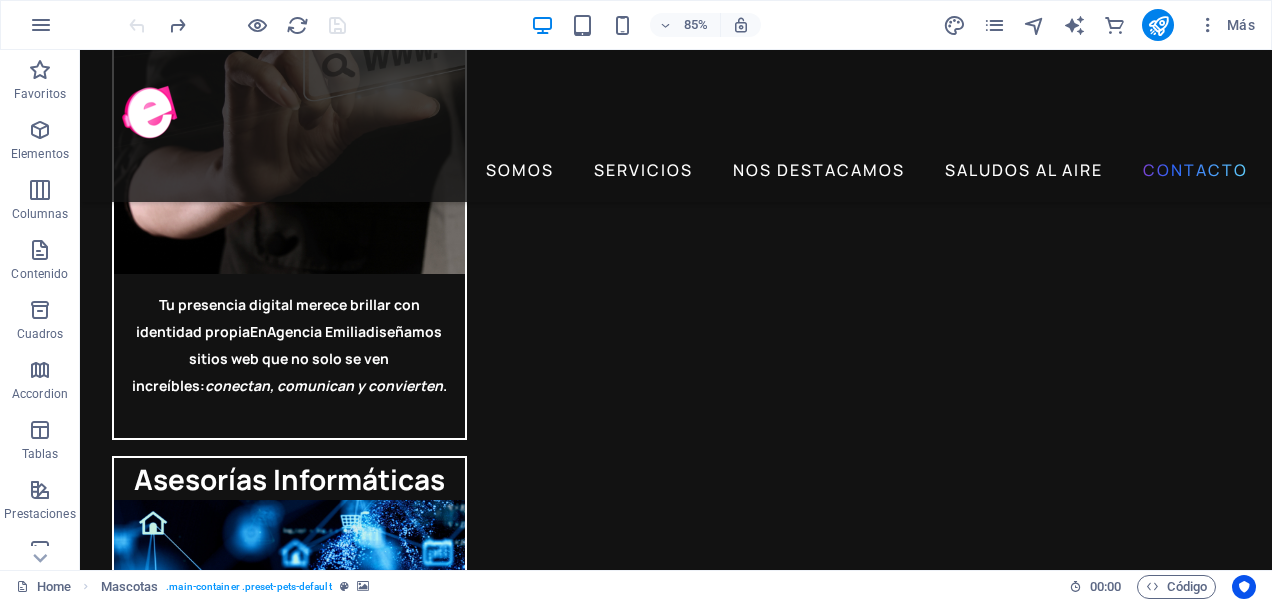 scroll, scrollTop: 4542, scrollLeft: 0, axis: vertical 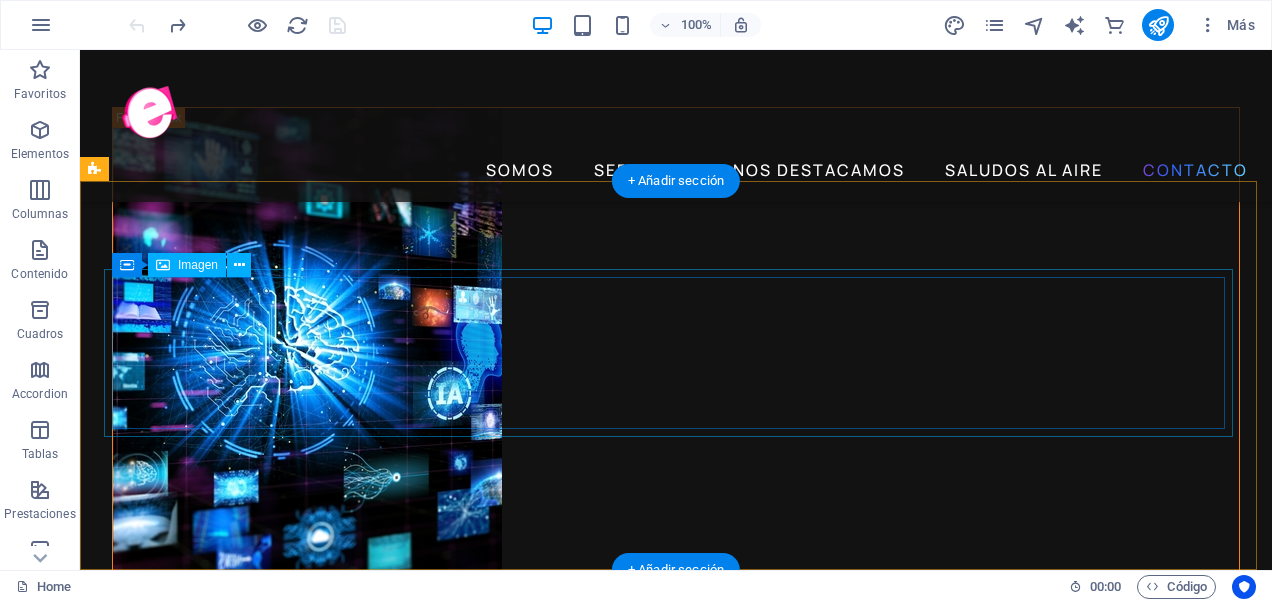 click at bounding box center (676, 6542) 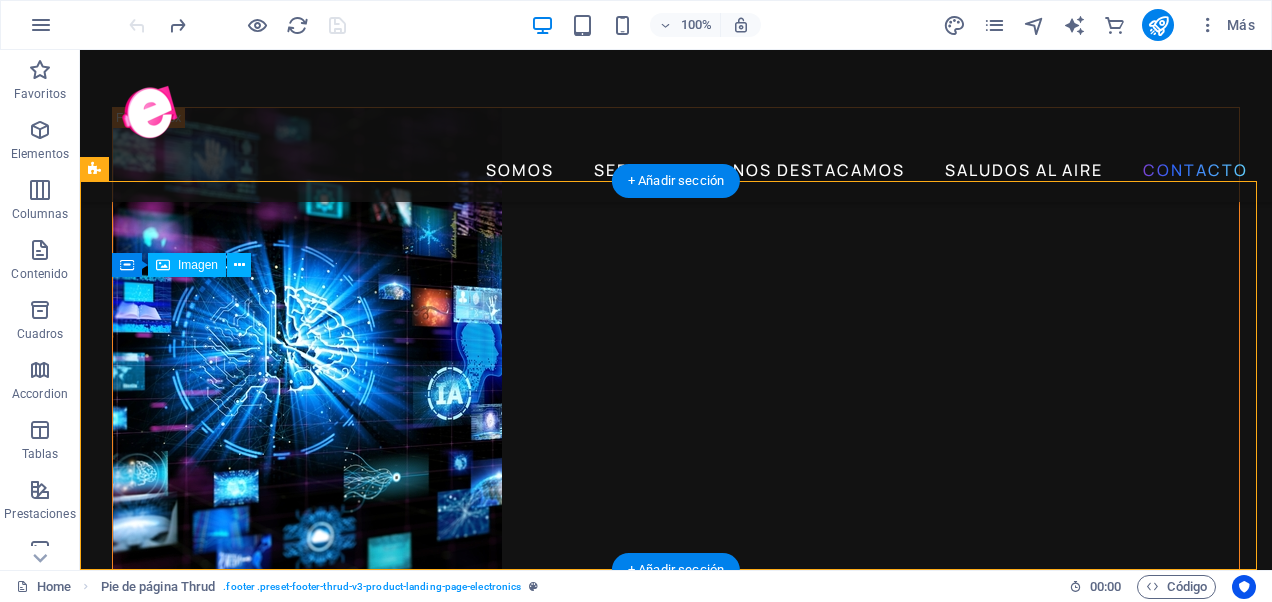 click at bounding box center [676, 6542] 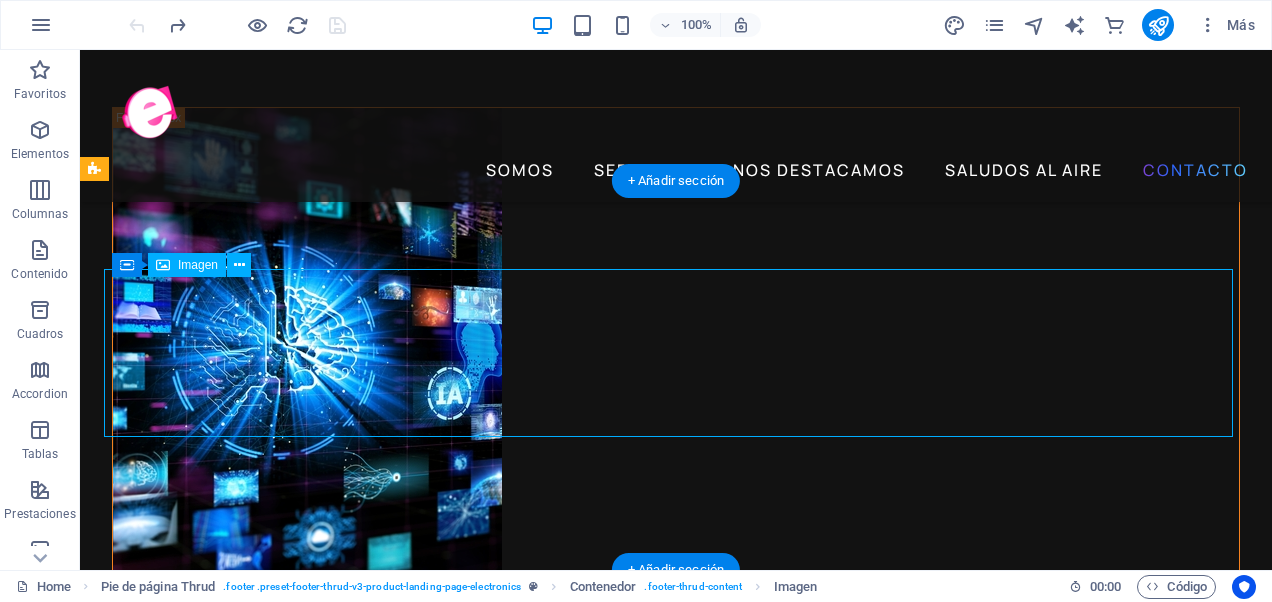 click at bounding box center [676, 6542] 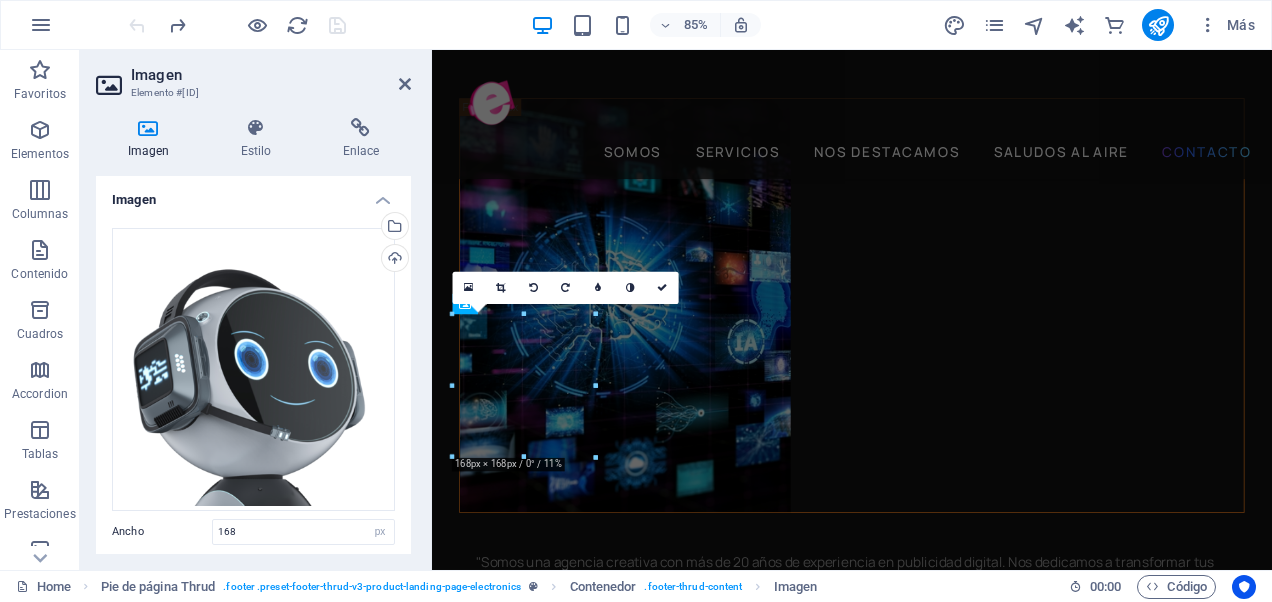 scroll, scrollTop: 5263, scrollLeft: 0, axis: vertical 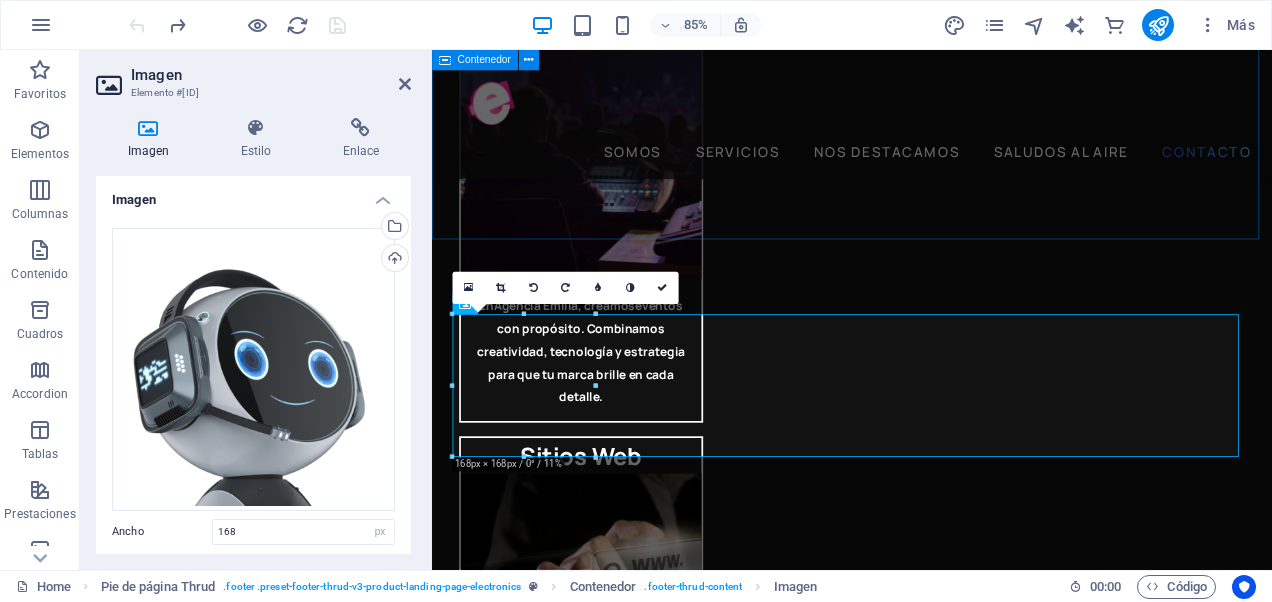 click on "Saludos al aire   He leido y estoy de acuerdo con las politicas de privacidad ¿Ilegible? Cargar nuevo Enviar Mensaje" at bounding box center (926, 4952) 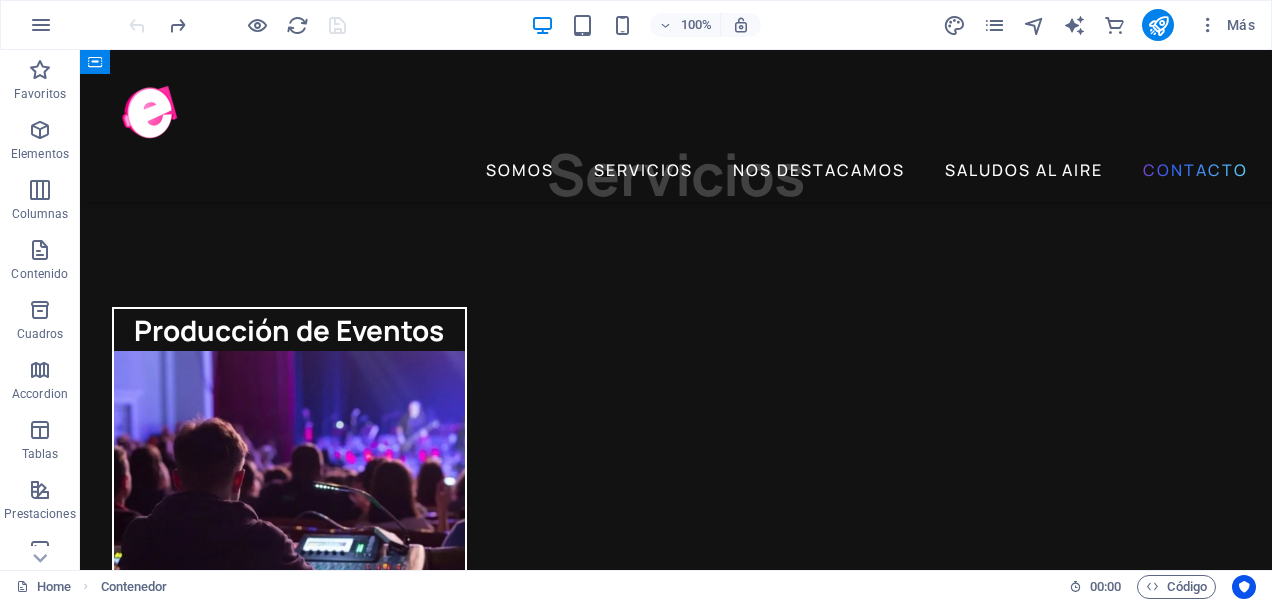 scroll, scrollTop: 4125, scrollLeft: 0, axis: vertical 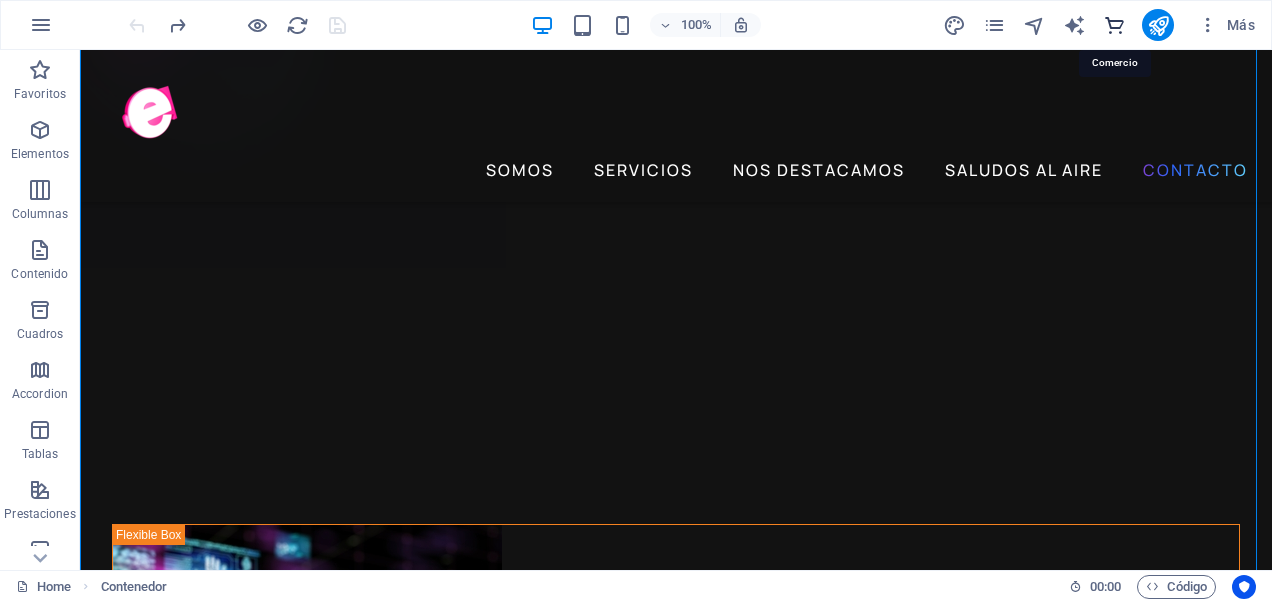 click at bounding box center (1114, 25) 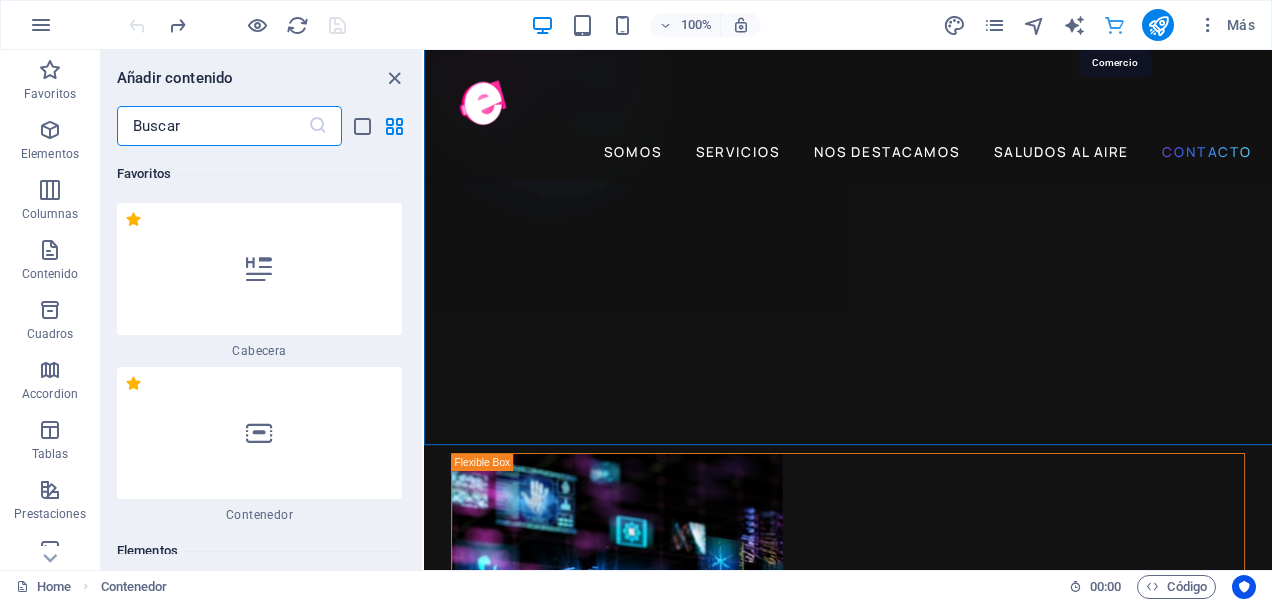 scroll, scrollTop: 4952, scrollLeft: 0, axis: vertical 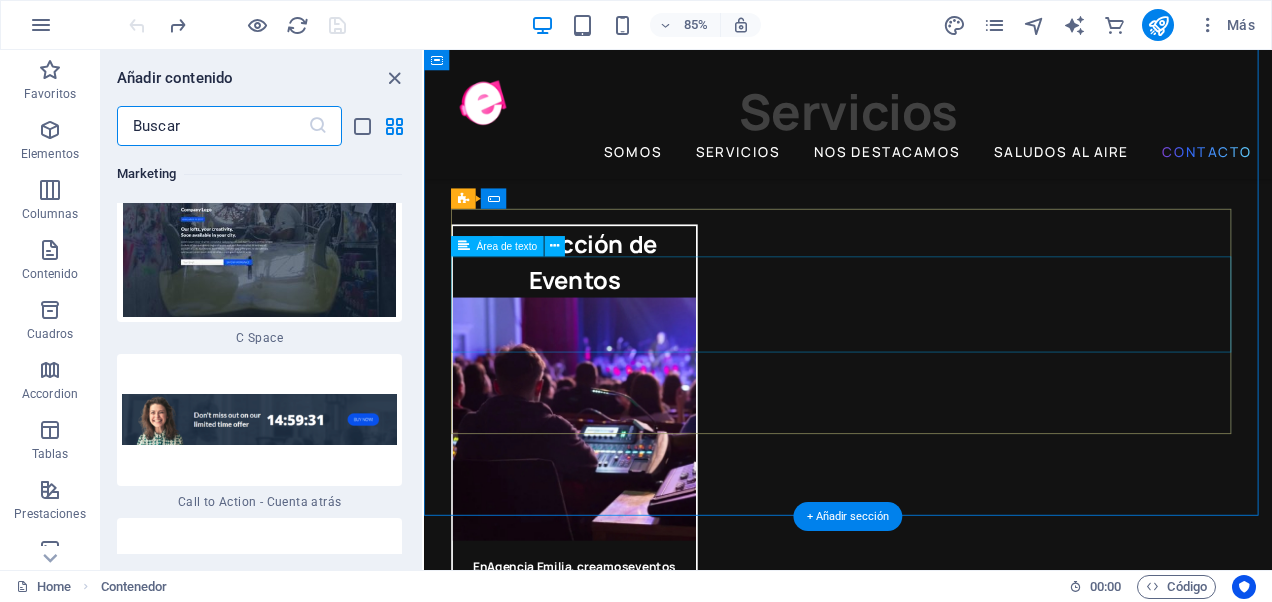click at bounding box center (923, 5310) 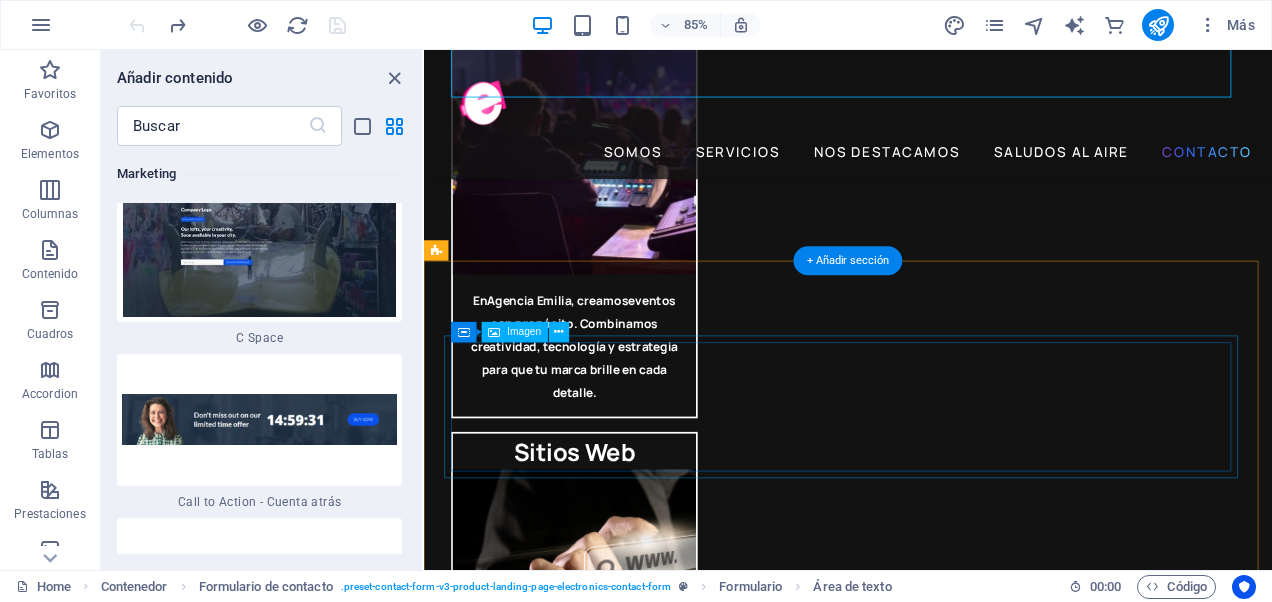 scroll, scrollTop: 5277, scrollLeft: 0, axis: vertical 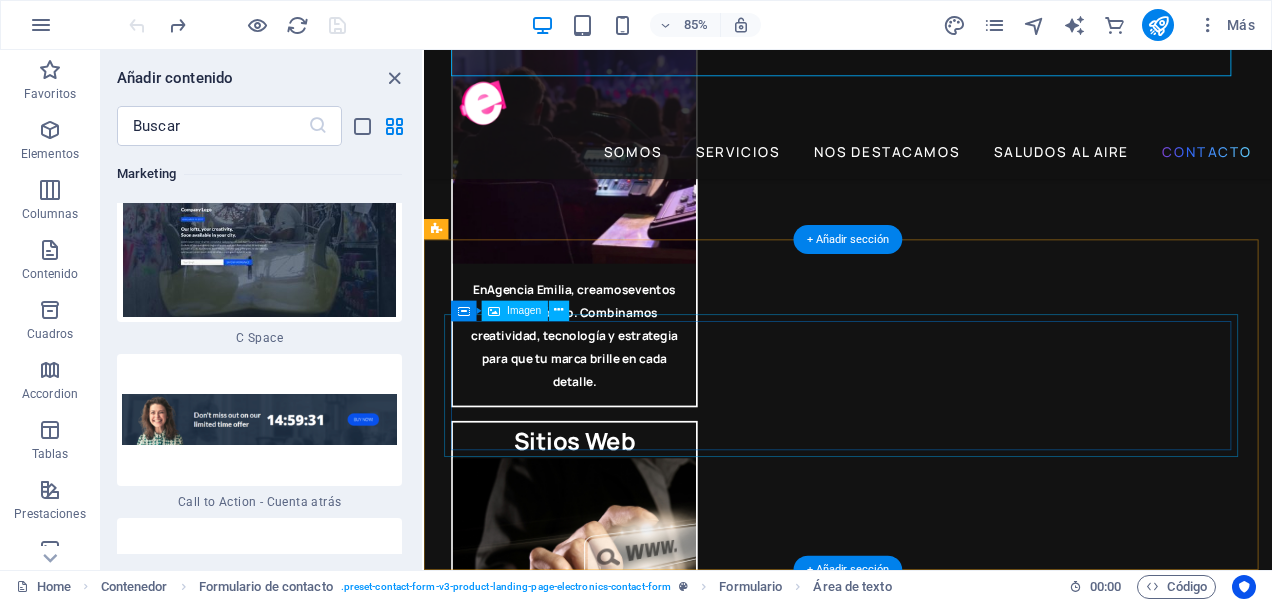 click at bounding box center [923, 5411] 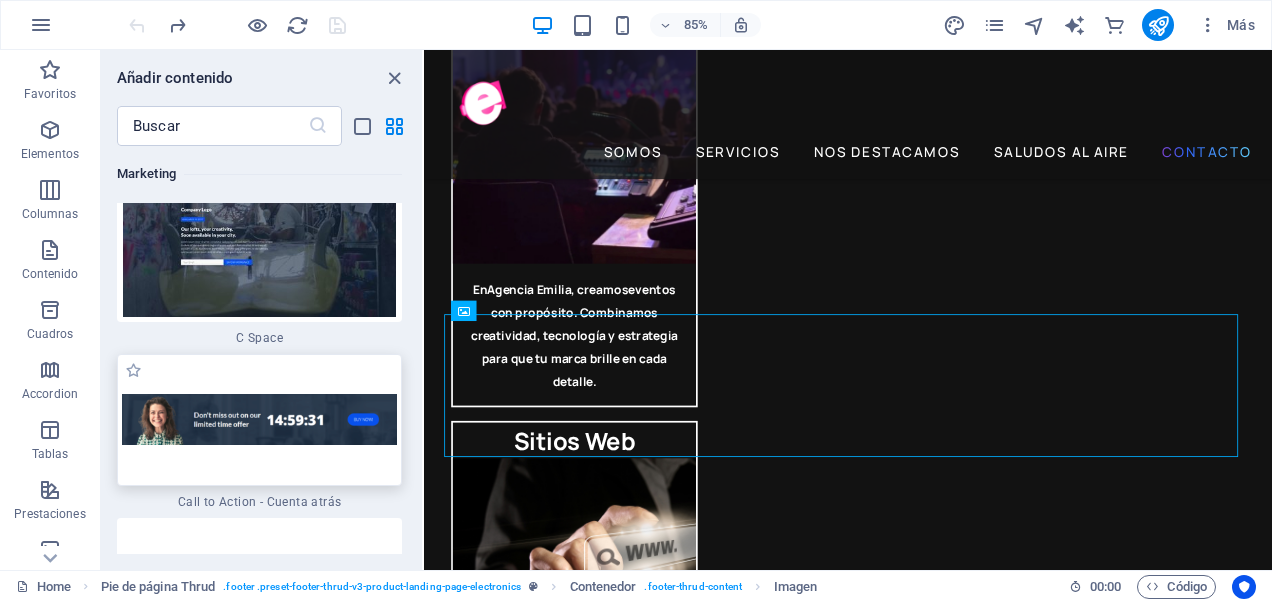 click at bounding box center [259, 419] 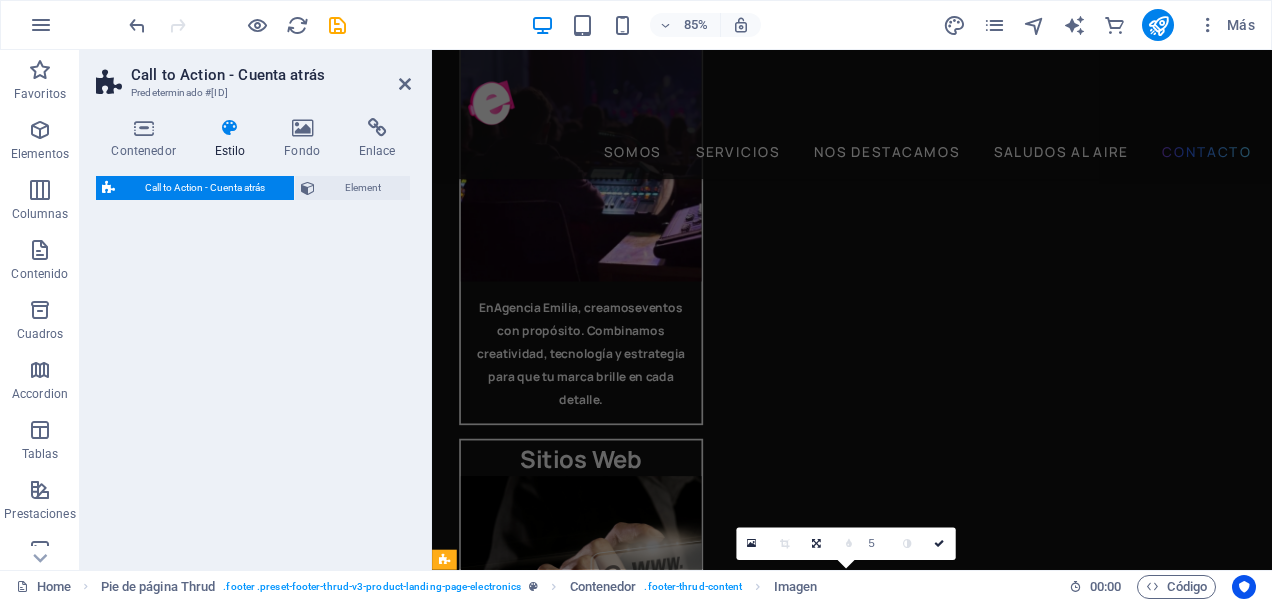 select on "rem" 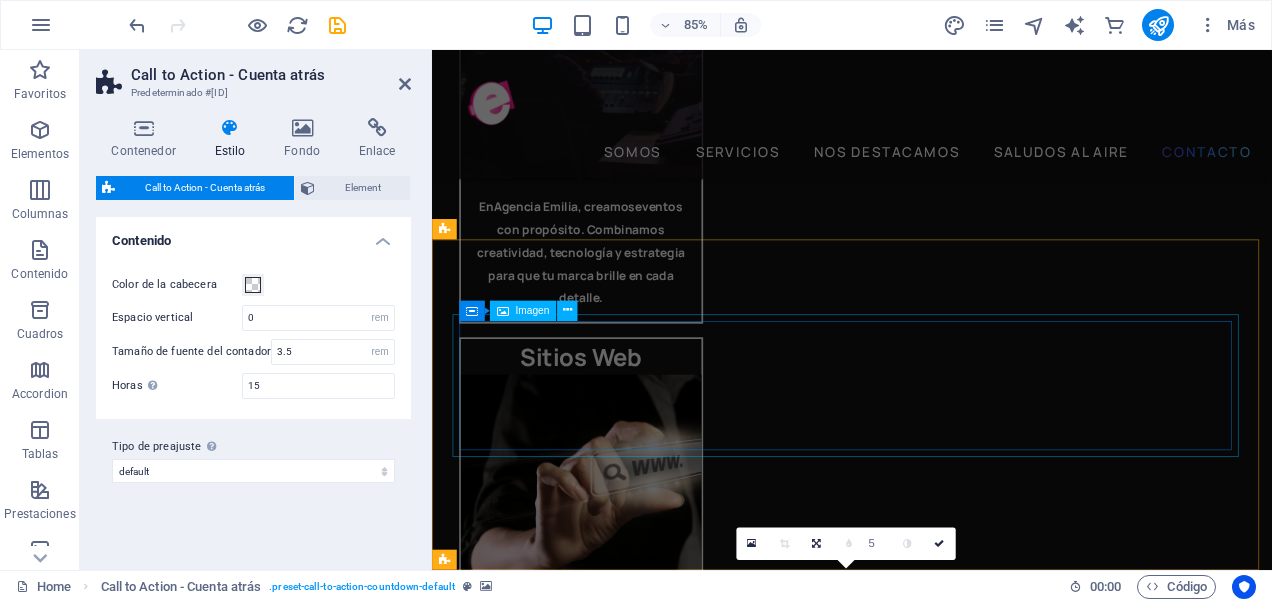 scroll, scrollTop: 5473, scrollLeft: 0, axis: vertical 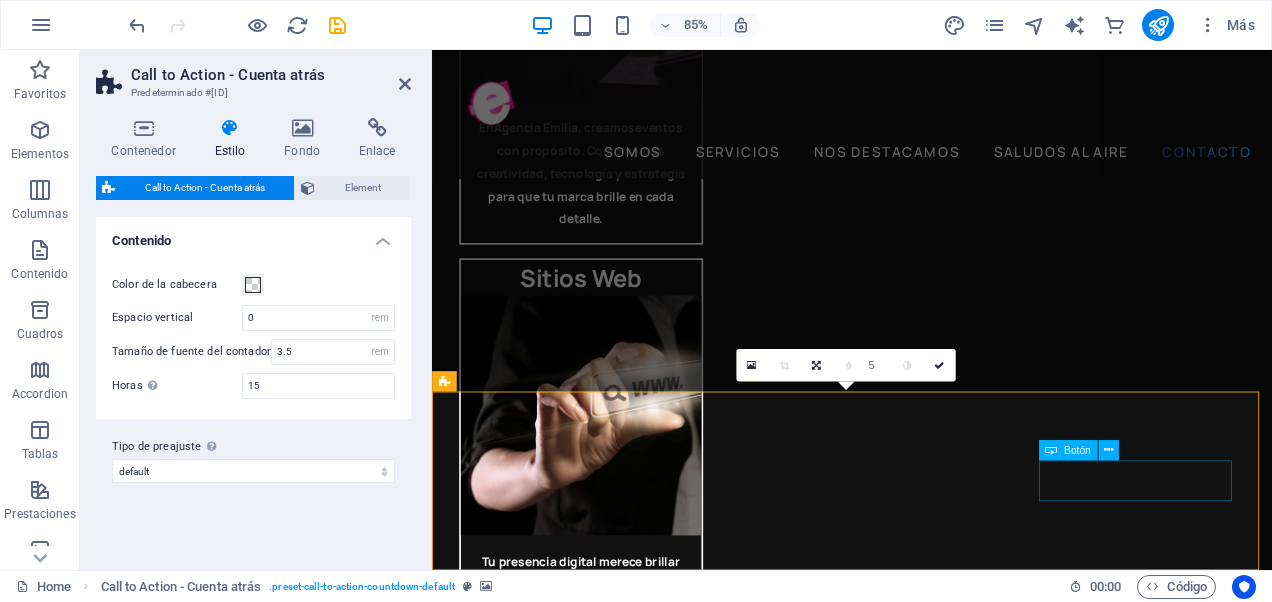 click on "Buy now!" at bounding box center [926, 6106] 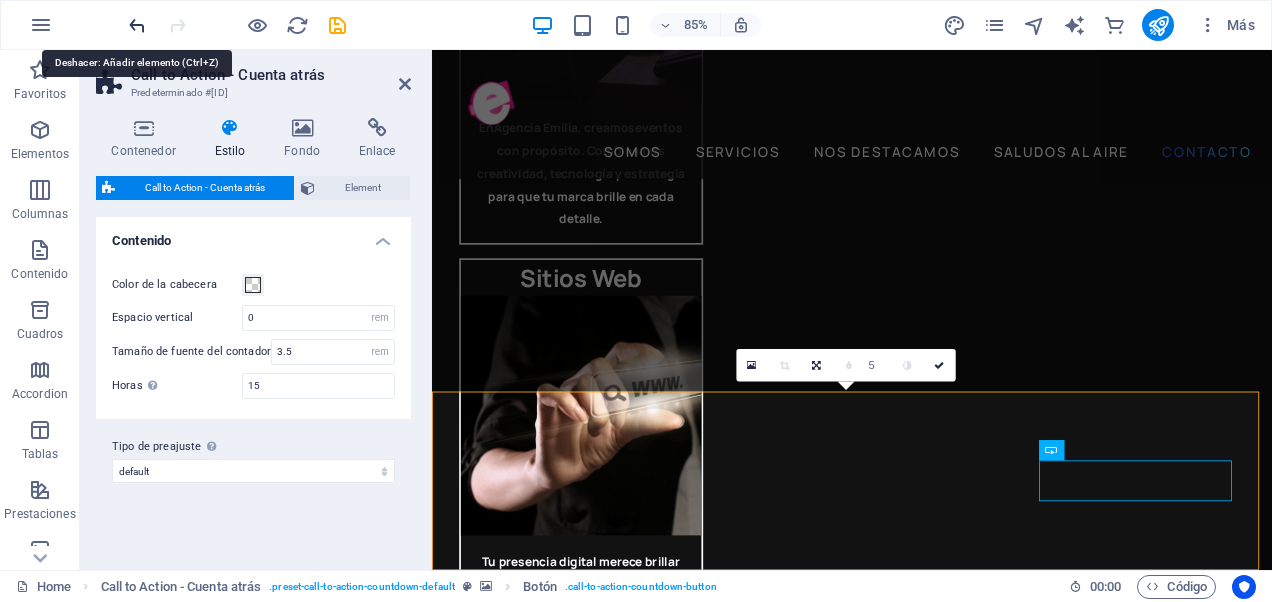 click at bounding box center [137, 25] 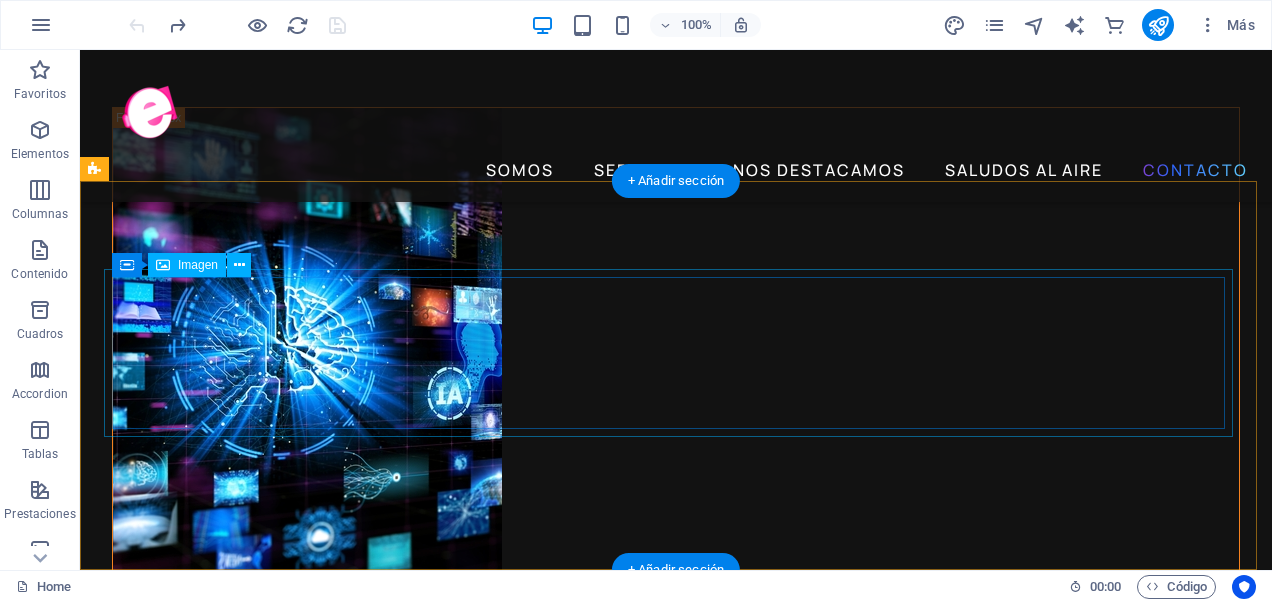 click at bounding box center (676, 6542) 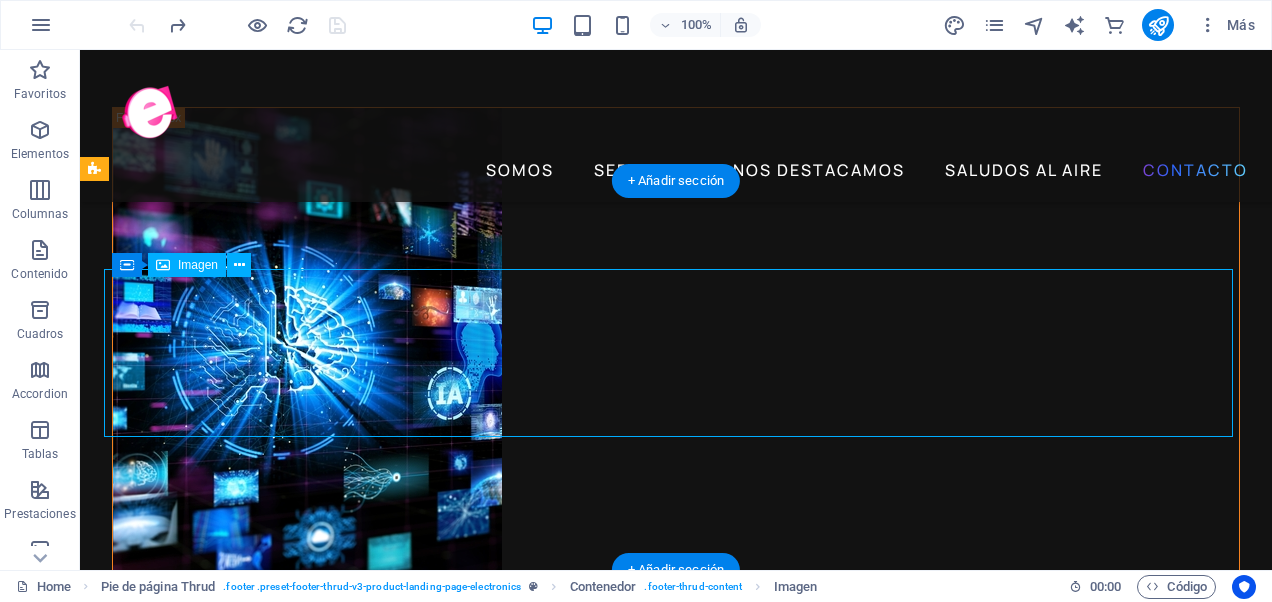 click at bounding box center (676, 6542) 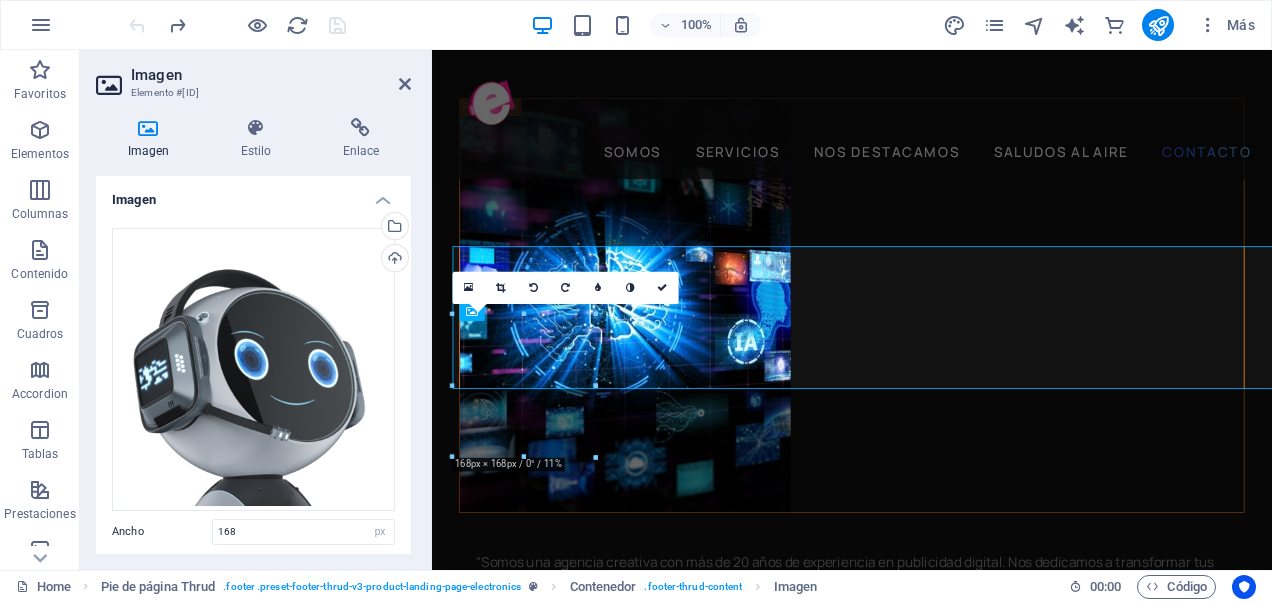 scroll, scrollTop: 5263, scrollLeft: 0, axis: vertical 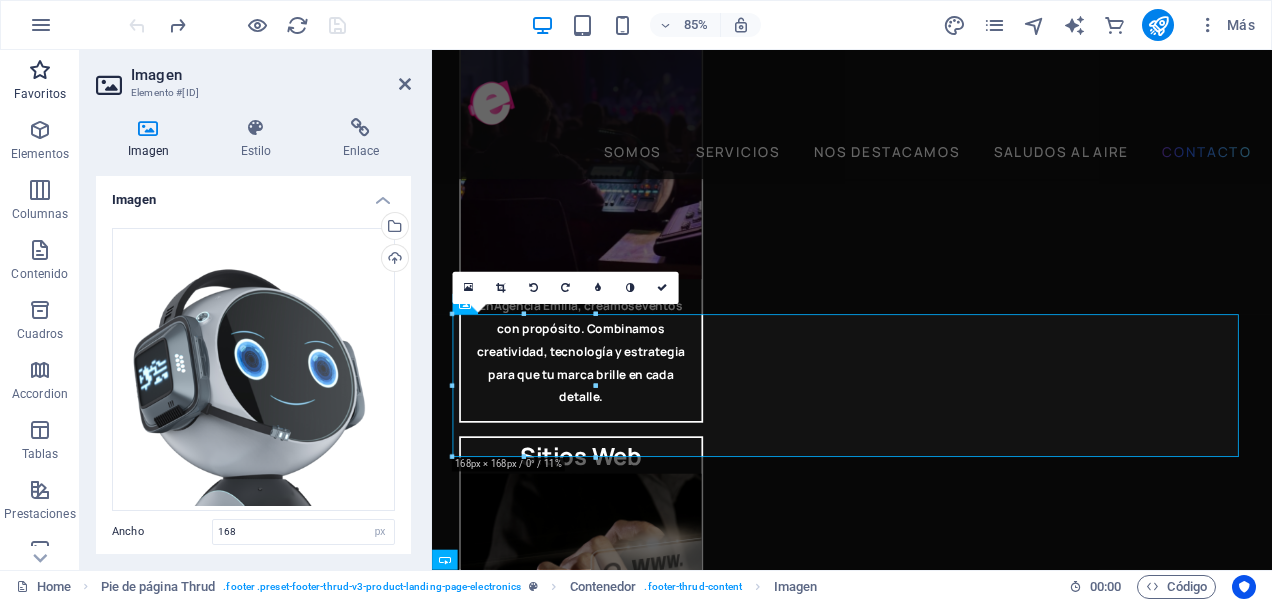 click at bounding box center (40, 70) 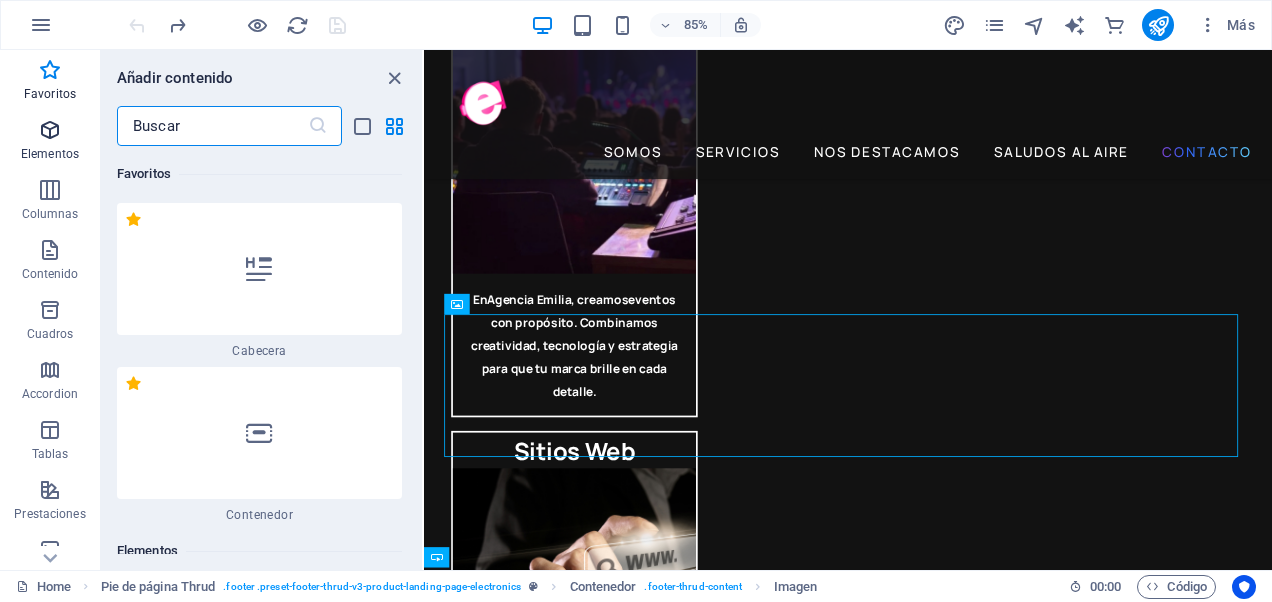 scroll, scrollTop: 5277, scrollLeft: 0, axis: vertical 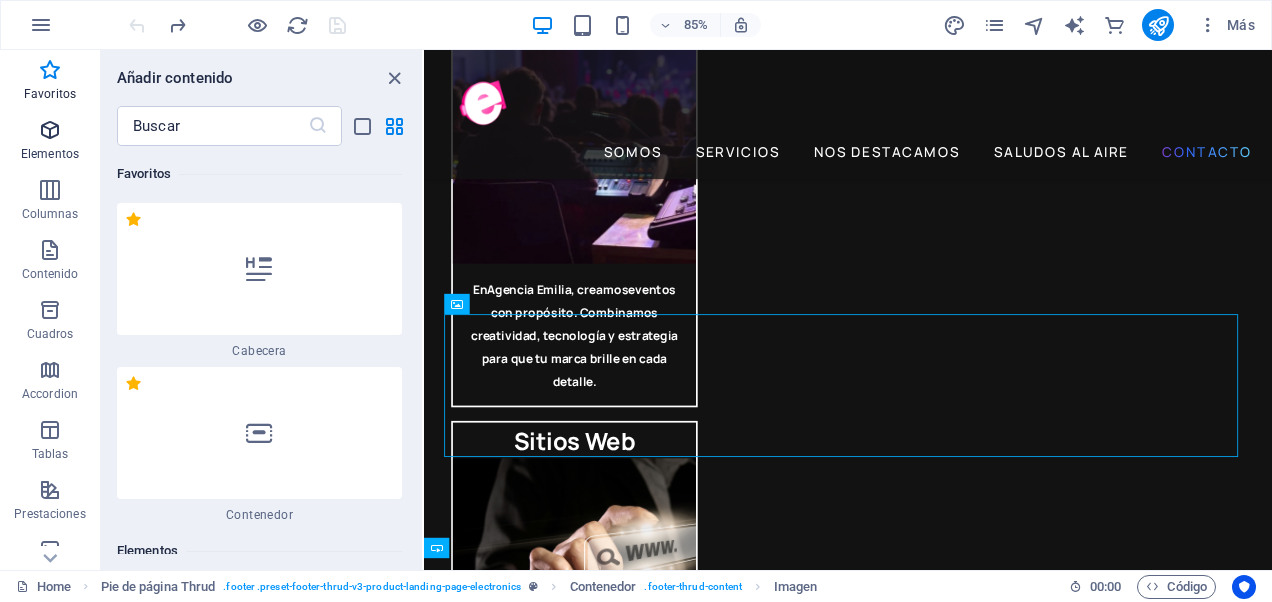 click at bounding box center [50, 130] 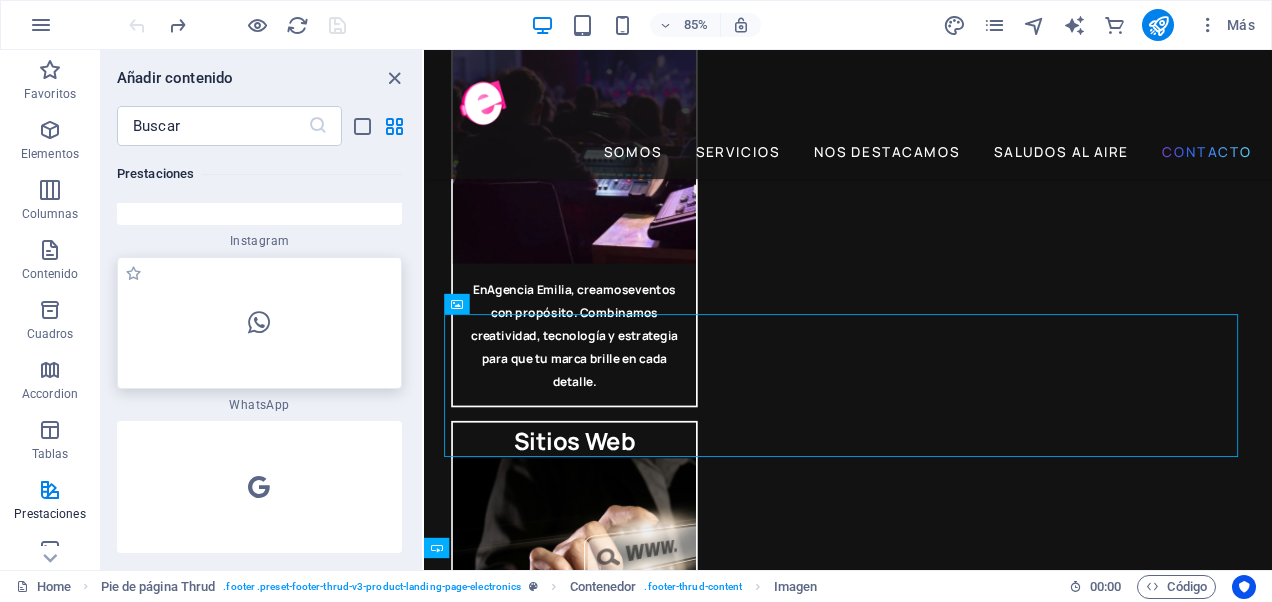 scroll, scrollTop: 19577, scrollLeft: 0, axis: vertical 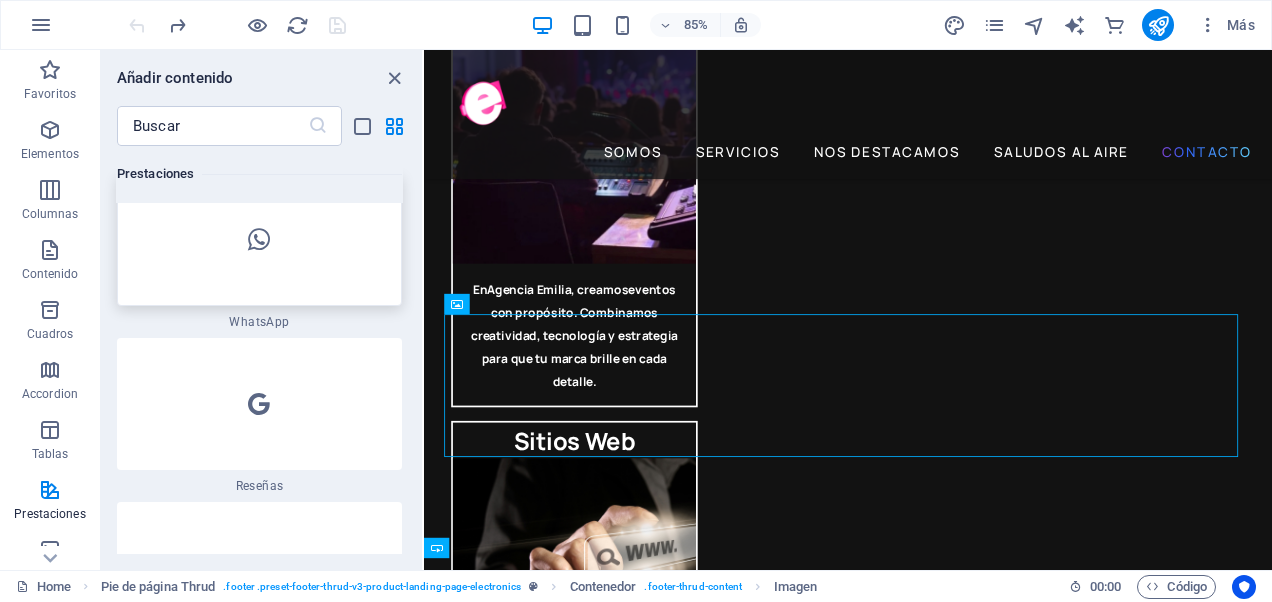 click at bounding box center (259, 240) 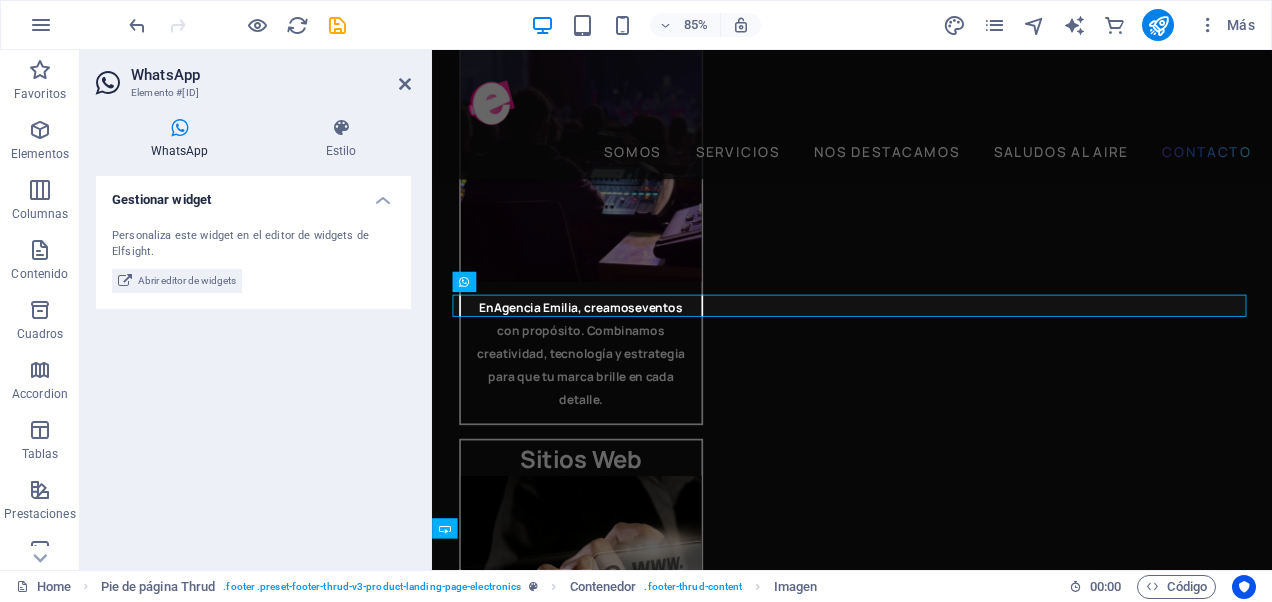scroll, scrollTop: 5290, scrollLeft: 0, axis: vertical 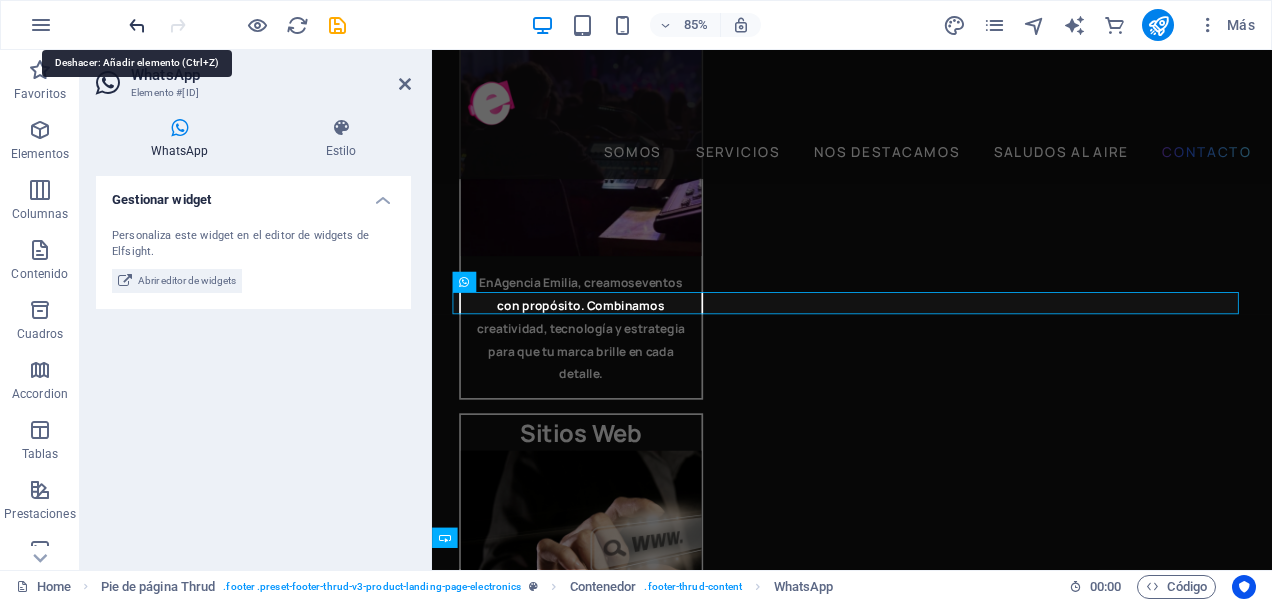click at bounding box center [137, 25] 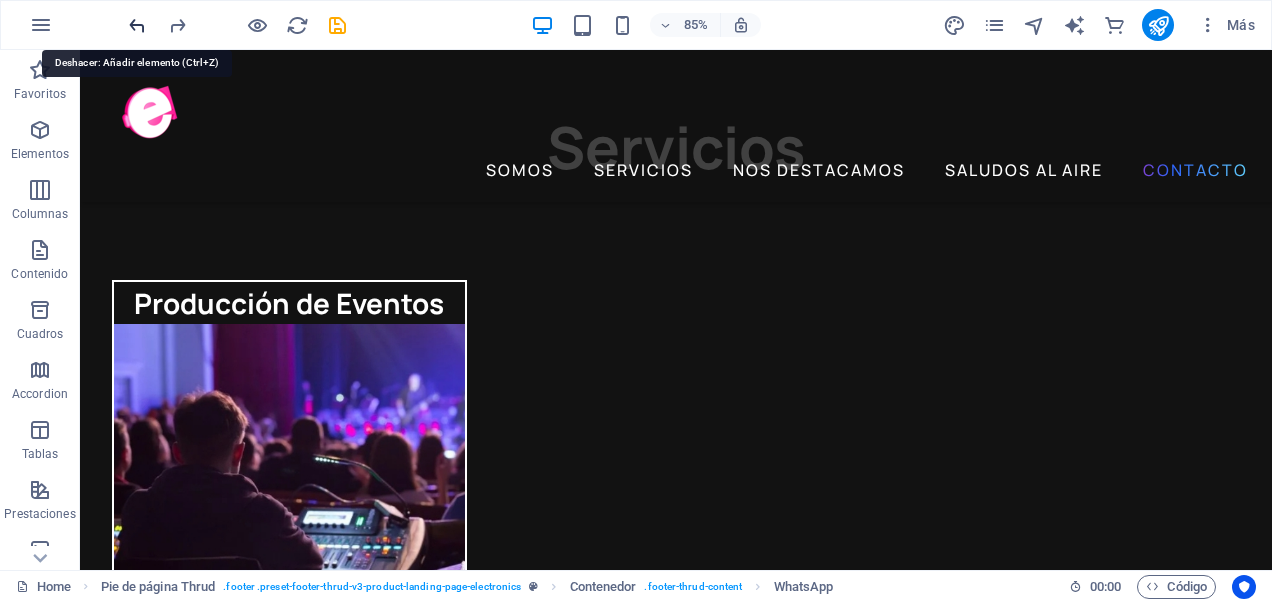 scroll, scrollTop: 4542, scrollLeft: 0, axis: vertical 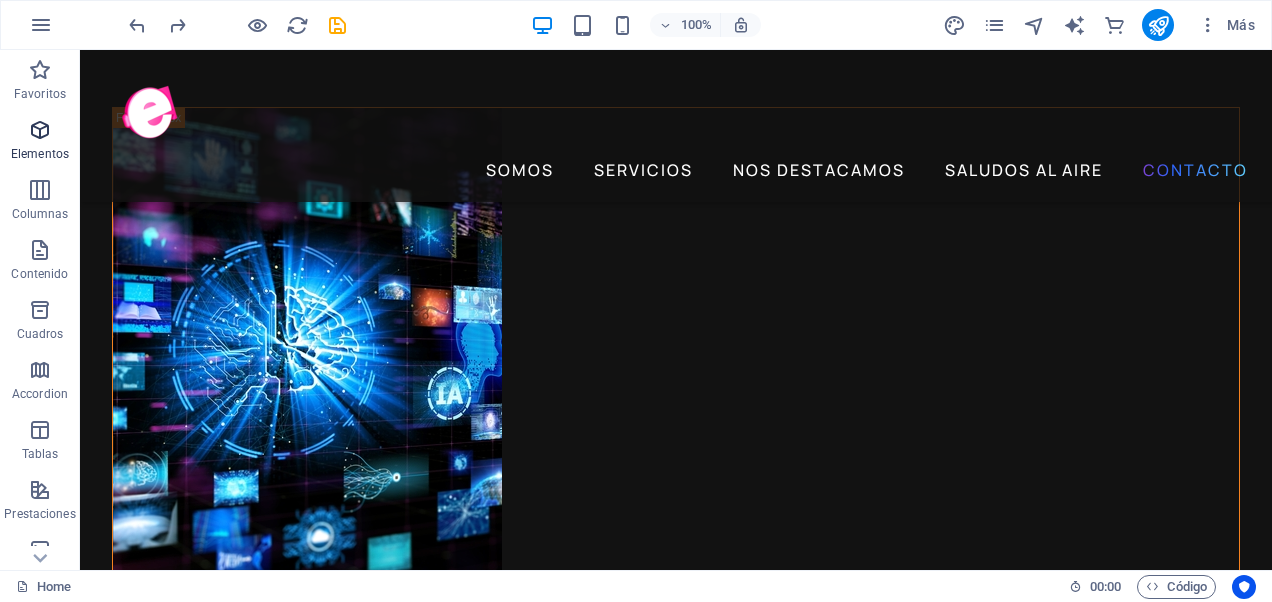 click at bounding box center (40, 130) 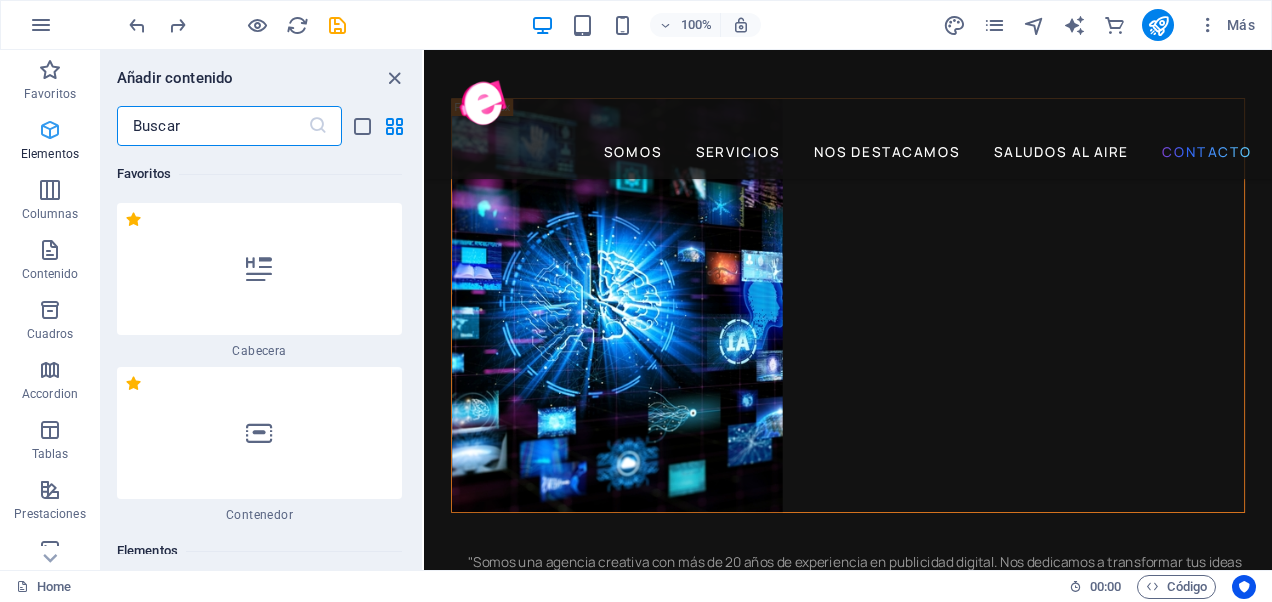 scroll, scrollTop: 5277, scrollLeft: 0, axis: vertical 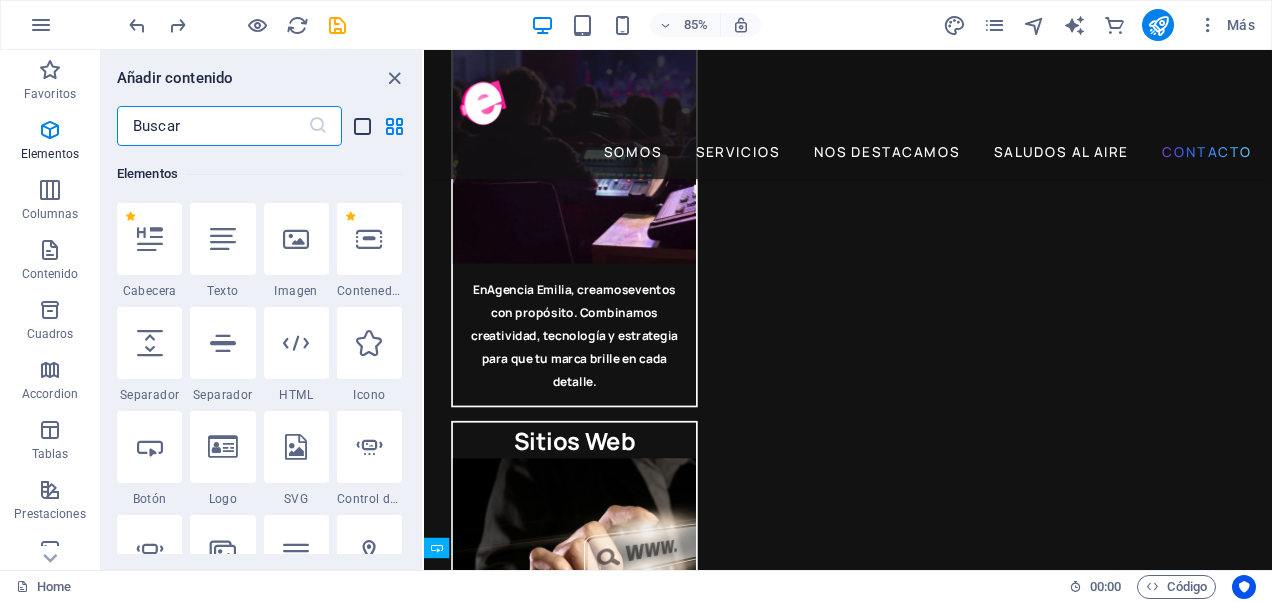 click at bounding box center (362, 126) 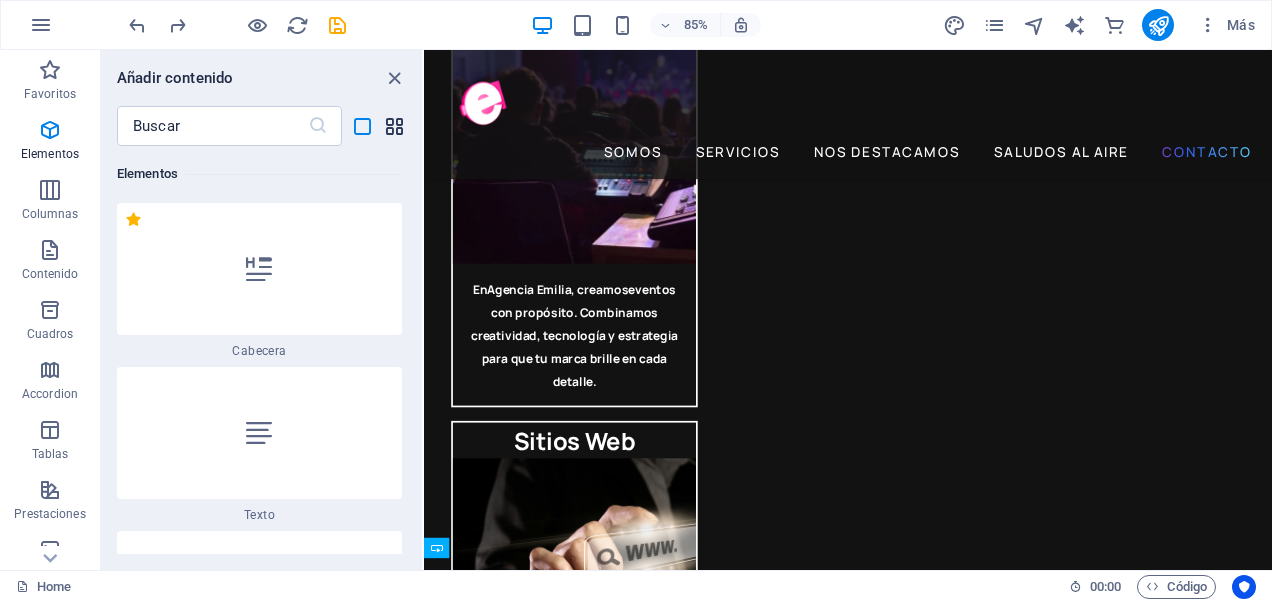 click at bounding box center (394, 126) 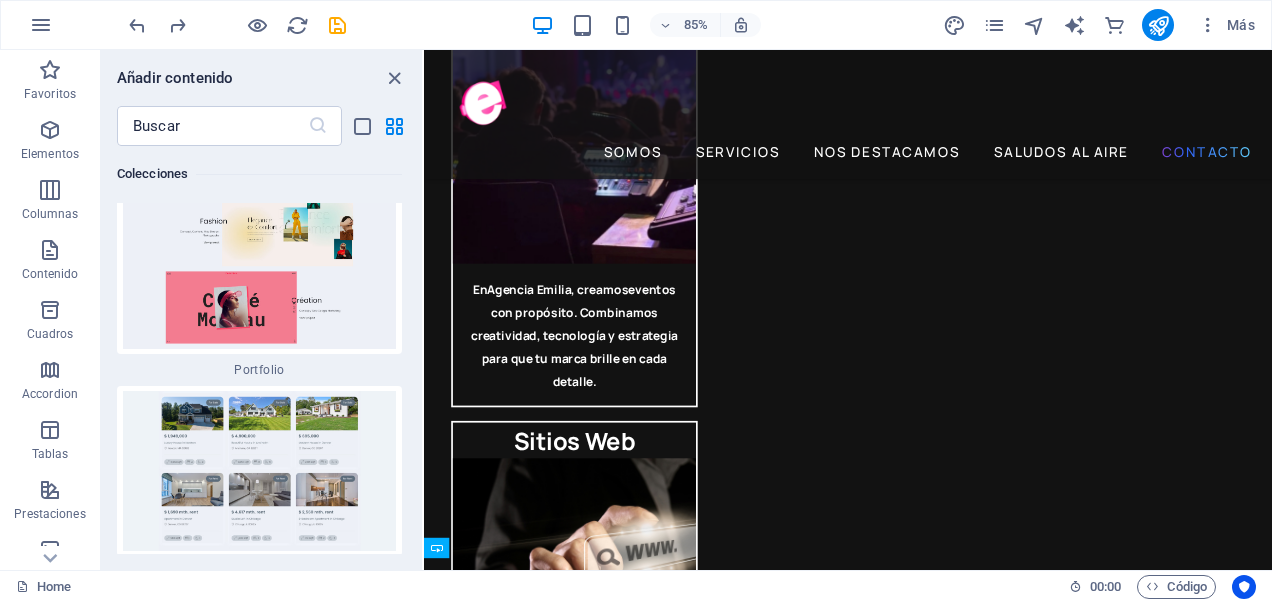scroll, scrollTop: 37821, scrollLeft: 0, axis: vertical 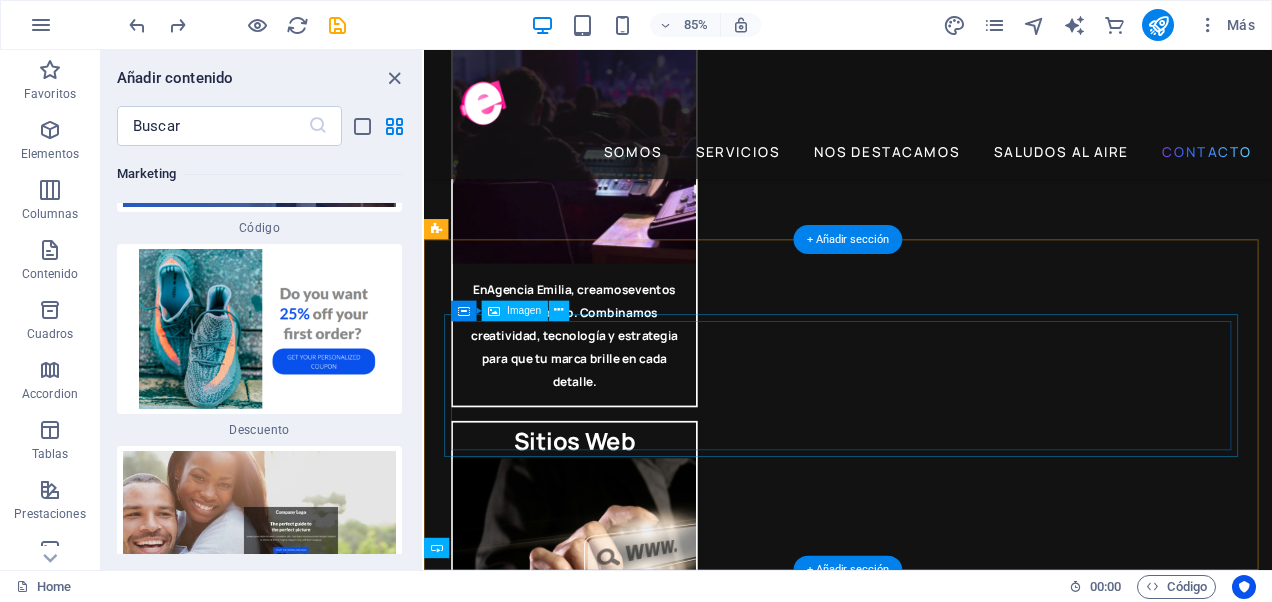 click at bounding box center [923, 5411] 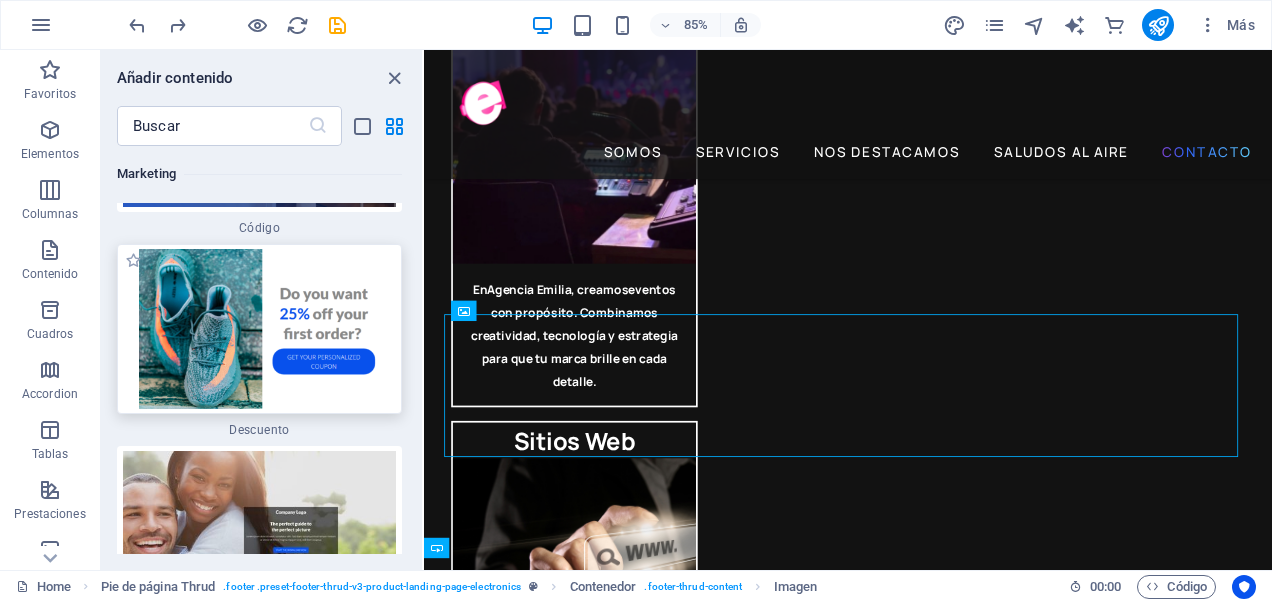 click at bounding box center (259, 329) 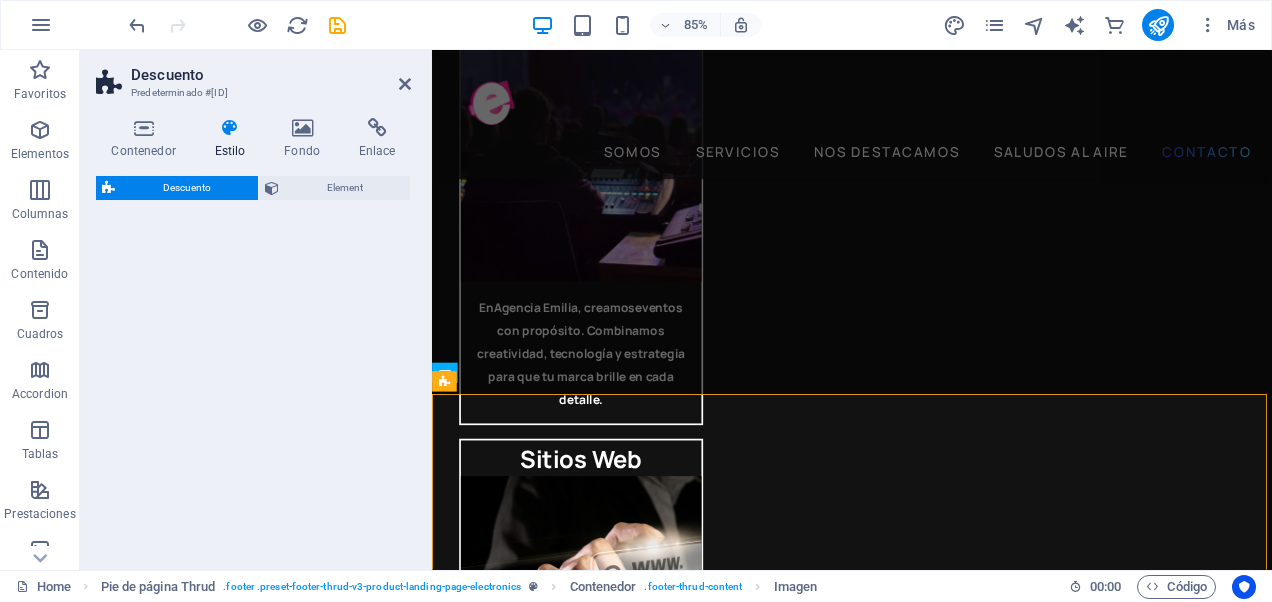 select on "rem" 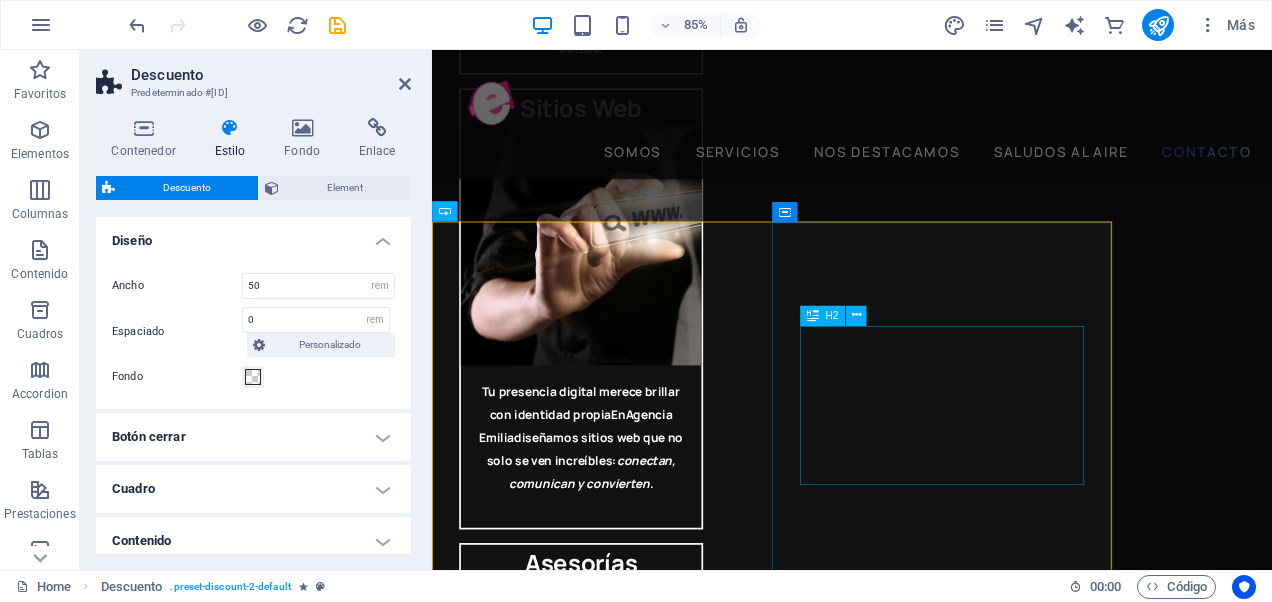 scroll, scrollTop: 5764, scrollLeft: 0, axis: vertical 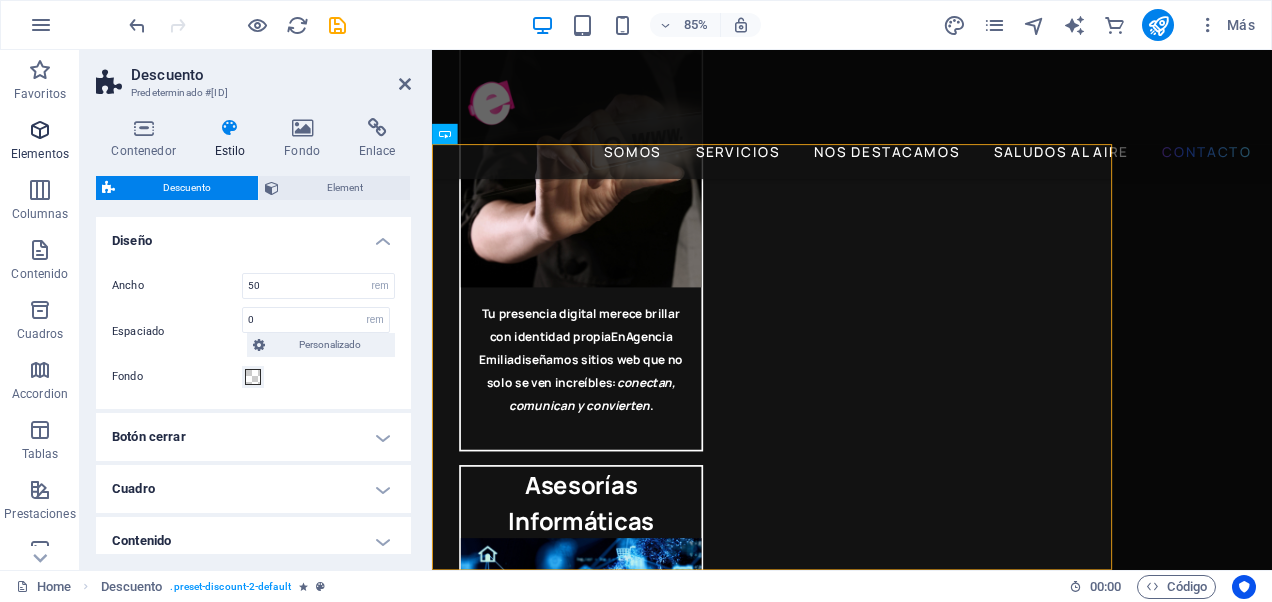 click at bounding box center (40, 130) 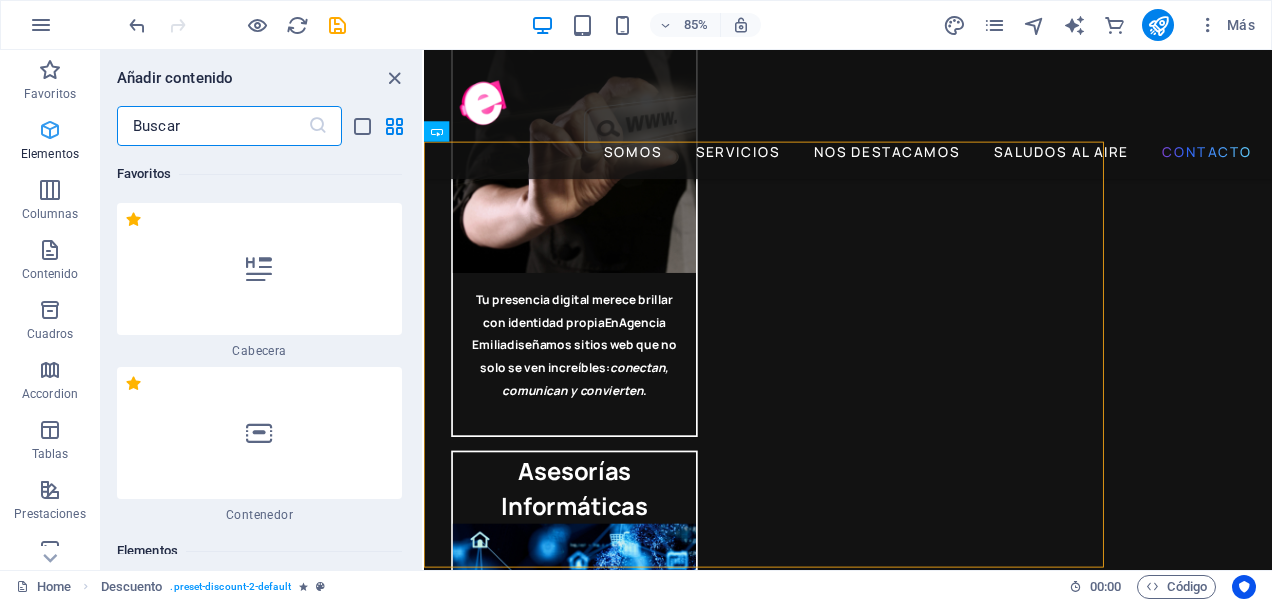 scroll, scrollTop: 5778, scrollLeft: 0, axis: vertical 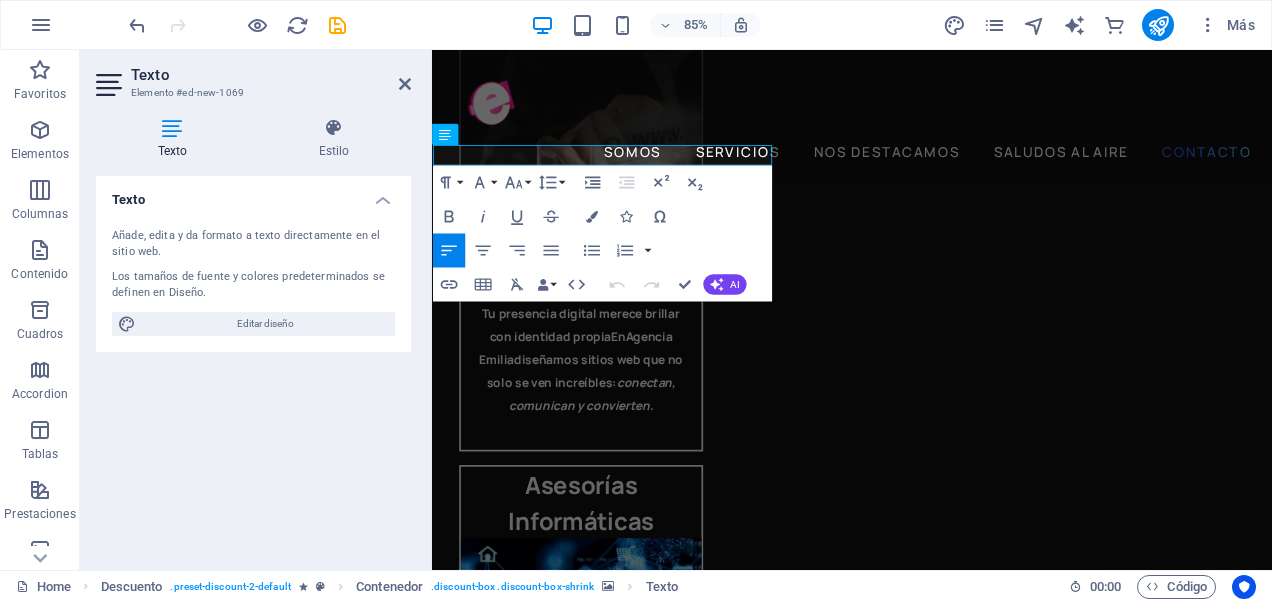click on "Texto Añade, edita y da formato a texto directamente en el sitio web. Los tamaños de fuente y colores predeterminados se definen en Diseño. Editar diseño Alineación Alineado a la izquierda Centrado Alineado a la derecha" at bounding box center [253, 365] 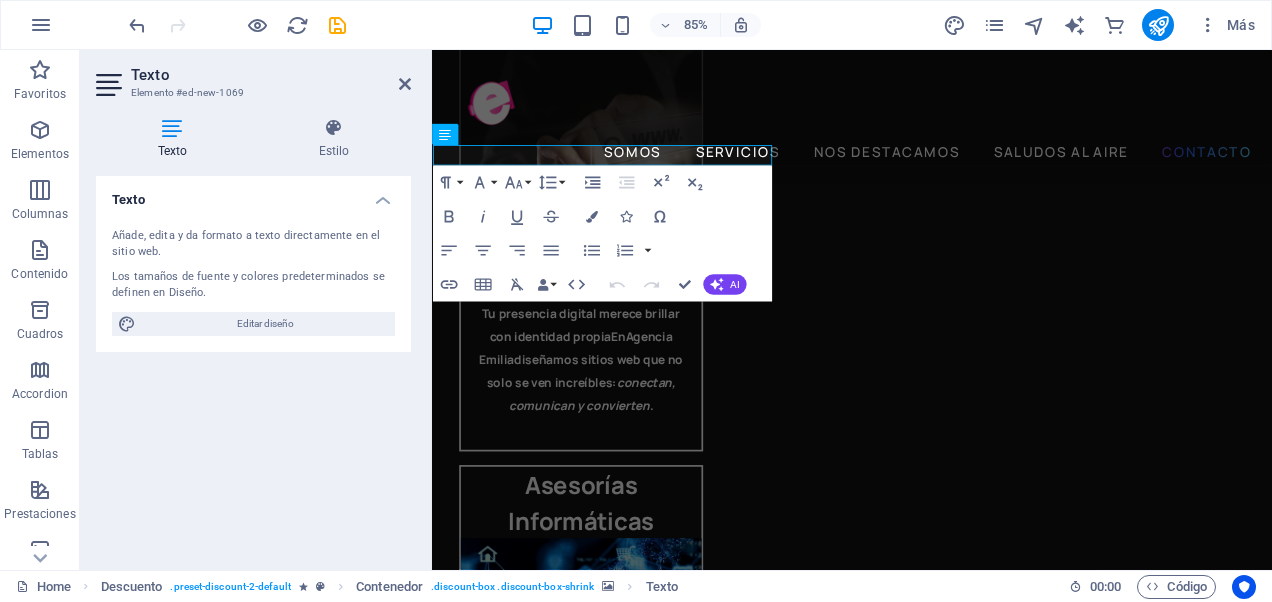 click at bounding box center (832, 5506) 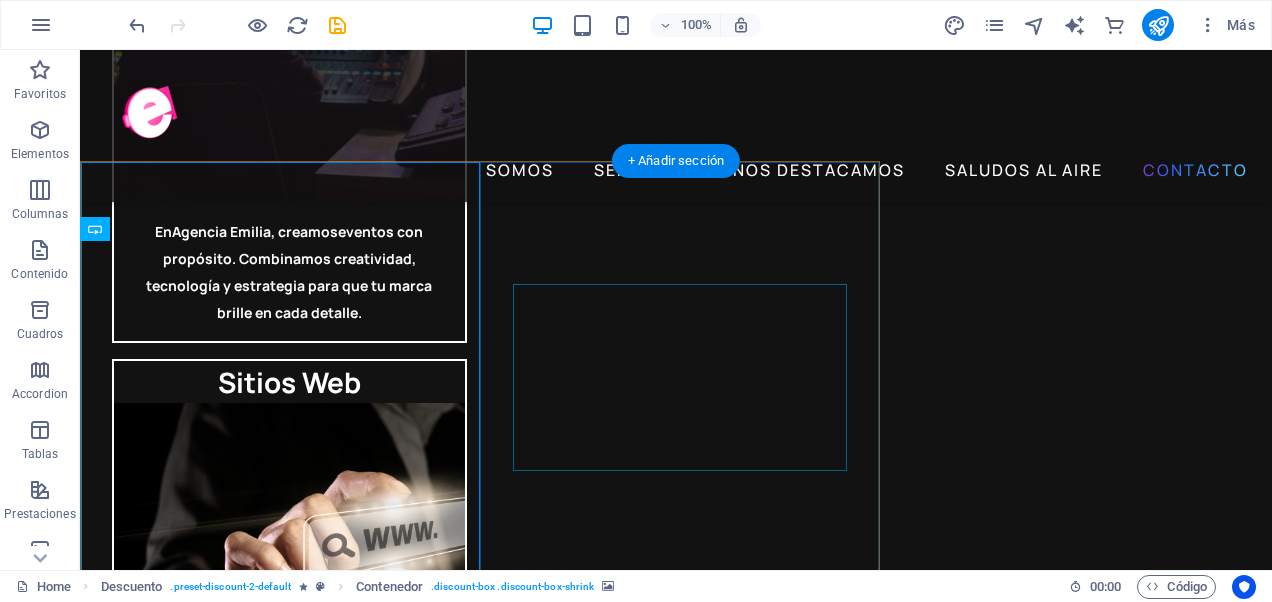 scroll, scrollTop: 4952, scrollLeft: 0, axis: vertical 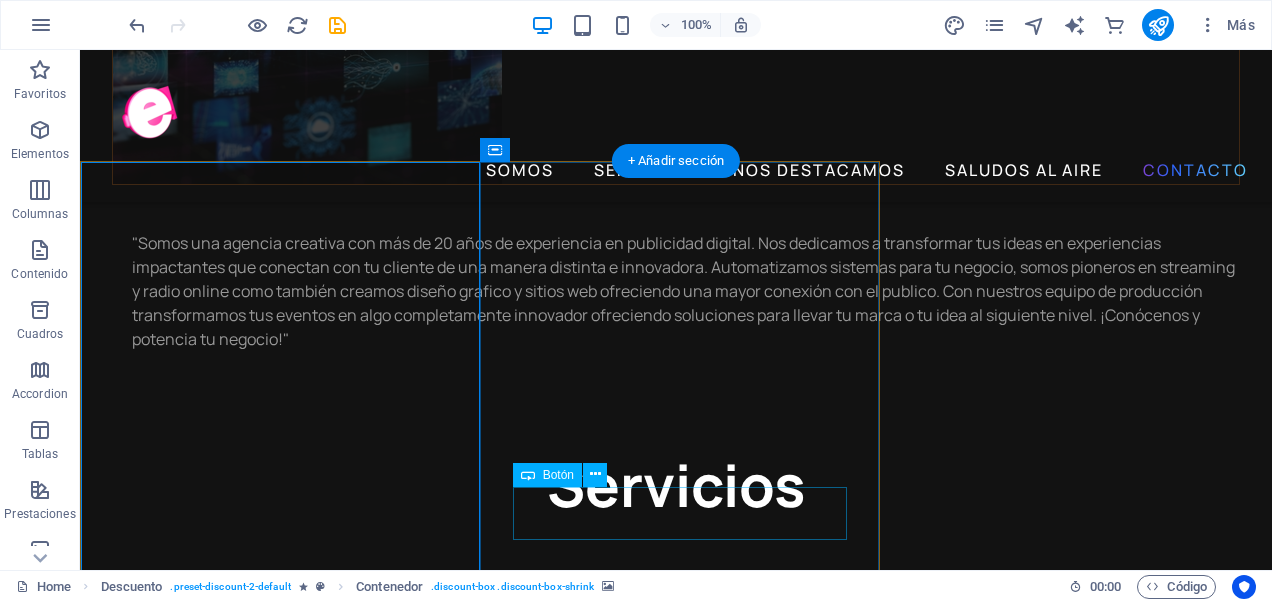 click on "Get your personalized coupon" at bounding box center (480, 7194) 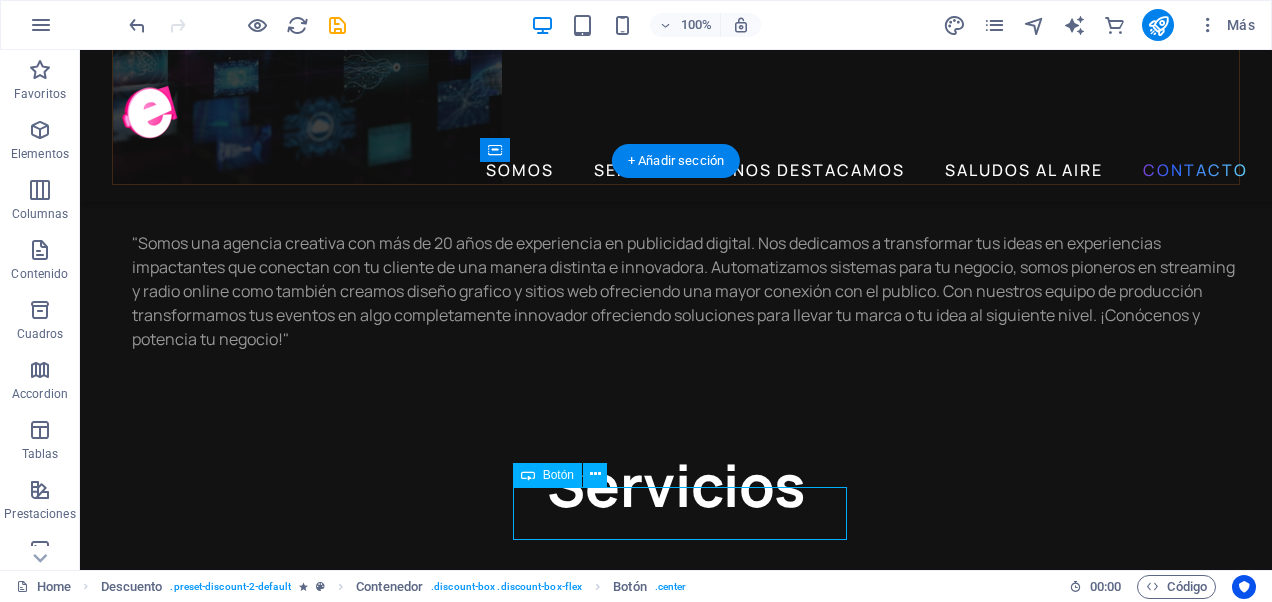 click on "Get your personalized coupon" at bounding box center [480, 7194] 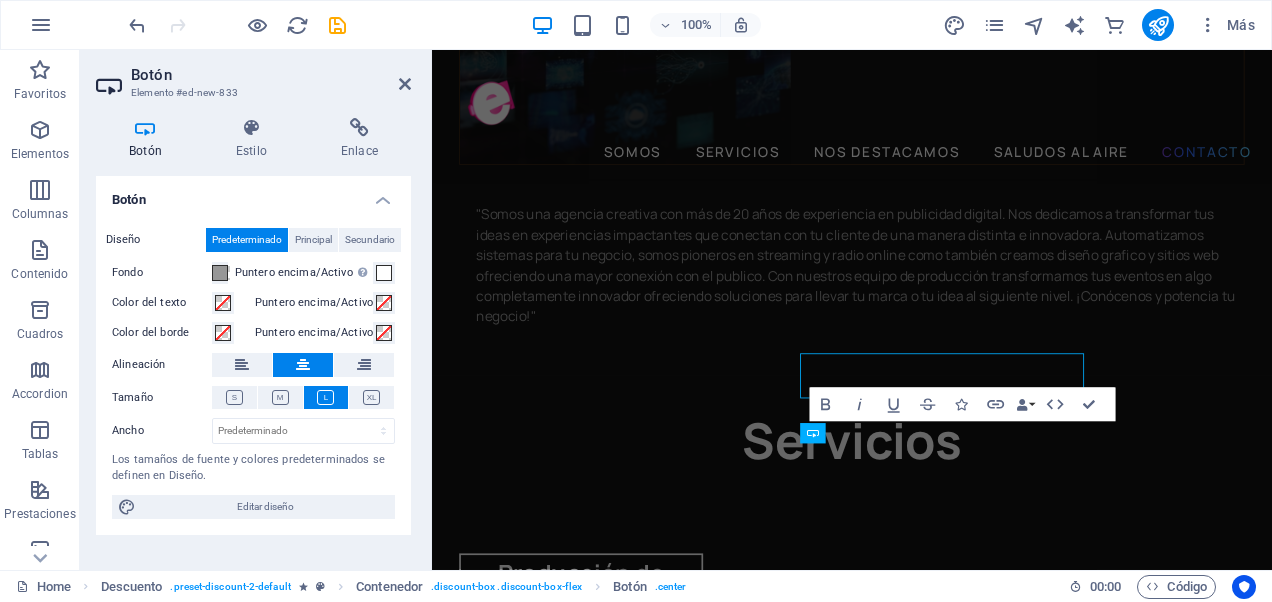 scroll, scrollTop: 5764, scrollLeft: 0, axis: vertical 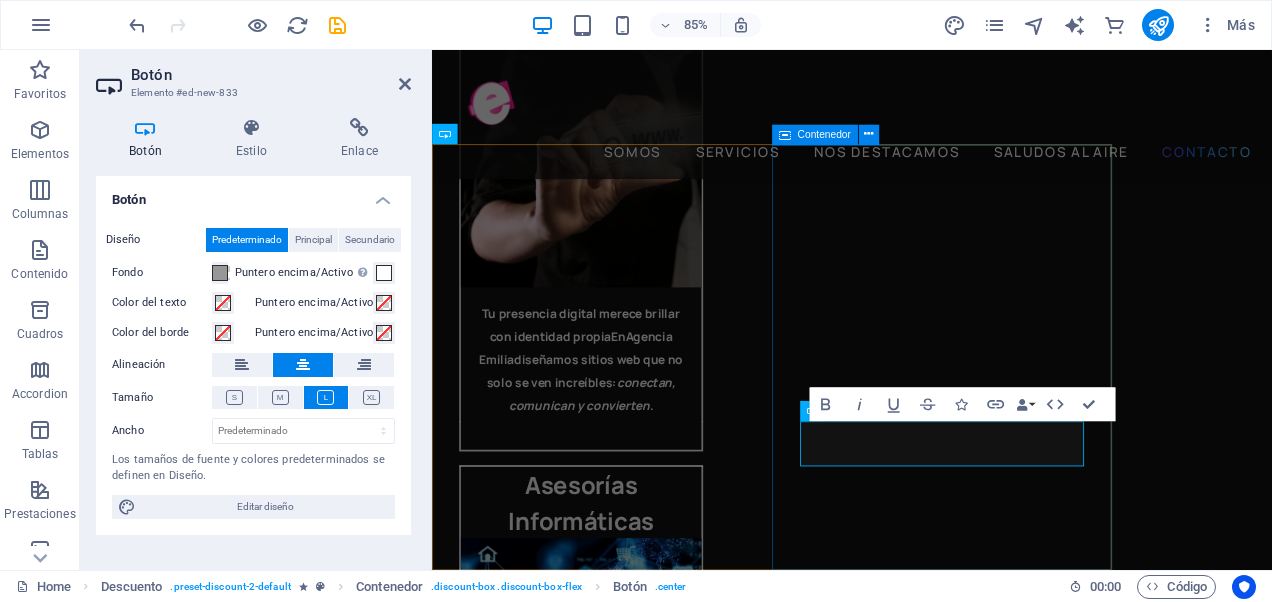 click on "Do you want  25%  off your first order?  Get your personalized coupon" at bounding box center [832, 6030] 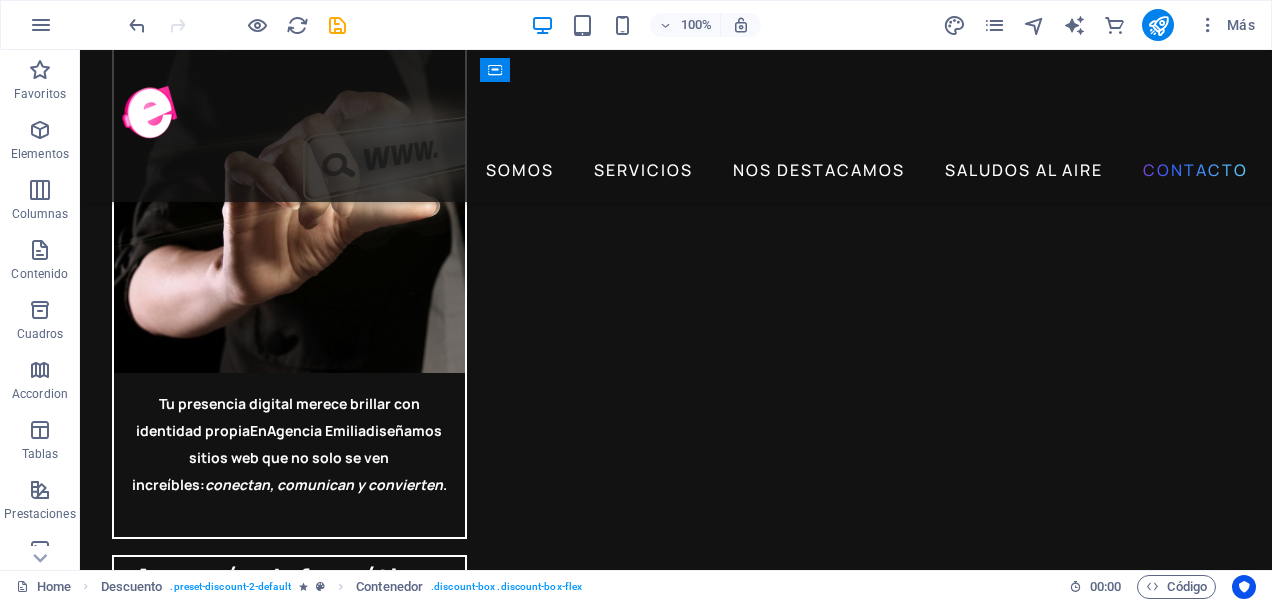scroll, scrollTop: 5032, scrollLeft: 0, axis: vertical 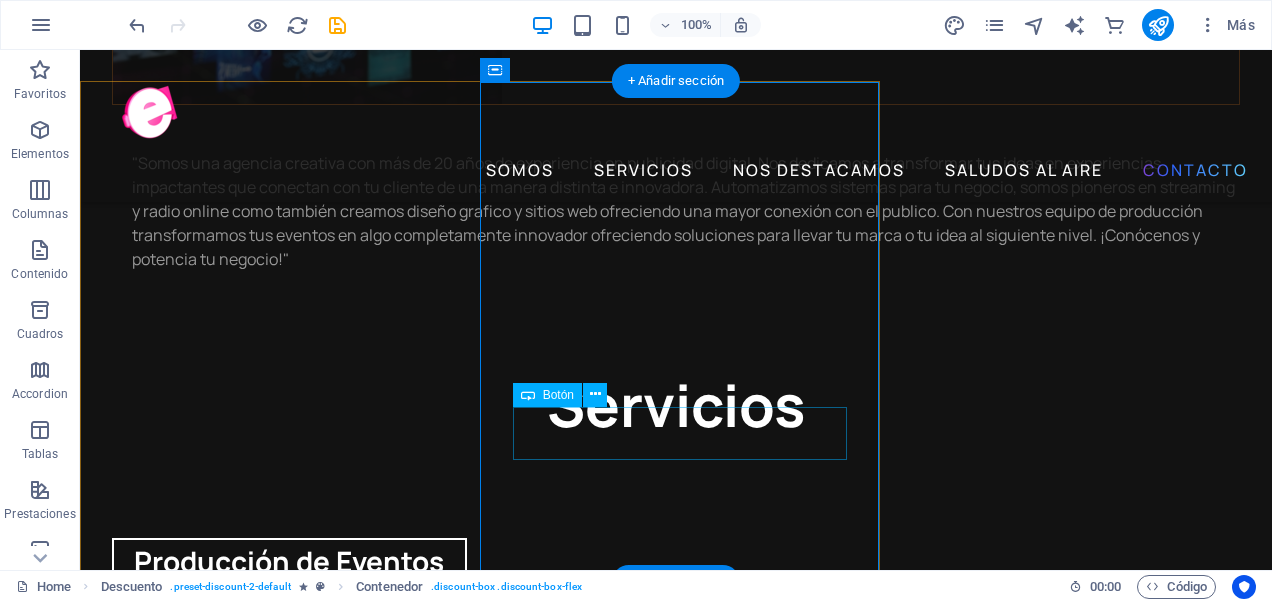 click on "Get your personalized coupon" at bounding box center [480, 7114] 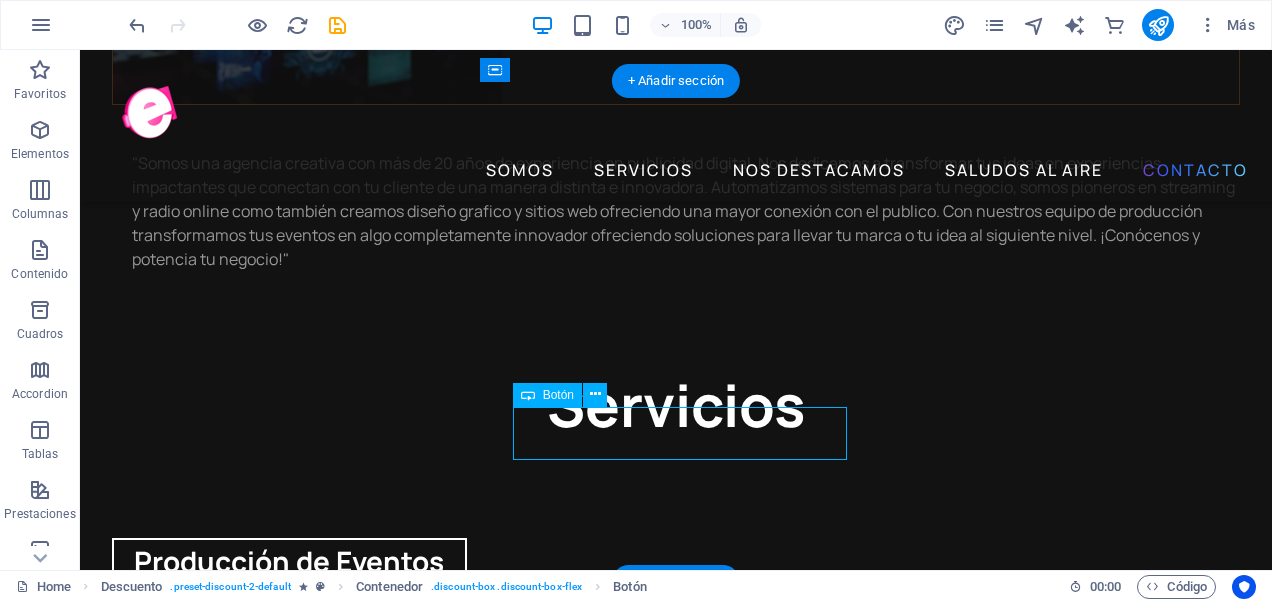 click on "Get your personalized coupon" at bounding box center (480, 7114) 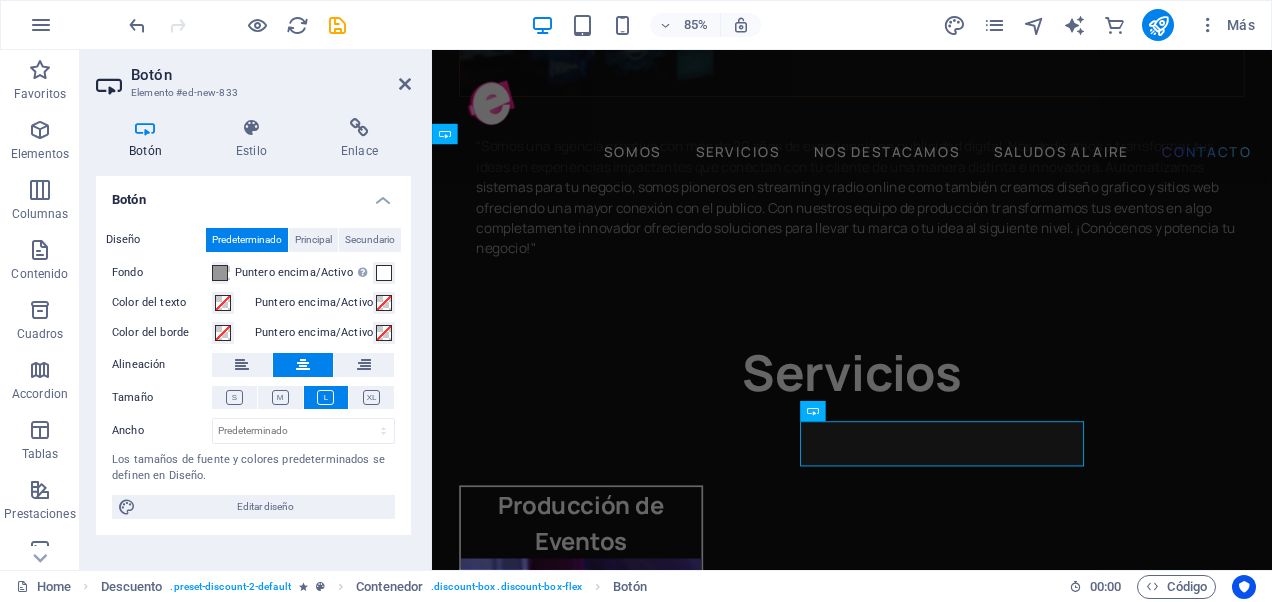 scroll, scrollTop: 5764, scrollLeft: 0, axis: vertical 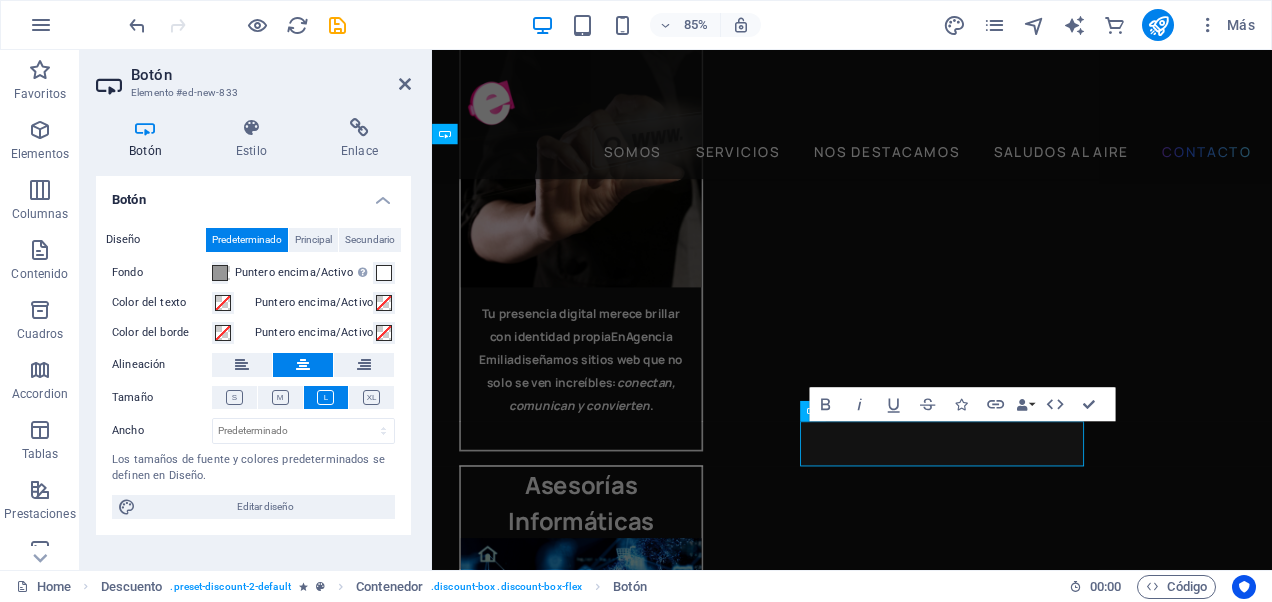 click on "Los tamaños de fuente y colores predeterminados se definen en Diseño." at bounding box center [253, 468] 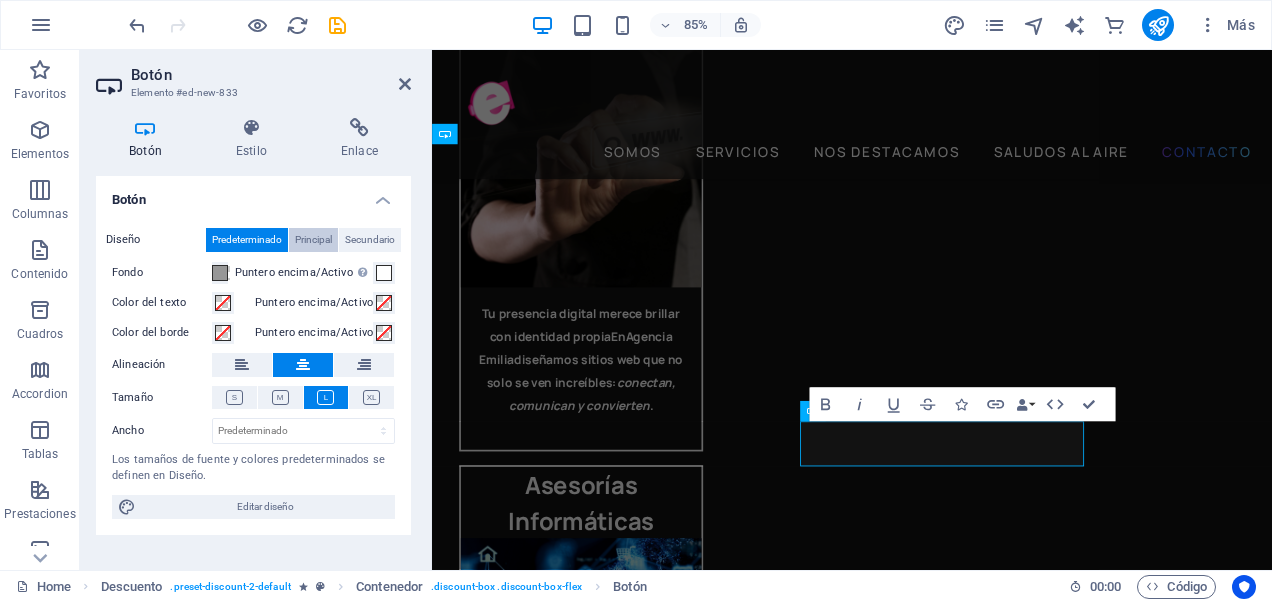 click on "Principal" at bounding box center [313, 240] 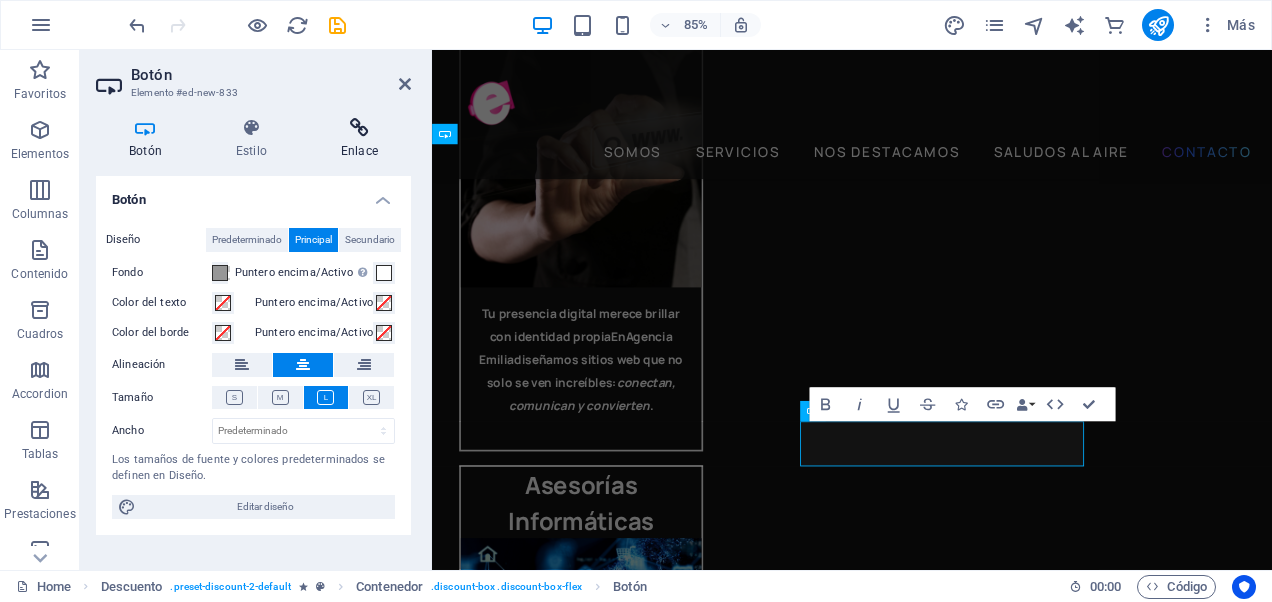 click at bounding box center (359, 128) 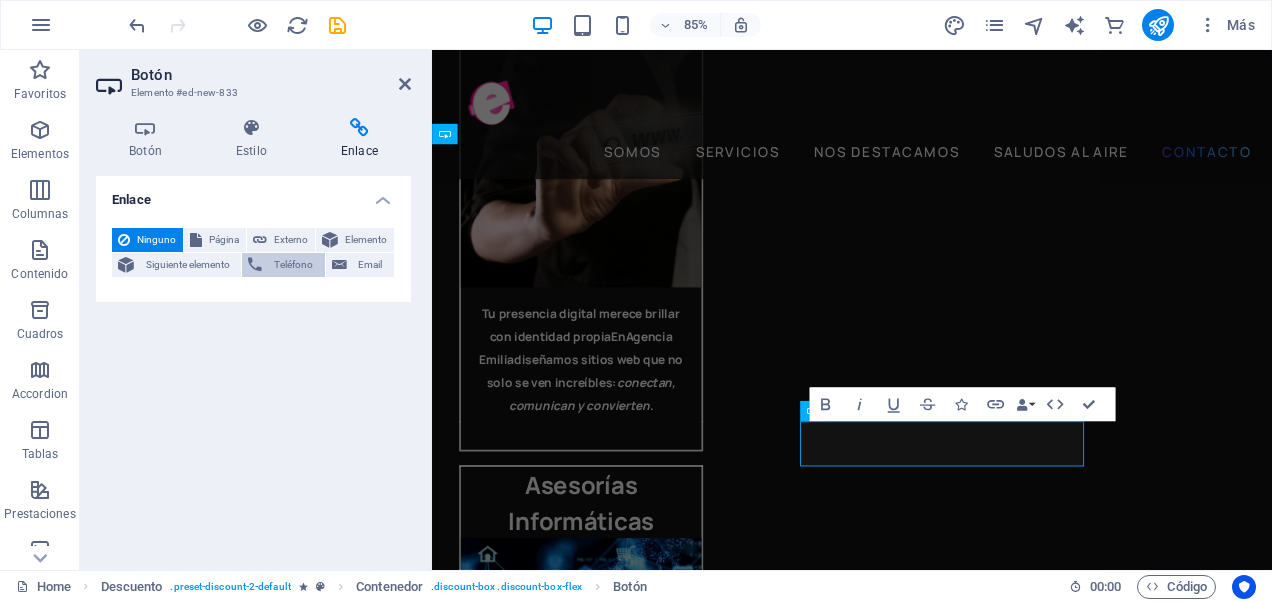 click on "Teléfono" at bounding box center [293, 265] 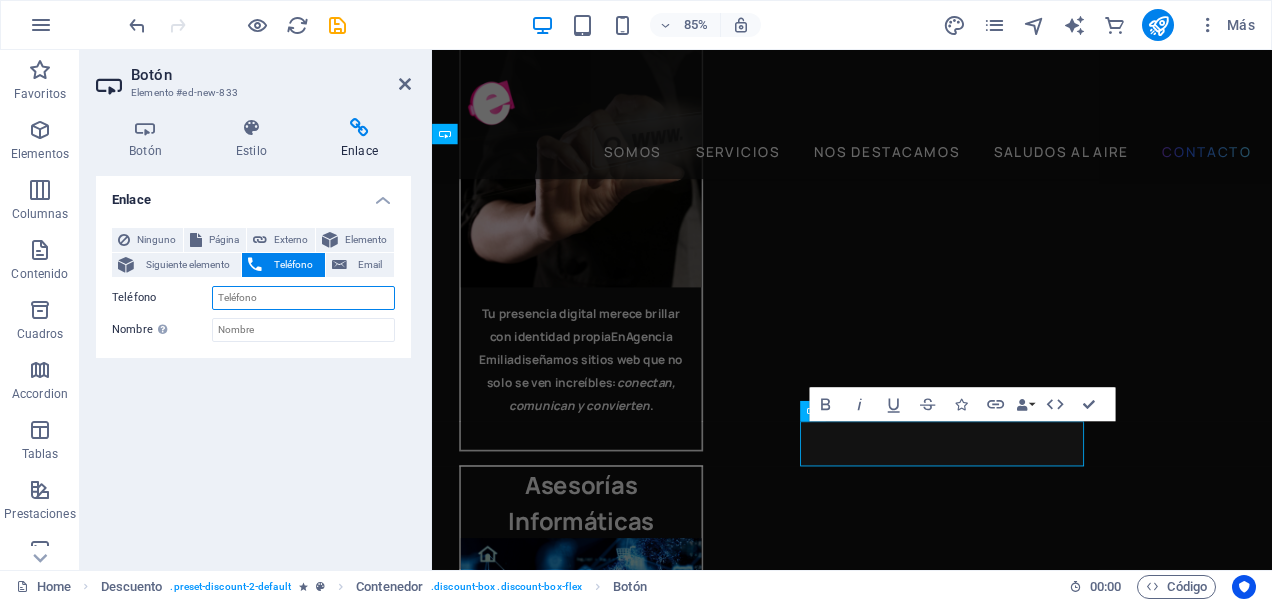 click on "Teléfono" at bounding box center (303, 298) 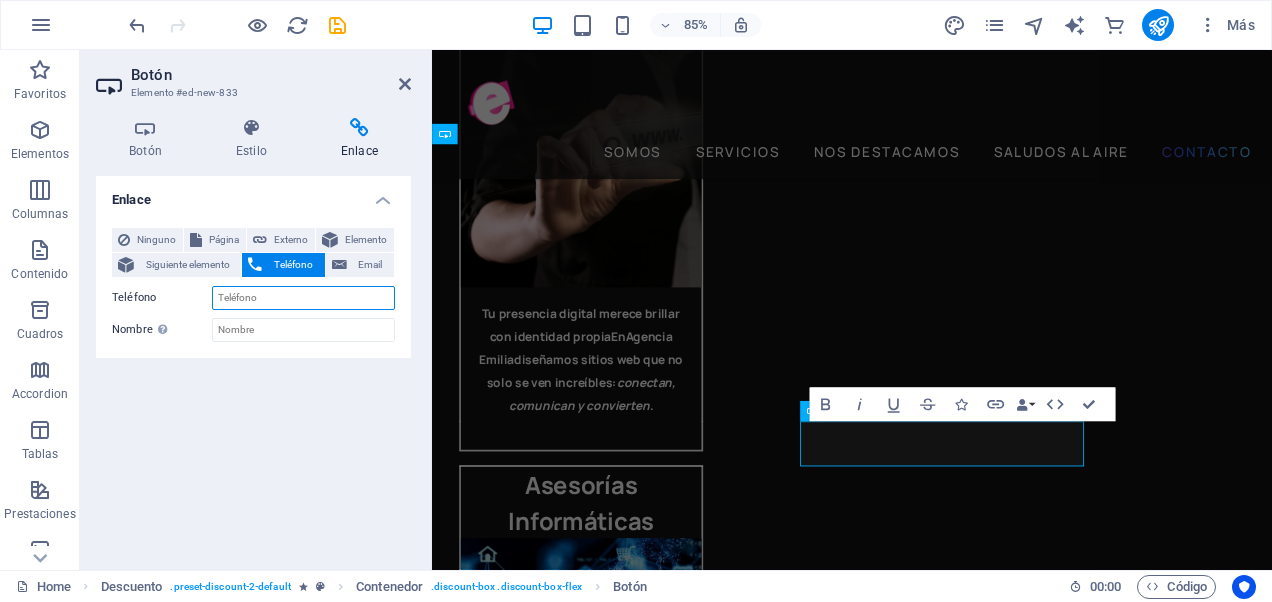 type on "+" 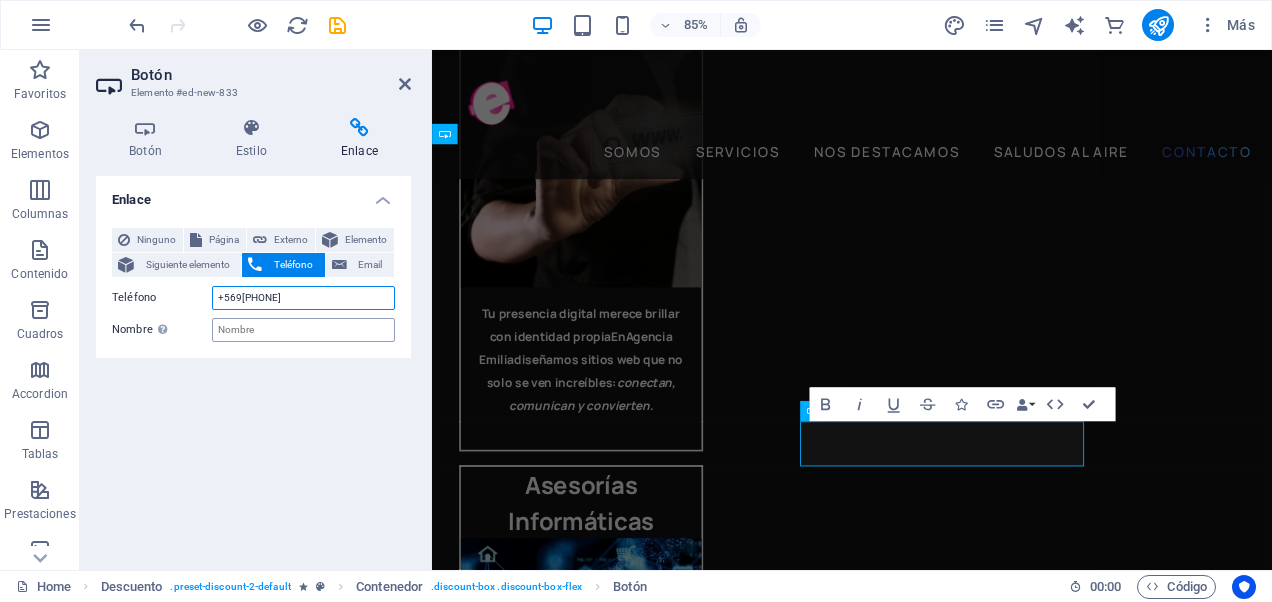 type on "+[PHONE]" 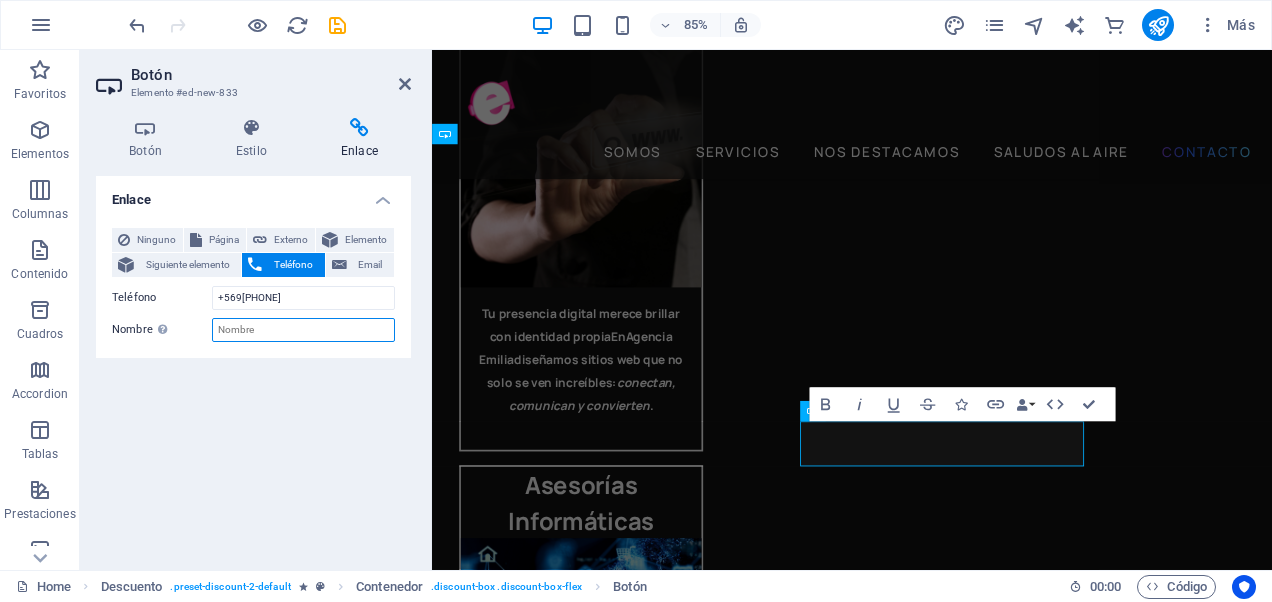 click on "Nombre Una descripción adicional del enlace no debería ser igual al texto del enlace. El título suele mostrarse como un texto de información cuando se mueve el ratón por encima del elemento. Déjalo en blanco en caso de dudas." at bounding box center [303, 330] 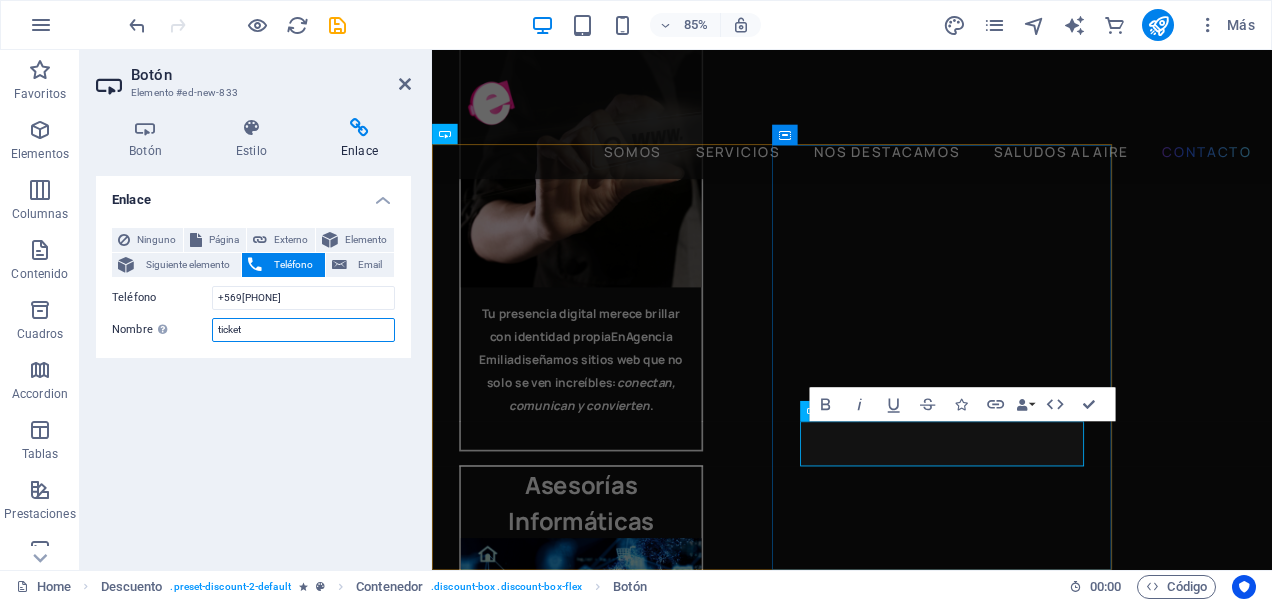 type on "ticket" 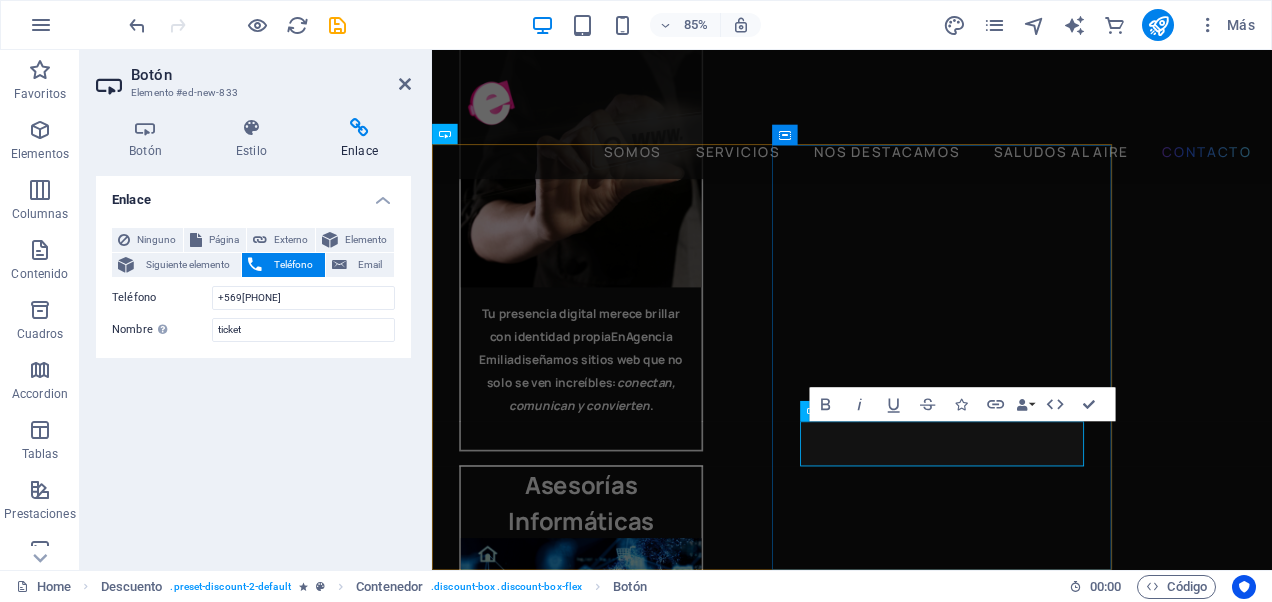 click on "Get your personalized coupon" at bounding box center [832, 5979] 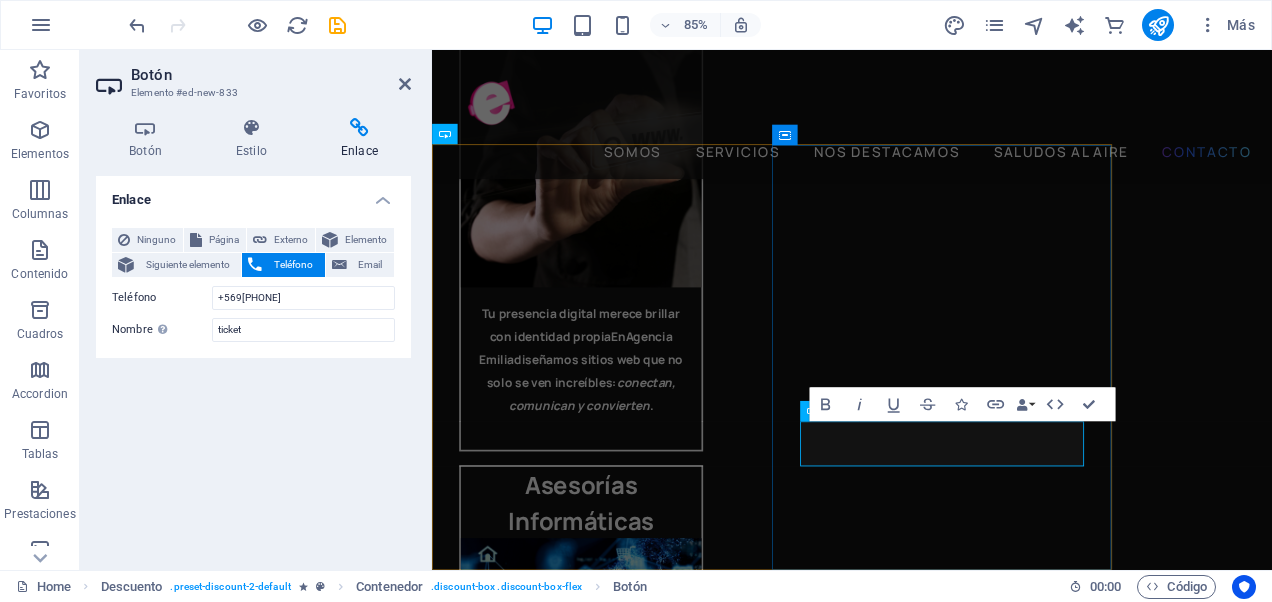 type 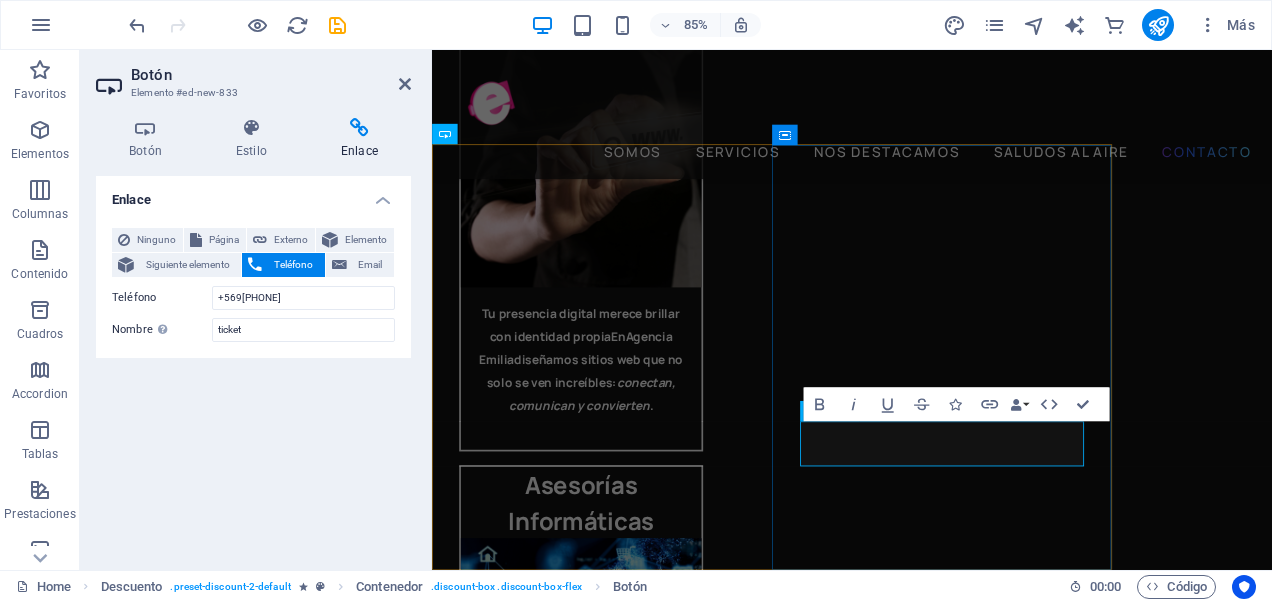 scroll, scrollTop: 5750, scrollLeft: 0, axis: vertical 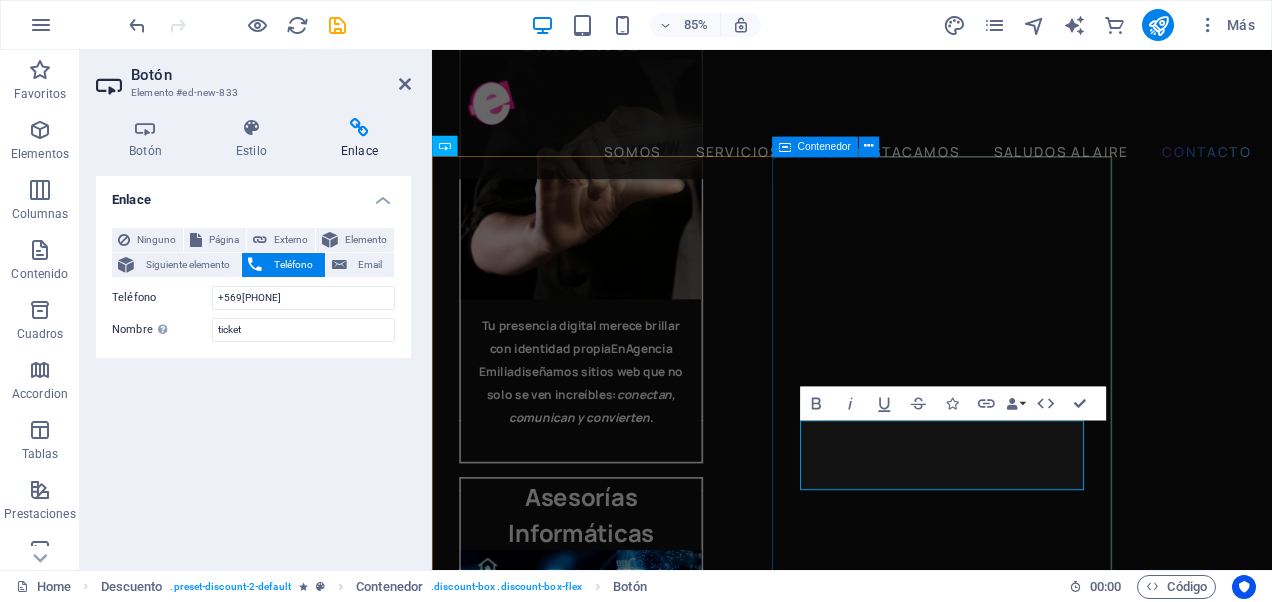 click on "Do you want  25%  off your first order?  Get TICKET personalized coupon" at bounding box center (832, 6044) 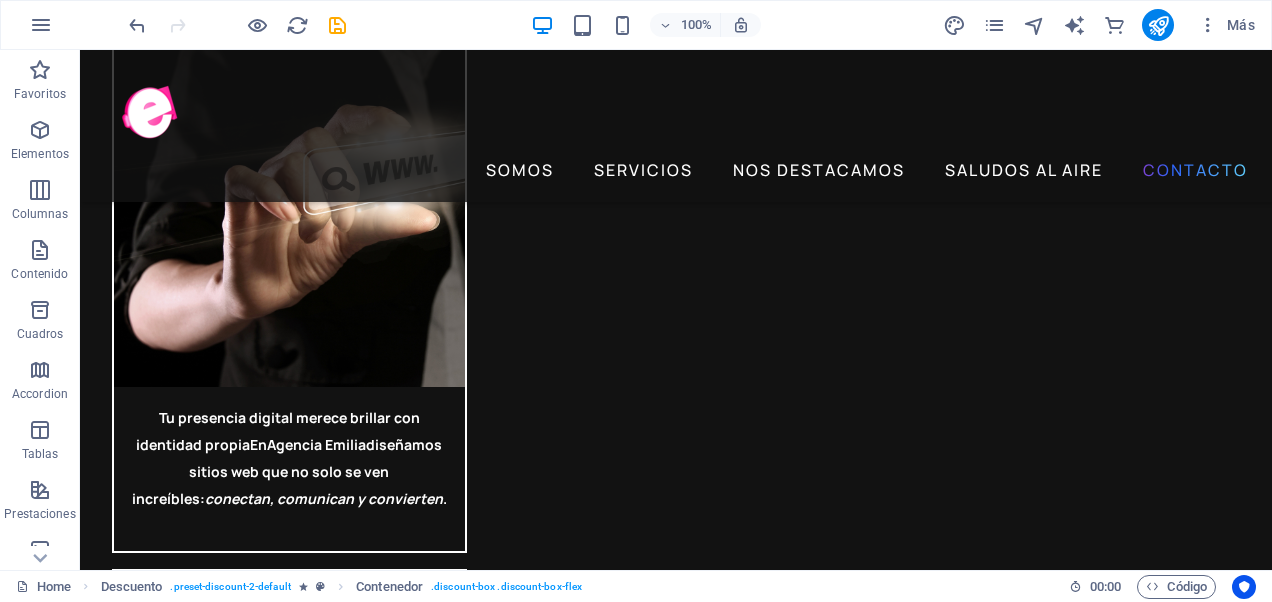 scroll, scrollTop: 4938, scrollLeft: 0, axis: vertical 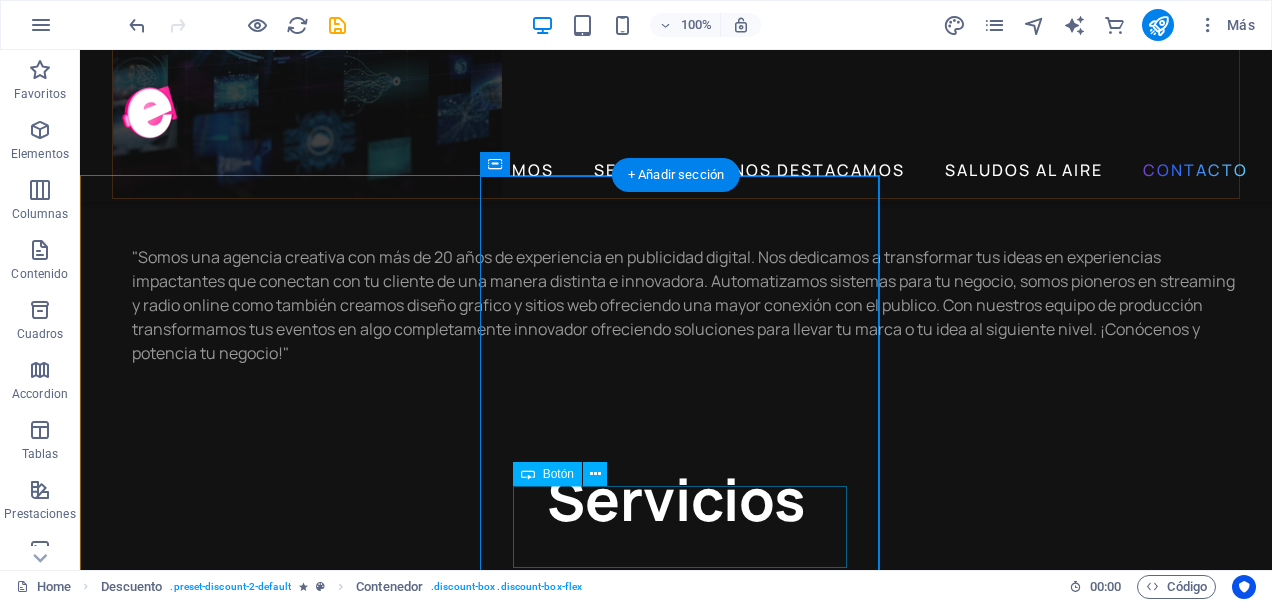 click on "Get TICKET personalized coupon" at bounding box center [480, 7208] 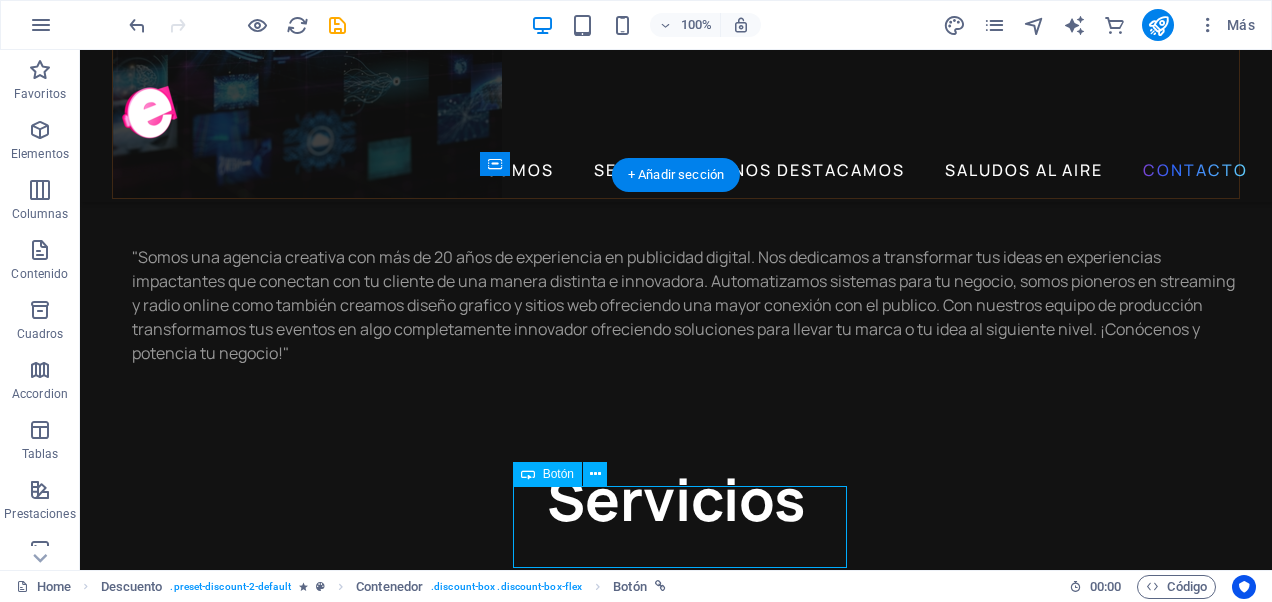 click on "Get TICKET personalized coupon" at bounding box center (480, 7208) 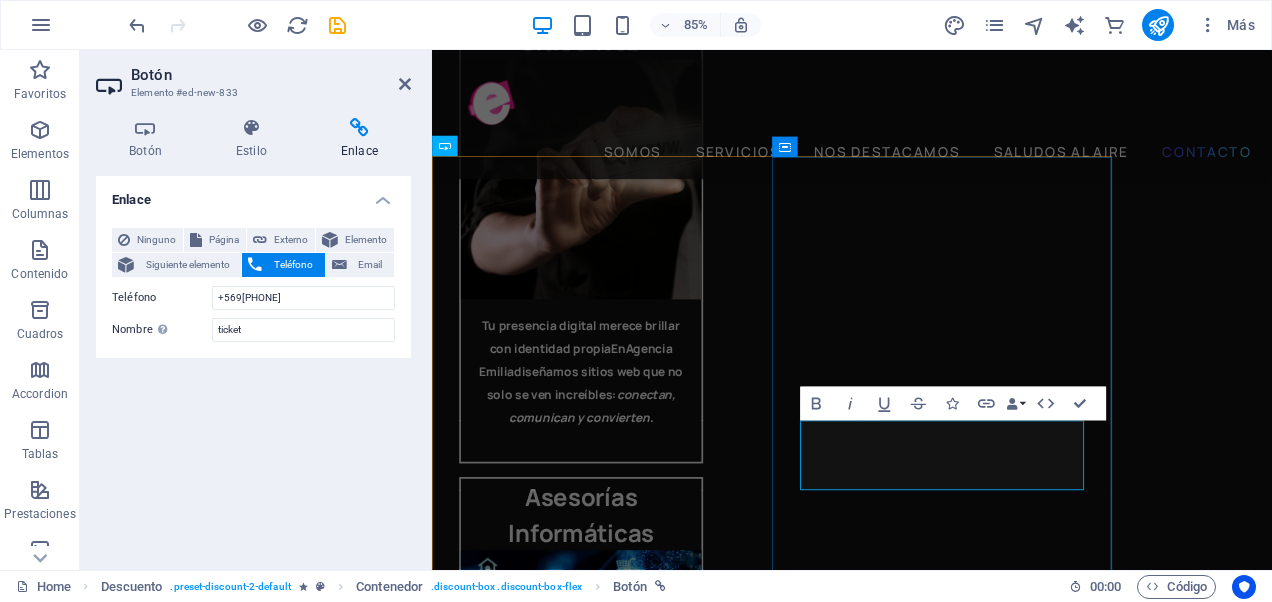 type 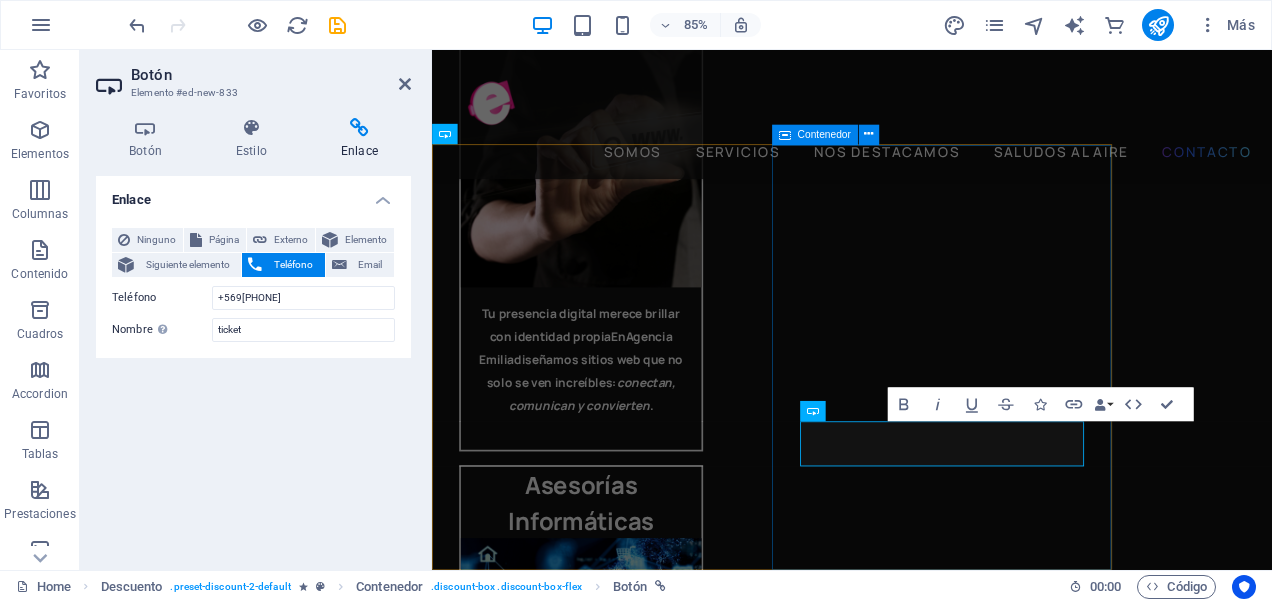 click on "Do you want  25%  off your first order?  COMPRA" at bounding box center (832, 6030) 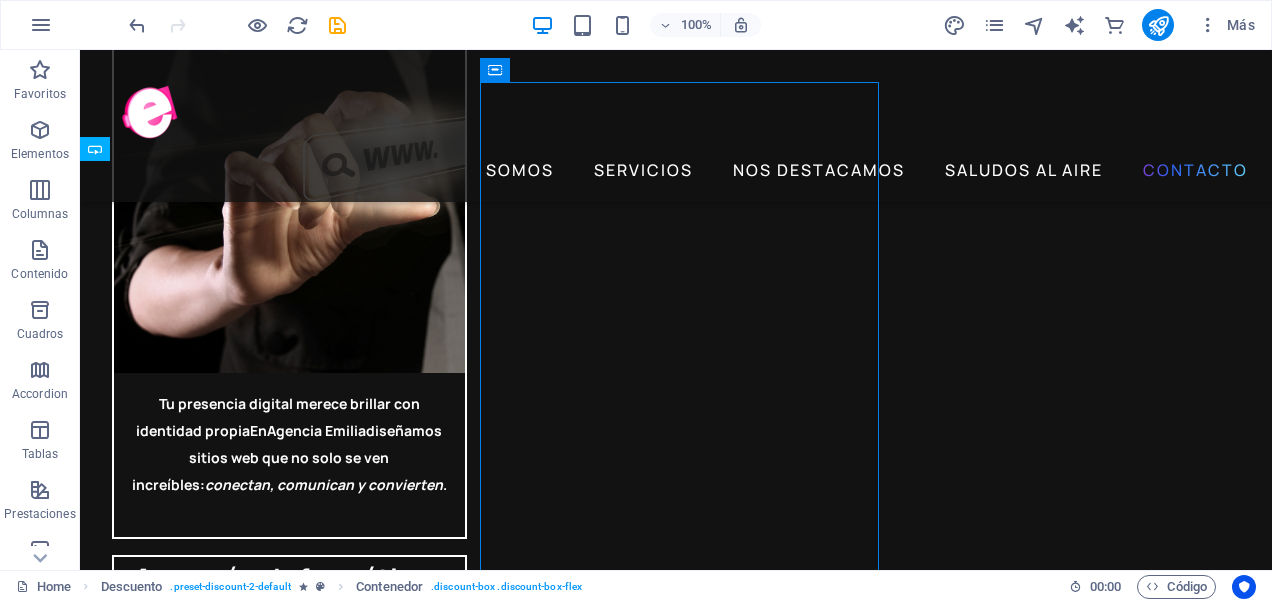 scroll, scrollTop: 5032, scrollLeft: 0, axis: vertical 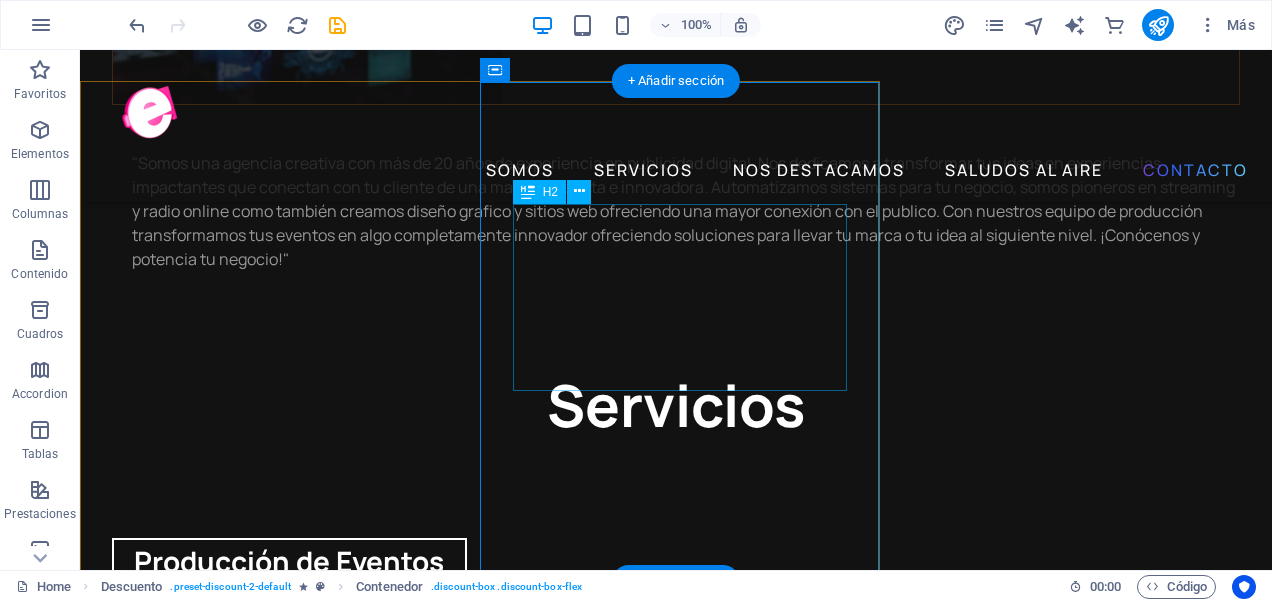 click on "Do you want  25%  off your first order?" at bounding box center [480, 7009] 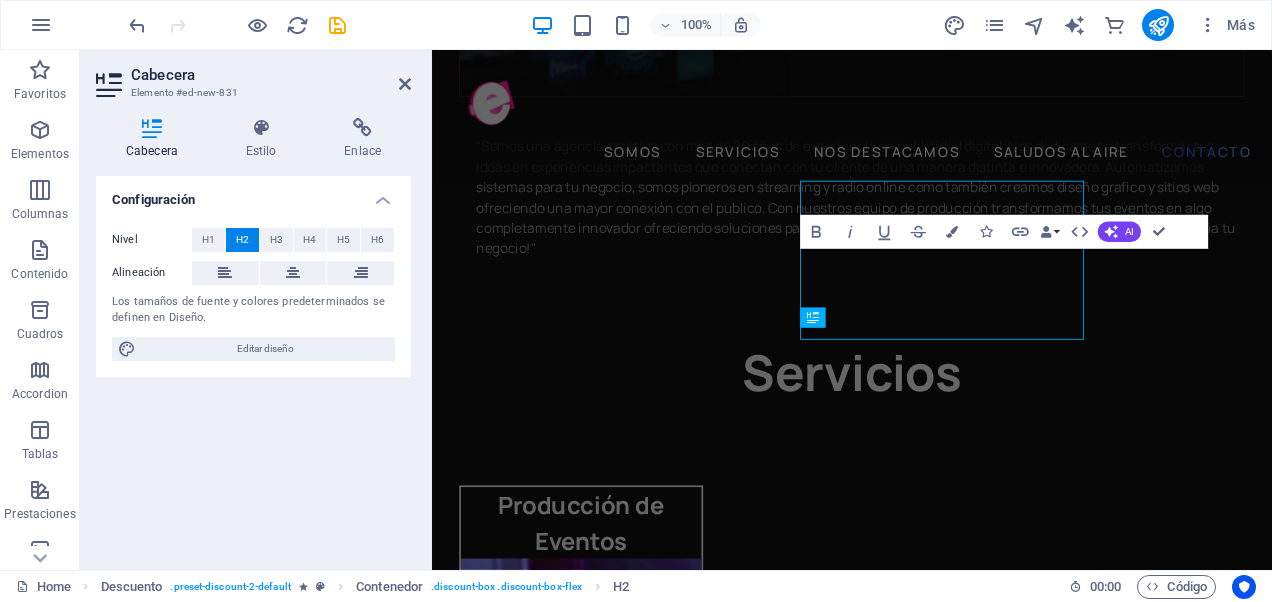 scroll, scrollTop: 5764, scrollLeft: 0, axis: vertical 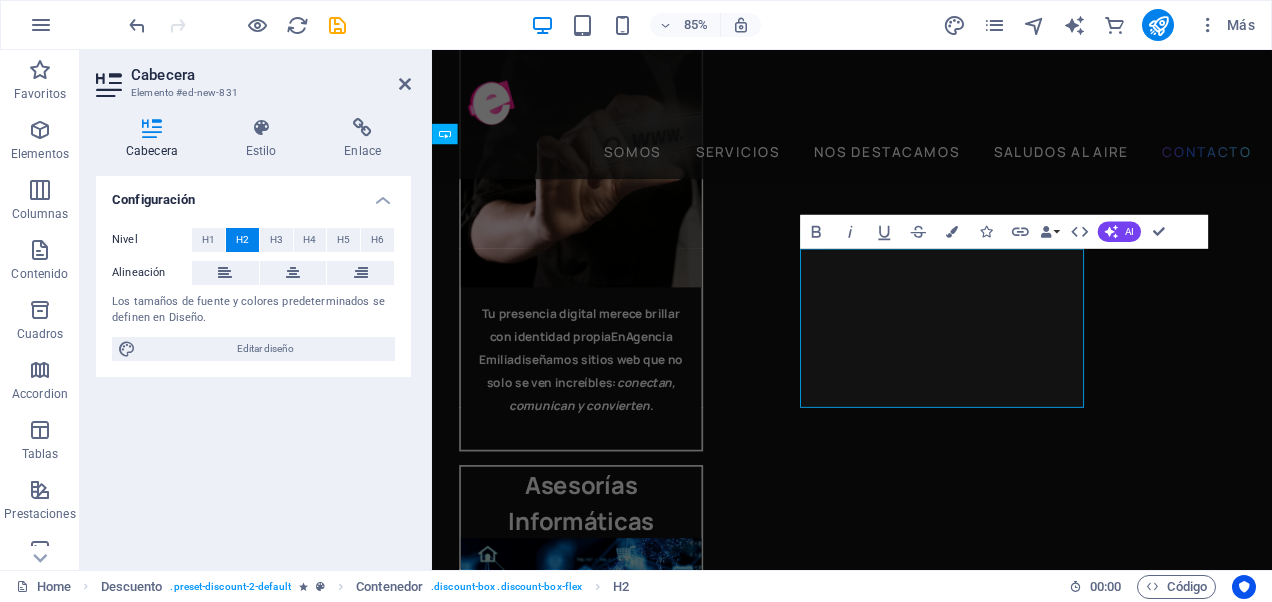 type 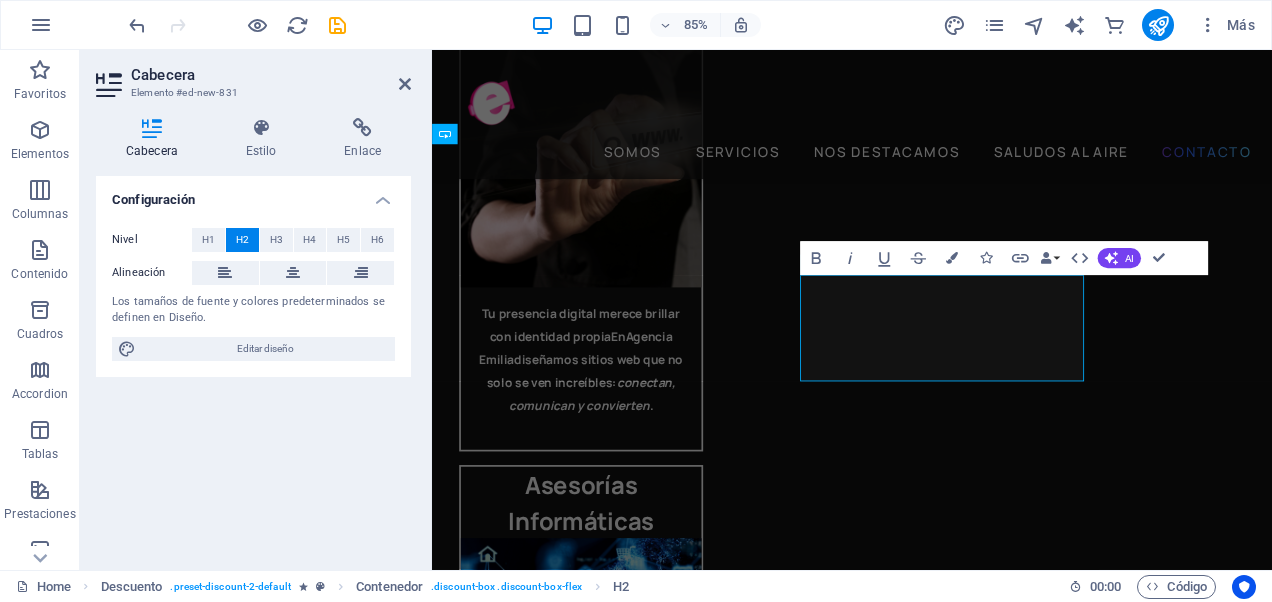 click at bounding box center [832, 5506] 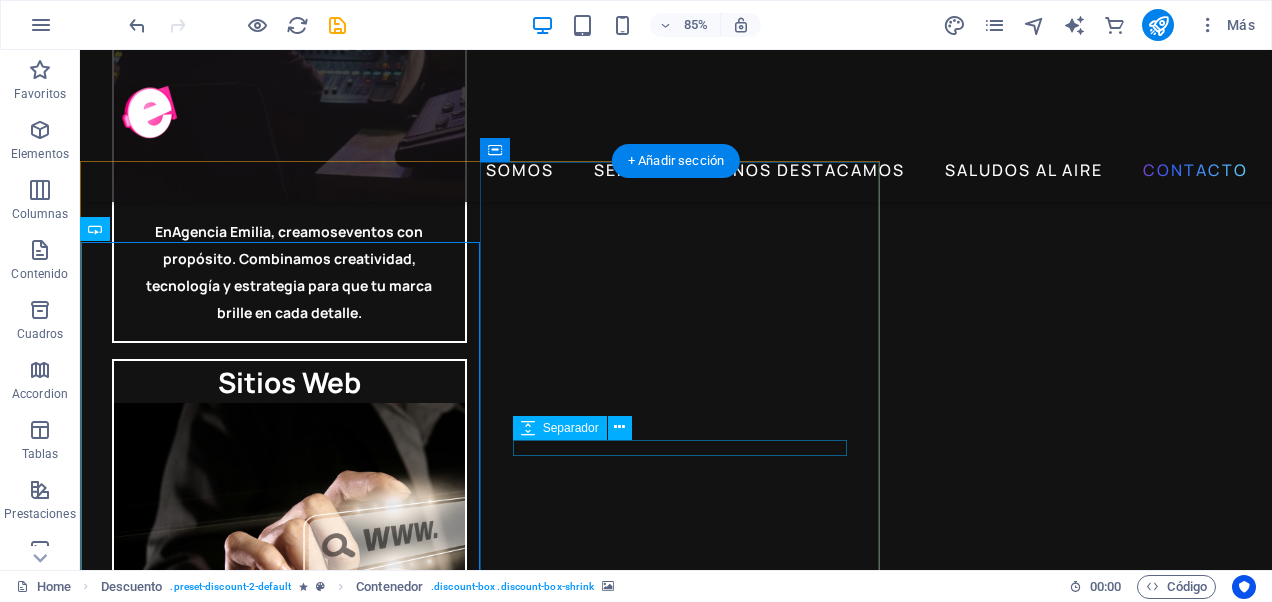 scroll, scrollTop: 4952, scrollLeft: 0, axis: vertical 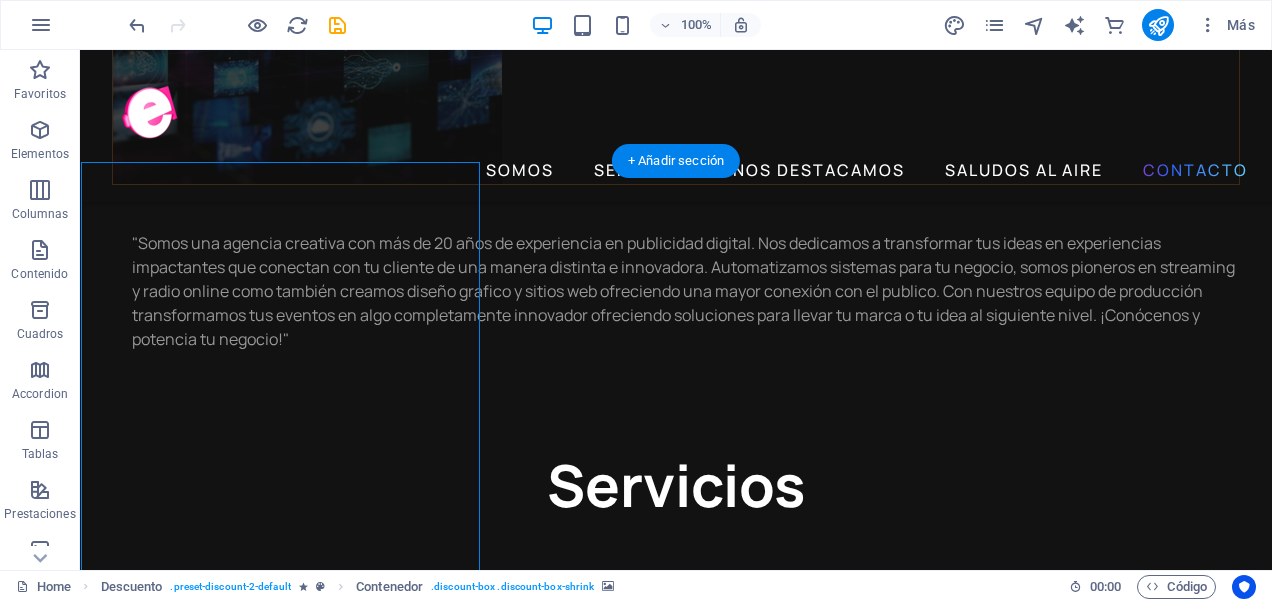 click at bounding box center [480, 6720] 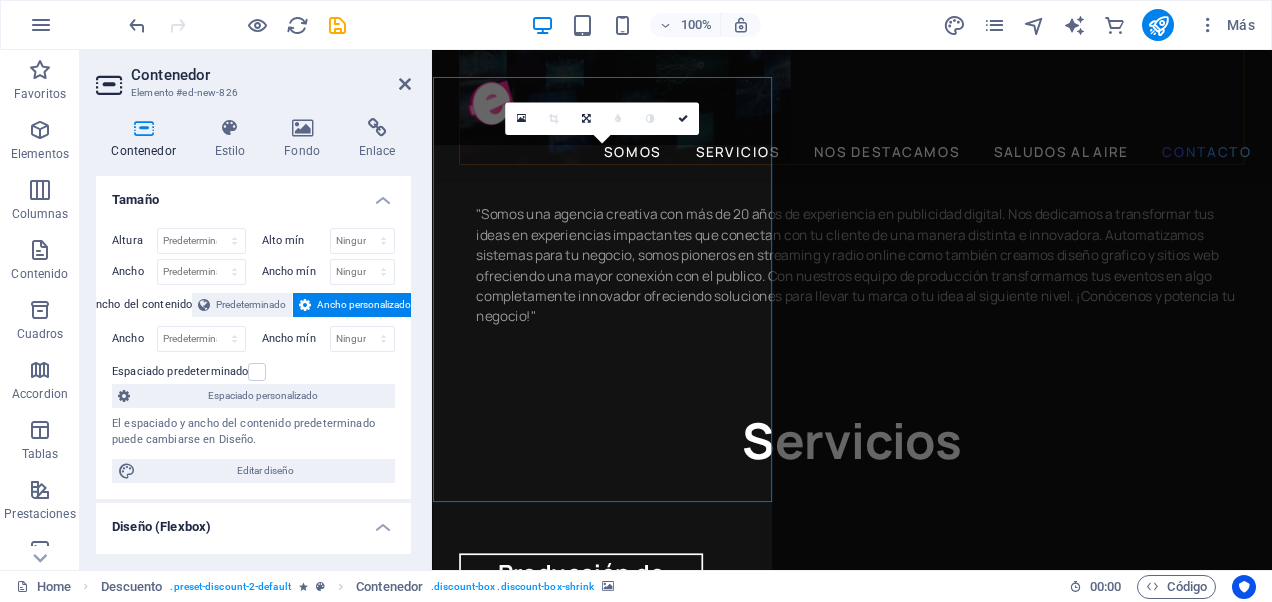 scroll, scrollTop: 5764, scrollLeft: 0, axis: vertical 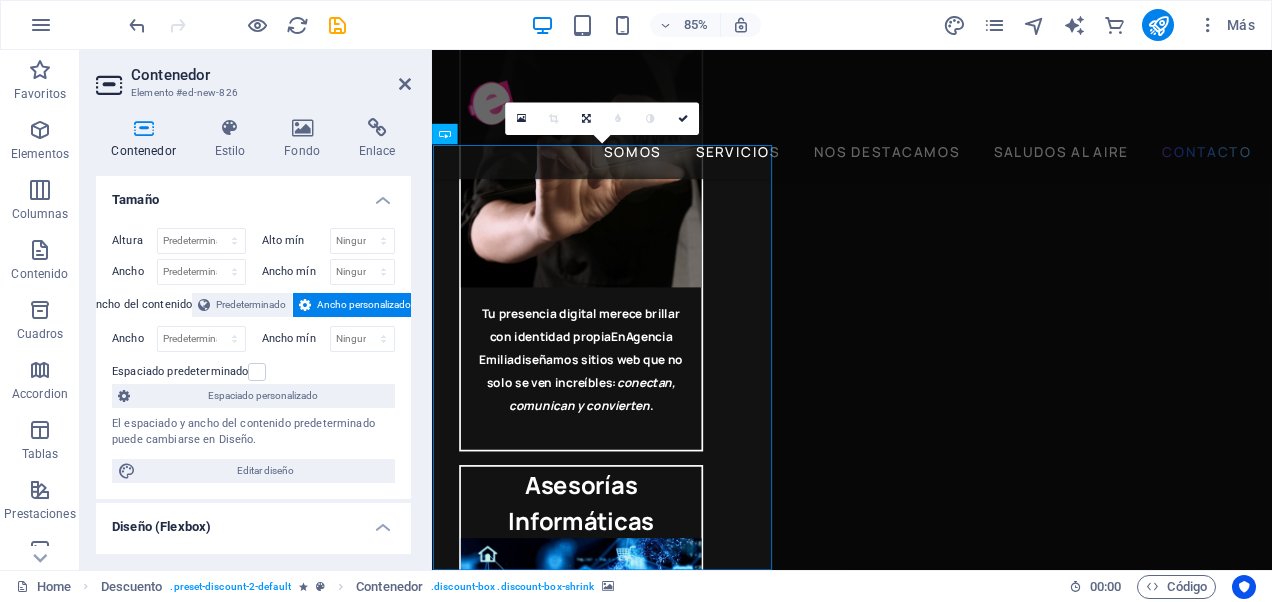 click at bounding box center [832, 5506] 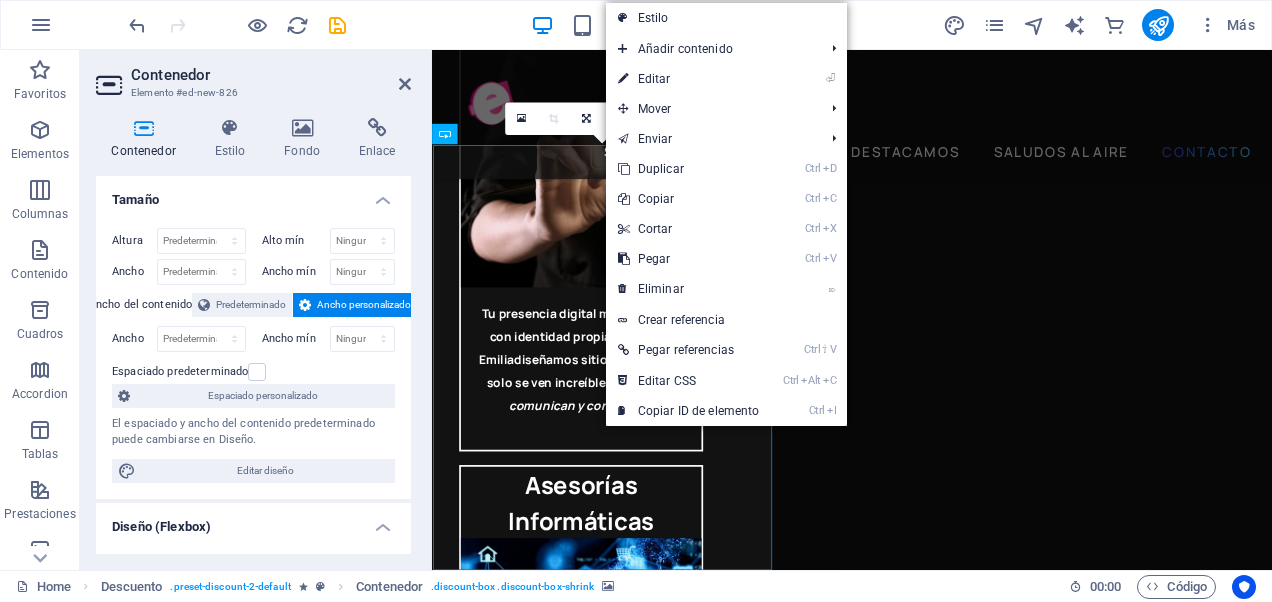 click at bounding box center (832, 5506) 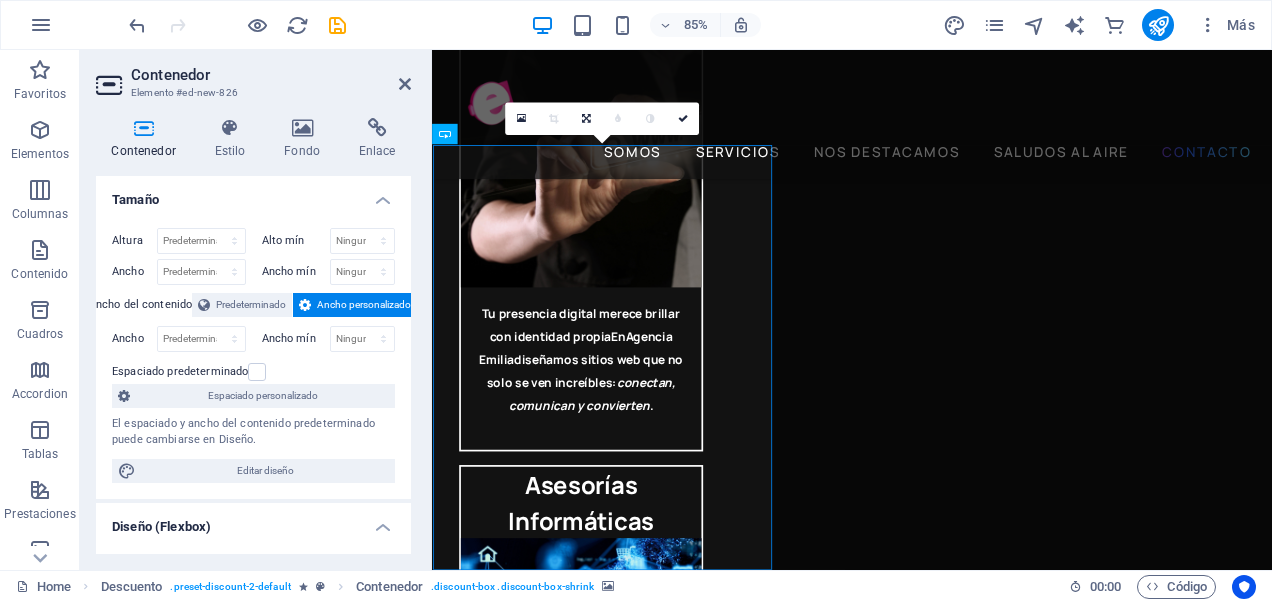 click at bounding box center [832, 5506] 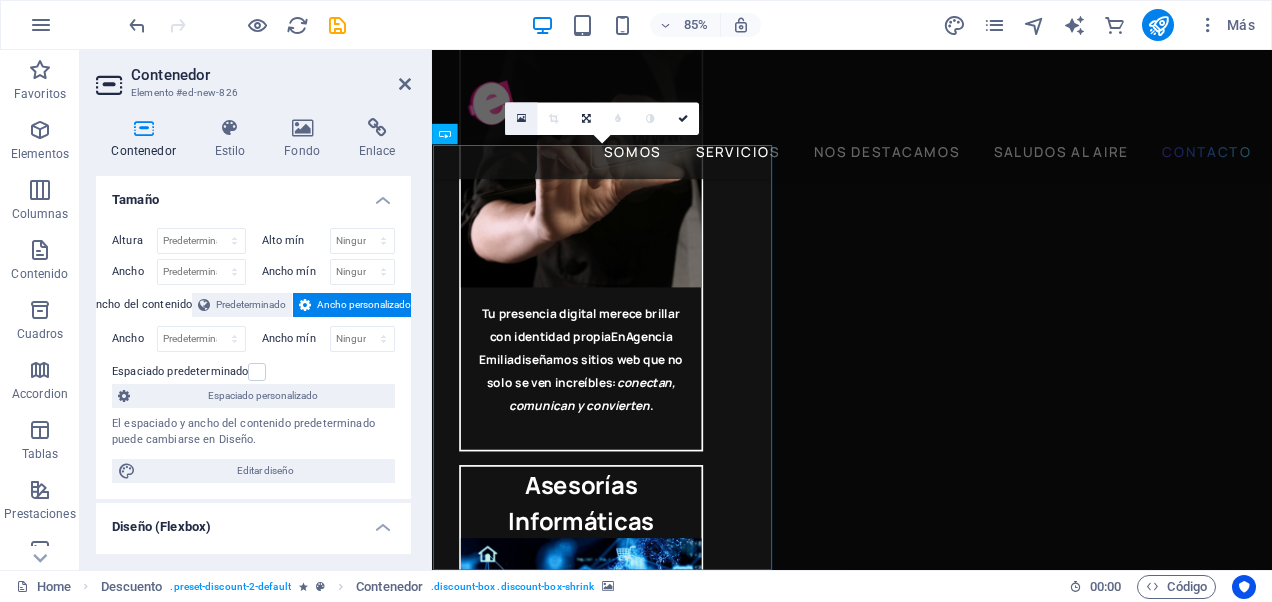 click at bounding box center [521, 119] 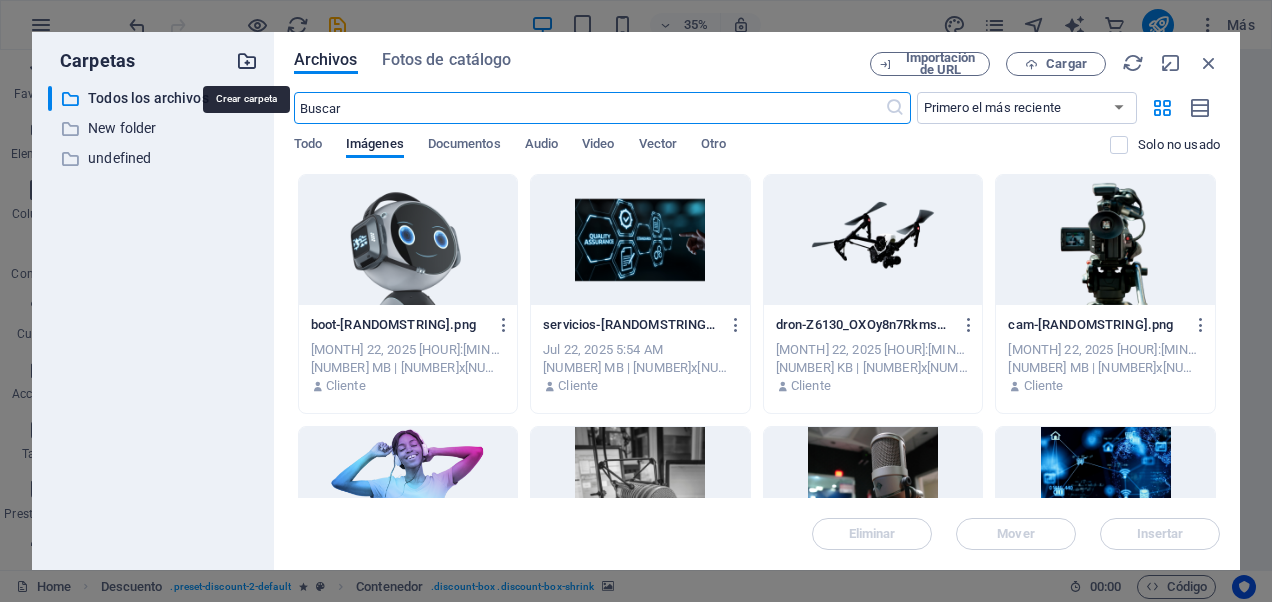 click at bounding box center [247, 61] 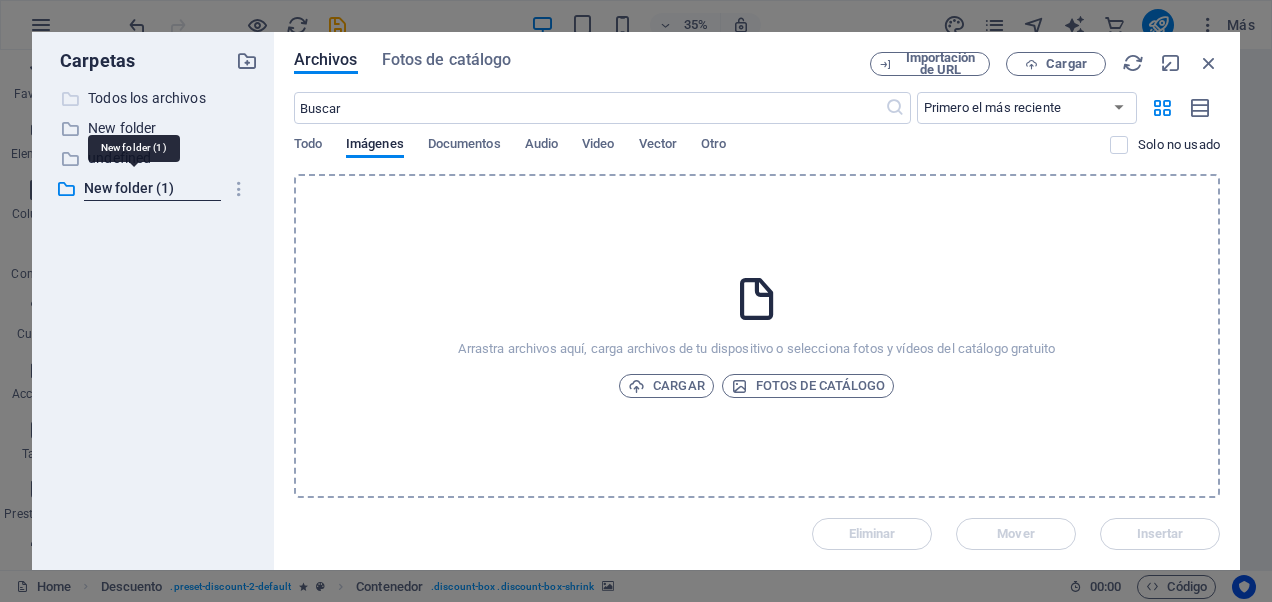 click on "Todos los archivos" at bounding box center [154, 98] 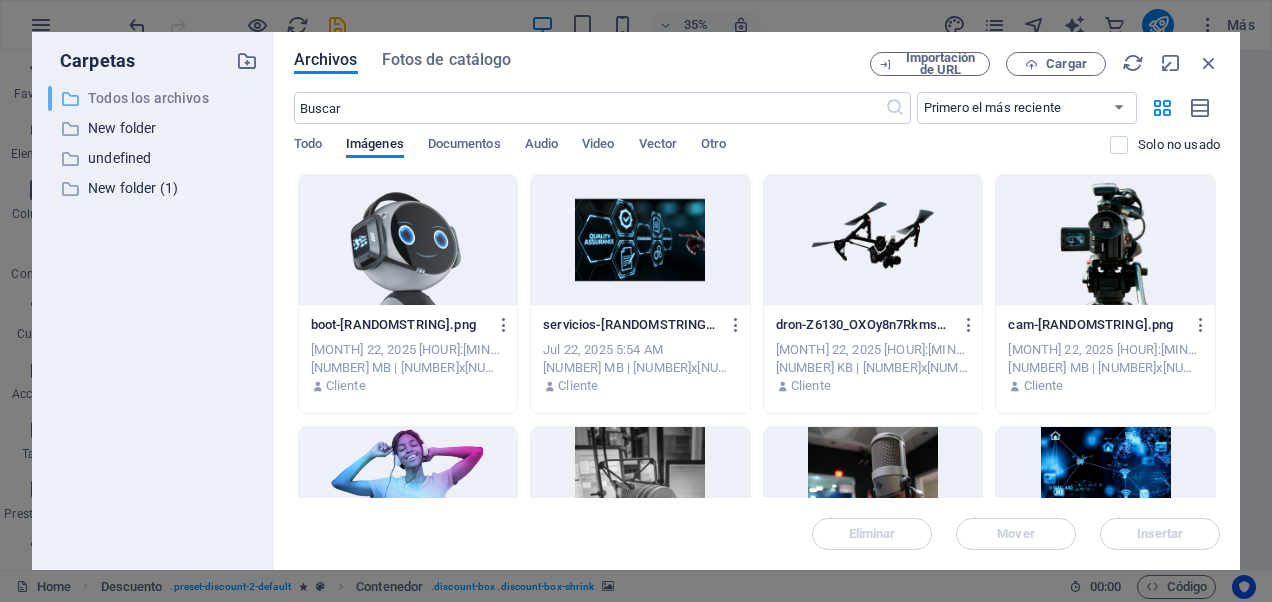 click on "Todos los archivos" at bounding box center [154, 98] 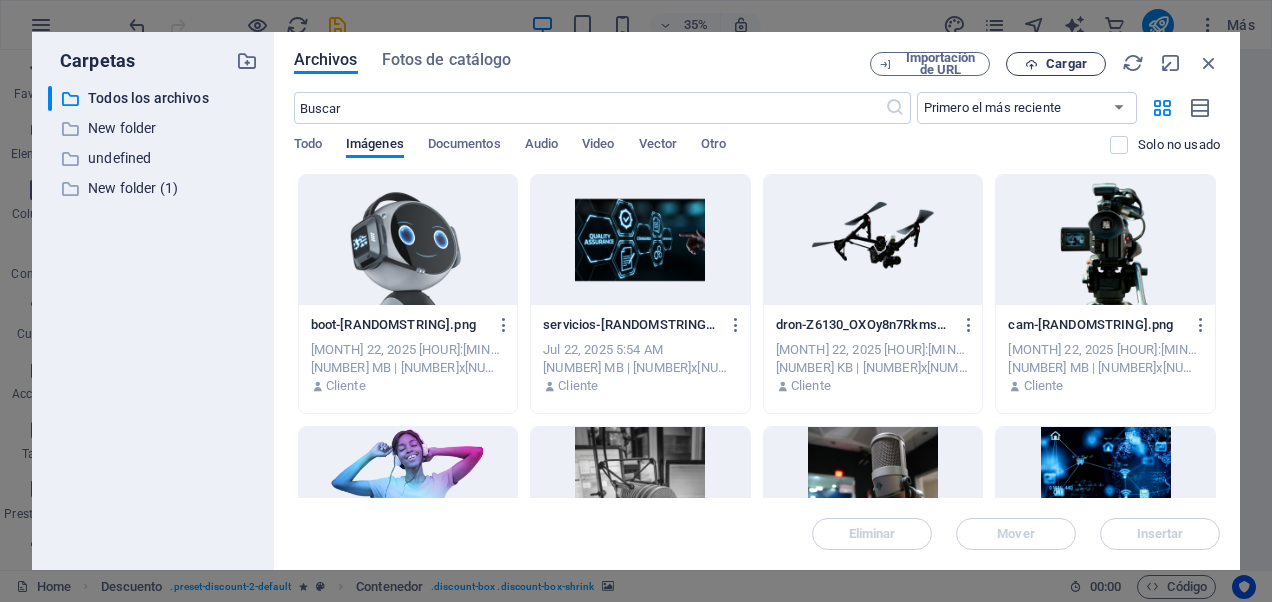 click on "Cargar" at bounding box center (1056, 64) 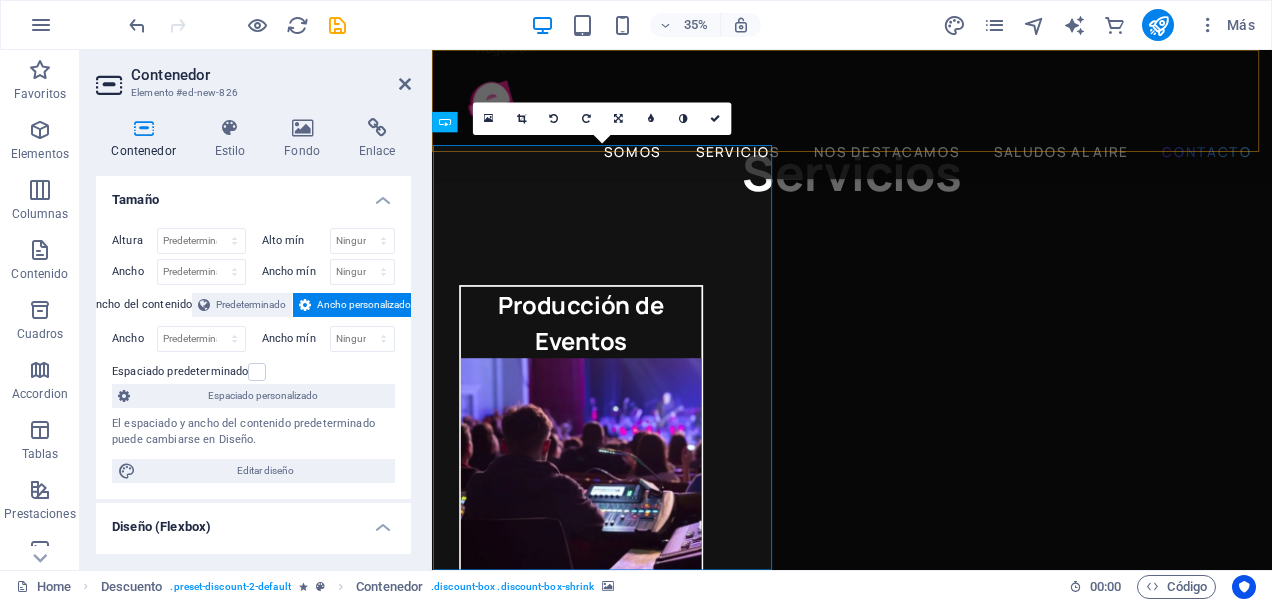 scroll, scrollTop: 5764, scrollLeft: 0, axis: vertical 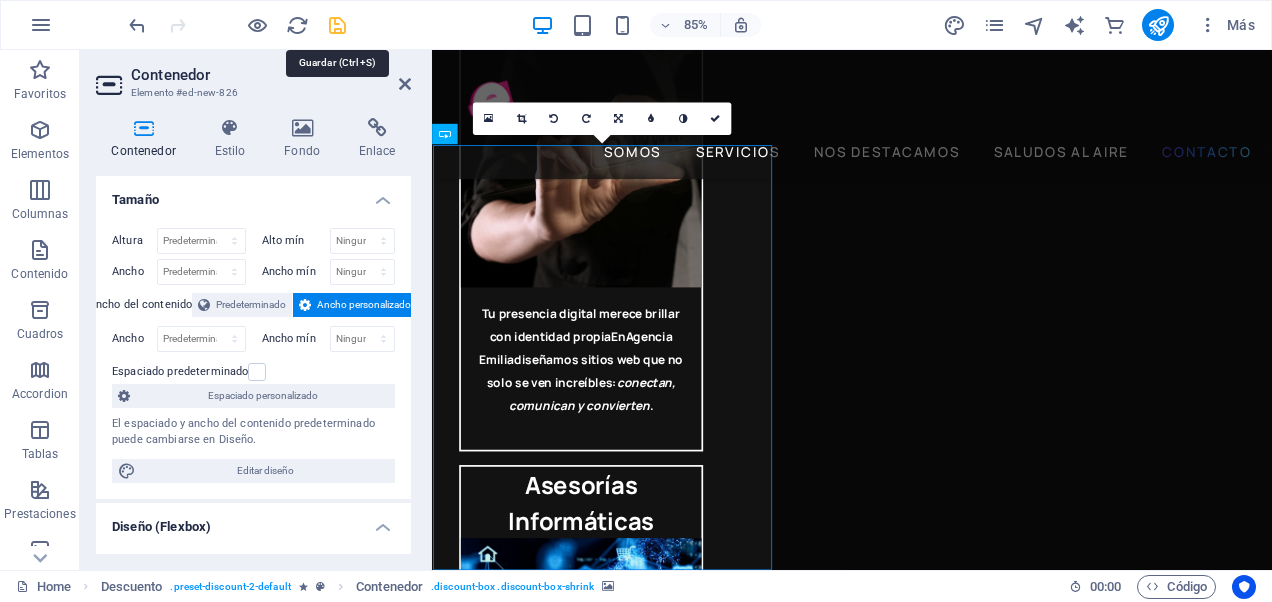 click at bounding box center (337, 25) 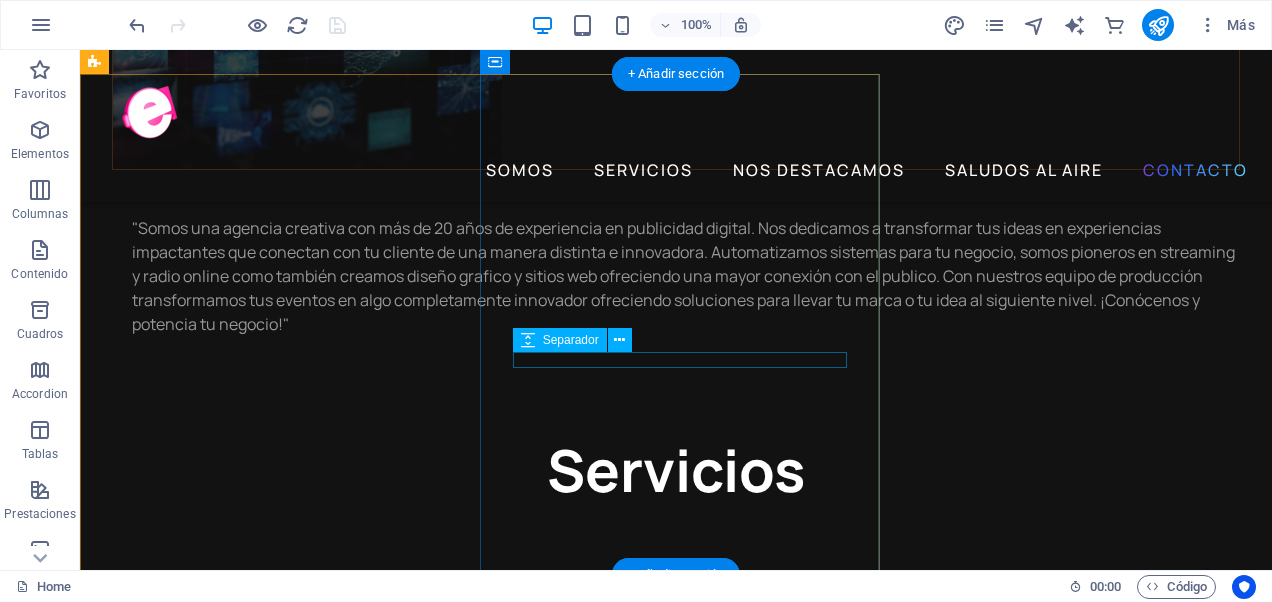 scroll, scrollTop: 5044, scrollLeft: 0, axis: vertical 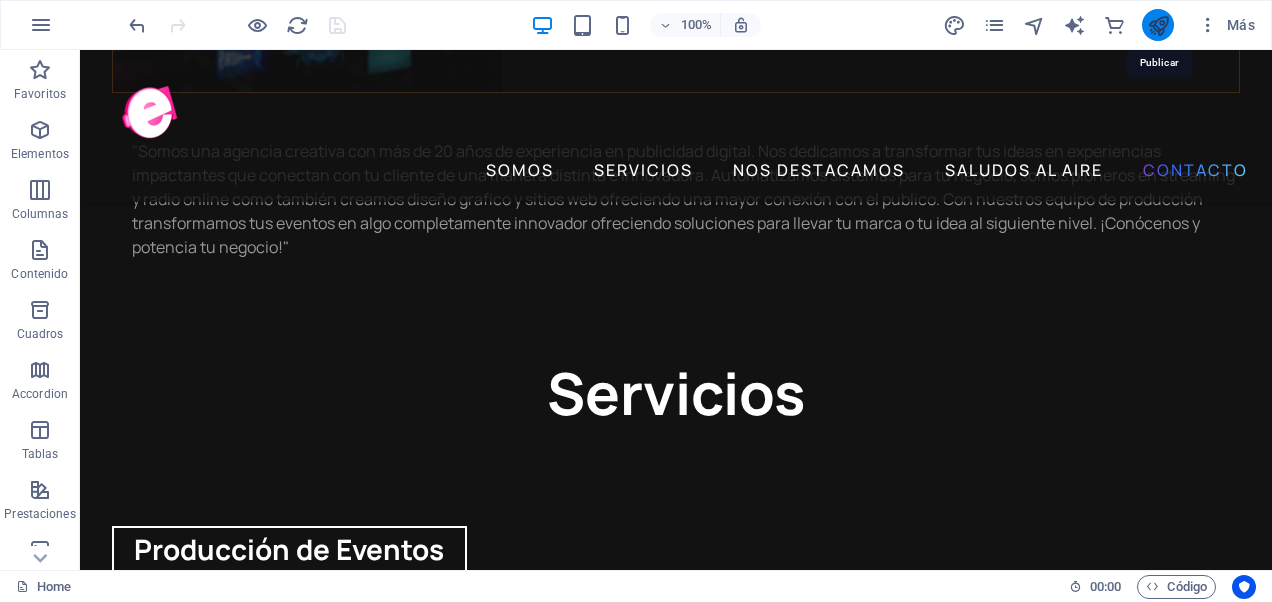 click at bounding box center (1158, 25) 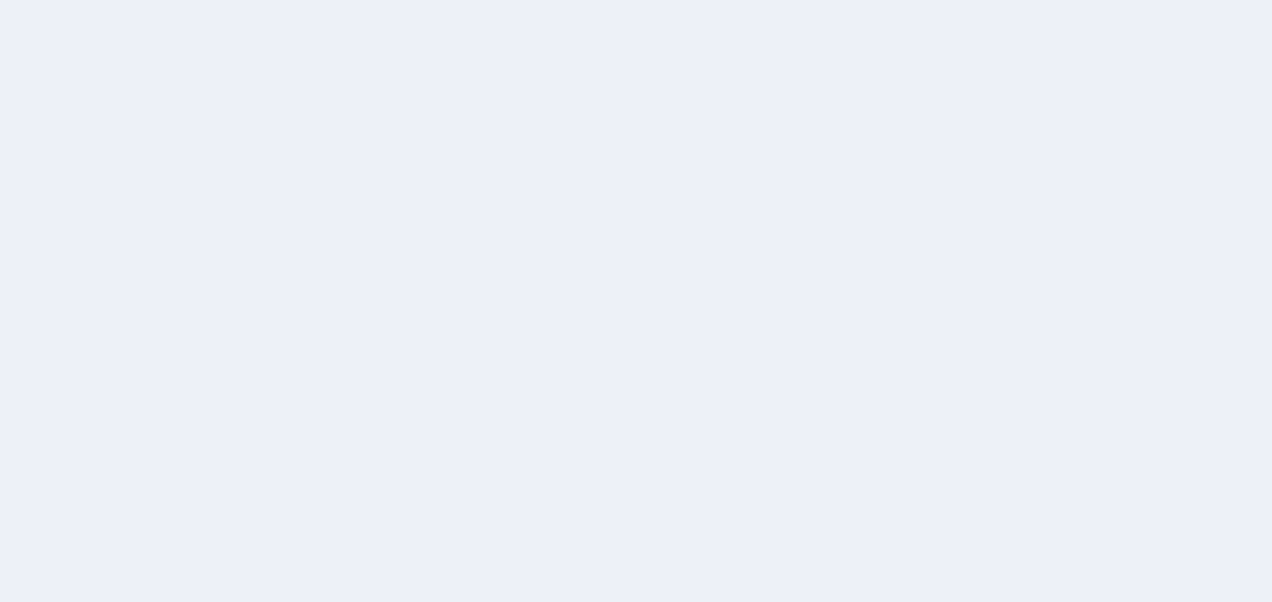 scroll, scrollTop: 0, scrollLeft: 0, axis: both 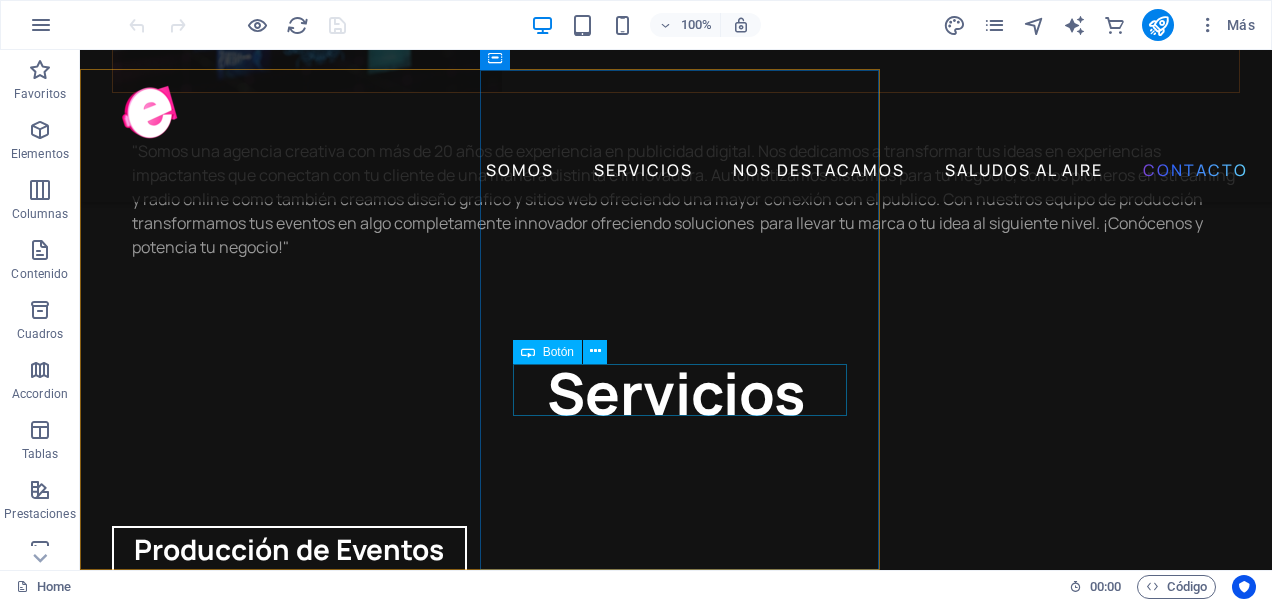 click on "Botón" at bounding box center (558, 352) 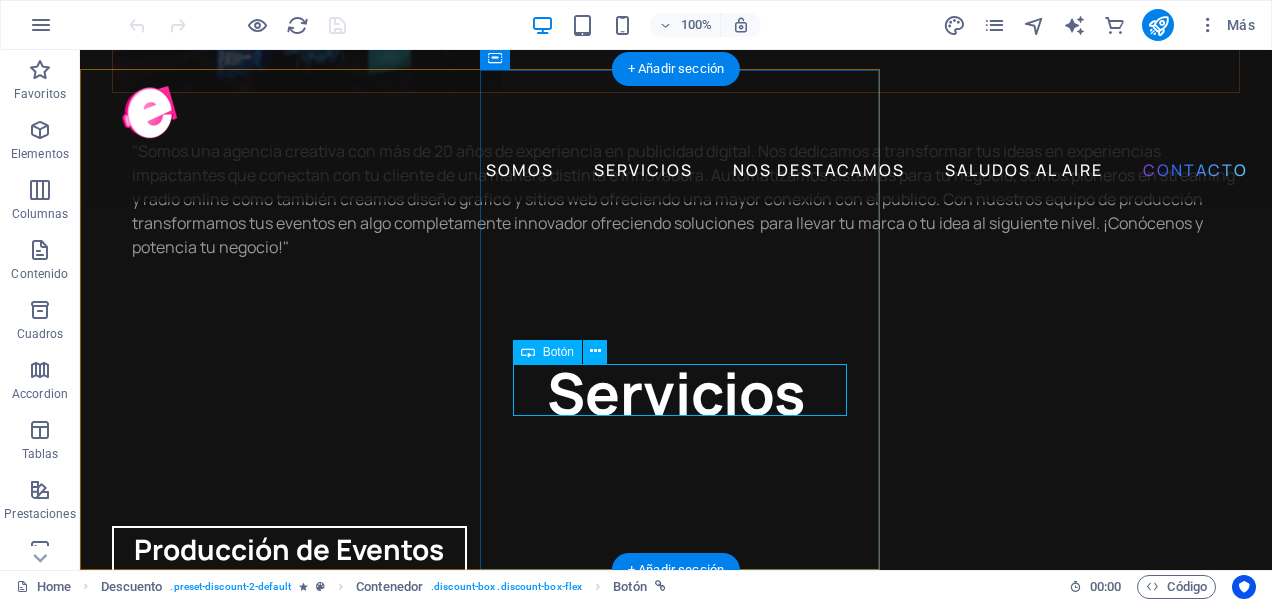 click on "COMPRA" at bounding box center [480, 7040] 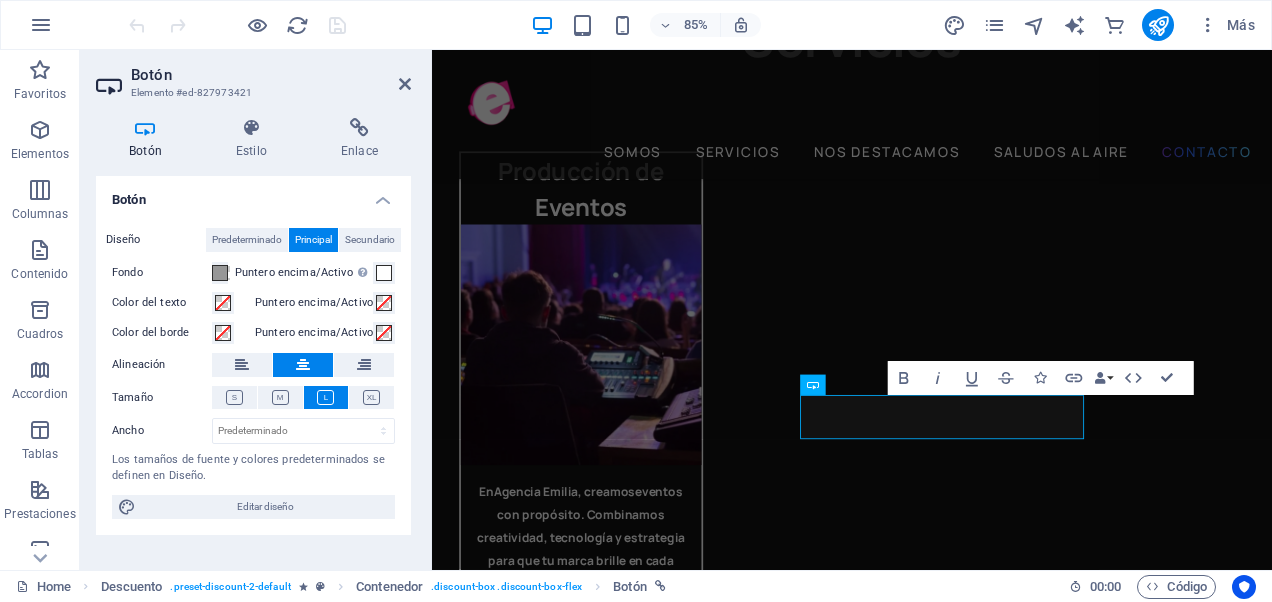 scroll, scrollTop: 5764, scrollLeft: 0, axis: vertical 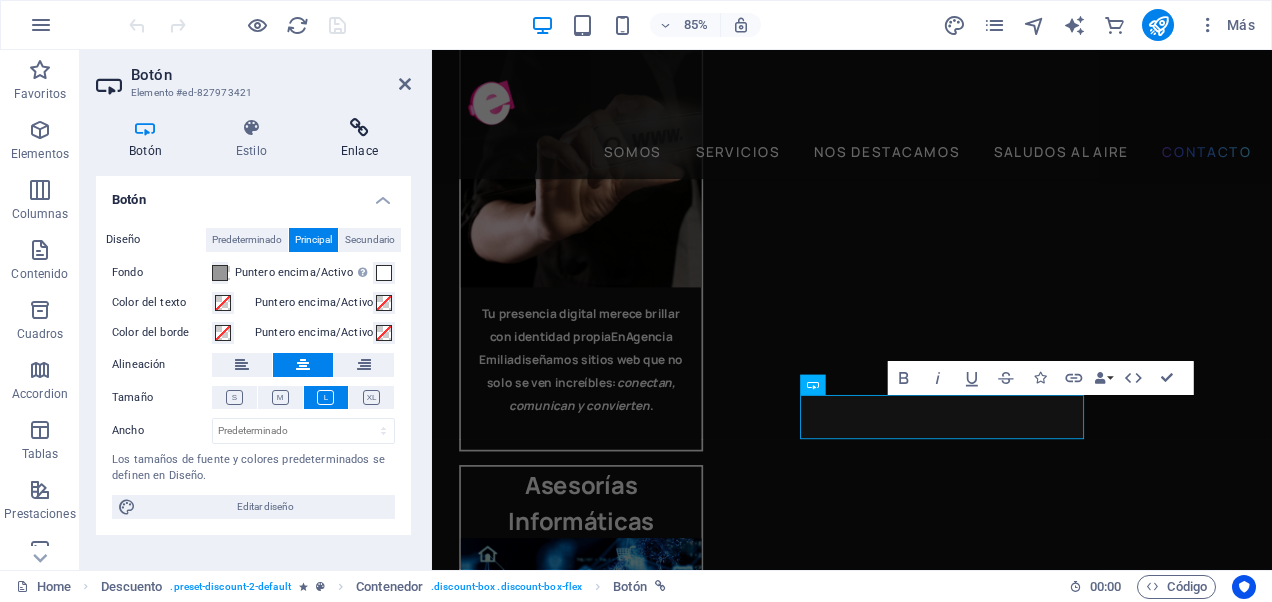 click at bounding box center [359, 128] 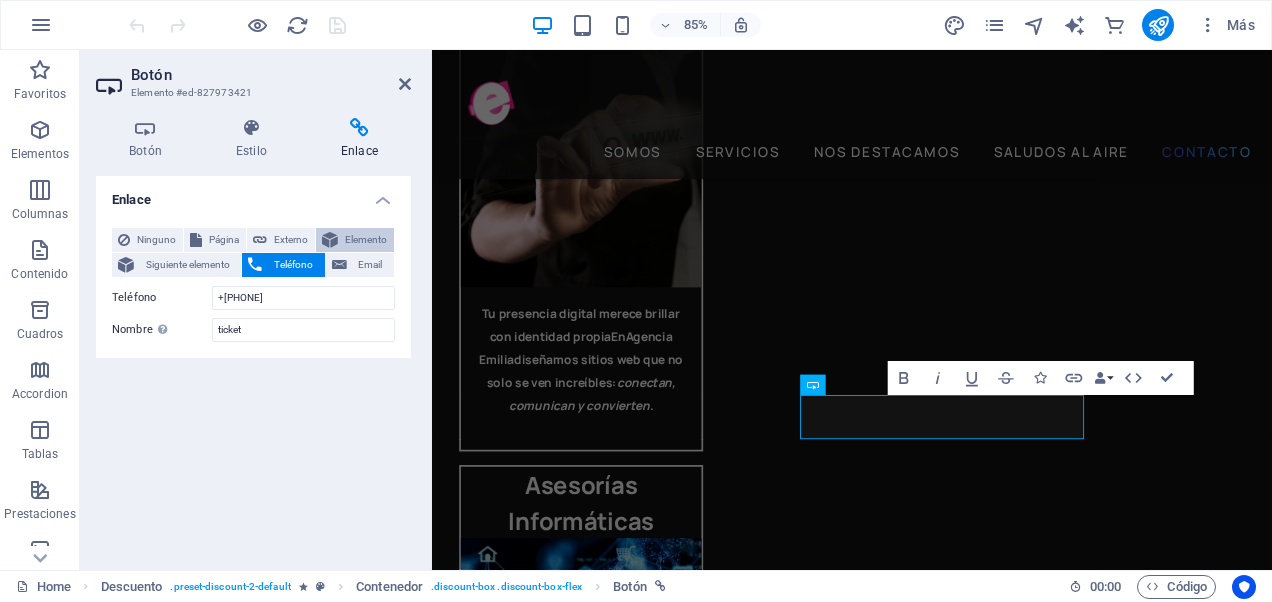 click on "Elemento" at bounding box center (366, 240) 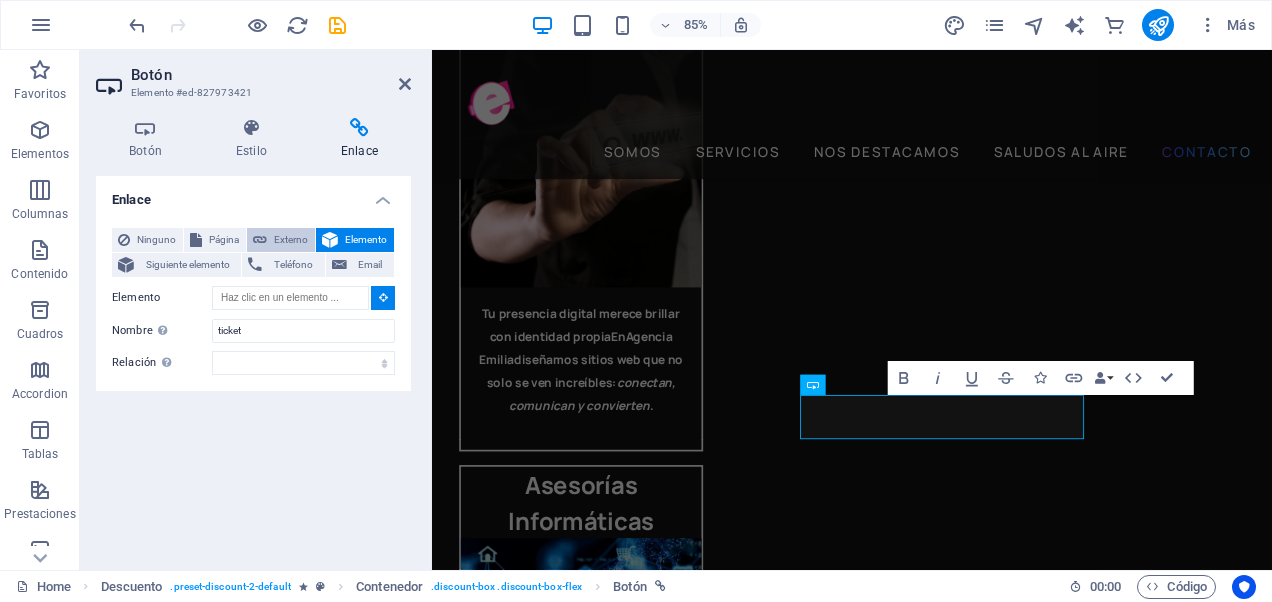 click on "Externo" at bounding box center [291, 240] 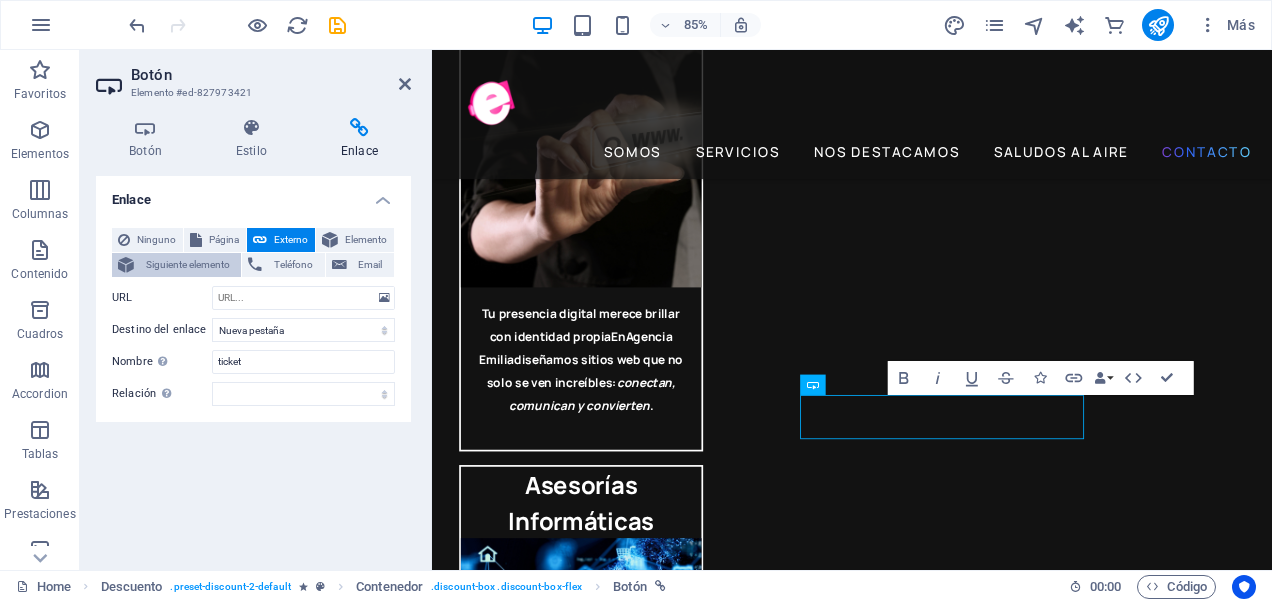 click on "Siguiente elemento" at bounding box center [187, 265] 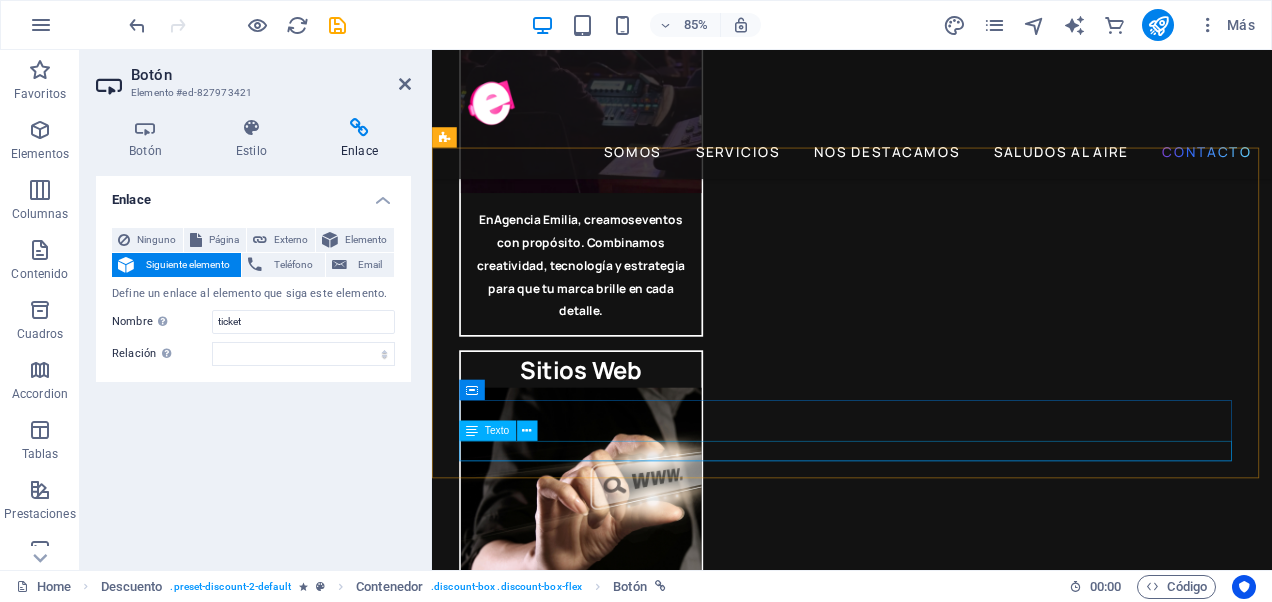 scroll, scrollTop: 5764, scrollLeft: 0, axis: vertical 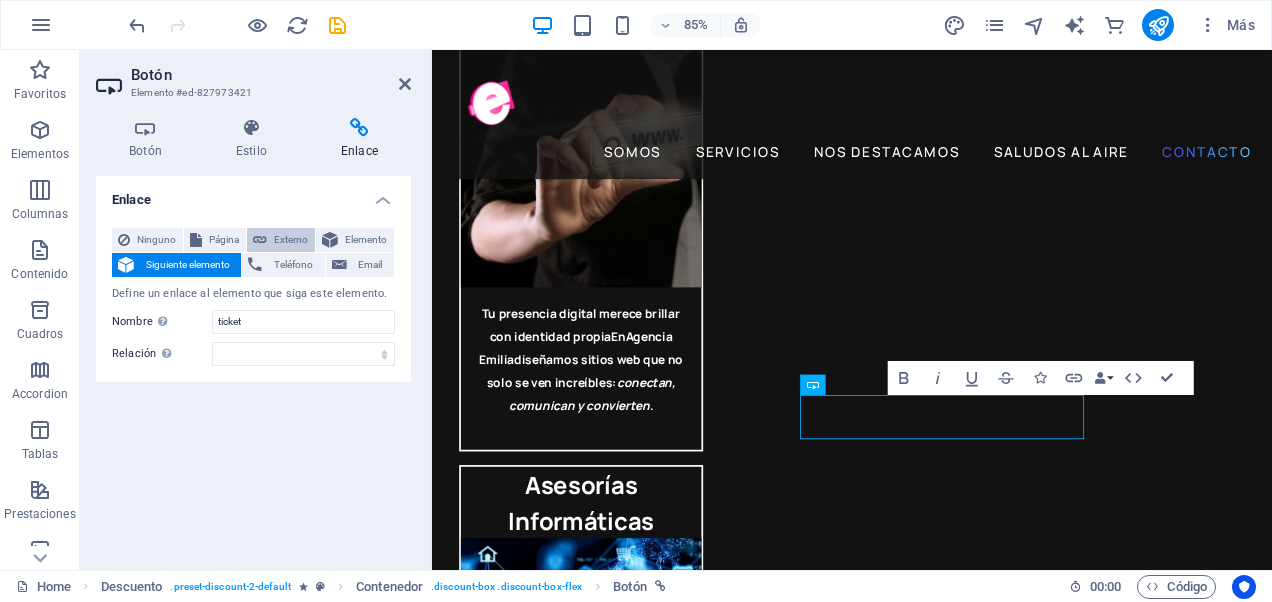 click on "Externo" at bounding box center [291, 240] 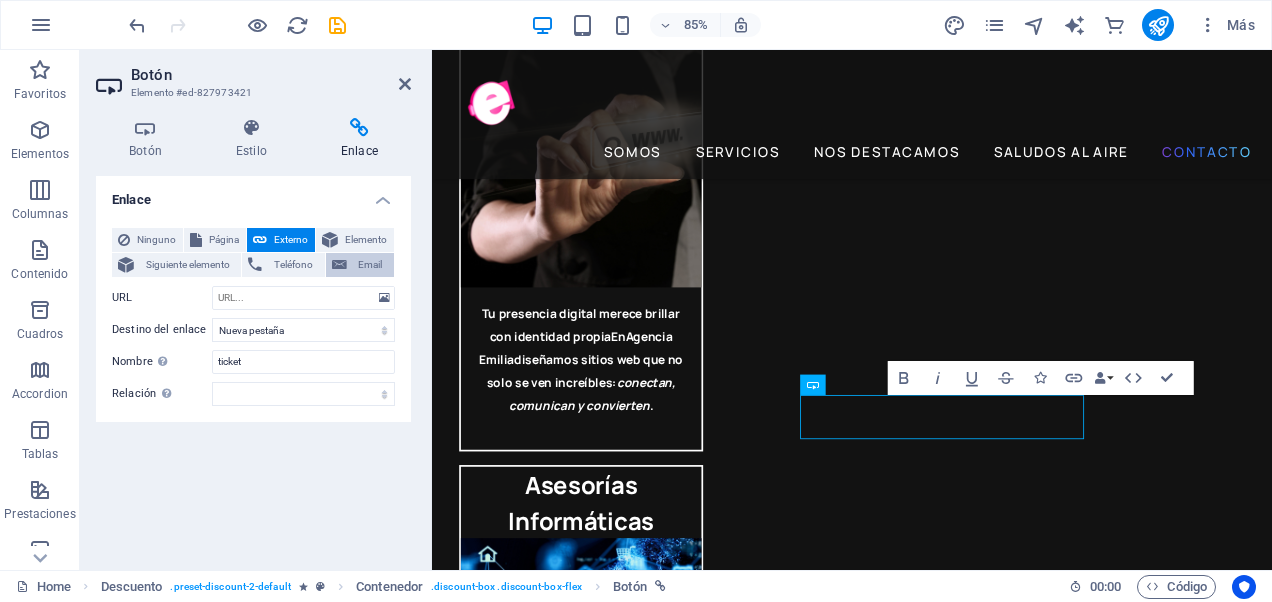 click on "Email" at bounding box center [360, 265] 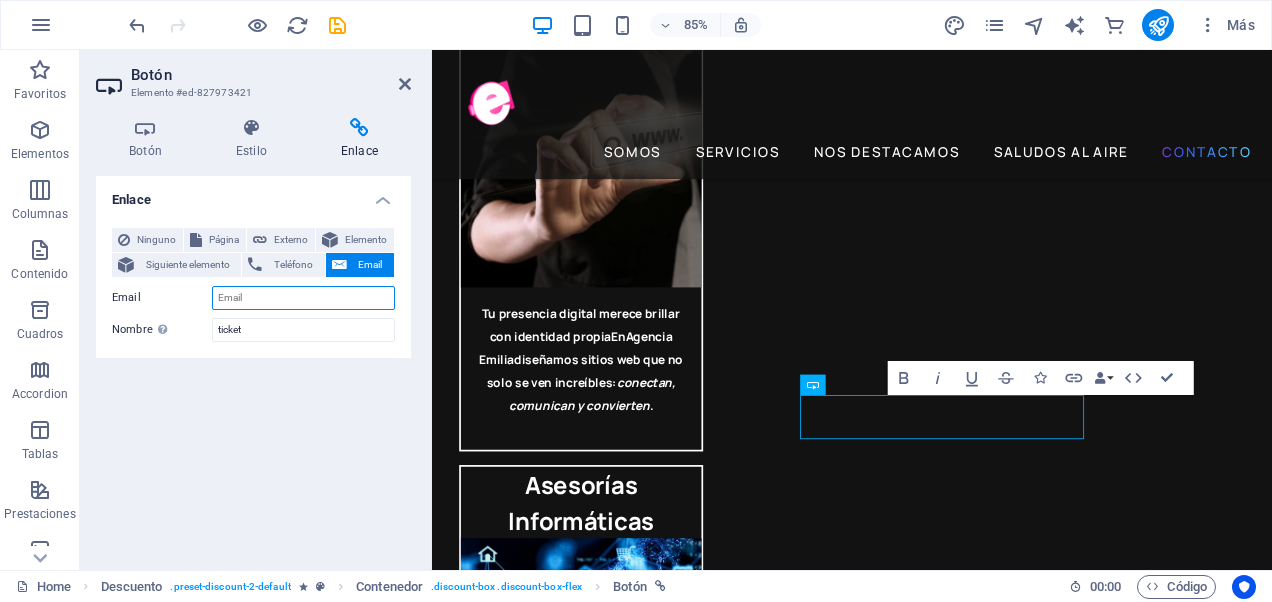 click on "Email" at bounding box center [303, 298] 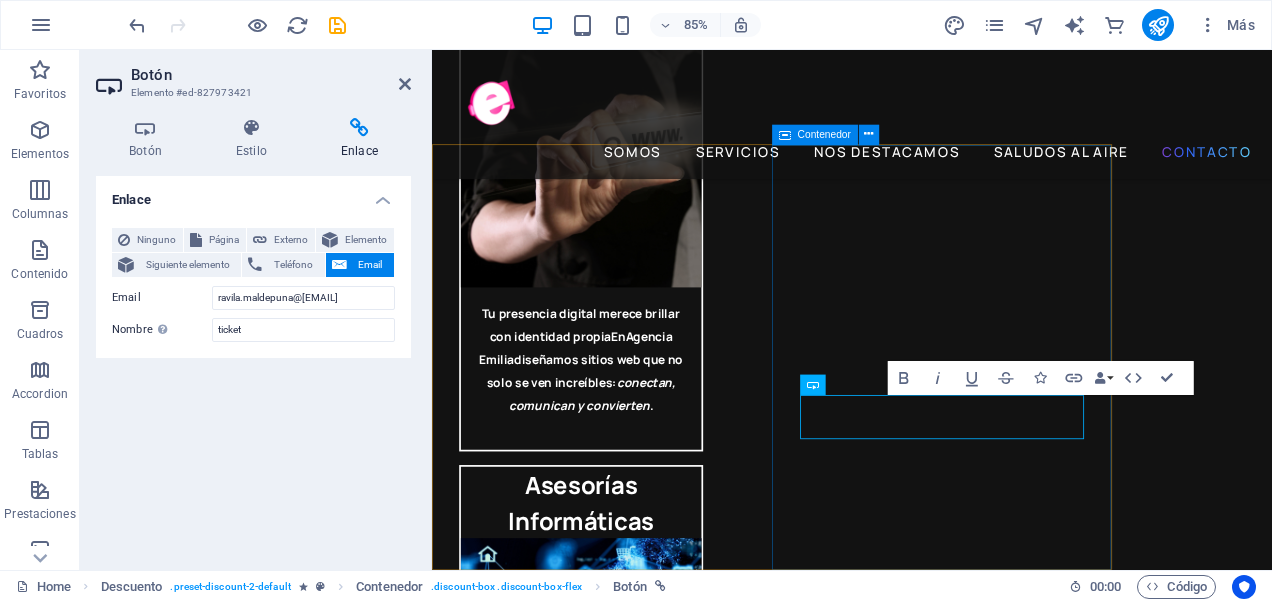click on "COMPRA QUI TU ENTRADA COMPRA" at bounding box center [832, 6030] 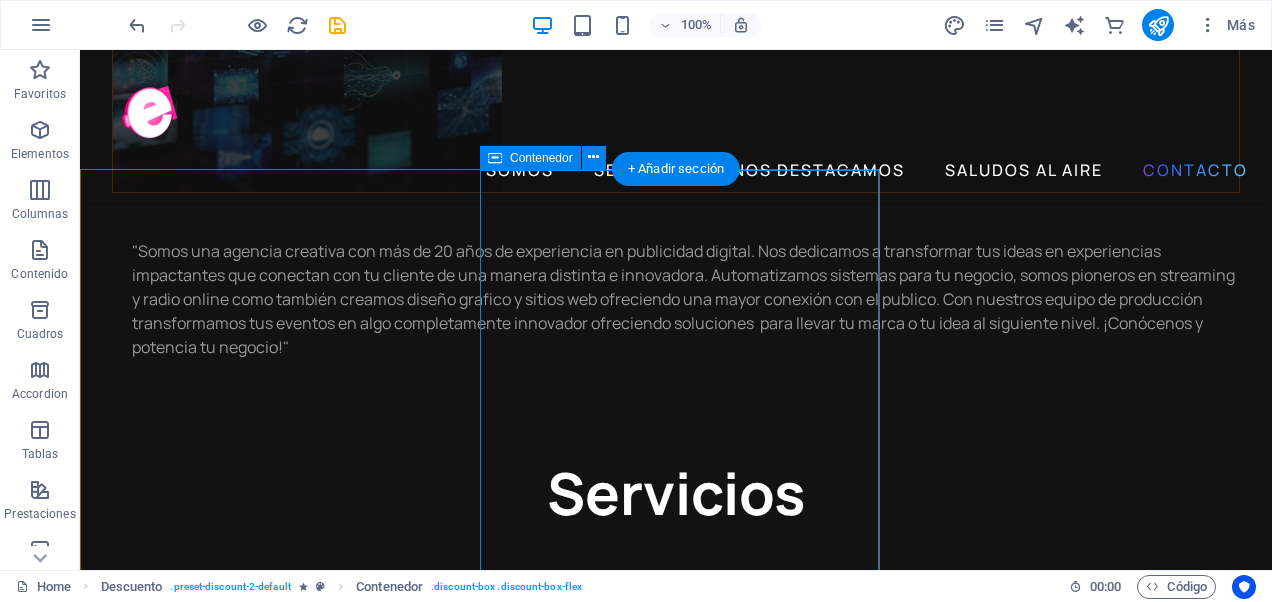 scroll, scrollTop: 5044, scrollLeft: 0, axis: vertical 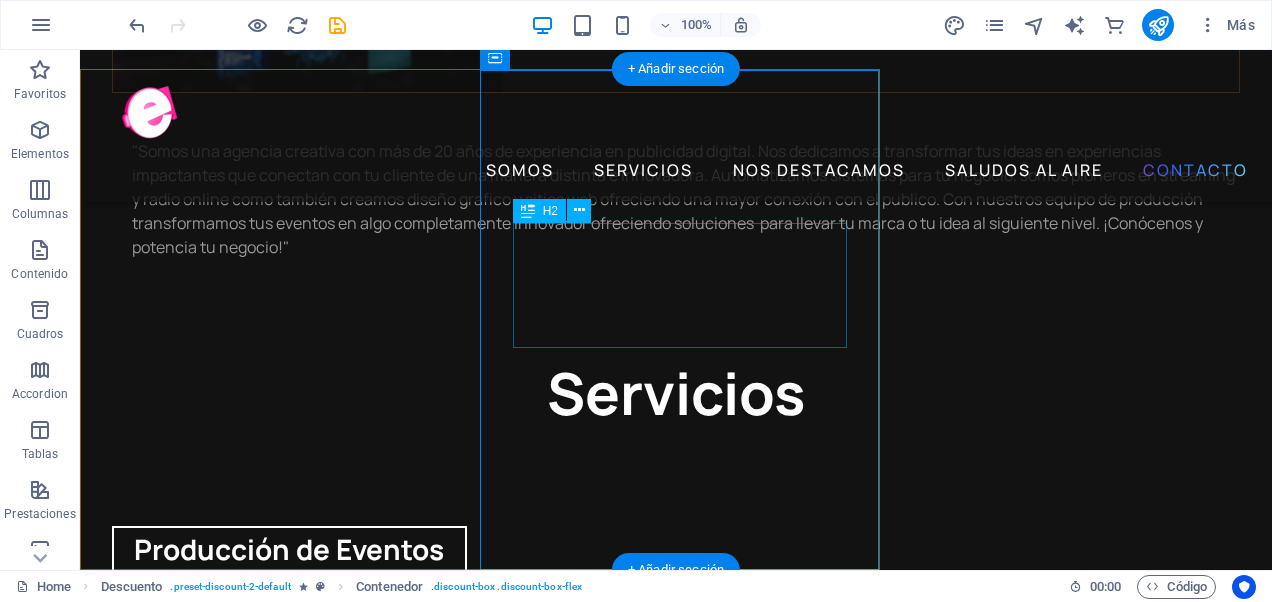 click on "COMPRA QUI TU ENTRADA" at bounding box center (480, 6966) 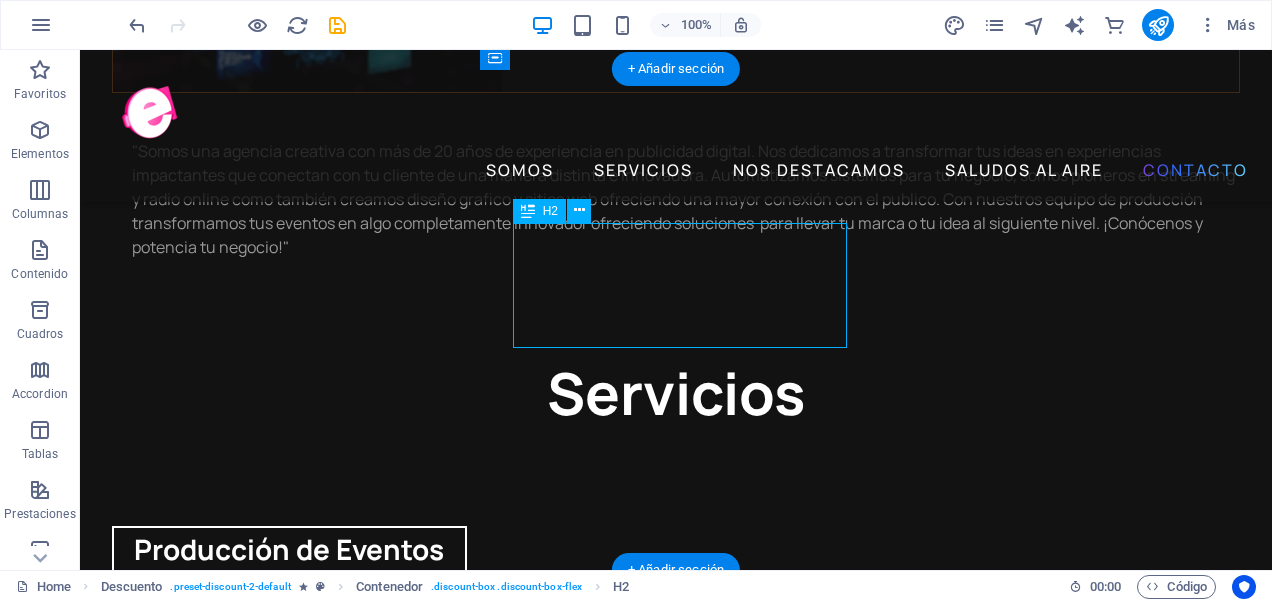 click on "COMPRA QUI TU ENTRADA" at bounding box center [480, 6966] 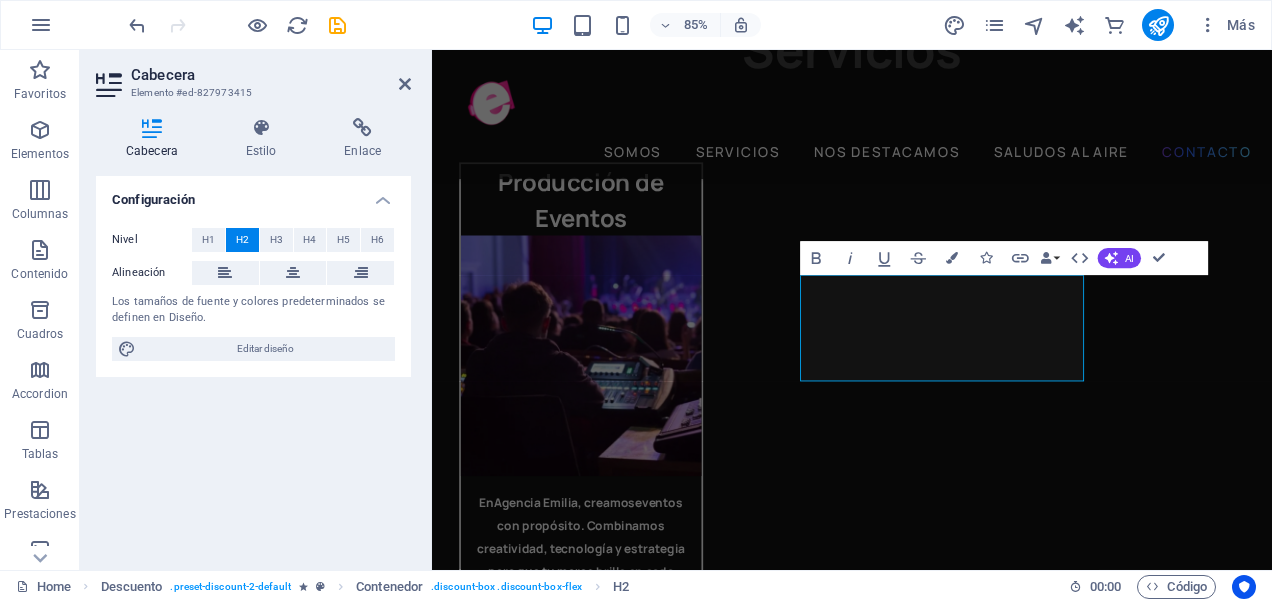 scroll, scrollTop: 5764, scrollLeft: 0, axis: vertical 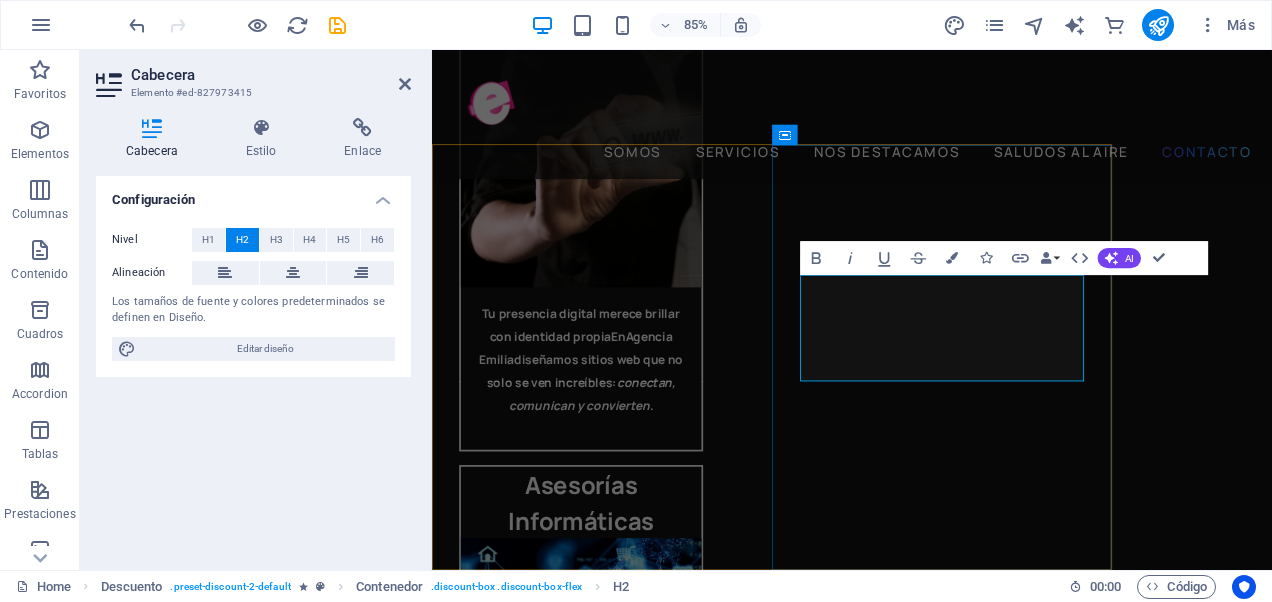 type 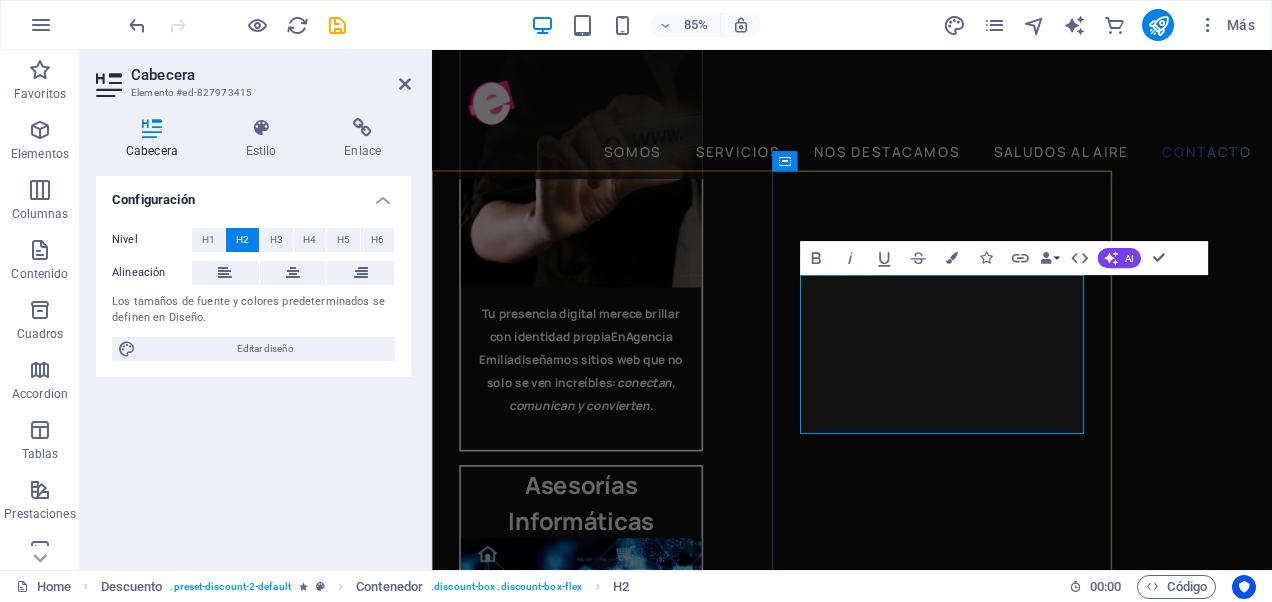 scroll, scrollTop: 5733, scrollLeft: 0, axis: vertical 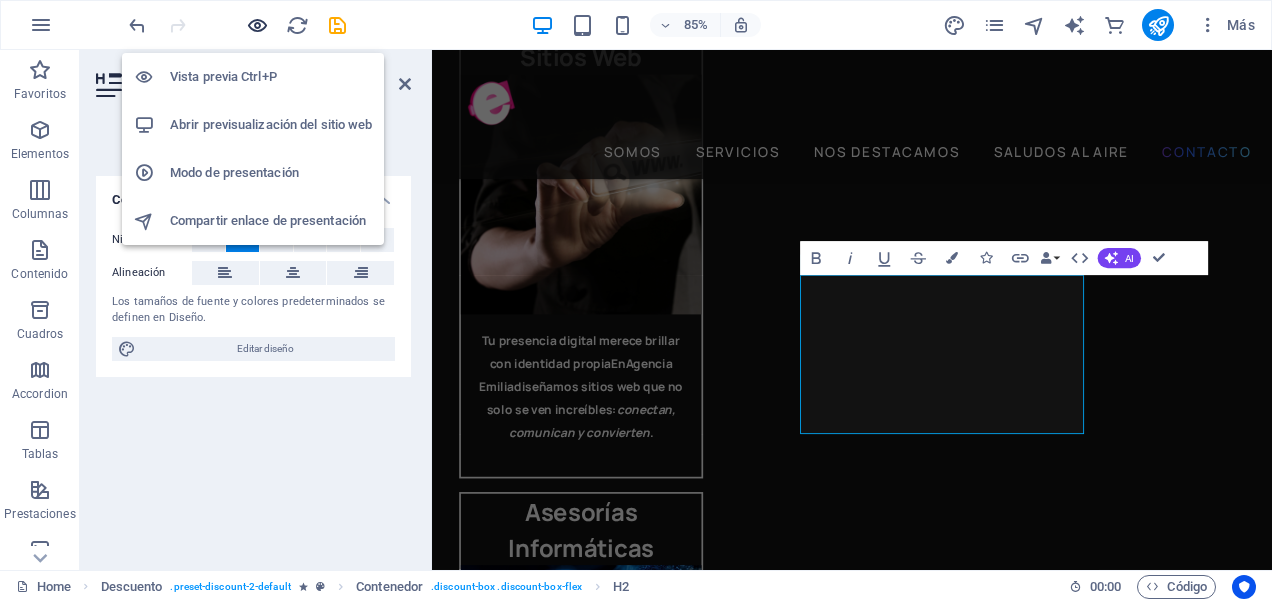 click at bounding box center (257, 25) 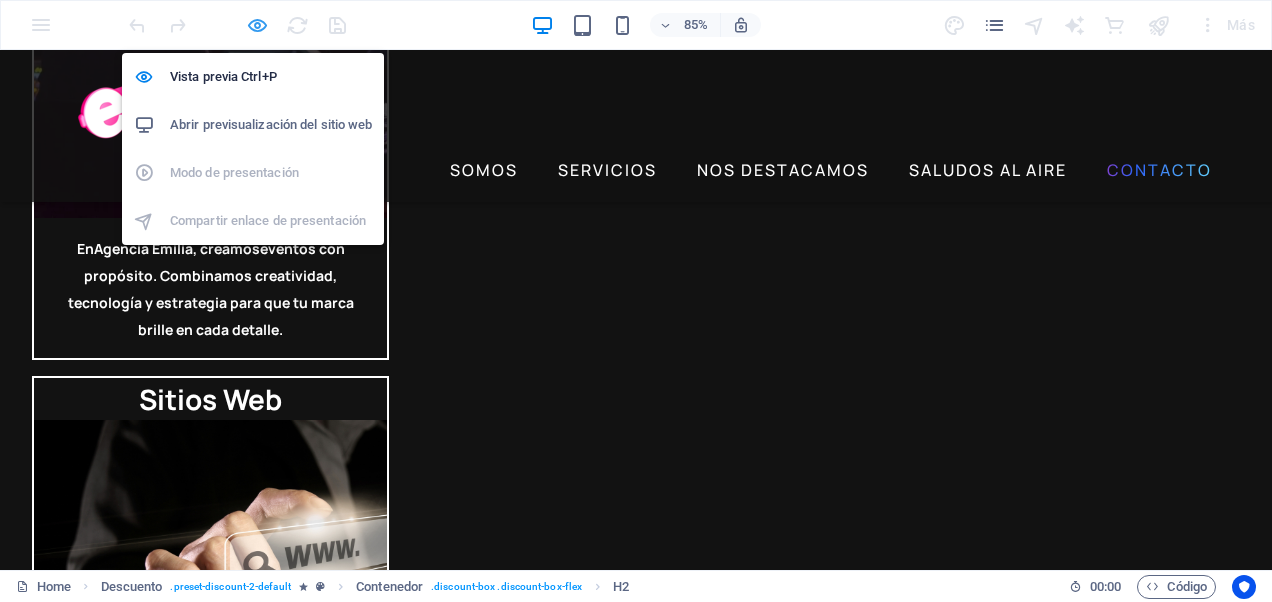scroll, scrollTop: 4319, scrollLeft: 0, axis: vertical 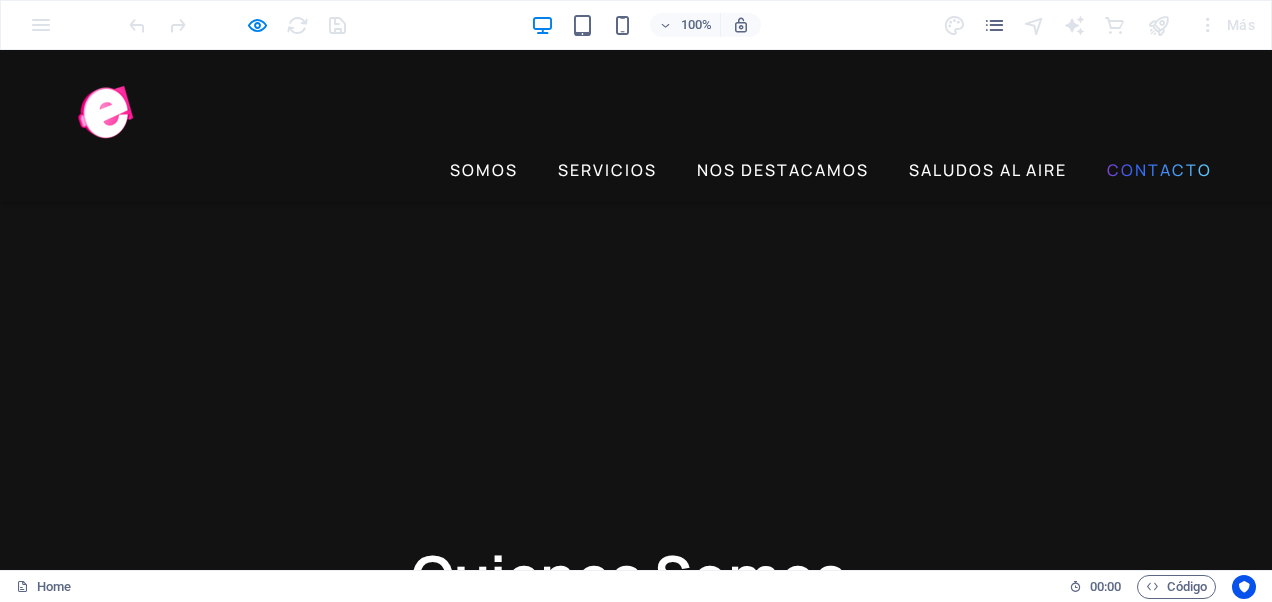 click on "COMPRA" at bounding box center (629, -3609) 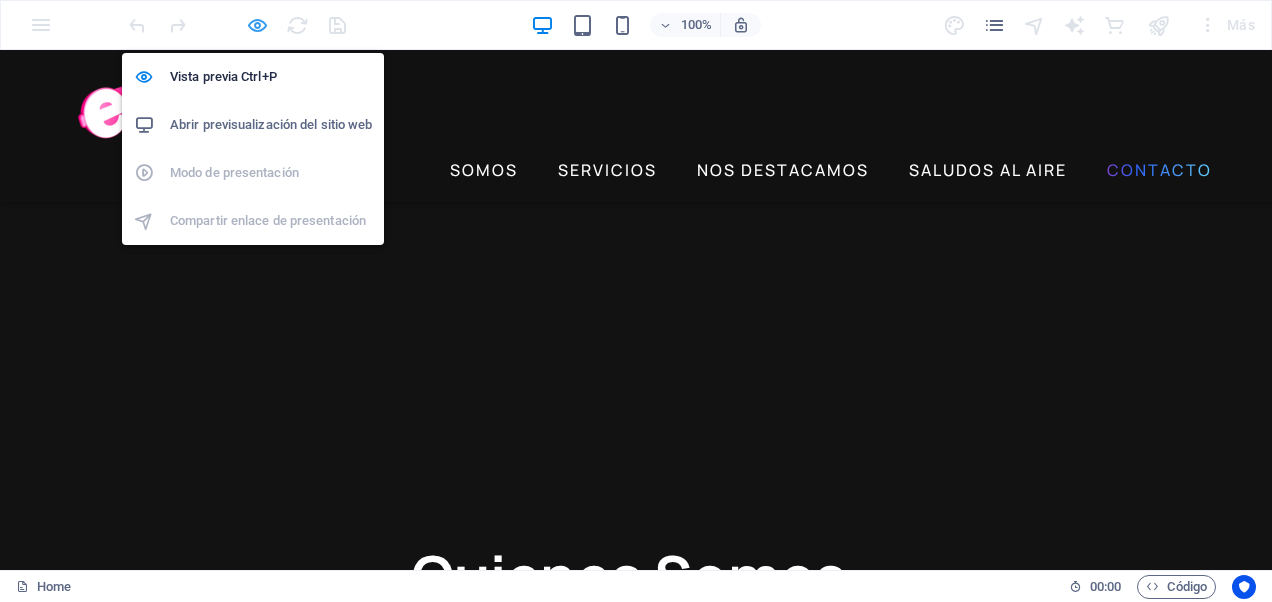 click at bounding box center [257, 25] 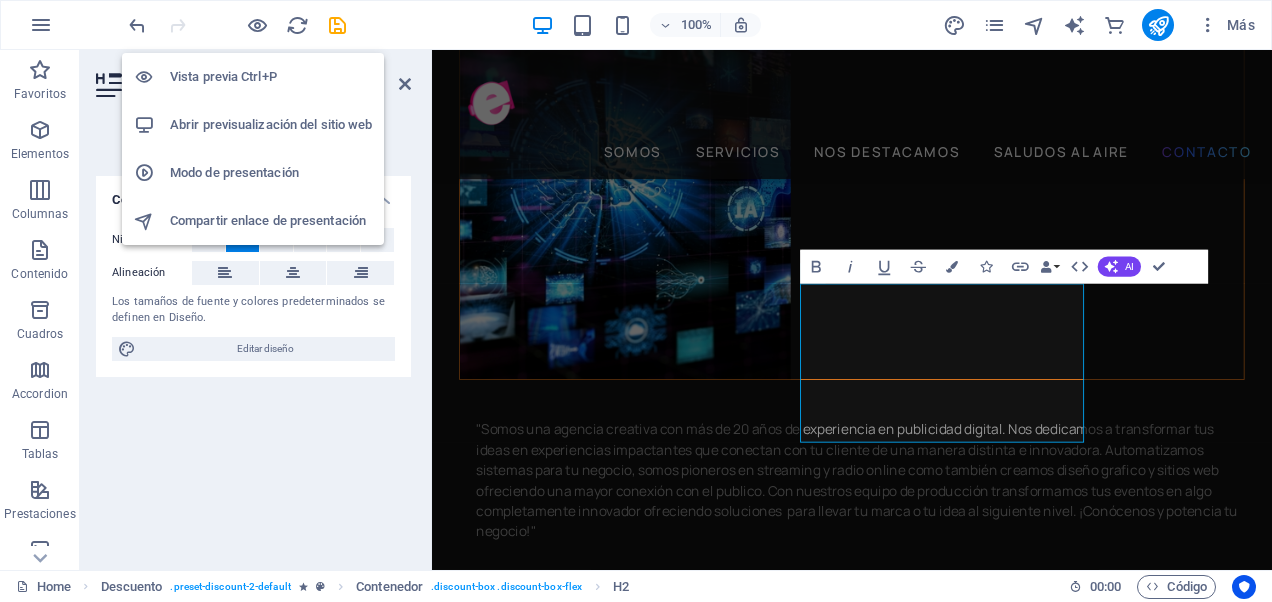 scroll, scrollTop: 5722, scrollLeft: 0, axis: vertical 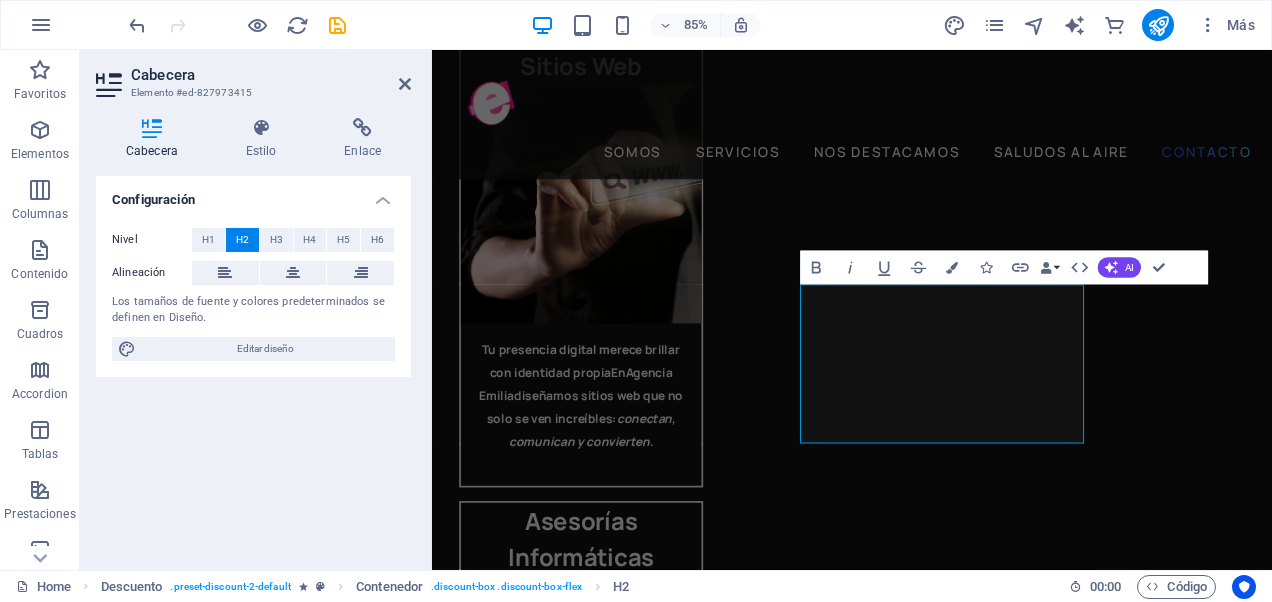 click at bounding box center [832, 5548] 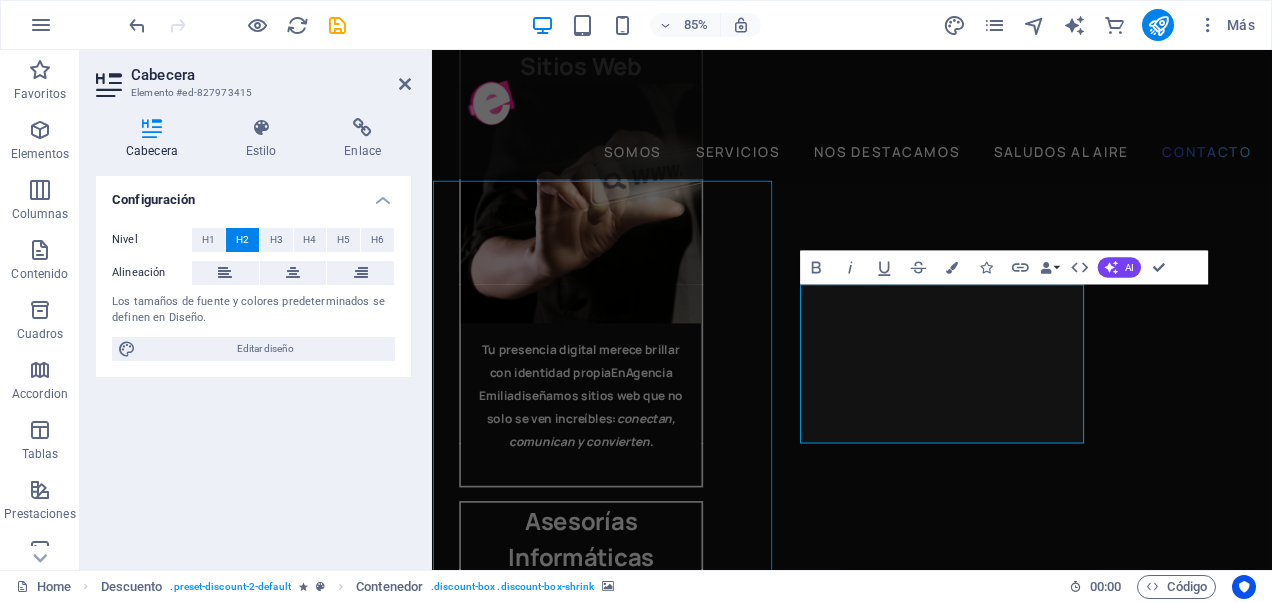scroll, scrollTop: 4910, scrollLeft: 0, axis: vertical 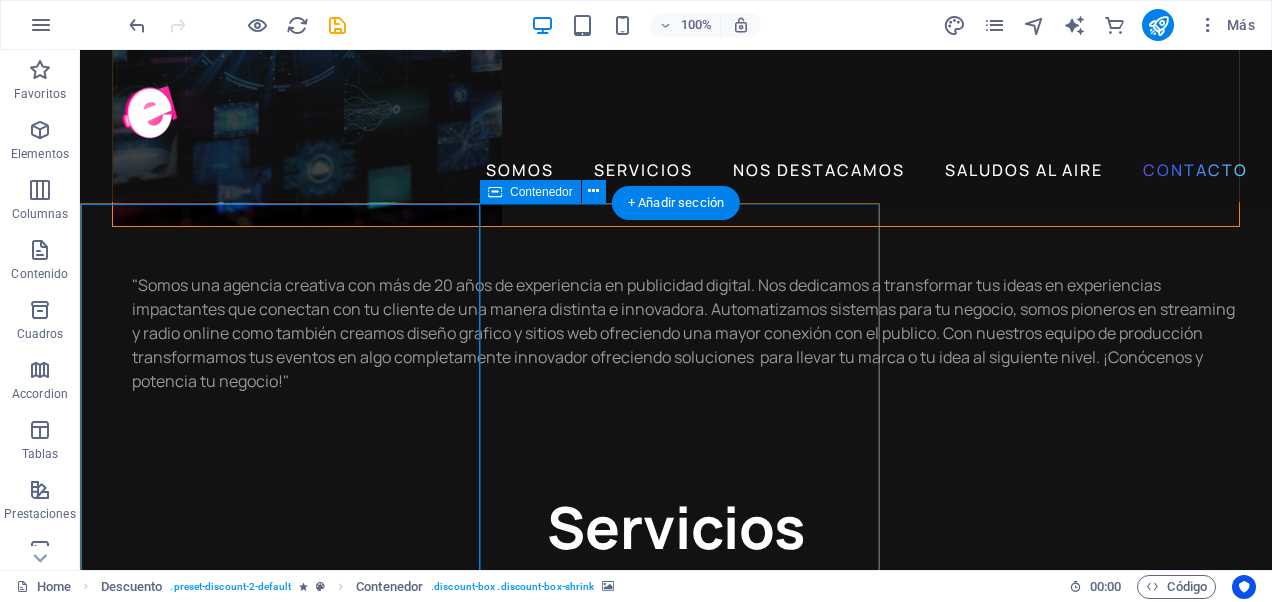 click on "16 AGOSTO TICKET GENERAL COMPRA" at bounding box center [480, 7286] 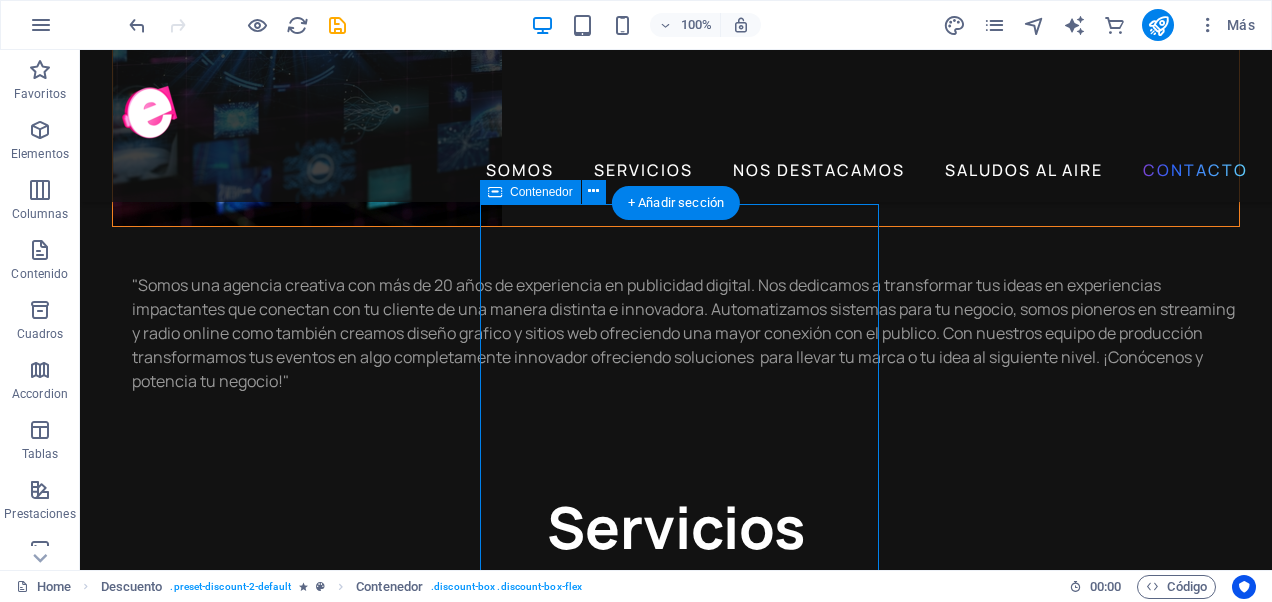 click on "16 AGOSTO TICKET GENERAL COMPRA" at bounding box center [480, 7286] 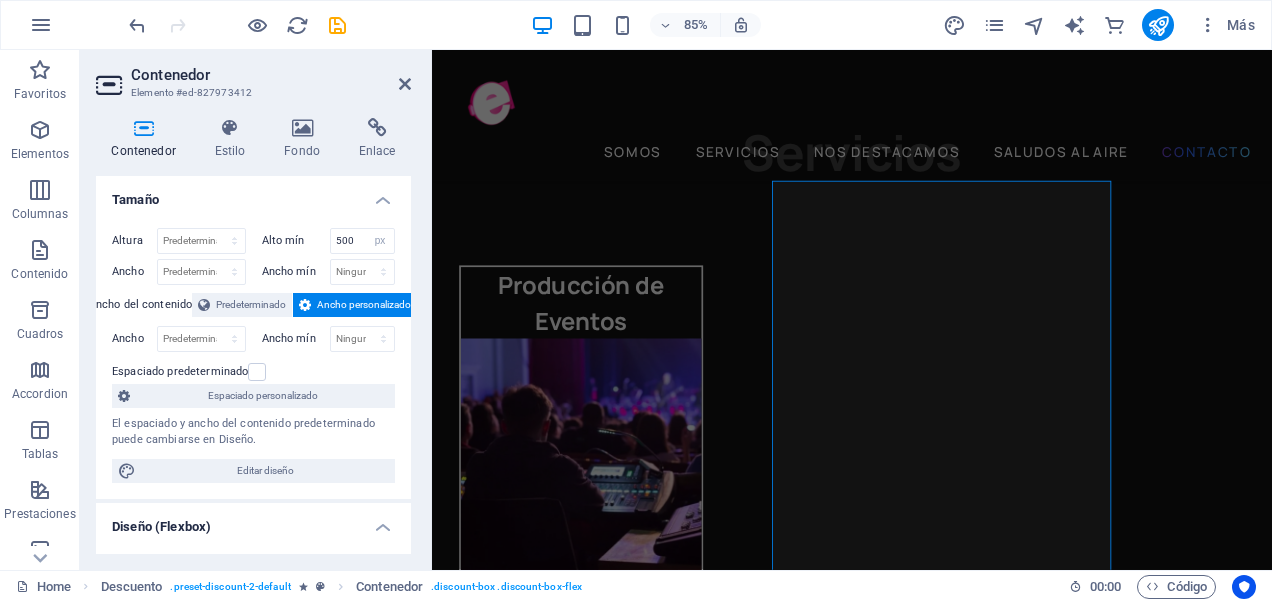 scroll, scrollTop: 5722, scrollLeft: 0, axis: vertical 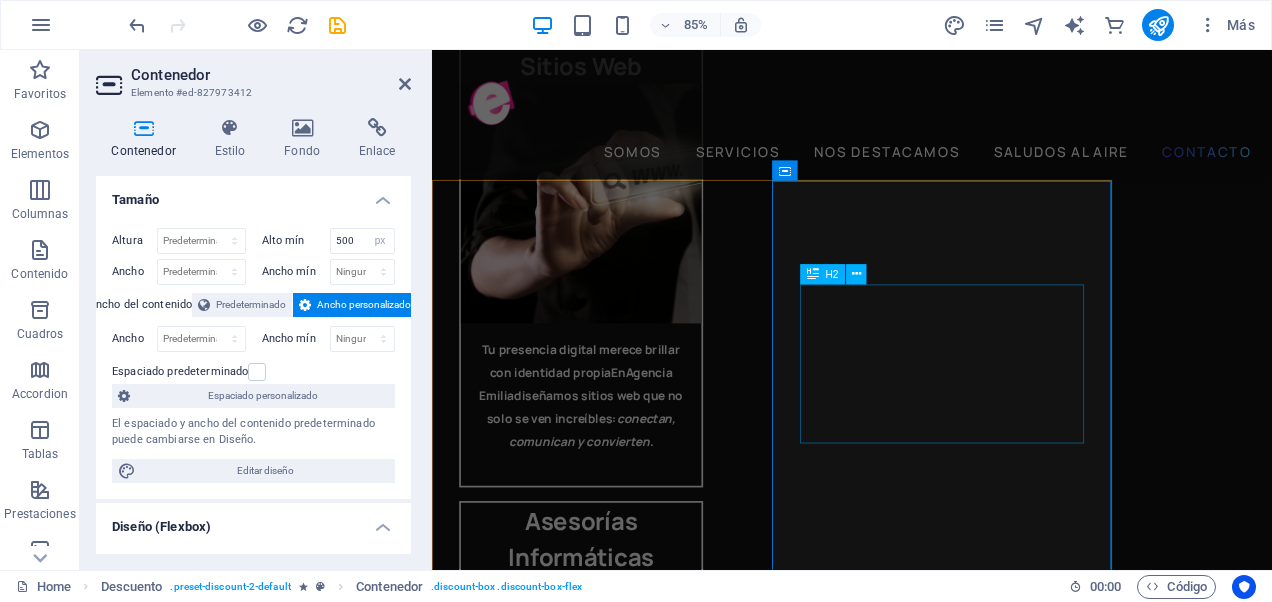 click on "16 AGOSTO TICKET GENERAL" at bounding box center [832, 5886] 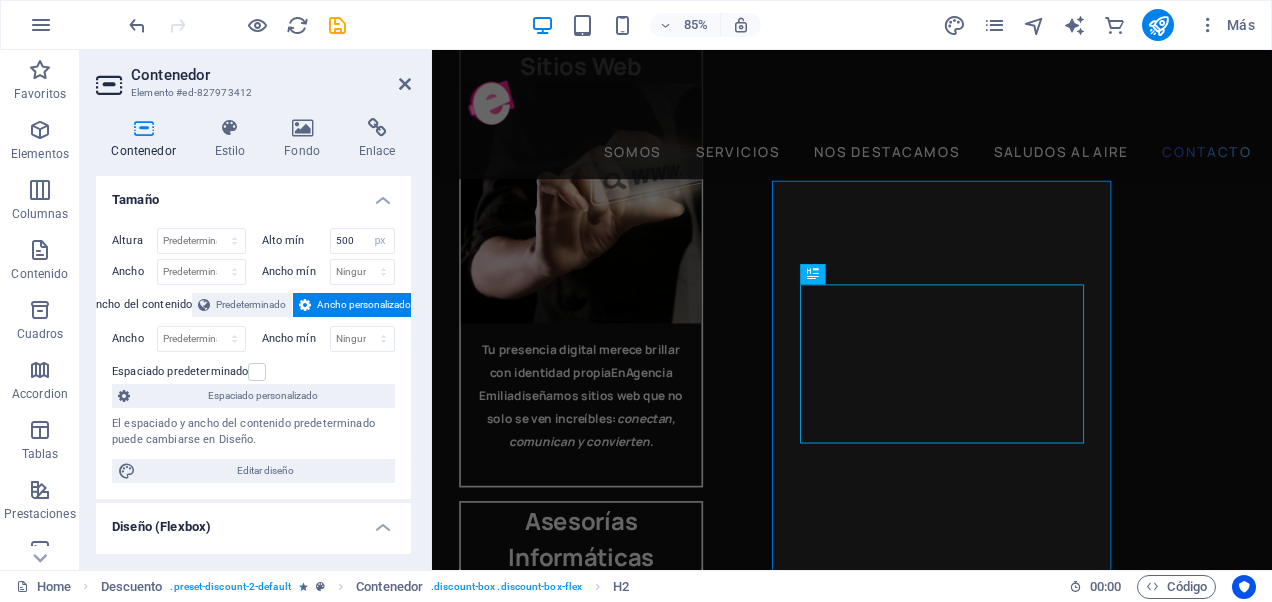 click at bounding box center (832, 5548) 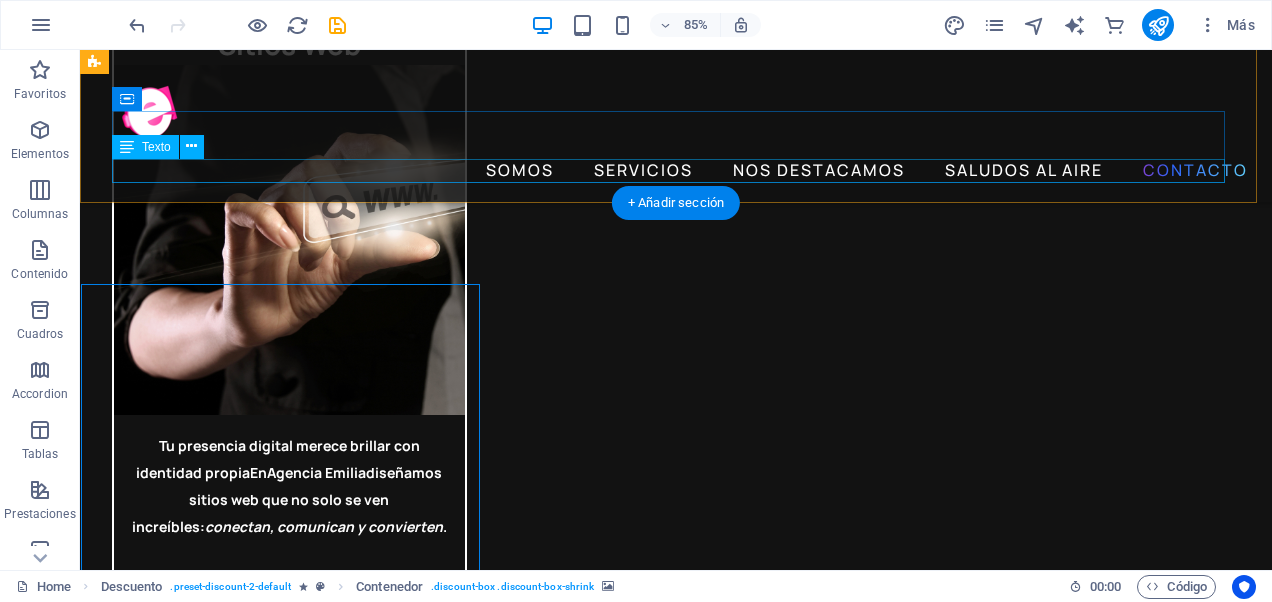 scroll, scrollTop: 4910, scrollLeft: 0, axis: vertical 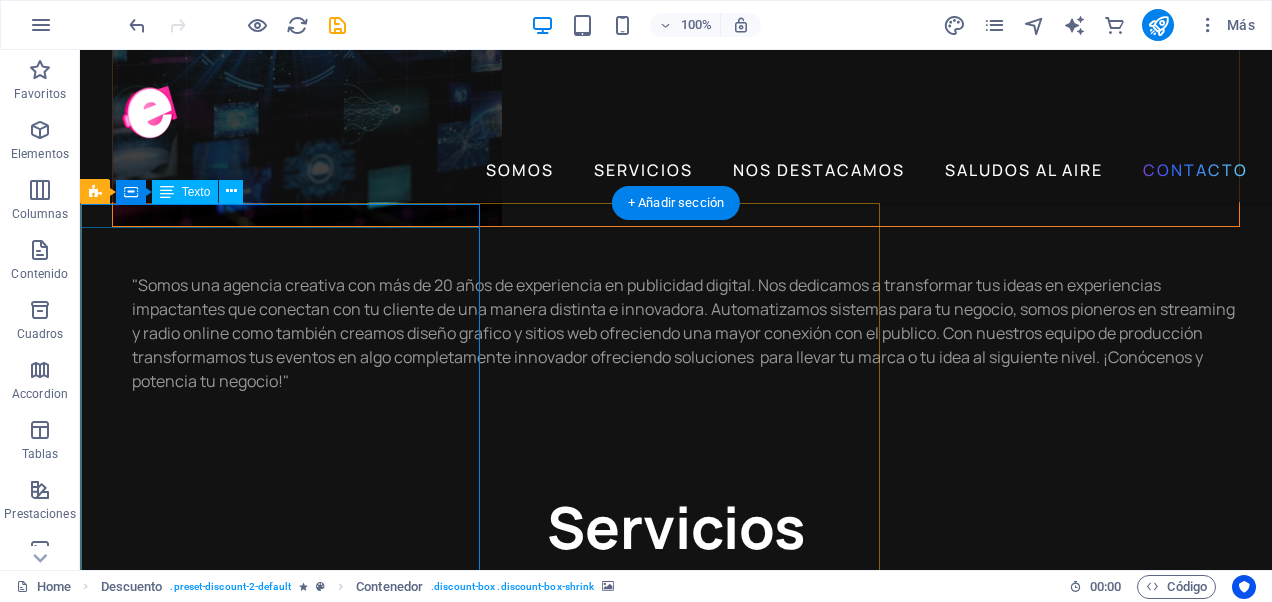click on "Nuevo elemento de texto" at bounding box center [480, 7024] 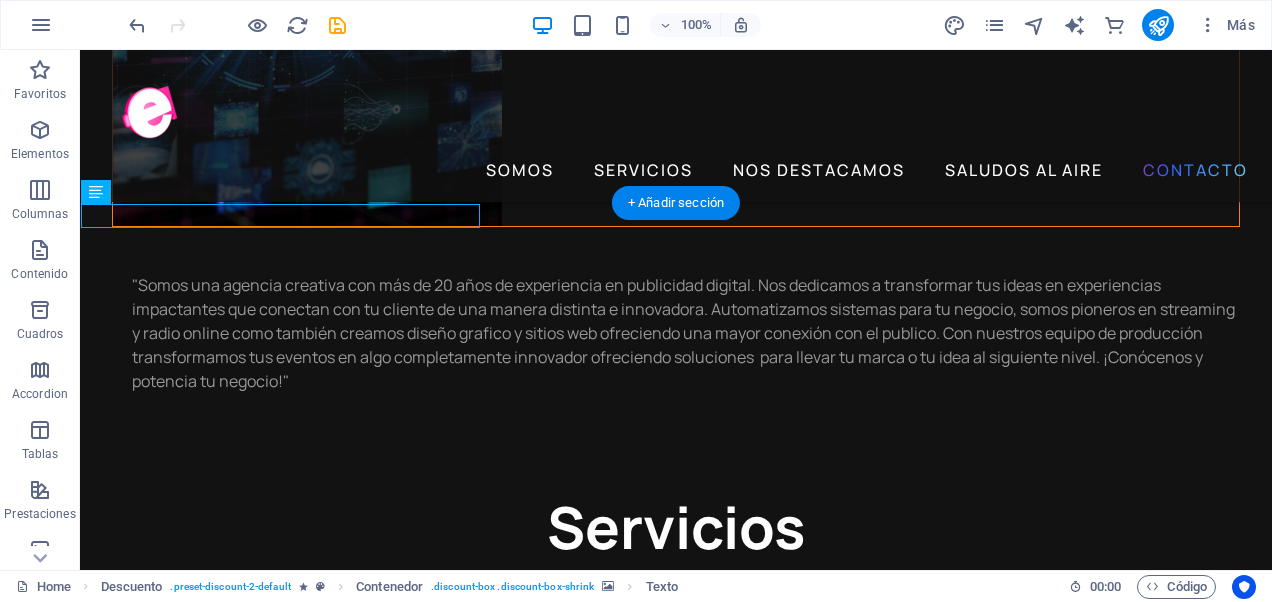 click at bounding box center [480, 6762] 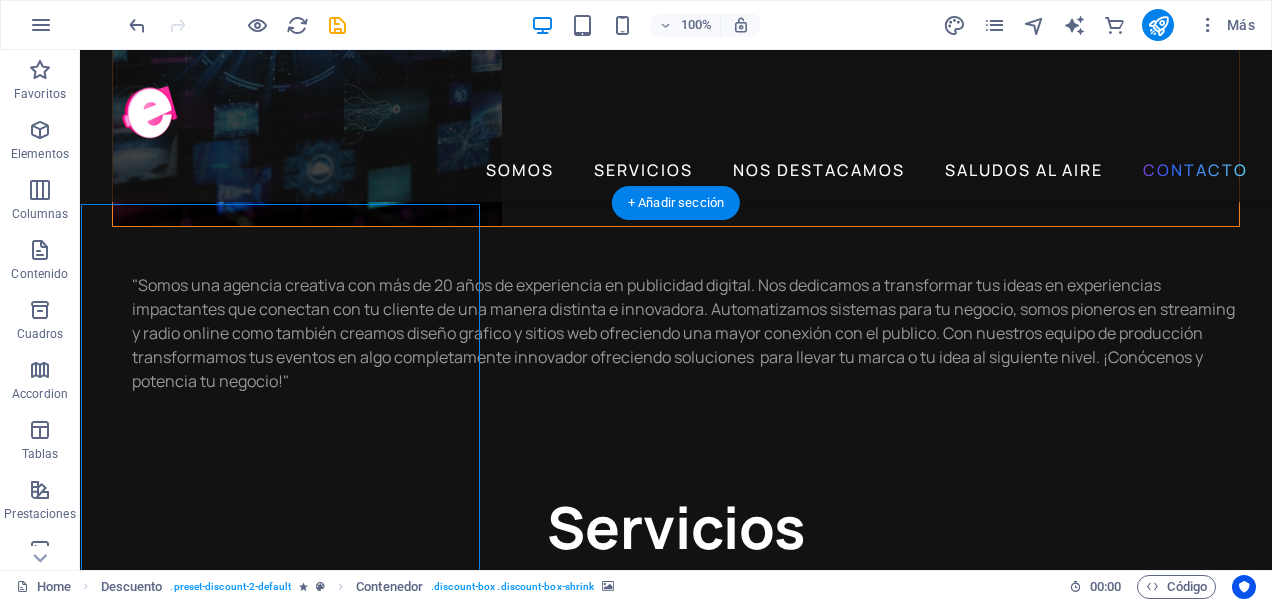 click at bounding box center (480, 6762) 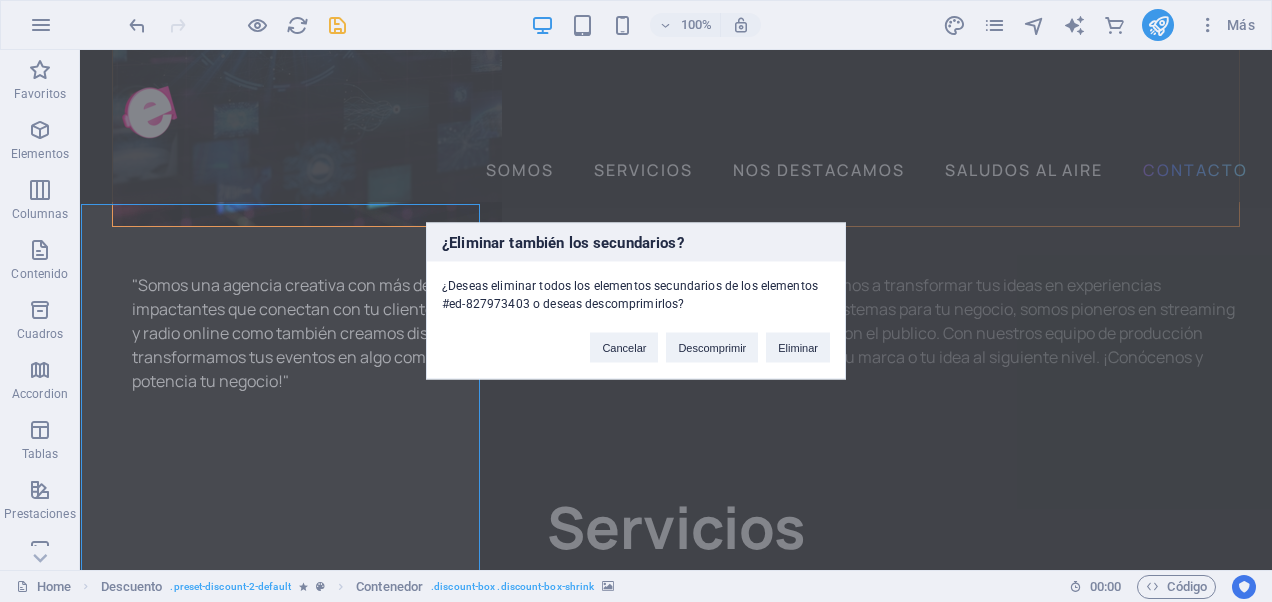 type 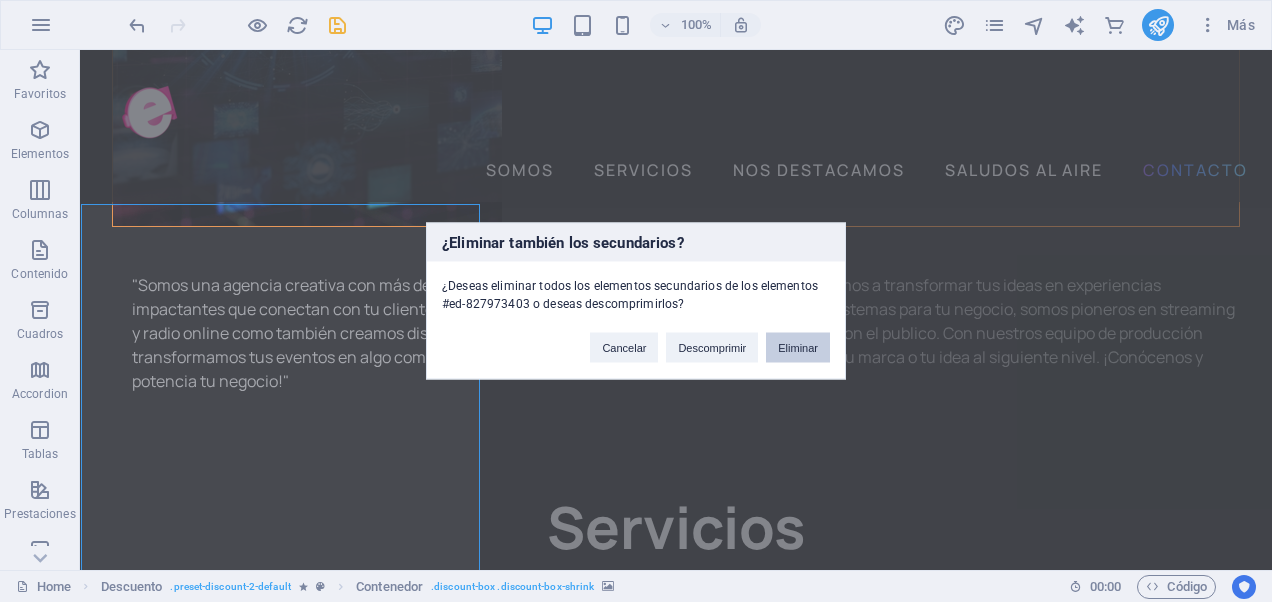 click on "Eliminar" at bounding box center [798, 348] 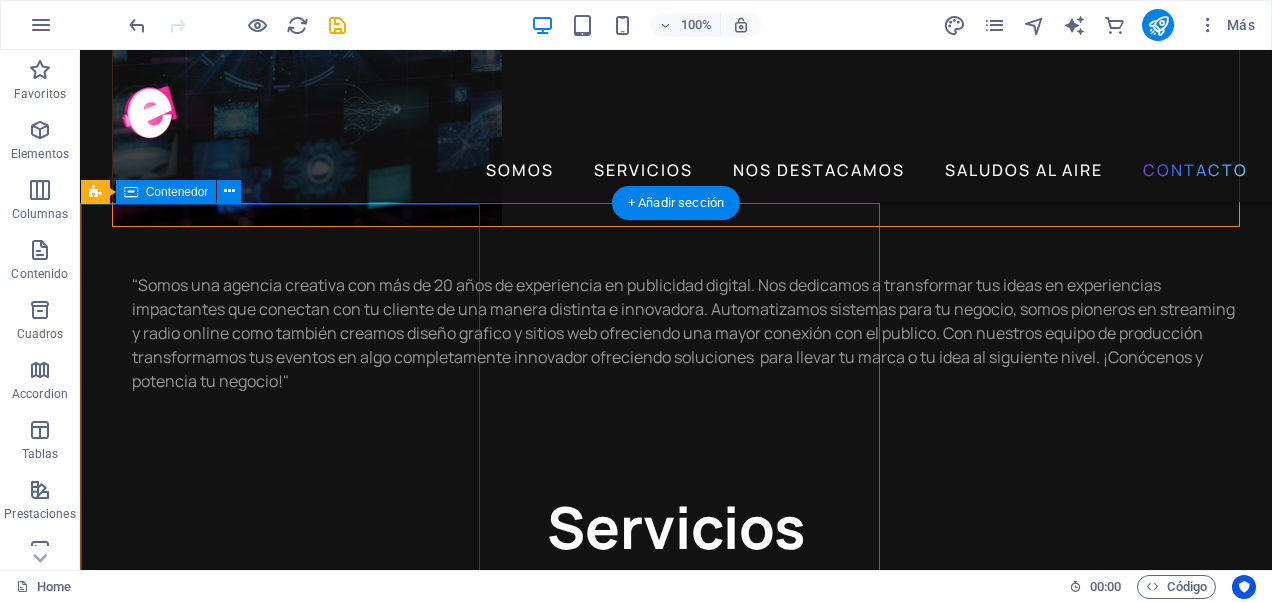click on "16 AGOSTO TICKET GENERAL COMPRA" at bounding box center [480, 6762] 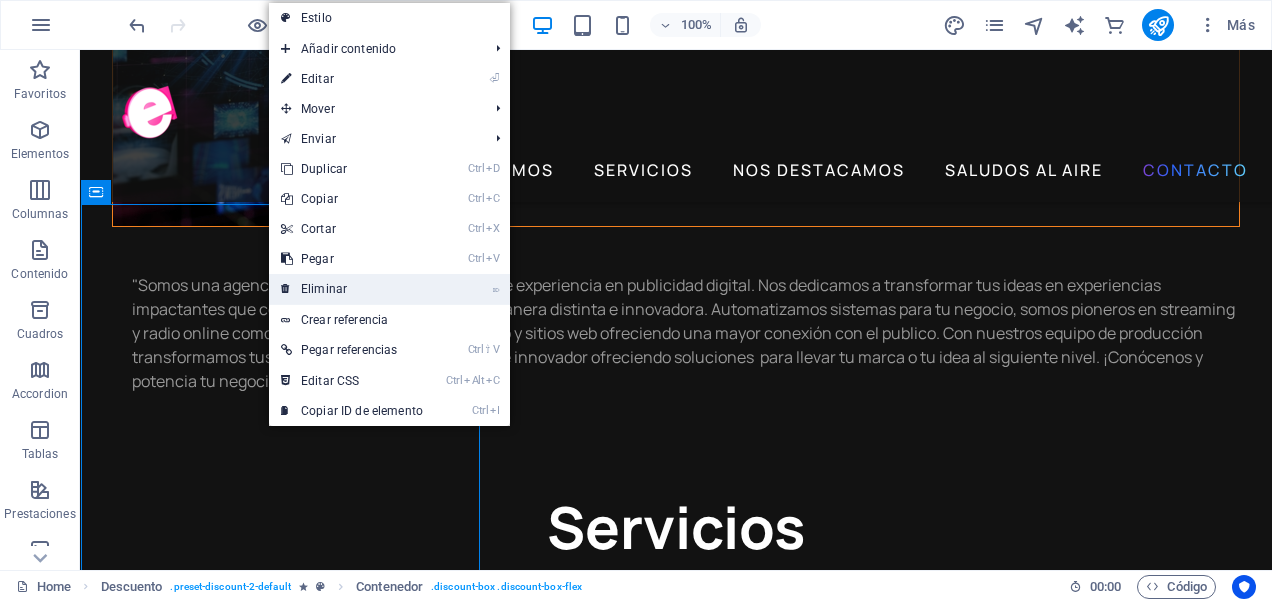 click on "⌦  Eliminar" at bounding box center [352, 289] 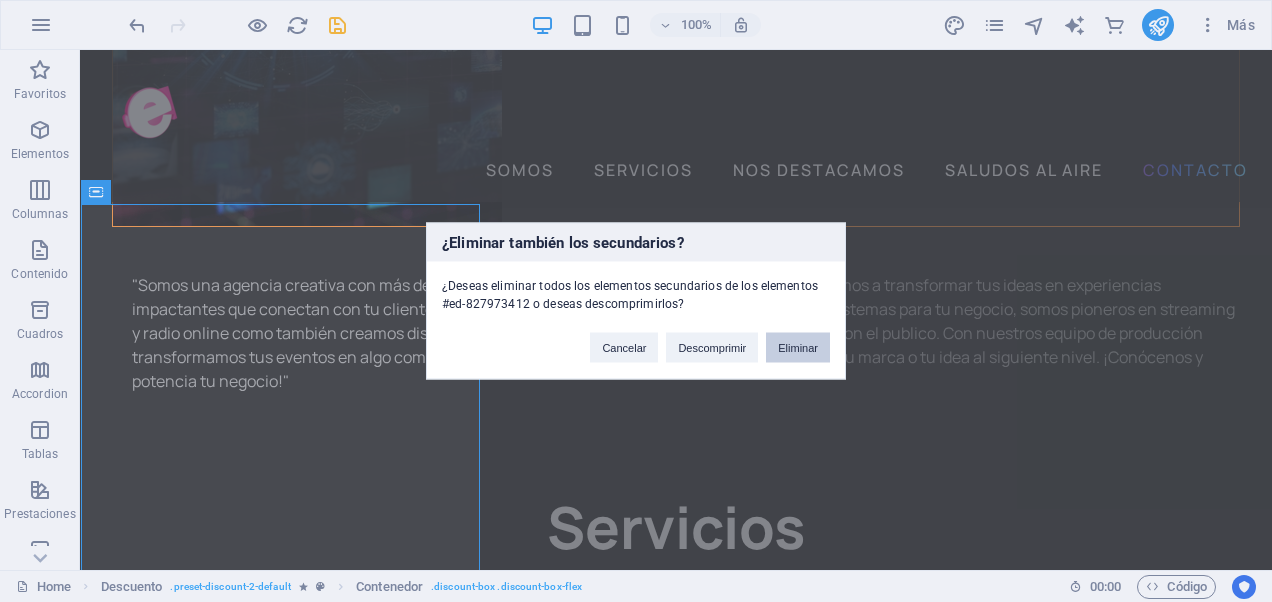 click on "Eliminar" at bounding box center (798, 348) 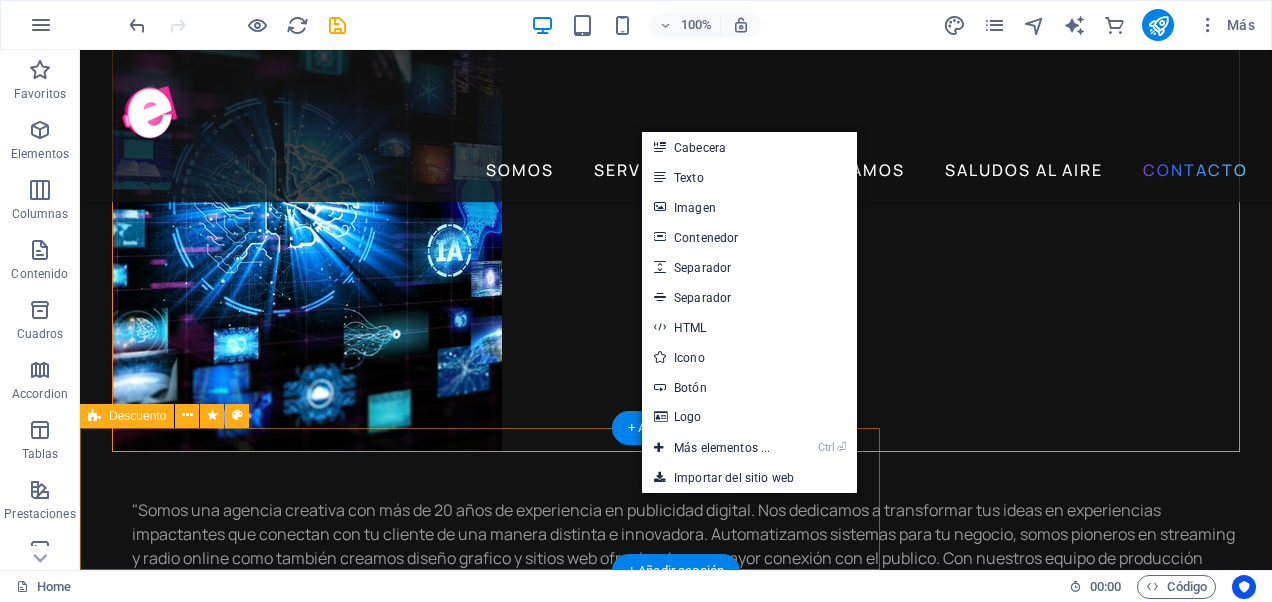 click on "Suelta el contenido aquí o  Añadir elementos  Pegar portapapeles" at bounding box center [480, 6808] 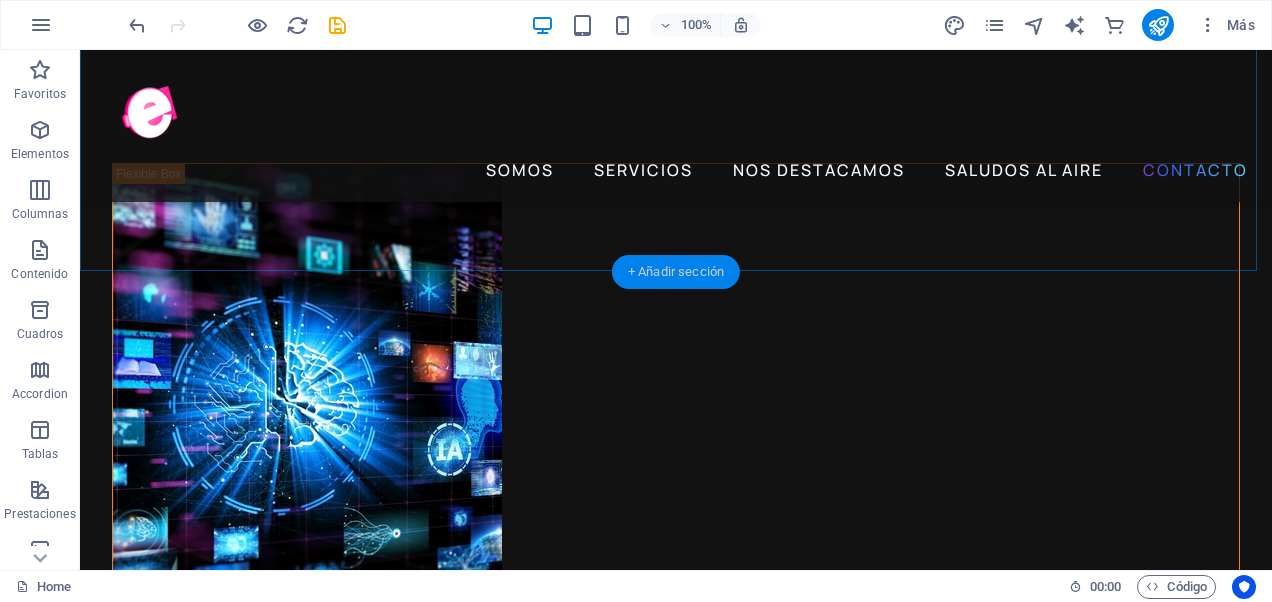 scroll, scrollTop: 4542, scrollLeft: 0, axis: vertical 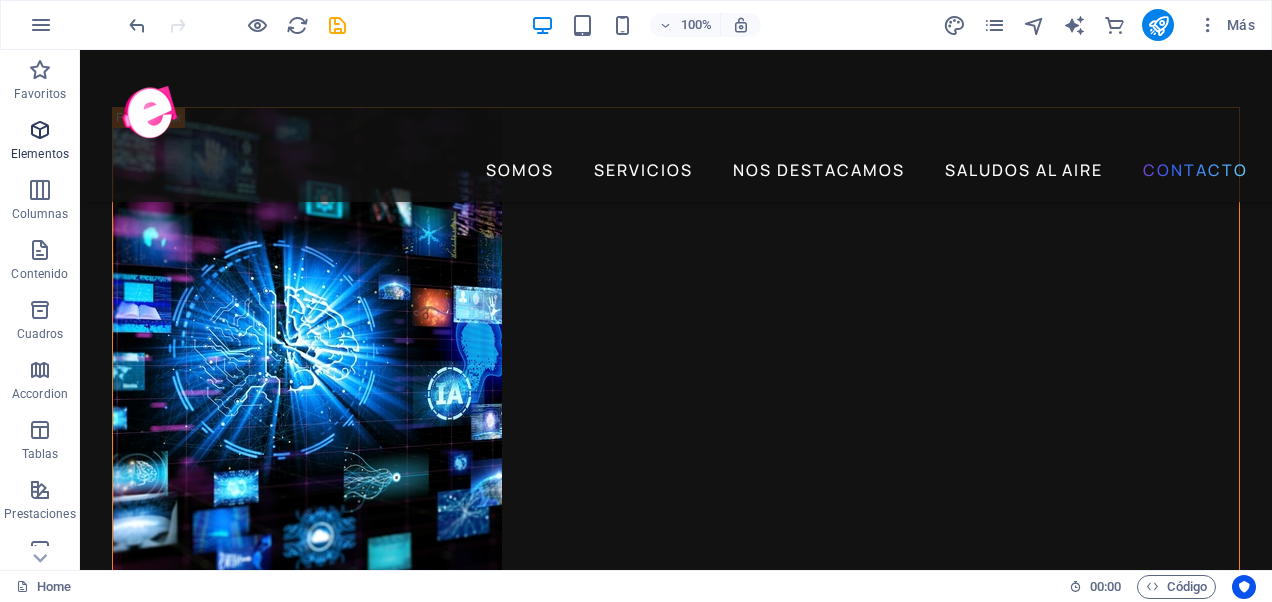 click at bounding box center (40, 130) 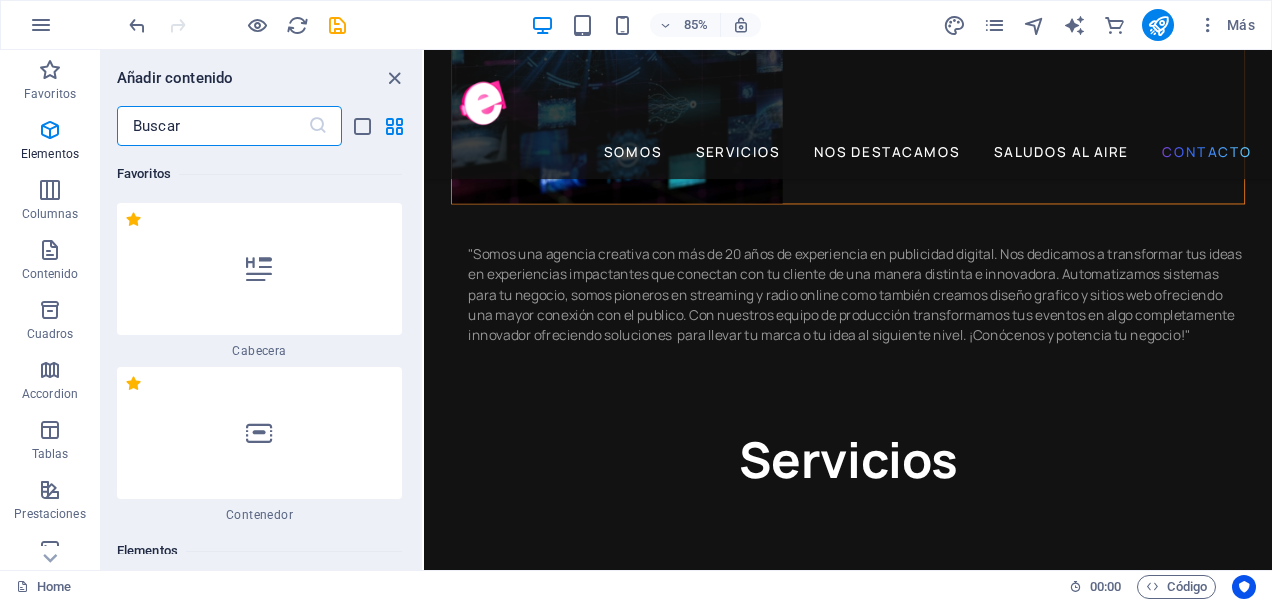 scroll, scrollTop: 377, scrollLeft: 0, axis: vertical 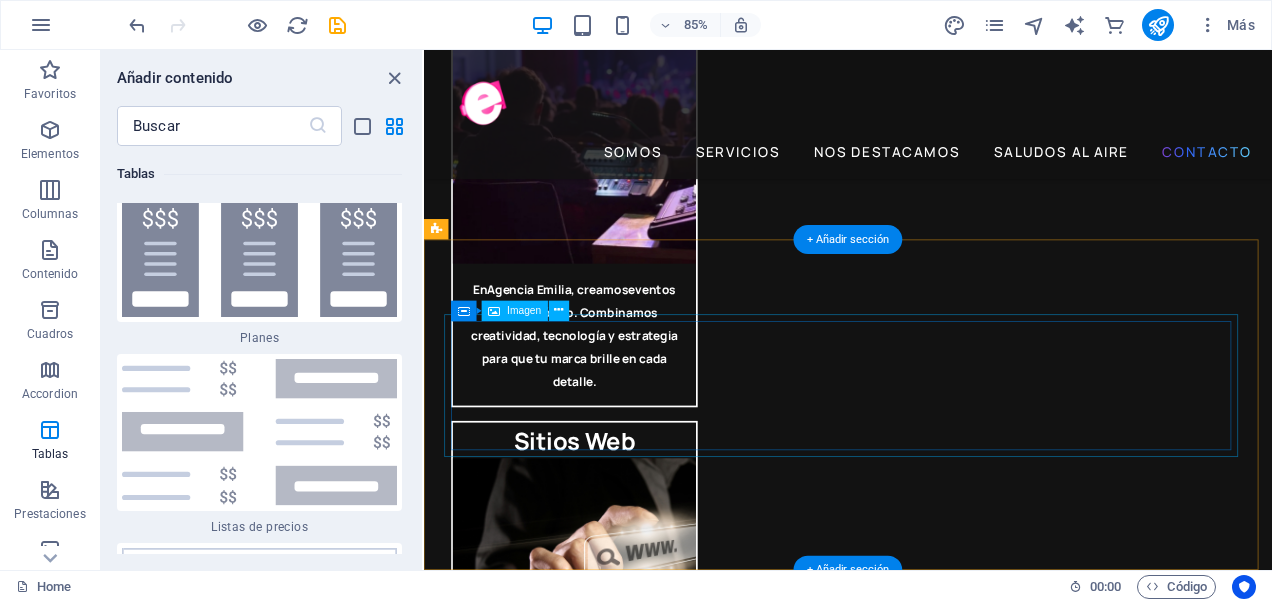click at bounding box center [923, 5411] 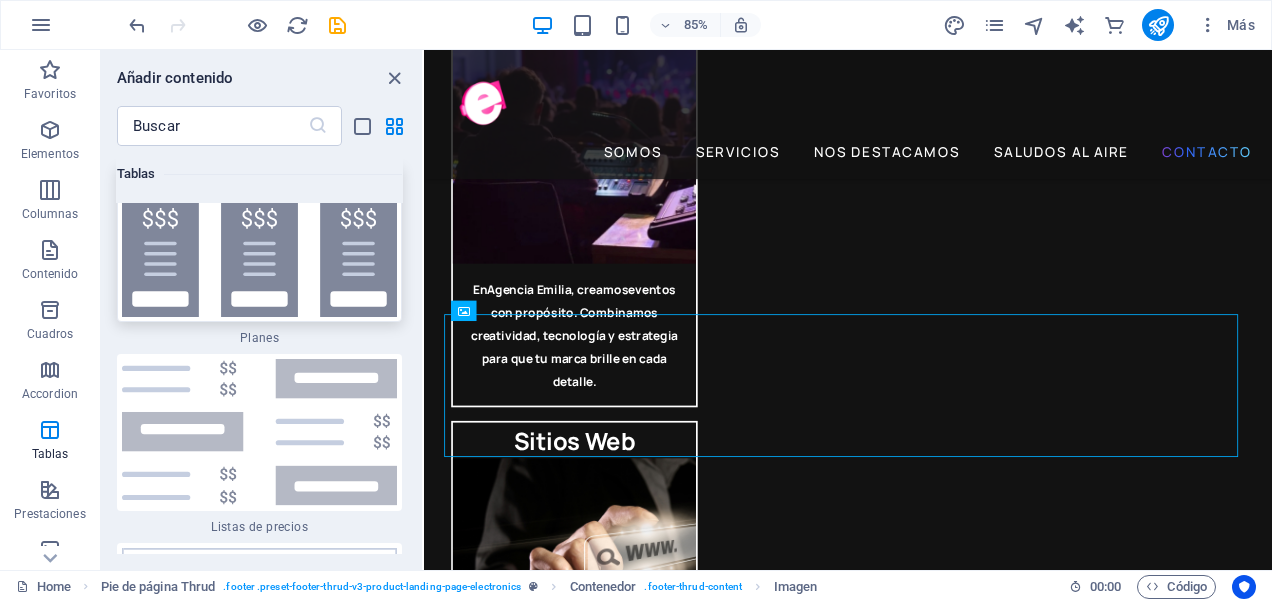 click at bounding box center [259, 243] 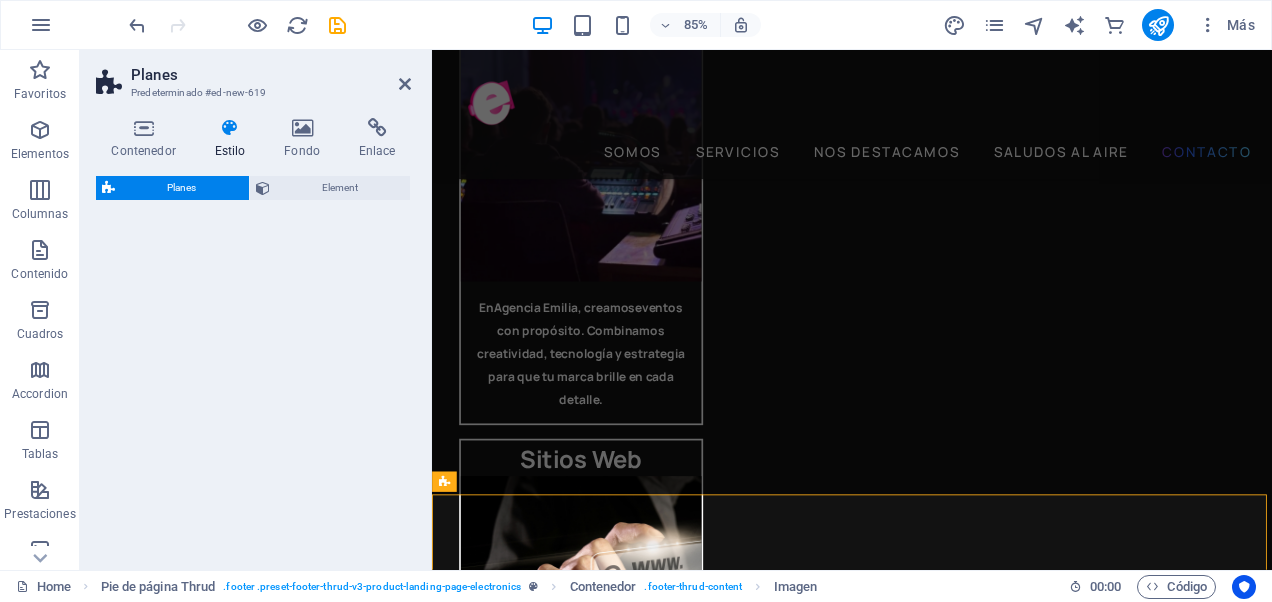 select on "rem" 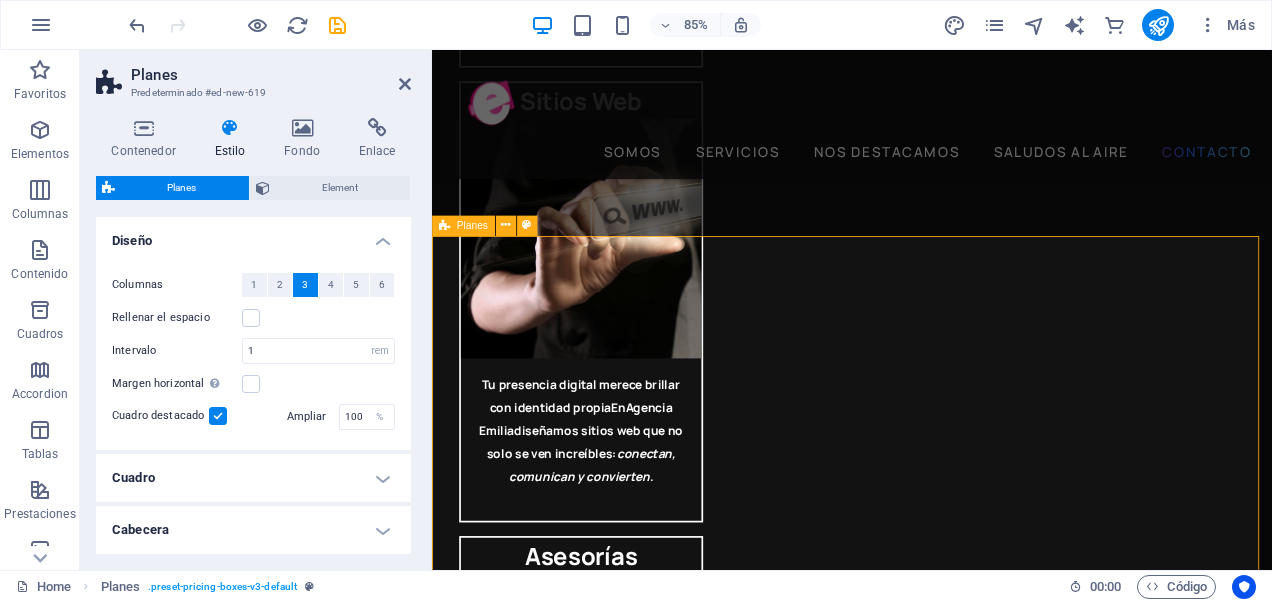scroll, scrollTop: 5655, scrollLeft: 0, axis: vertical 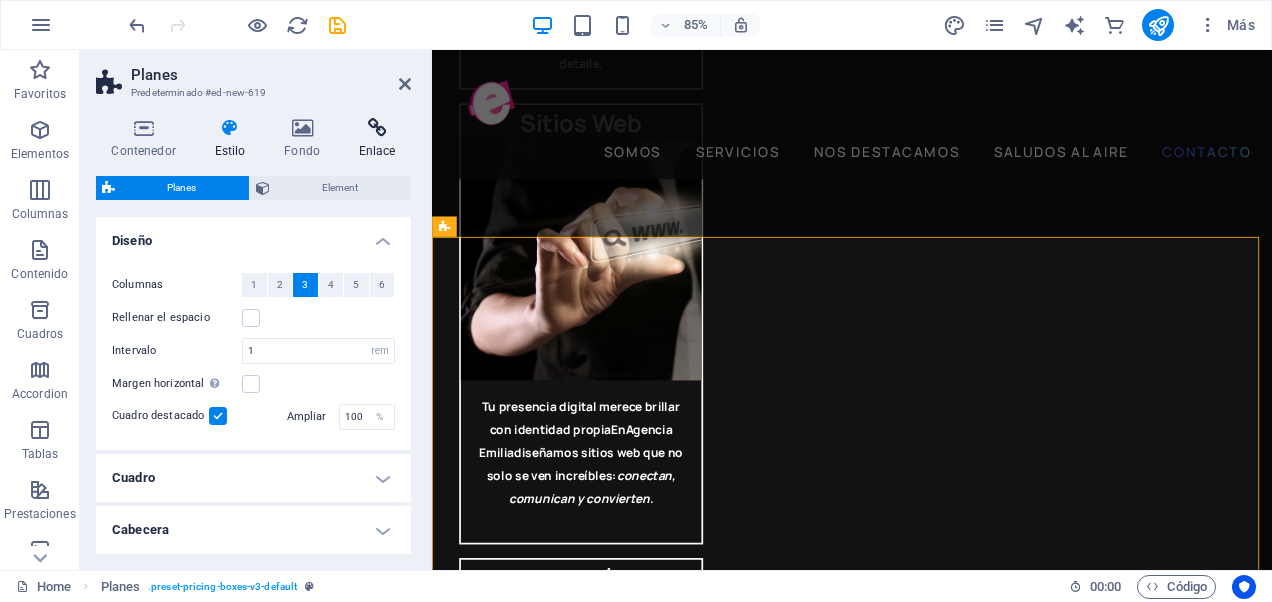 click at bounding box center (377, 128) 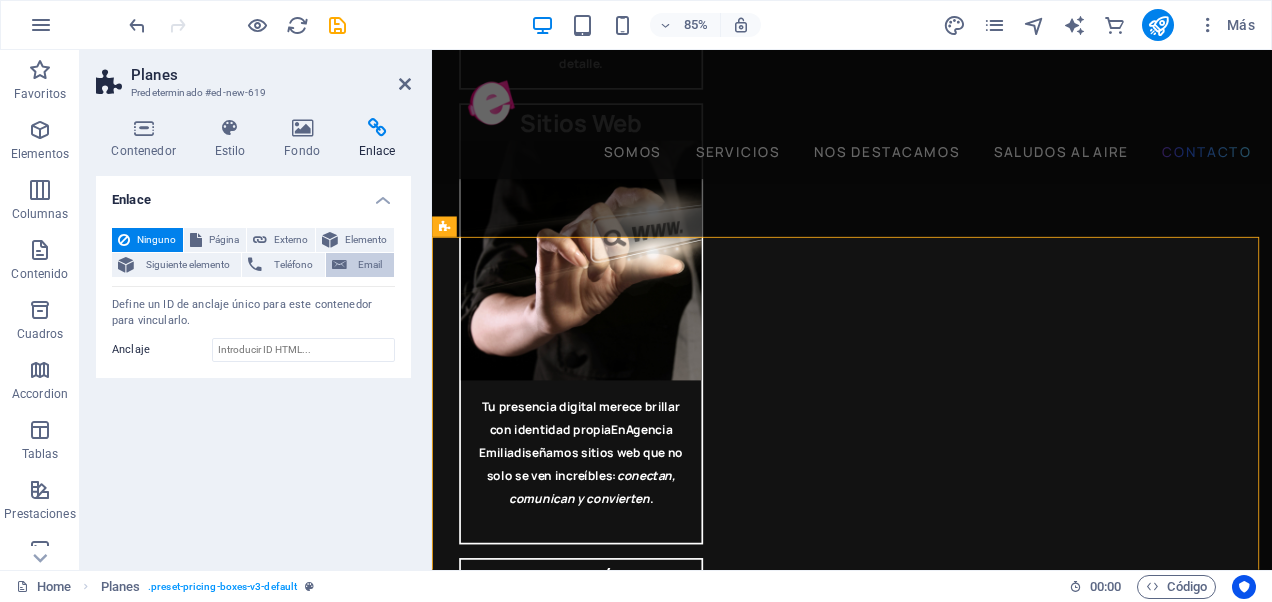 click on "Email" at bounding box center (370, 265) 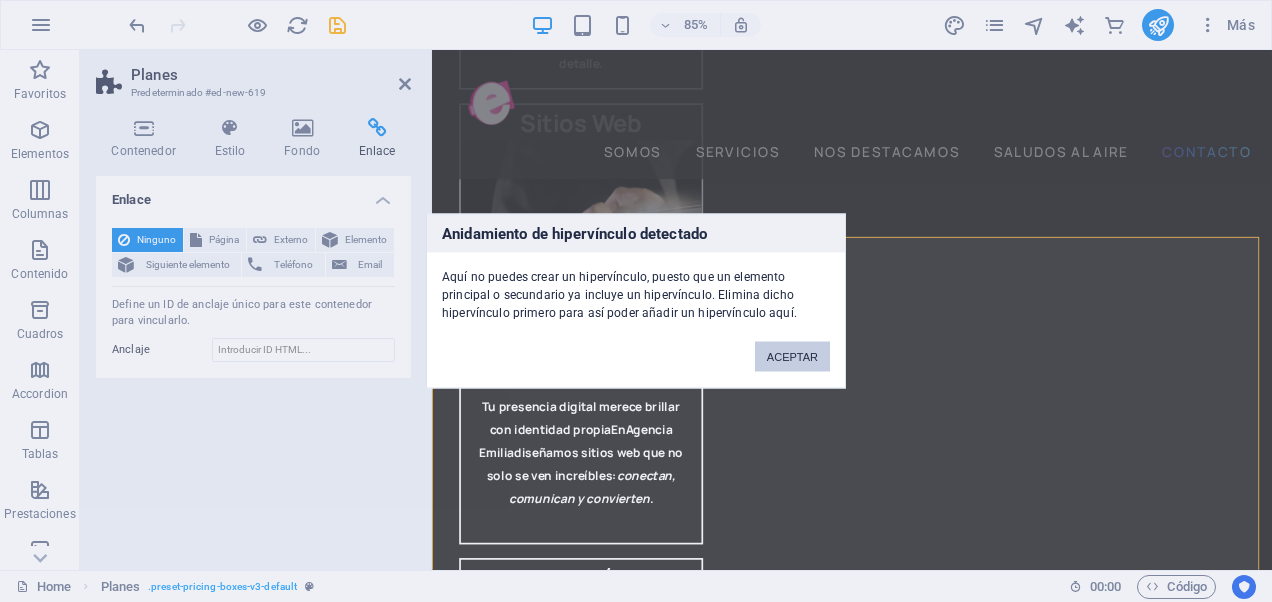 click on "ACEPTAR" at bounding box center [792, 357] 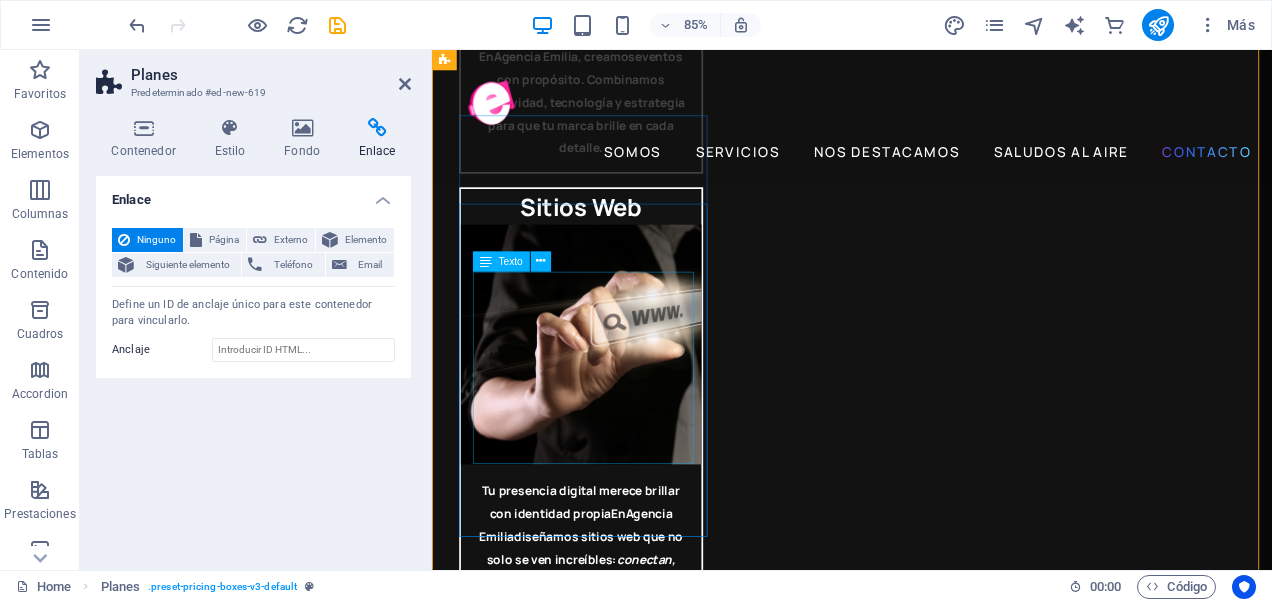scroll, scrollTop: 5555, scrollLeft: 0, axis: vertical 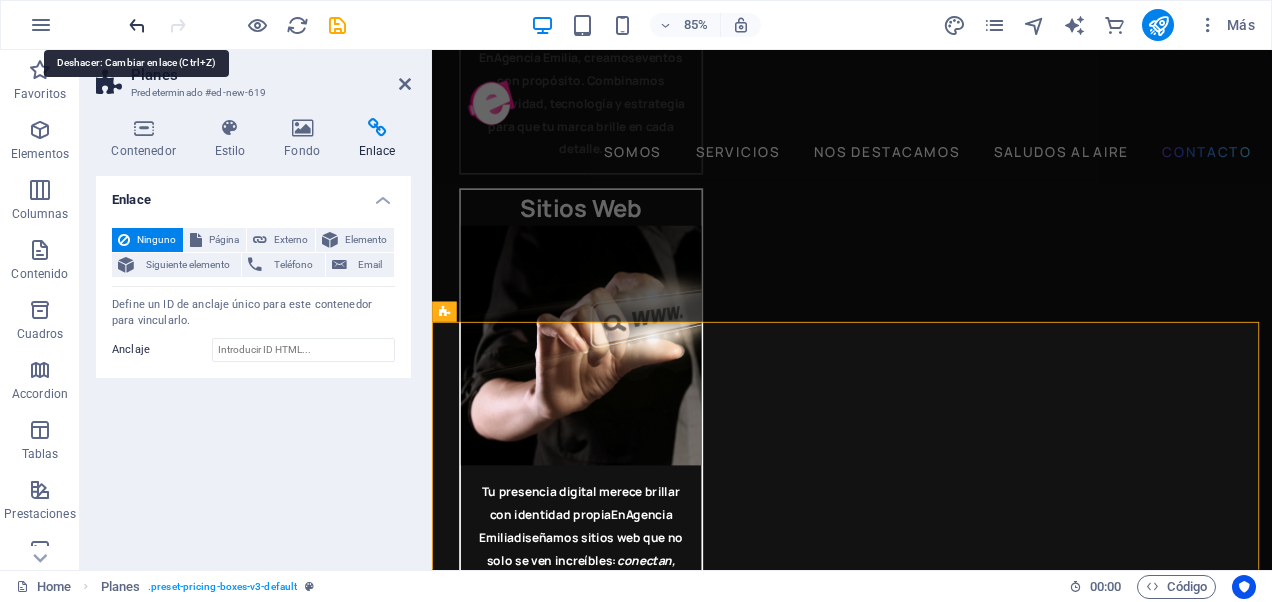 click at bounding box center (137, 25) 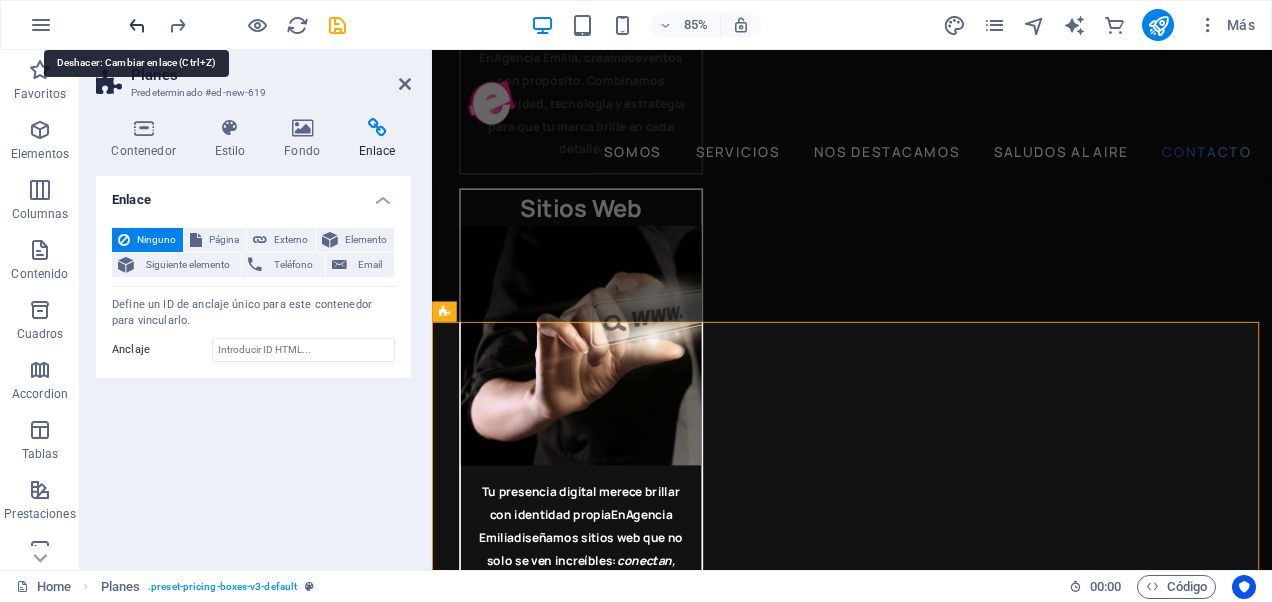 click at bounding box center [137, 25] 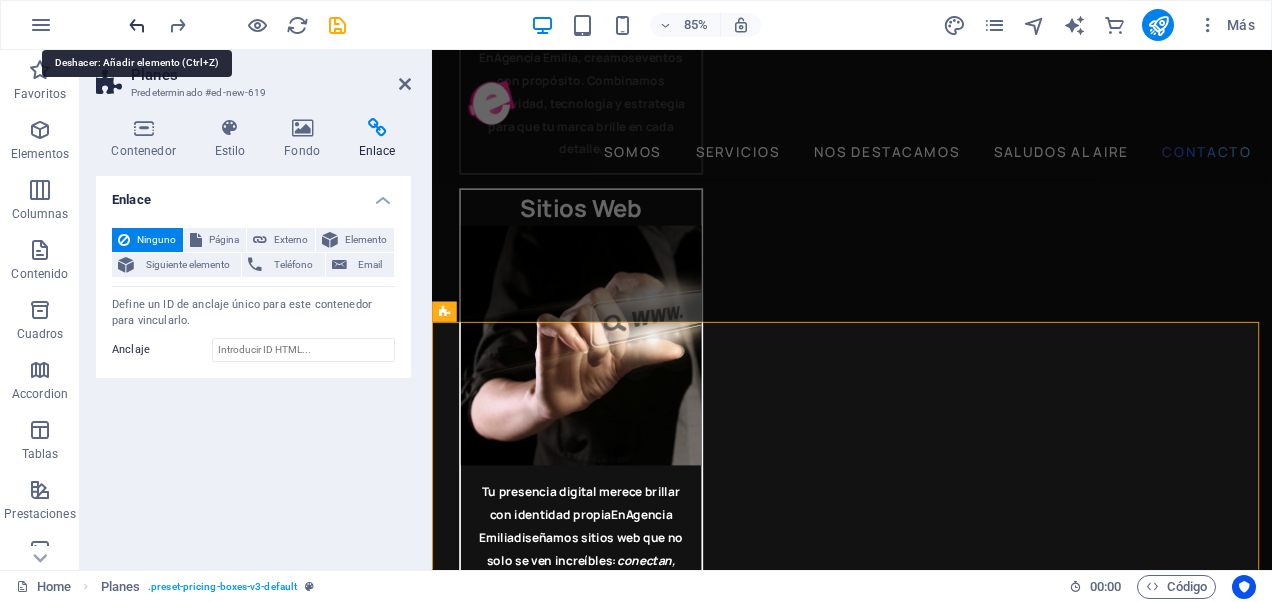 click at bounding box center (137, 25) 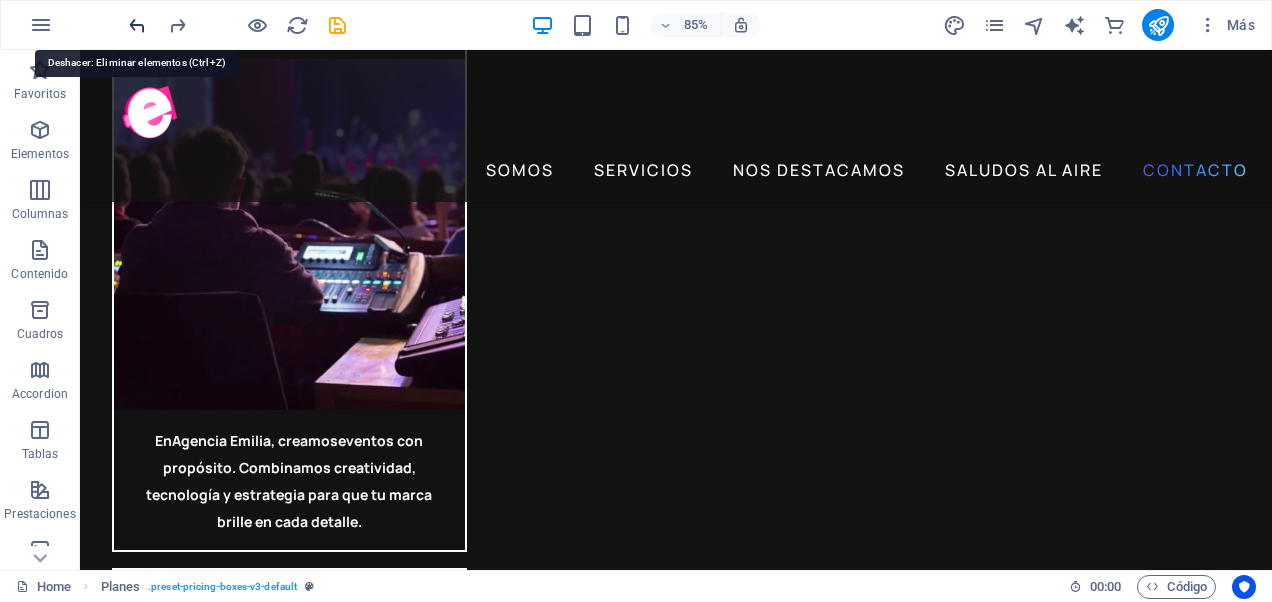 scroll, scrollTop: 4542, scrollLeft: 0, axis: vertical 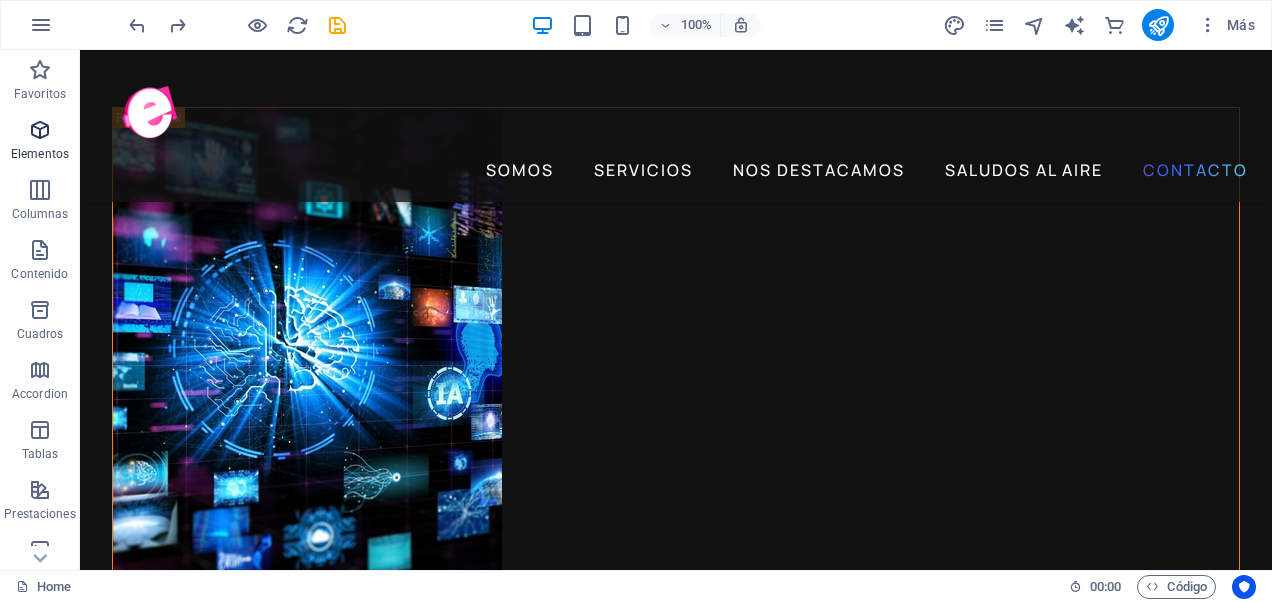 click at bounding box center [40, 130] 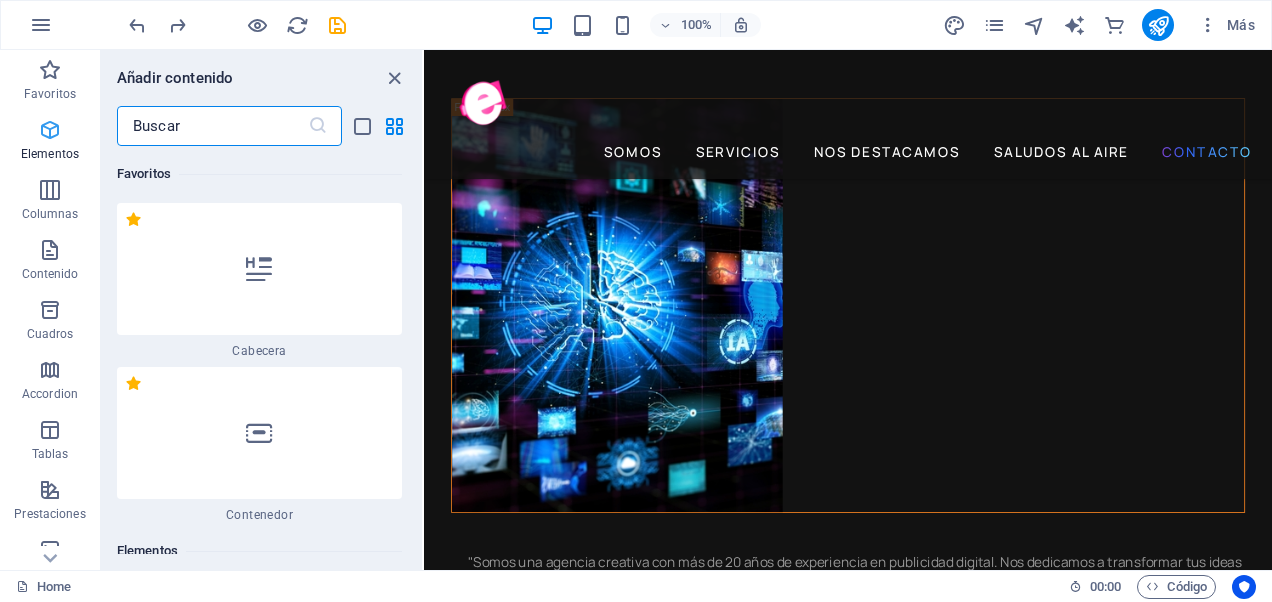 scroll, scrollTop: 5277, scrollLeft: 0, axis: vertical 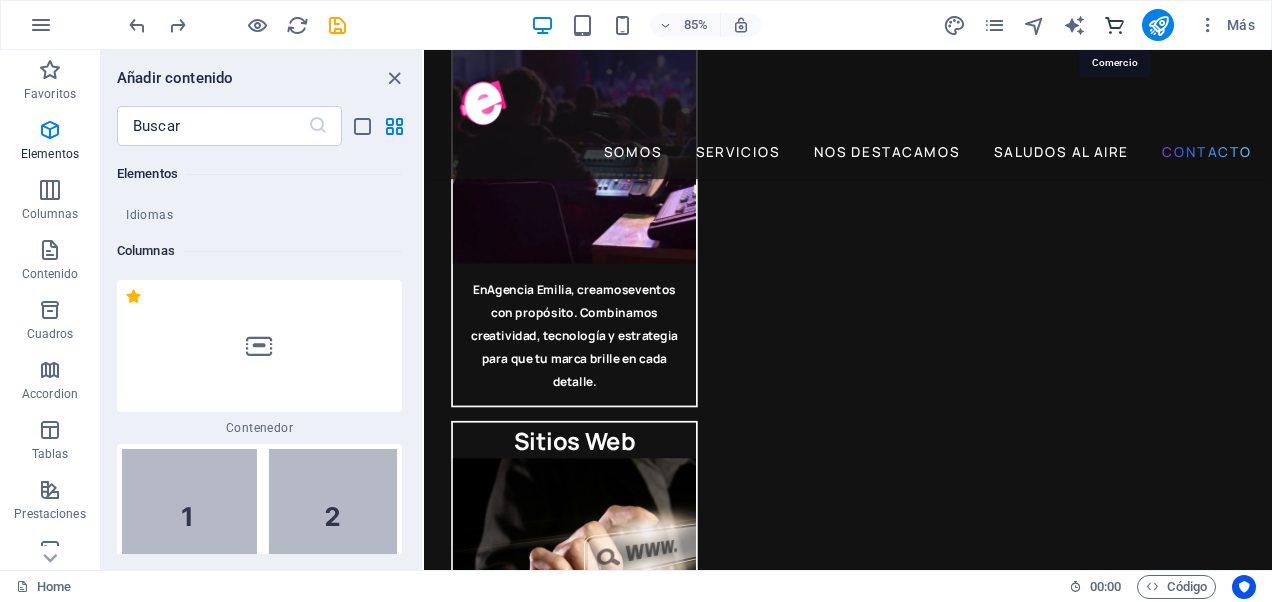 click at bounding box center [1114, 25] 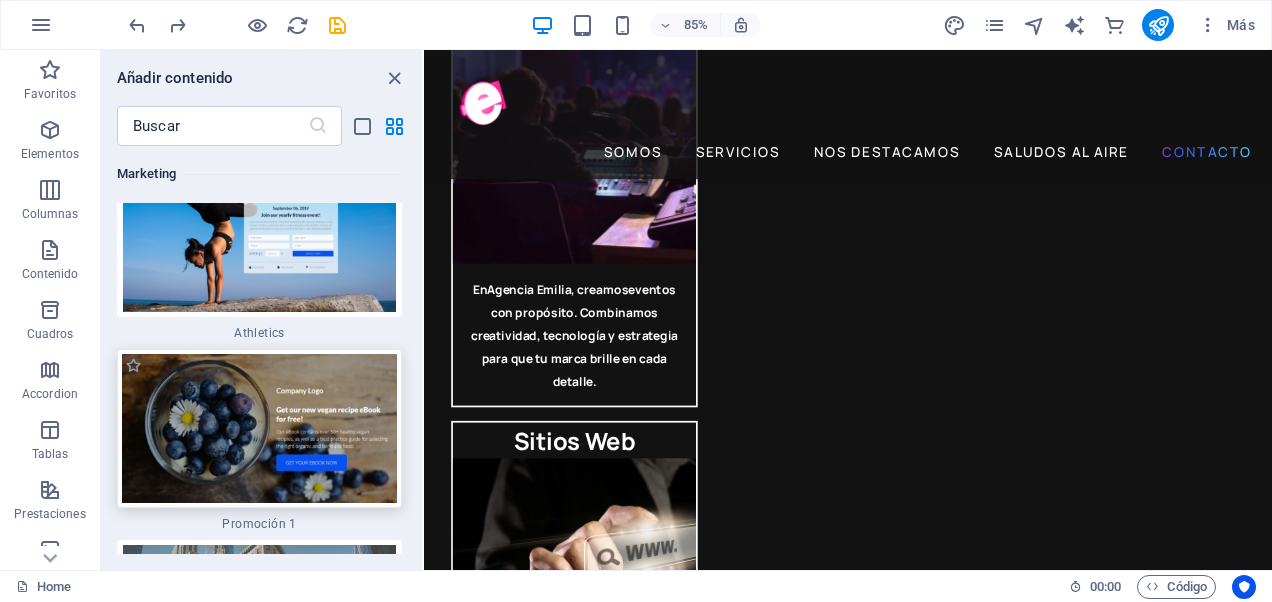 scroll, scrollTop: 34619, scrollLeft: 0, axis: vertical 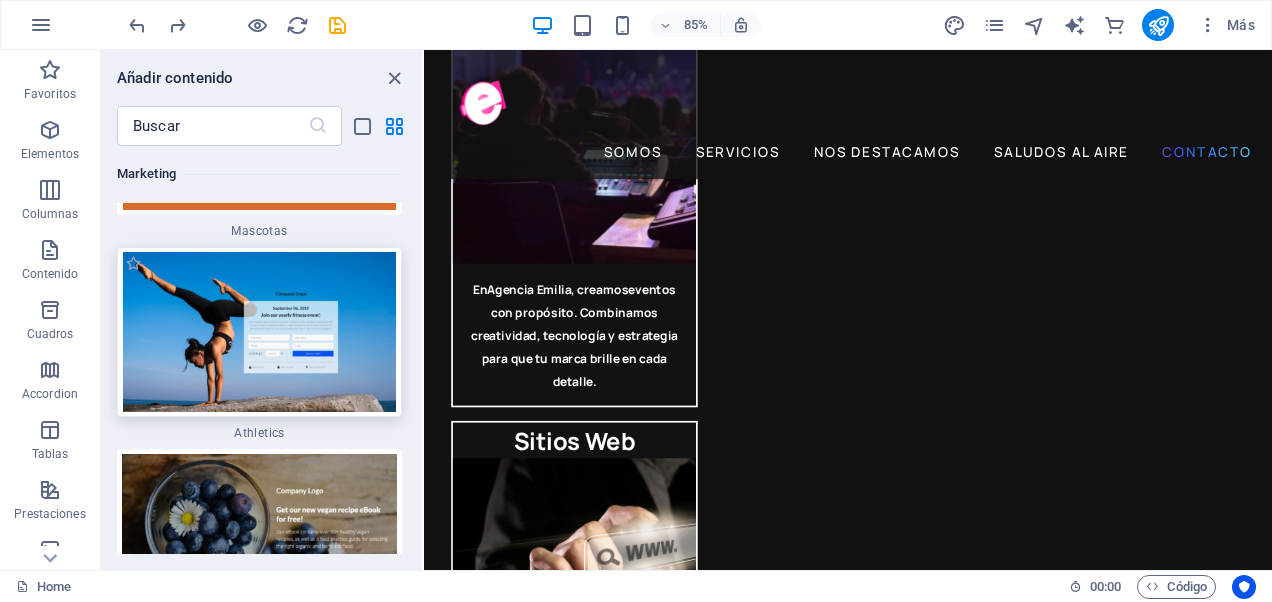 click at bounding box center [259, 332] 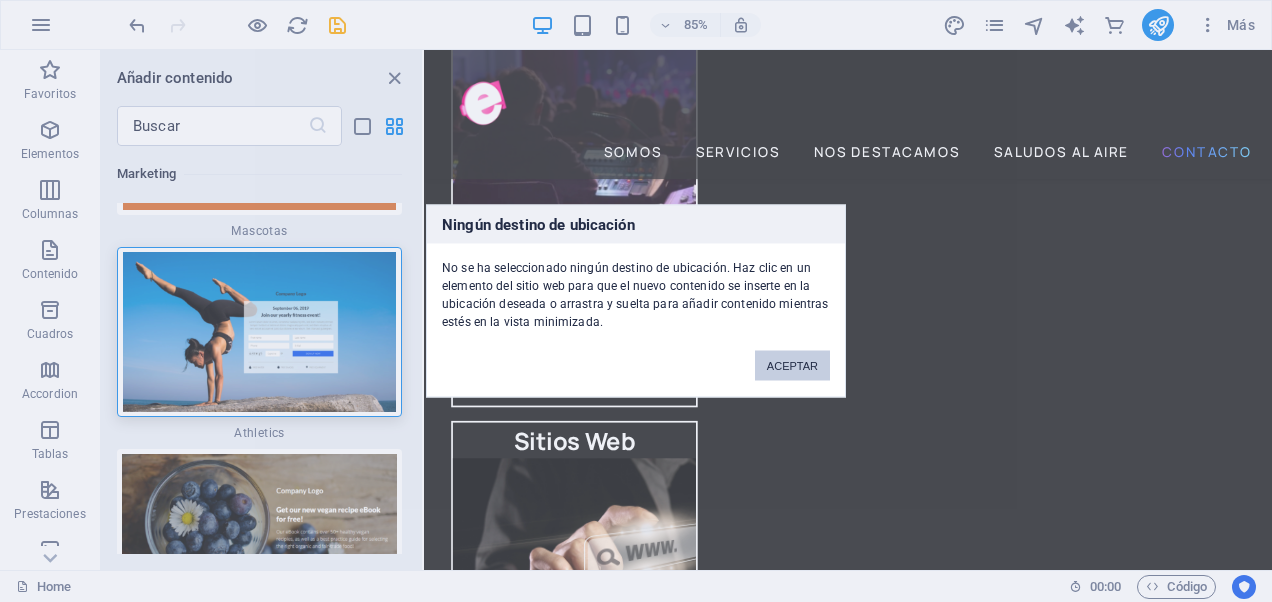 click on "ACEPTAR" at bounding box center [792, 366] 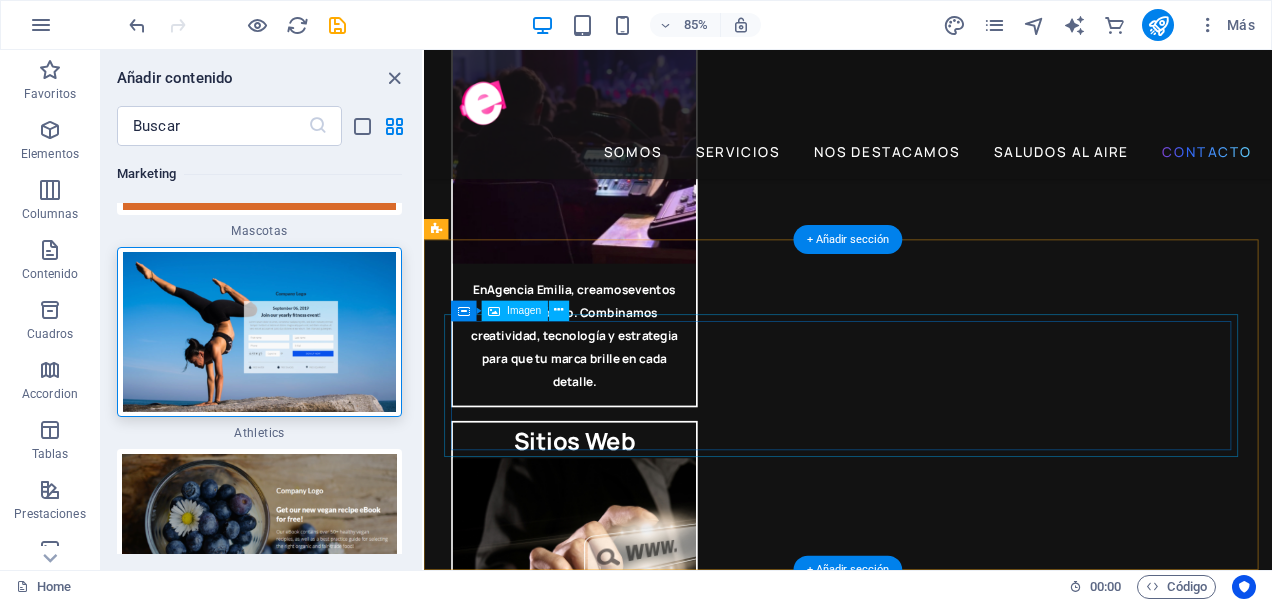 click at bounding box center (923, 5411) 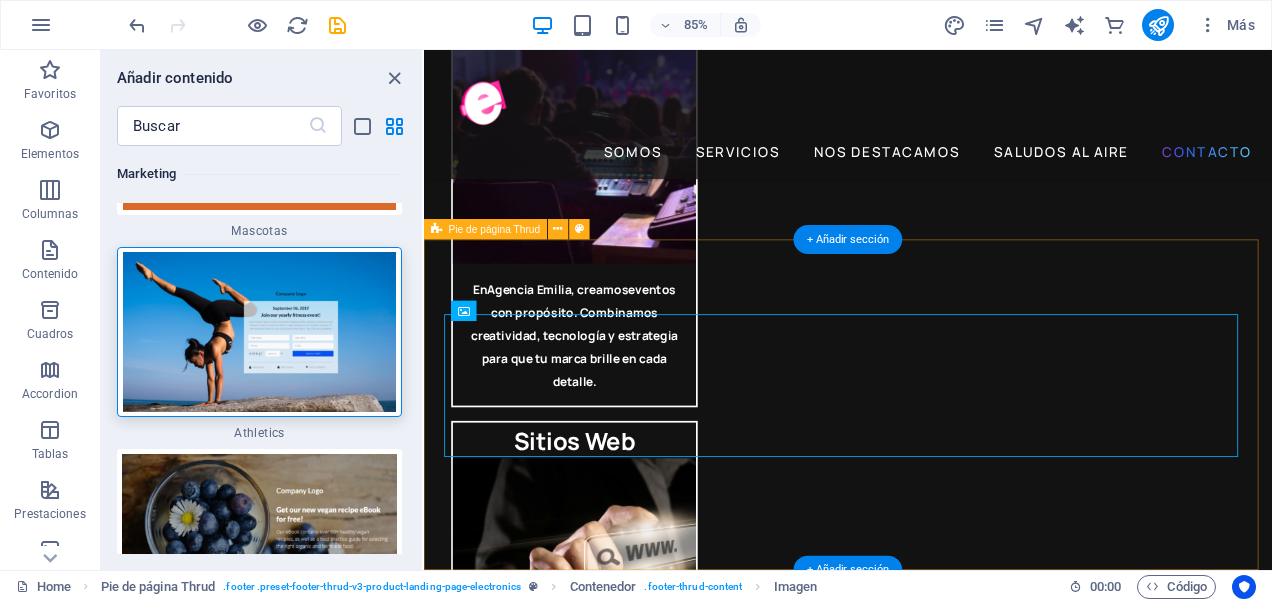 click on "​  2025 Todos los derechos reservados ​  2025 Todos los derechos reservados" at bounding box center (923, 5493) 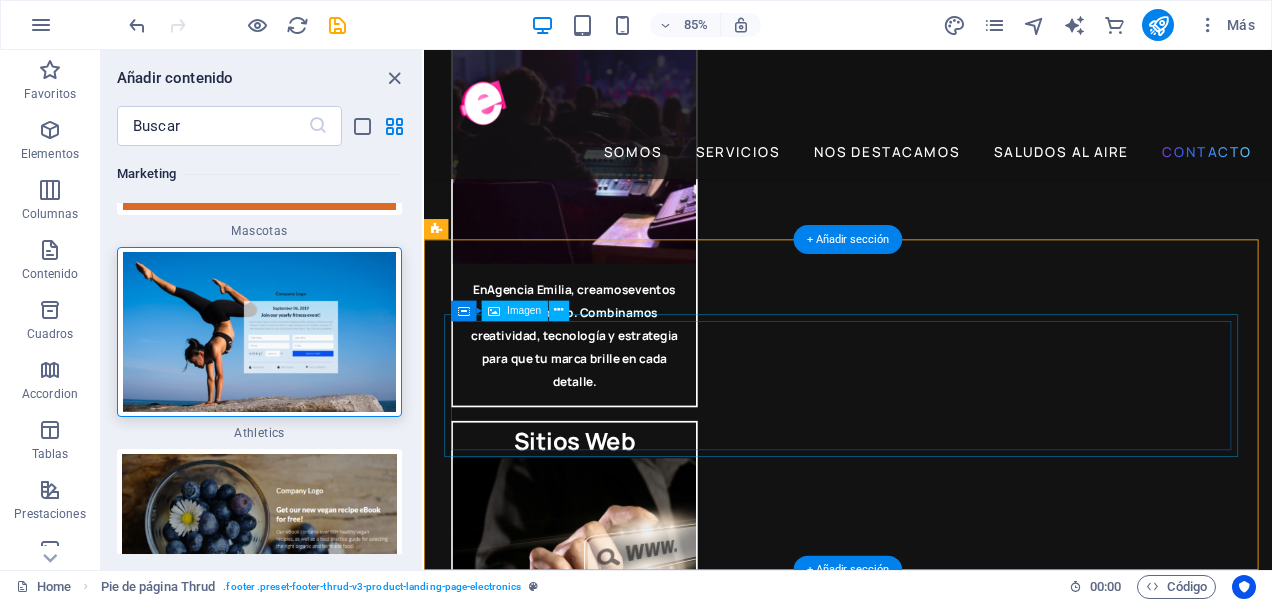 click at bounding box center [923, 5411] 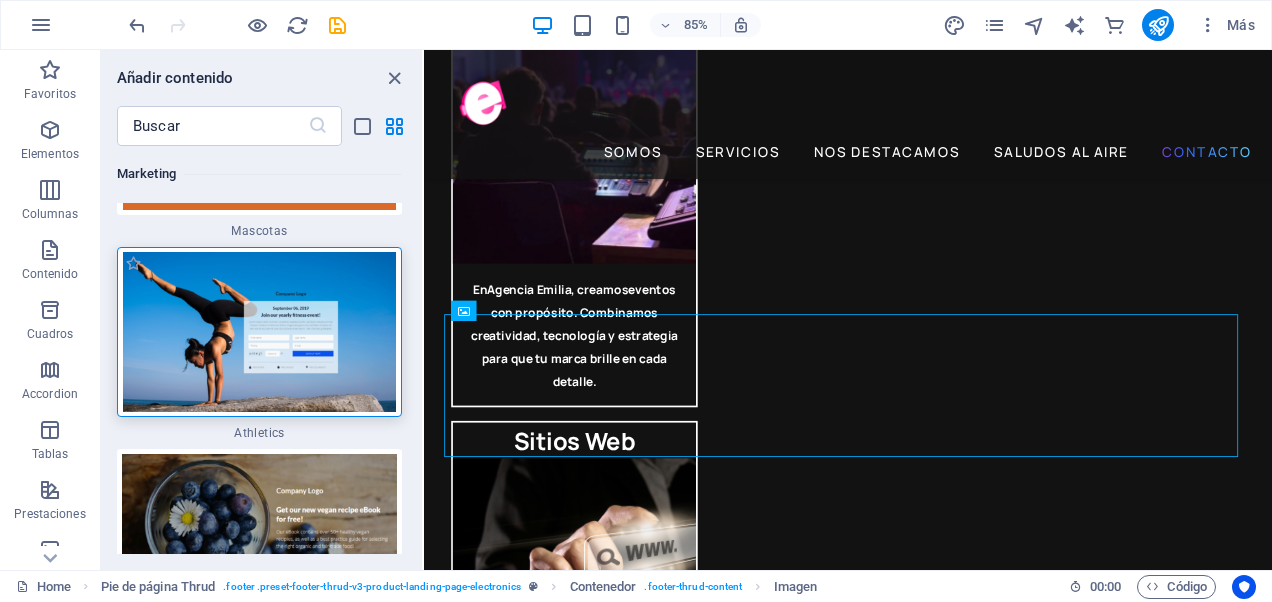 click at bounding box center (259, 332) 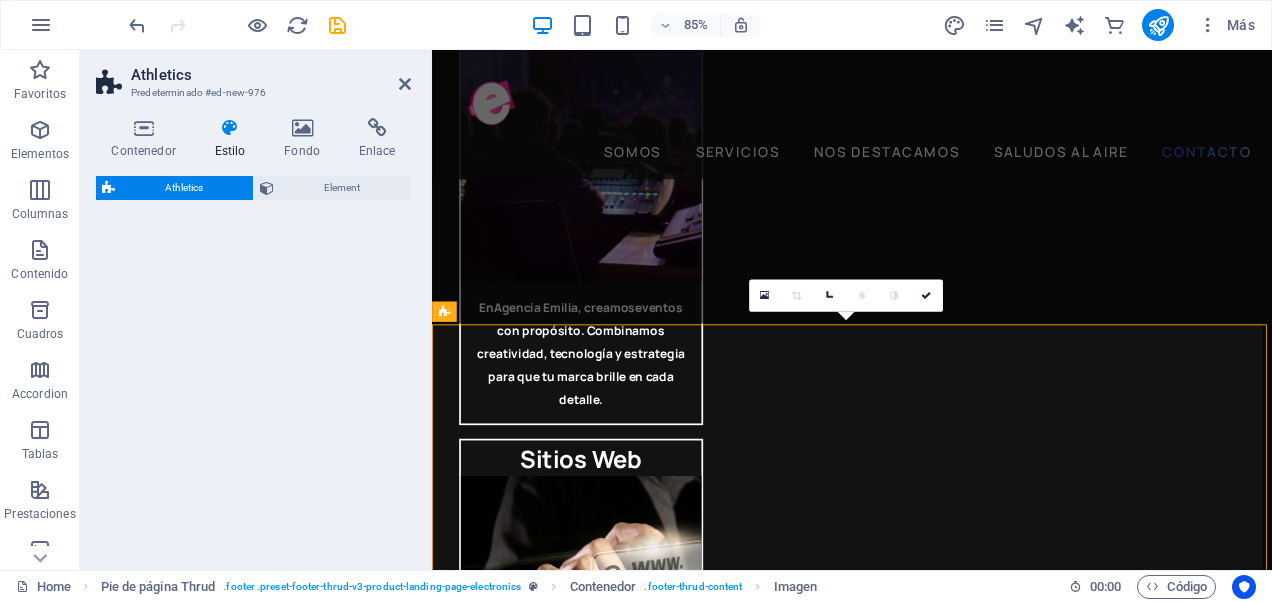 select on "%" 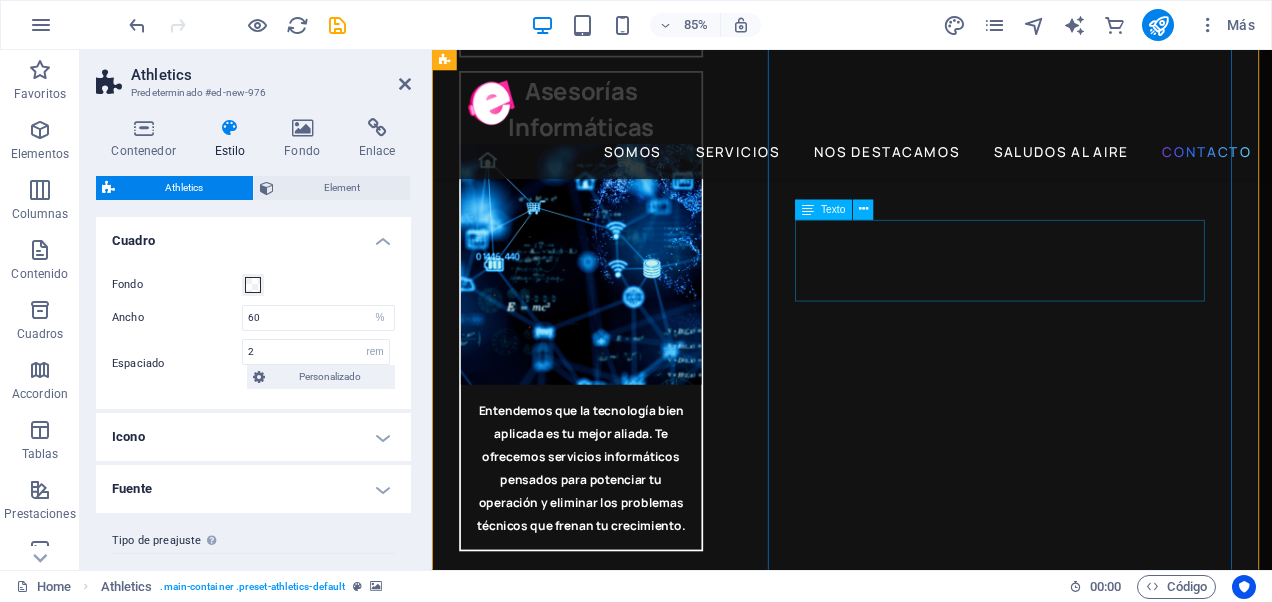 scroll, scrollTop: 6346, scrollLeft: 0, axis: vertical 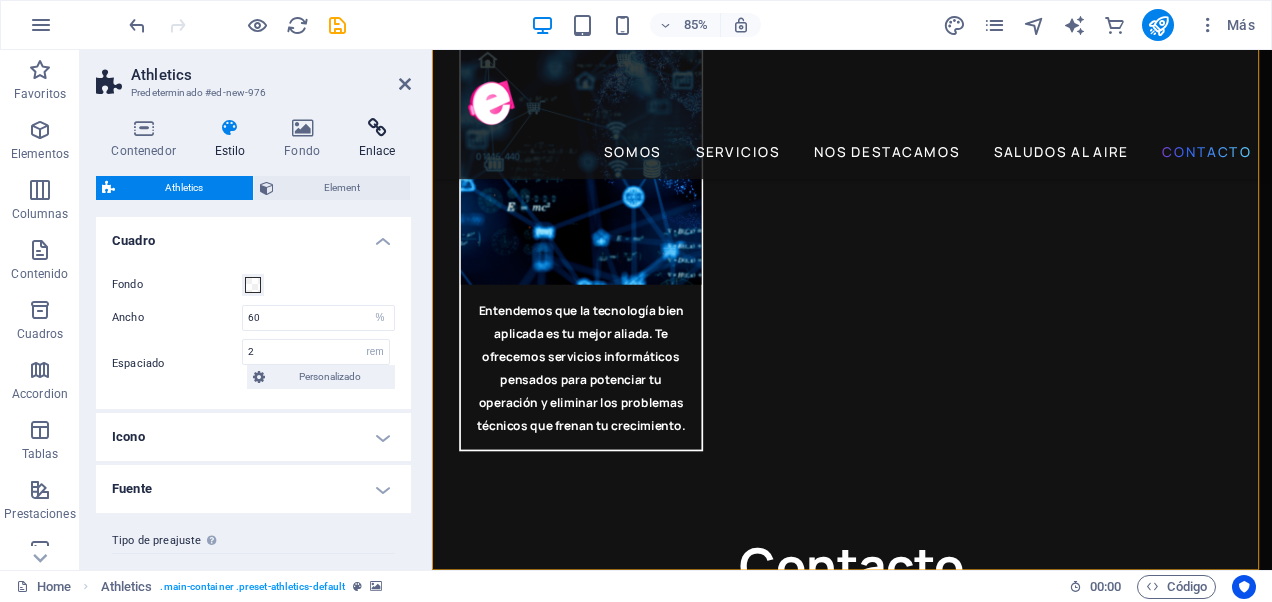 click at bounding box center [377, 128] 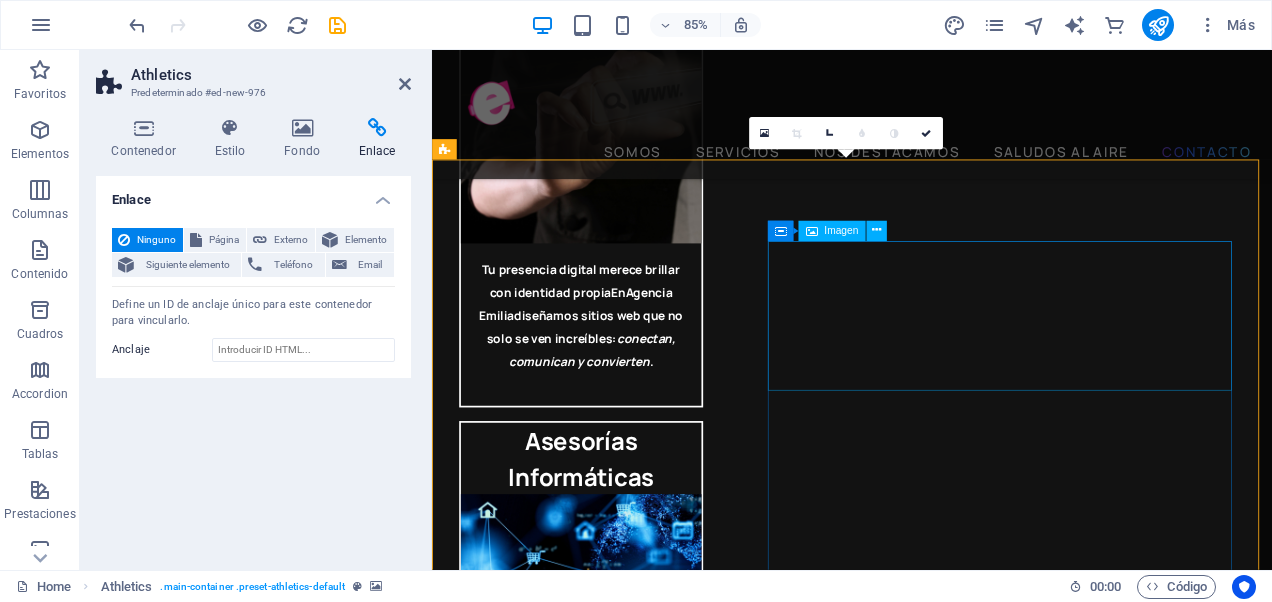 scroll, scrollTop: 5746, scrollLeft: 0, axis: vertical 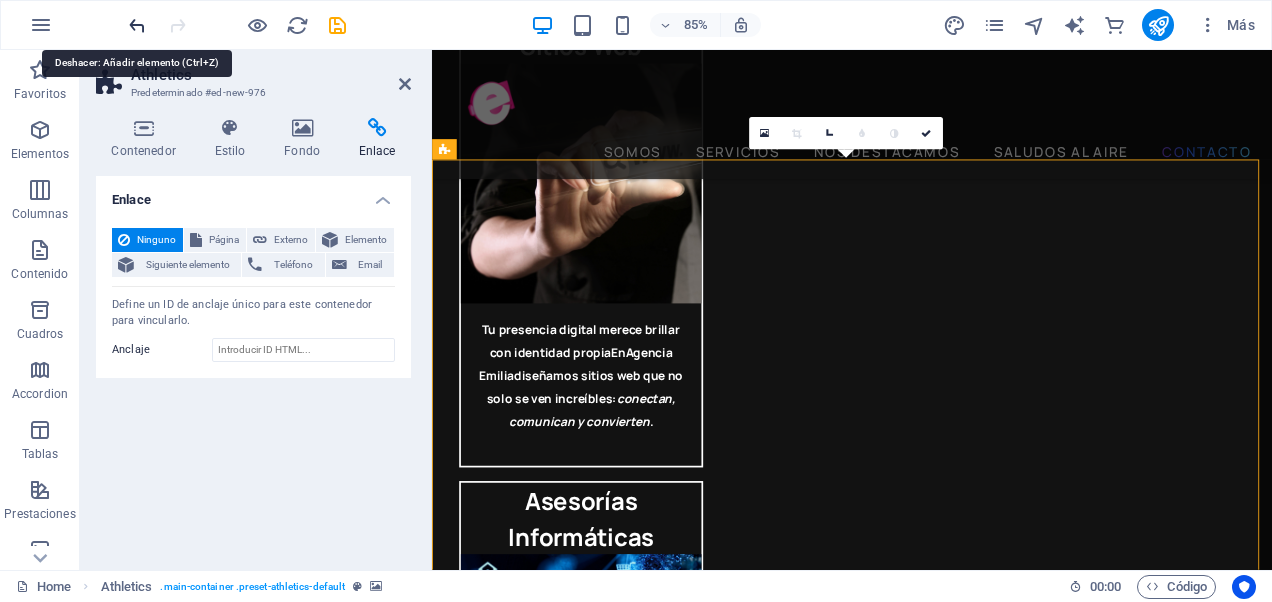 click at bounding box center (137, 25) 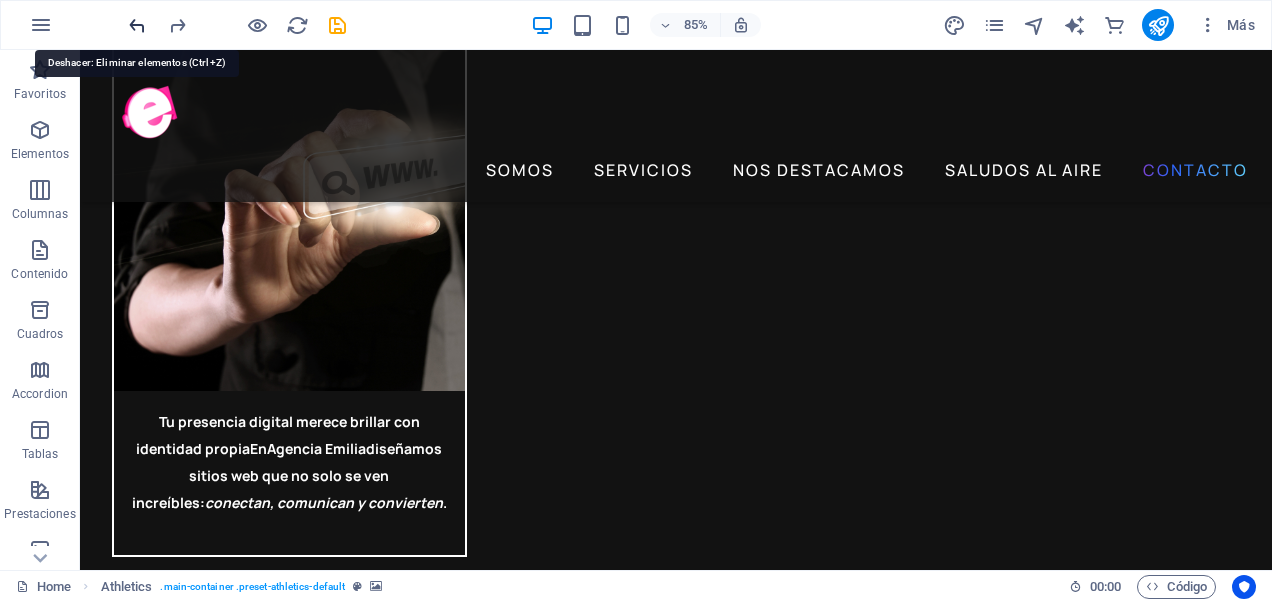 scroll, scrollTop: 4542, scrollLeft: 0, axis: vertical 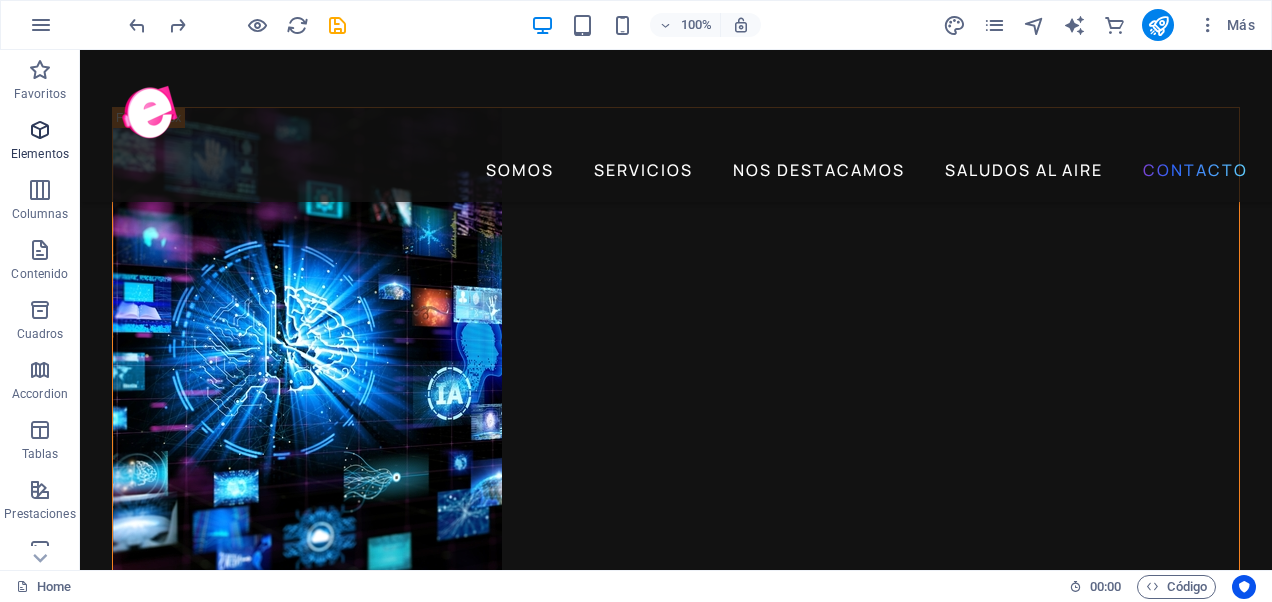 click at bounding box center (40, 130) 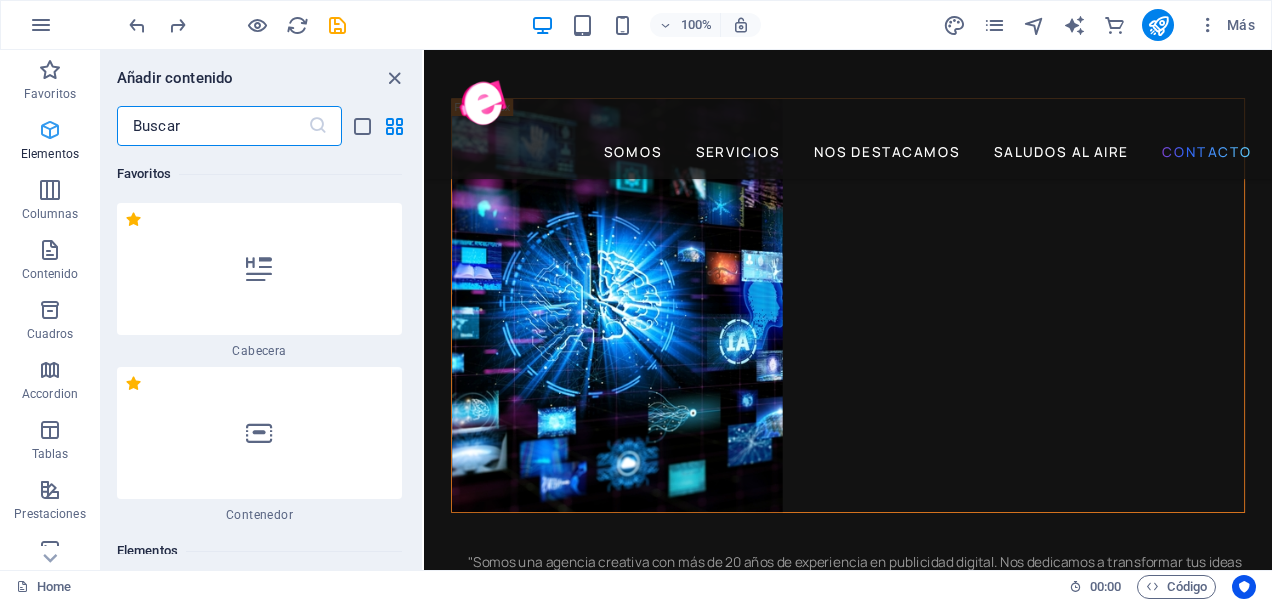 scroll, scrollTop: 5277, scrollLeft: 0, axis: vertical 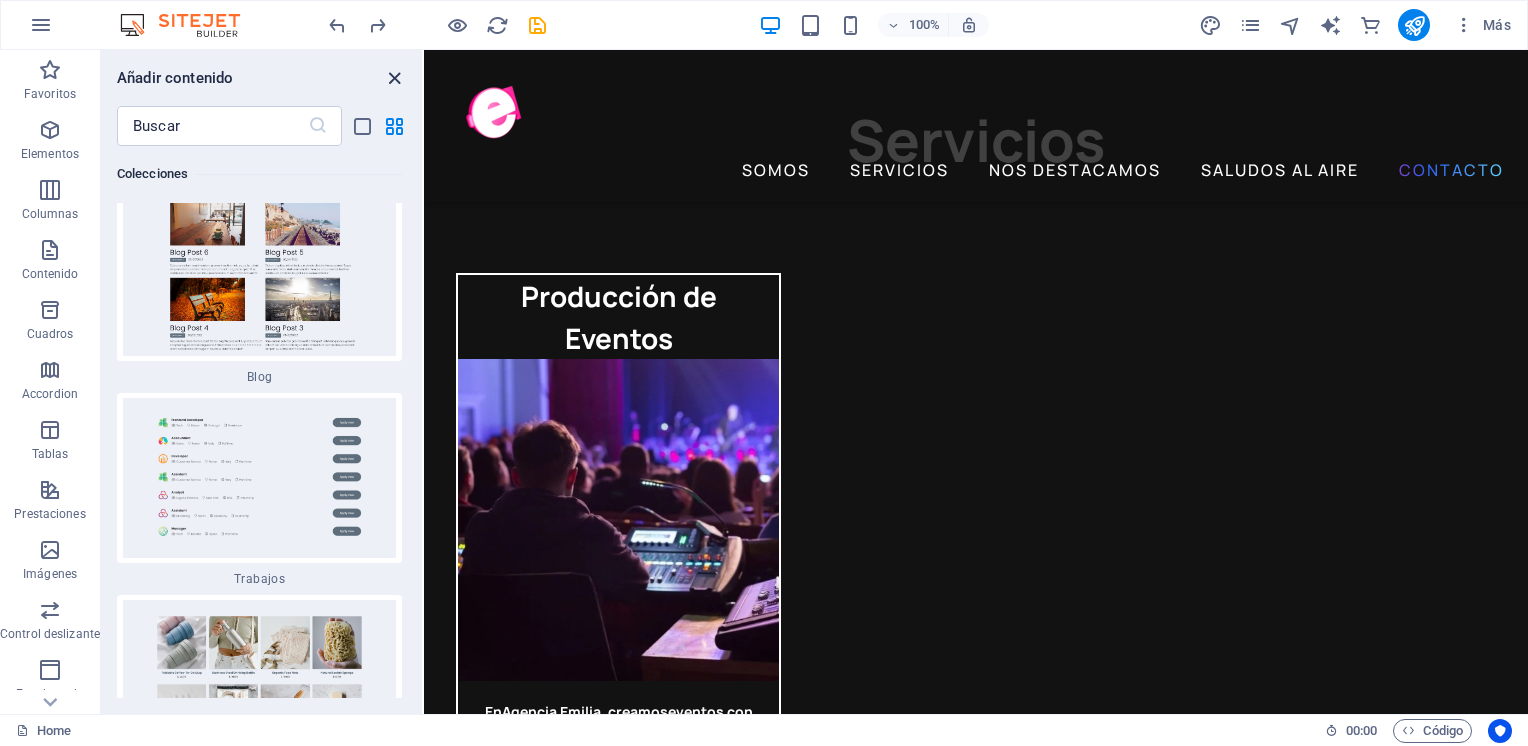 click at bounding box center [394, 78] 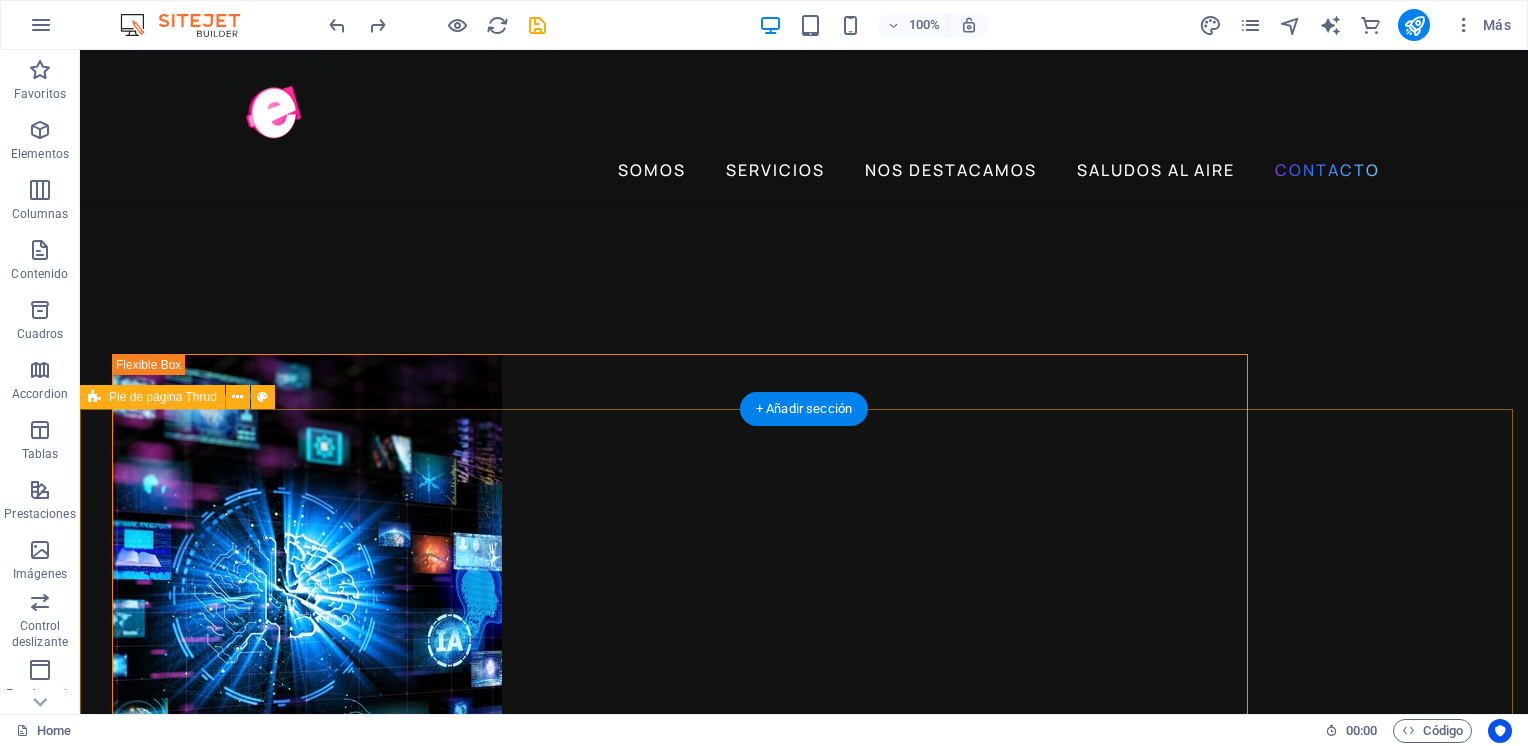 scroll, scrollTop: 4433, scrollLeft: 0, axis: vertical 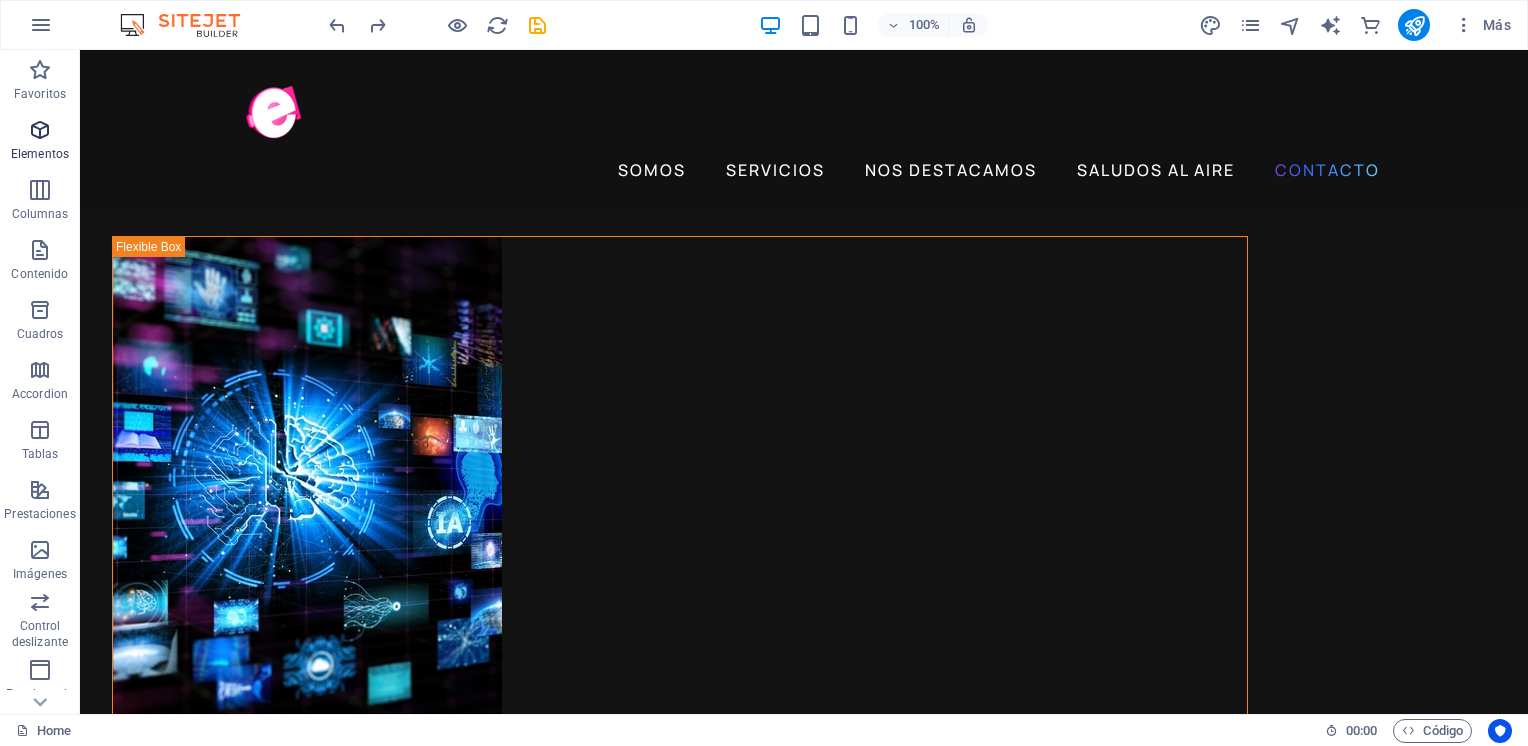 click at bounding box center [40, 130] 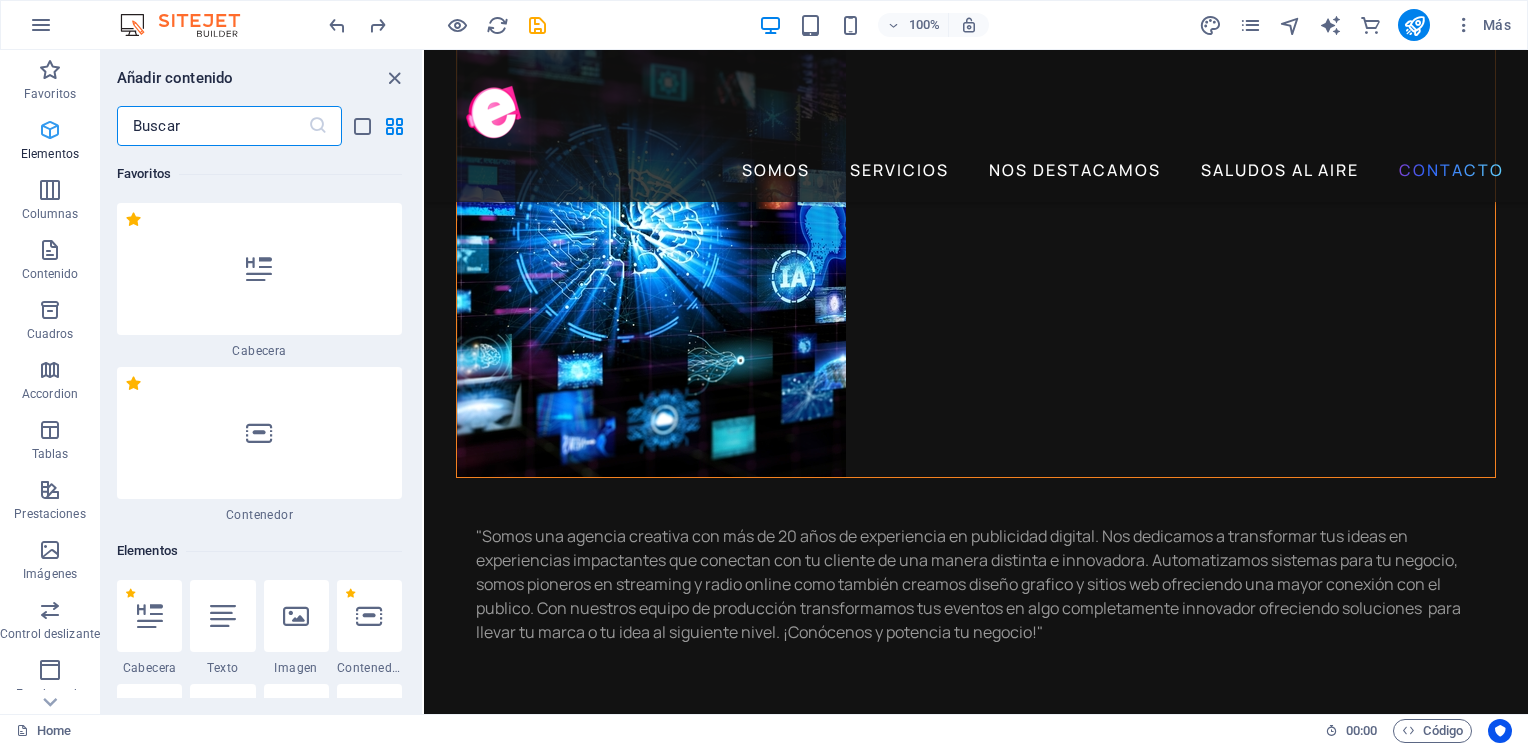 scroll, scrollTop: 5352, scrollLeft: 0, axis: vertical 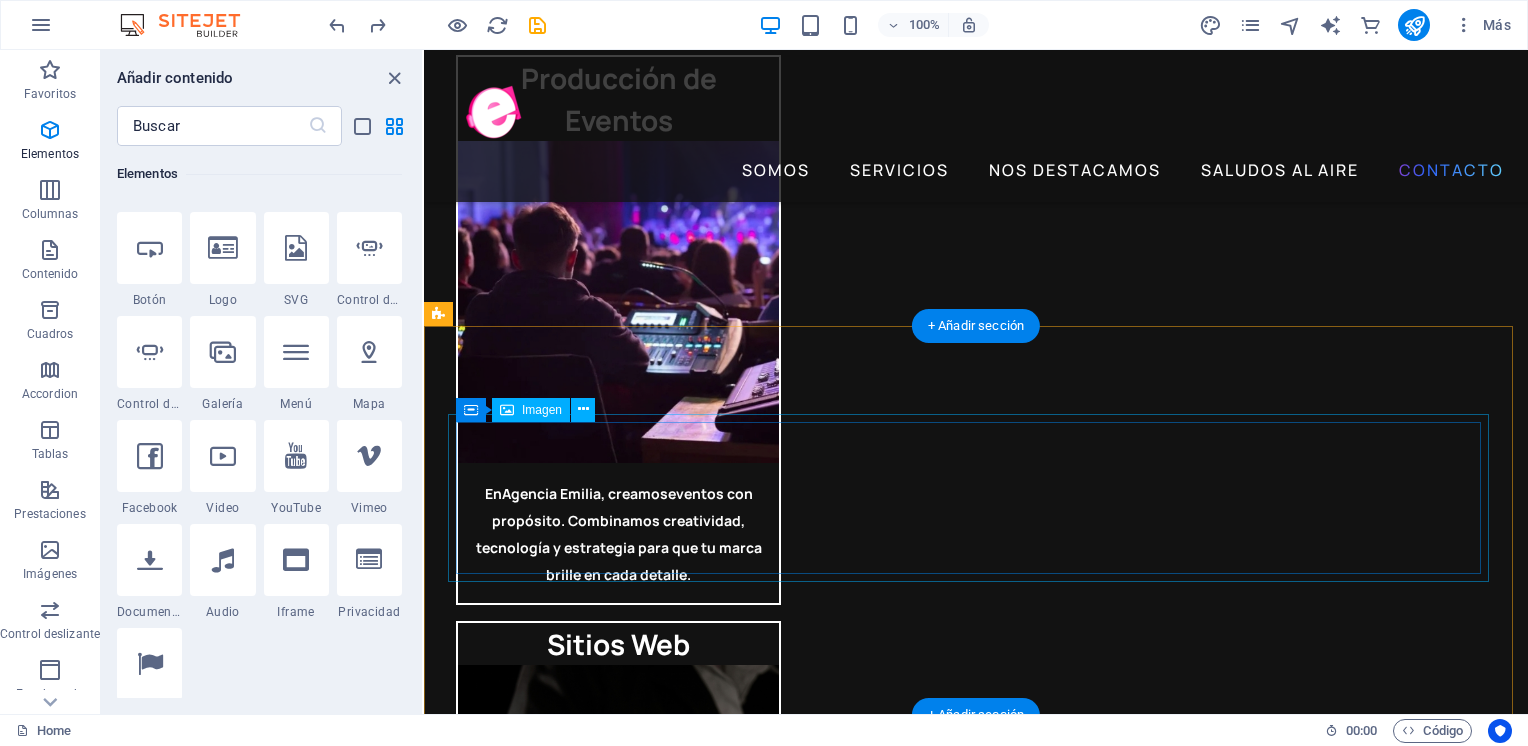 click at bounding box center (976, 5584) 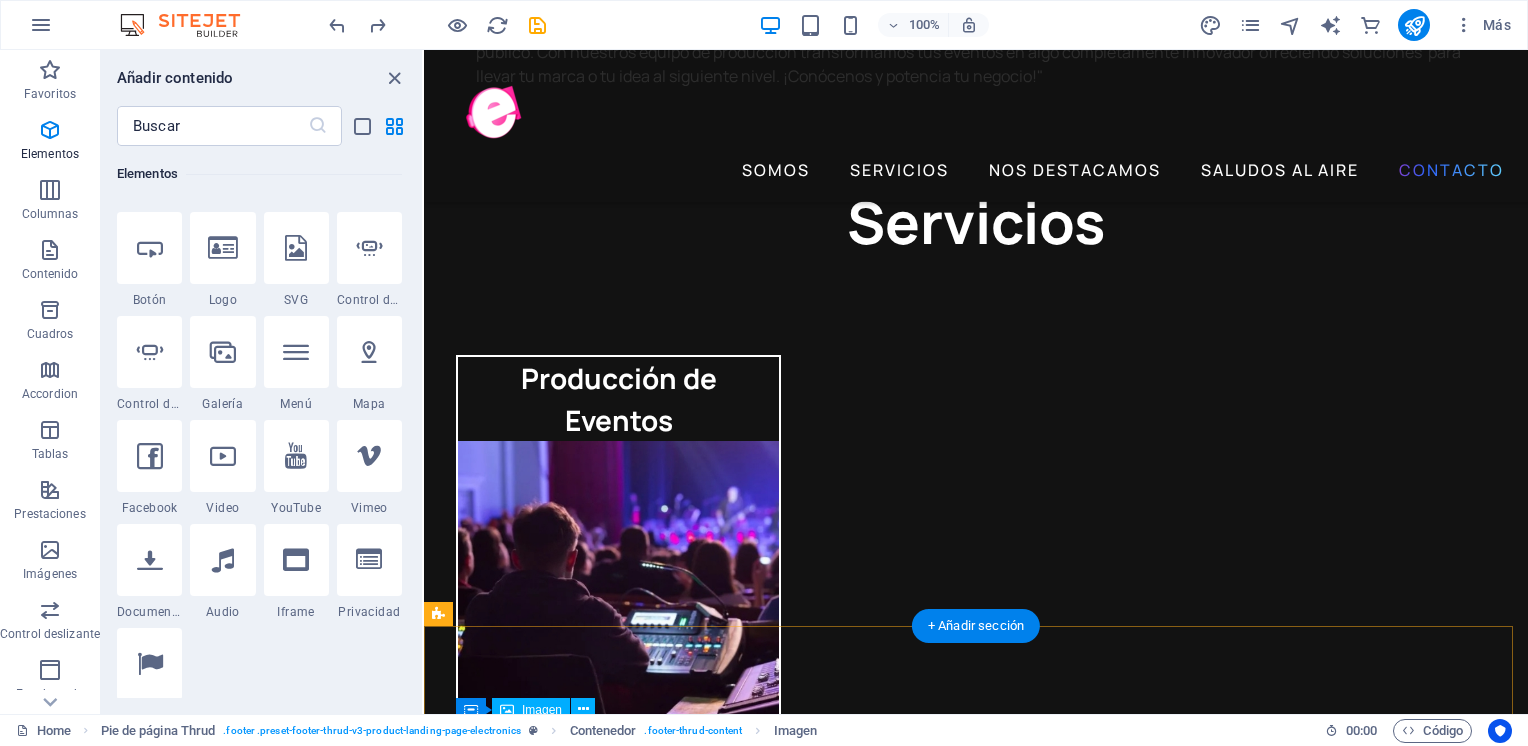 scroll, scrollTop: 5352, scrollLeft: 0, axis: vertical 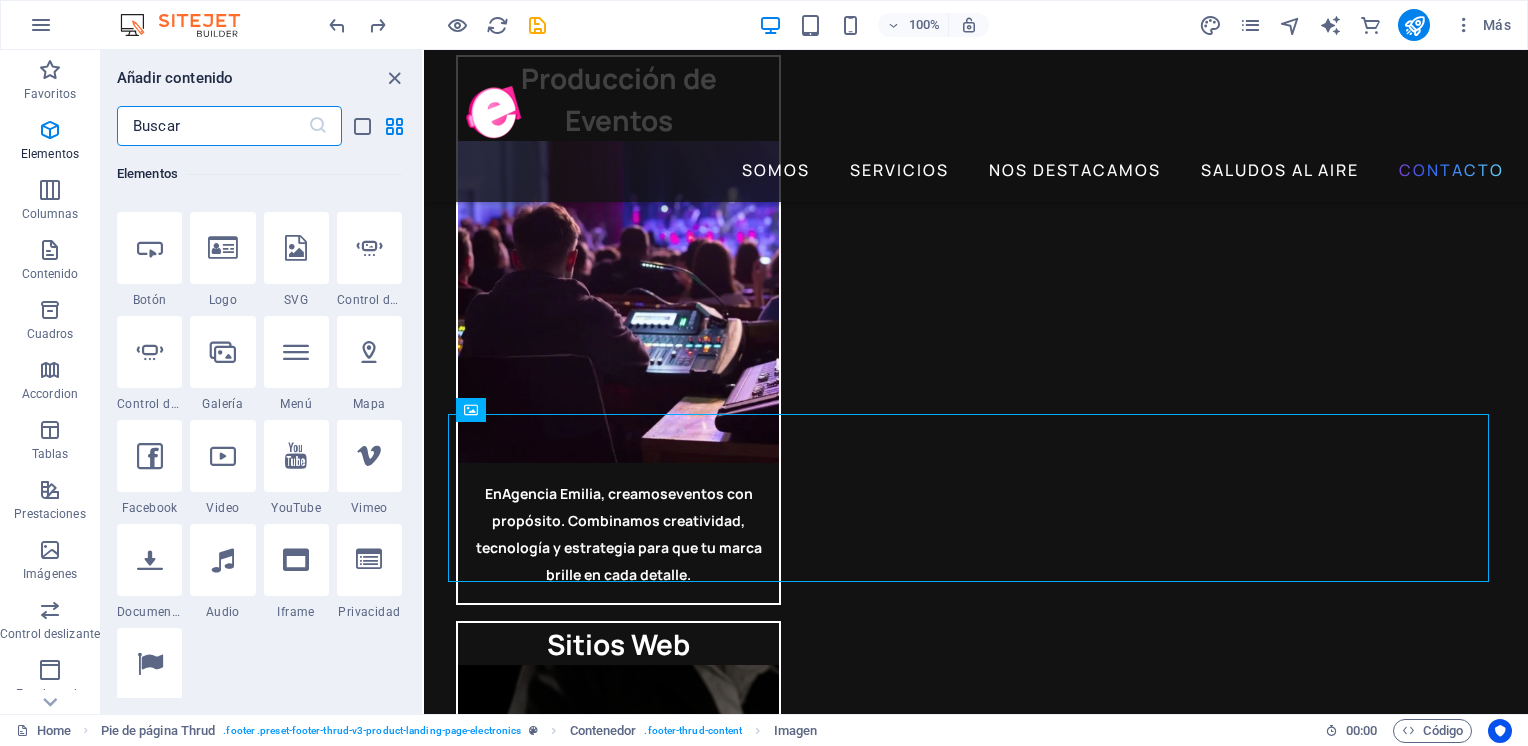 click at bounding box center (212, 126) 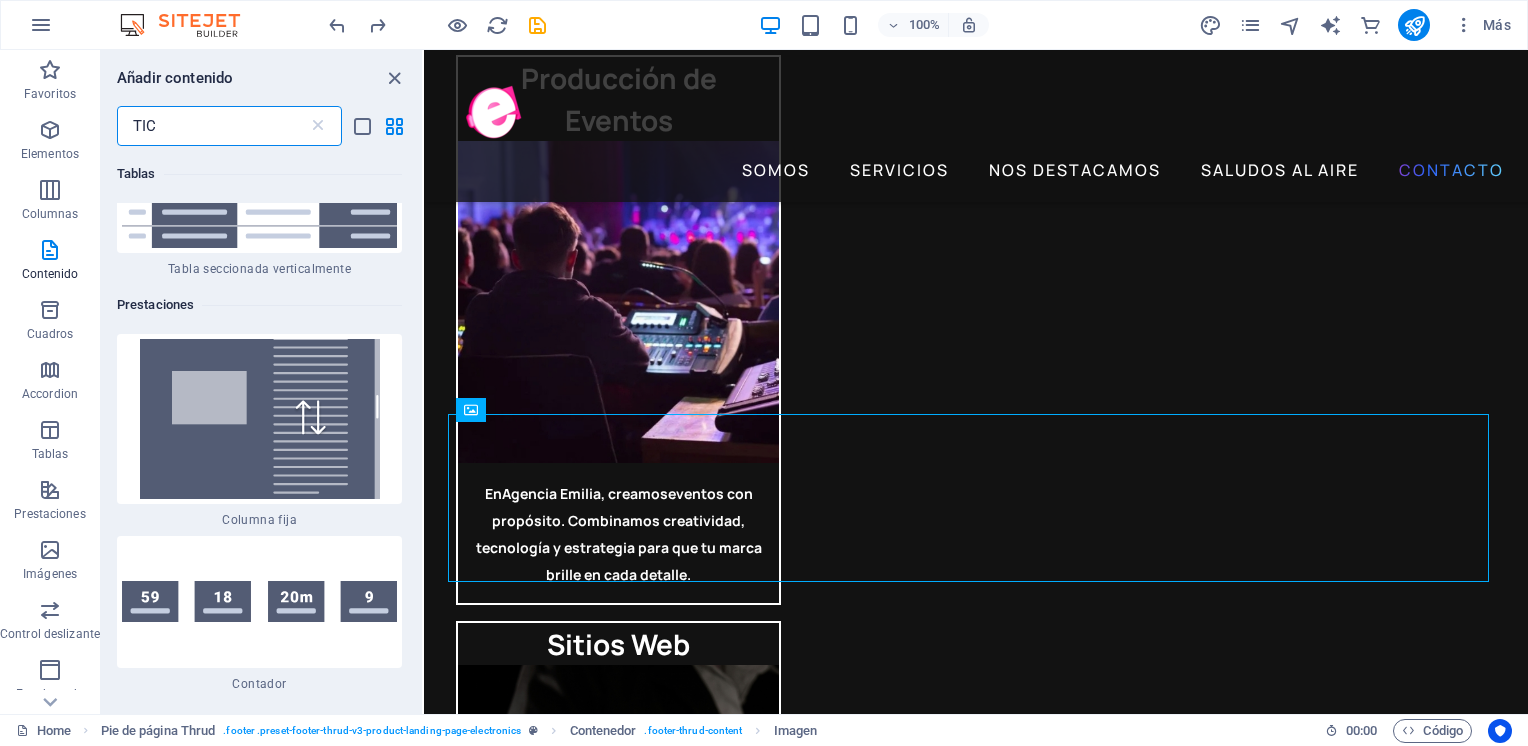 scroll, scrollTop: 0, scrollLeft: 0, axis: both 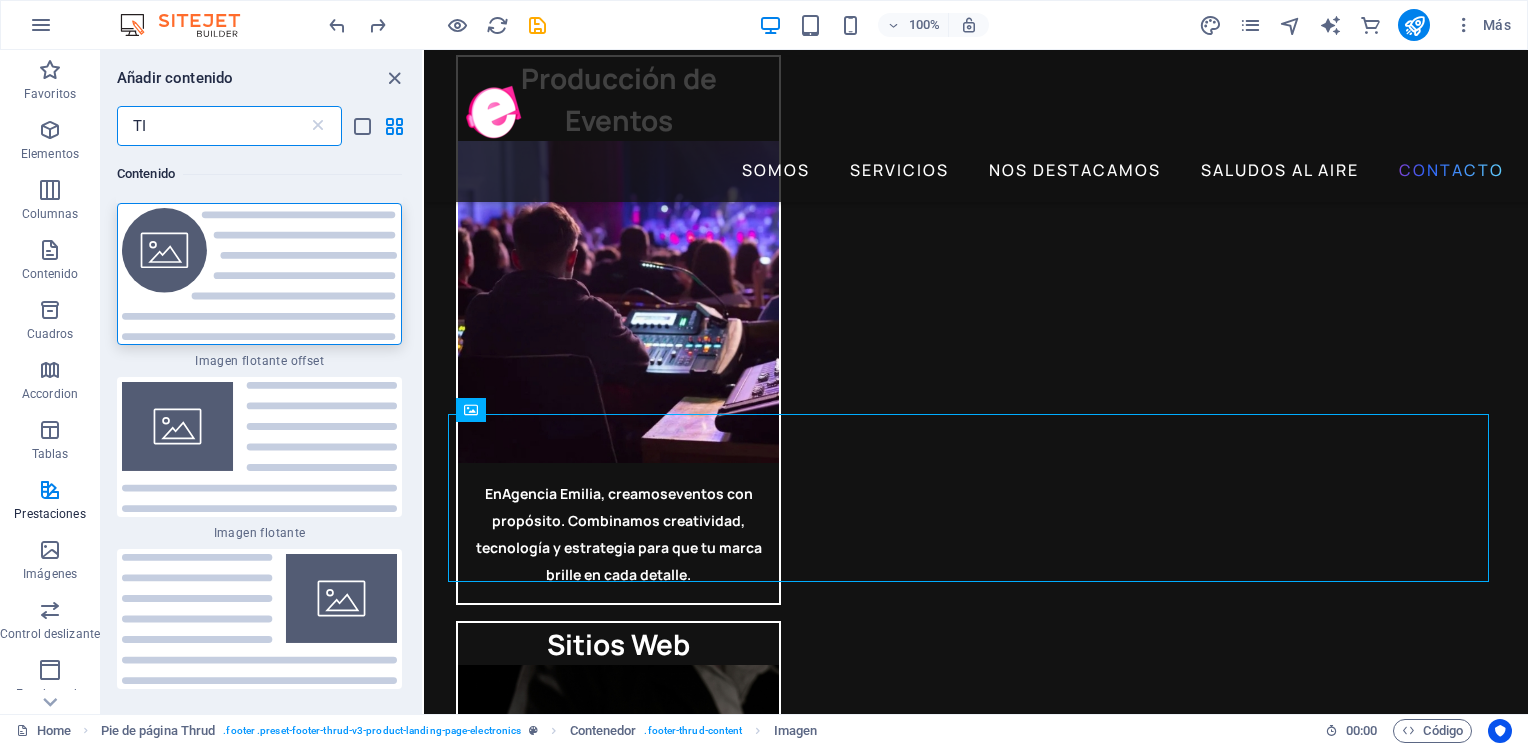 type on "T" 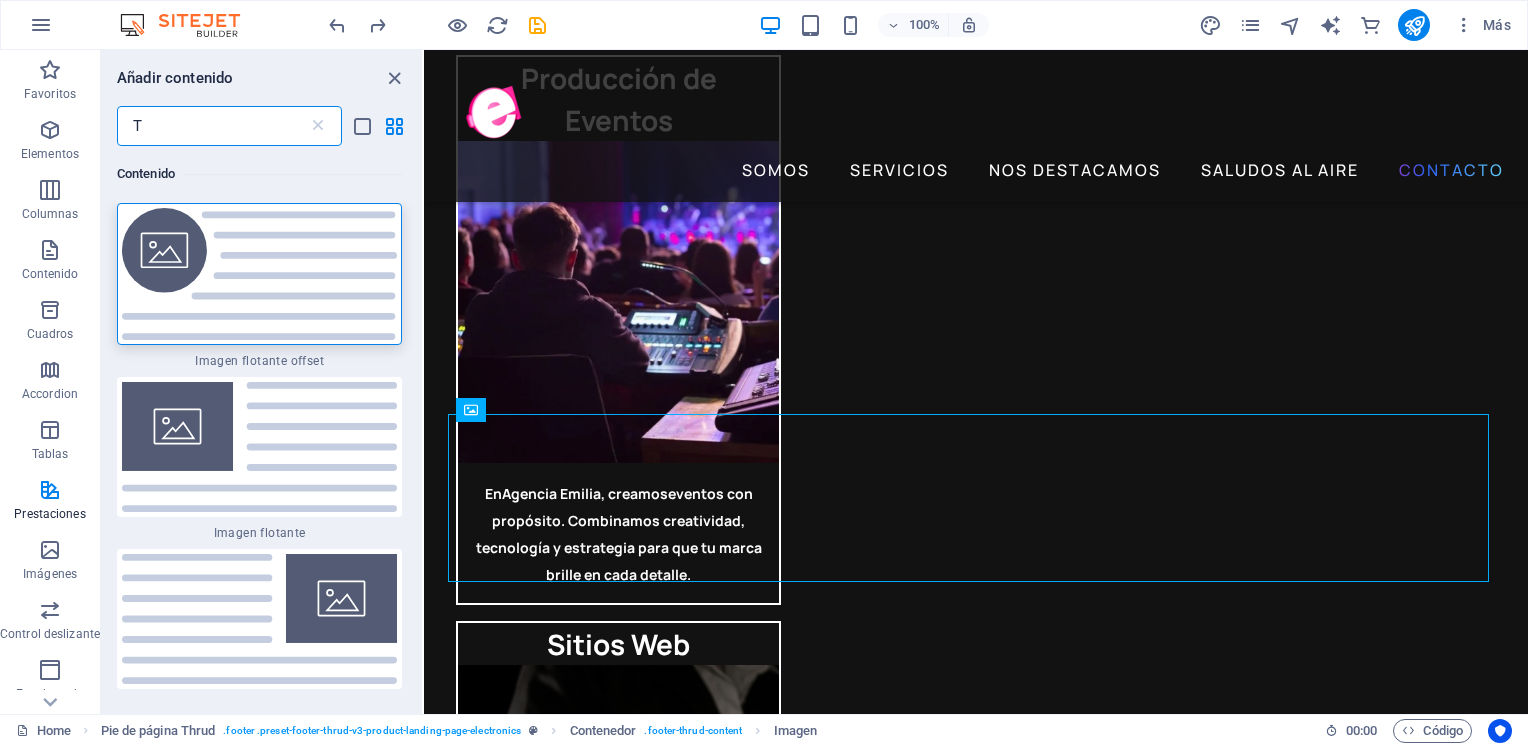 type 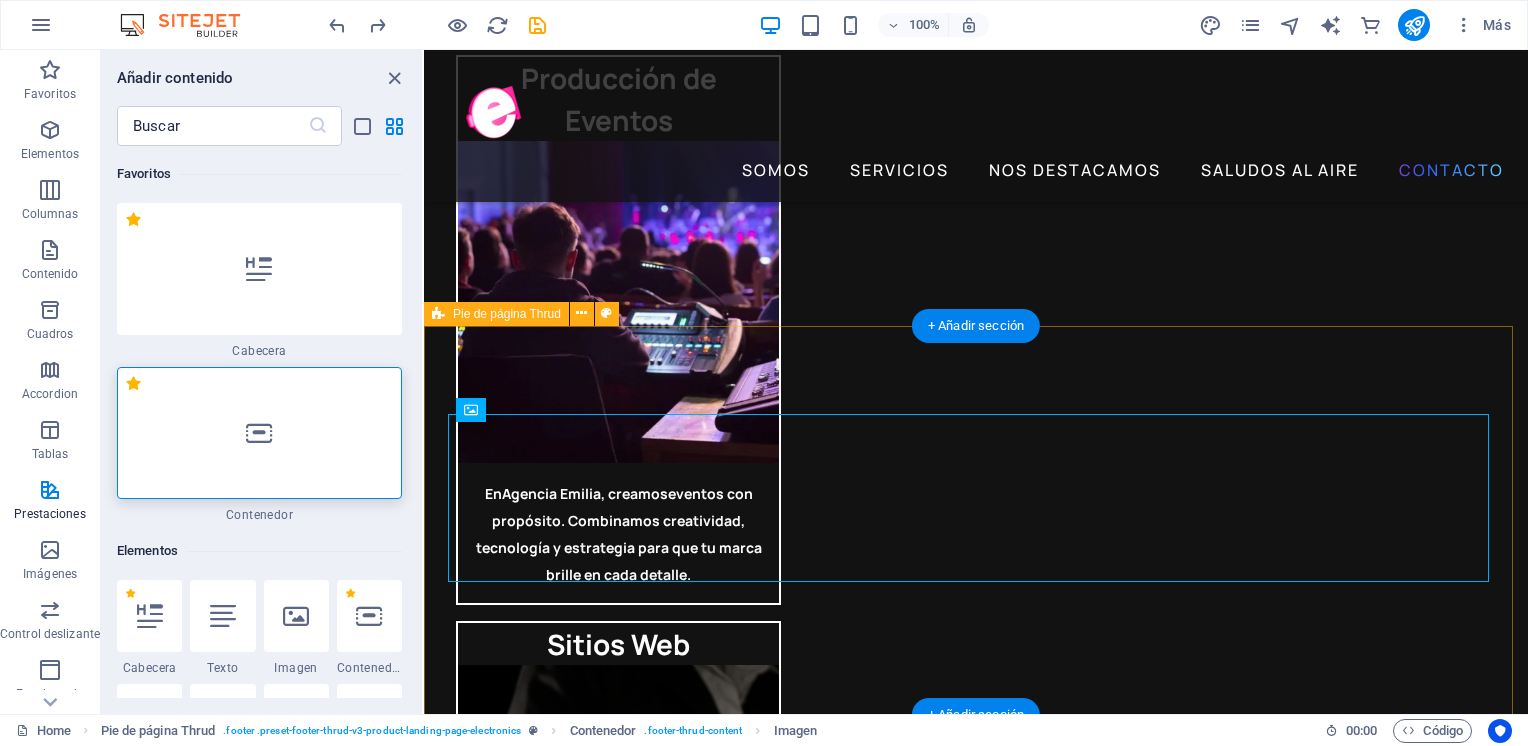 click on "​  2025 Todos los derechos reservados ​  2025 Todos los derechos reservados" at bounding box center (976, 5666) 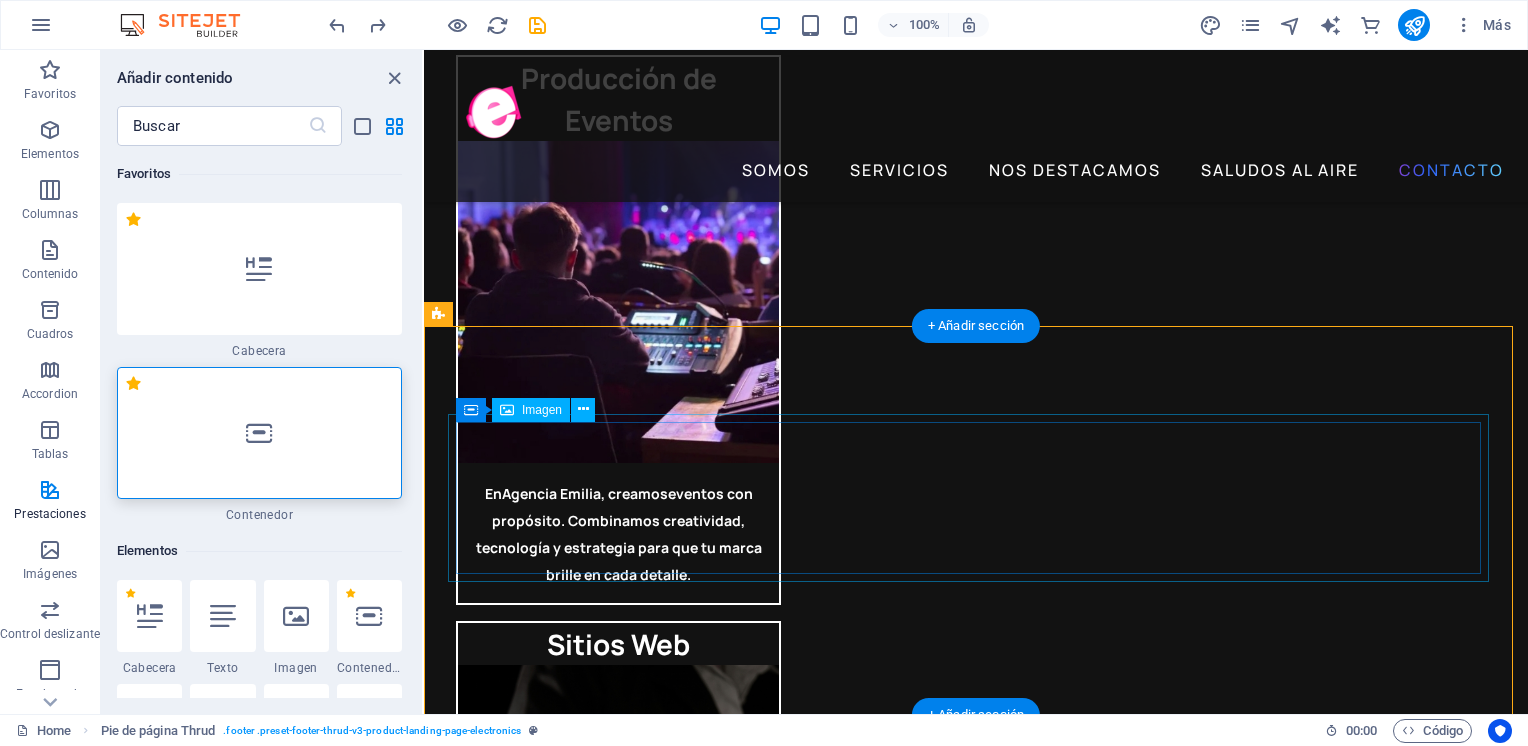 click at bounding box center (976, 5584) 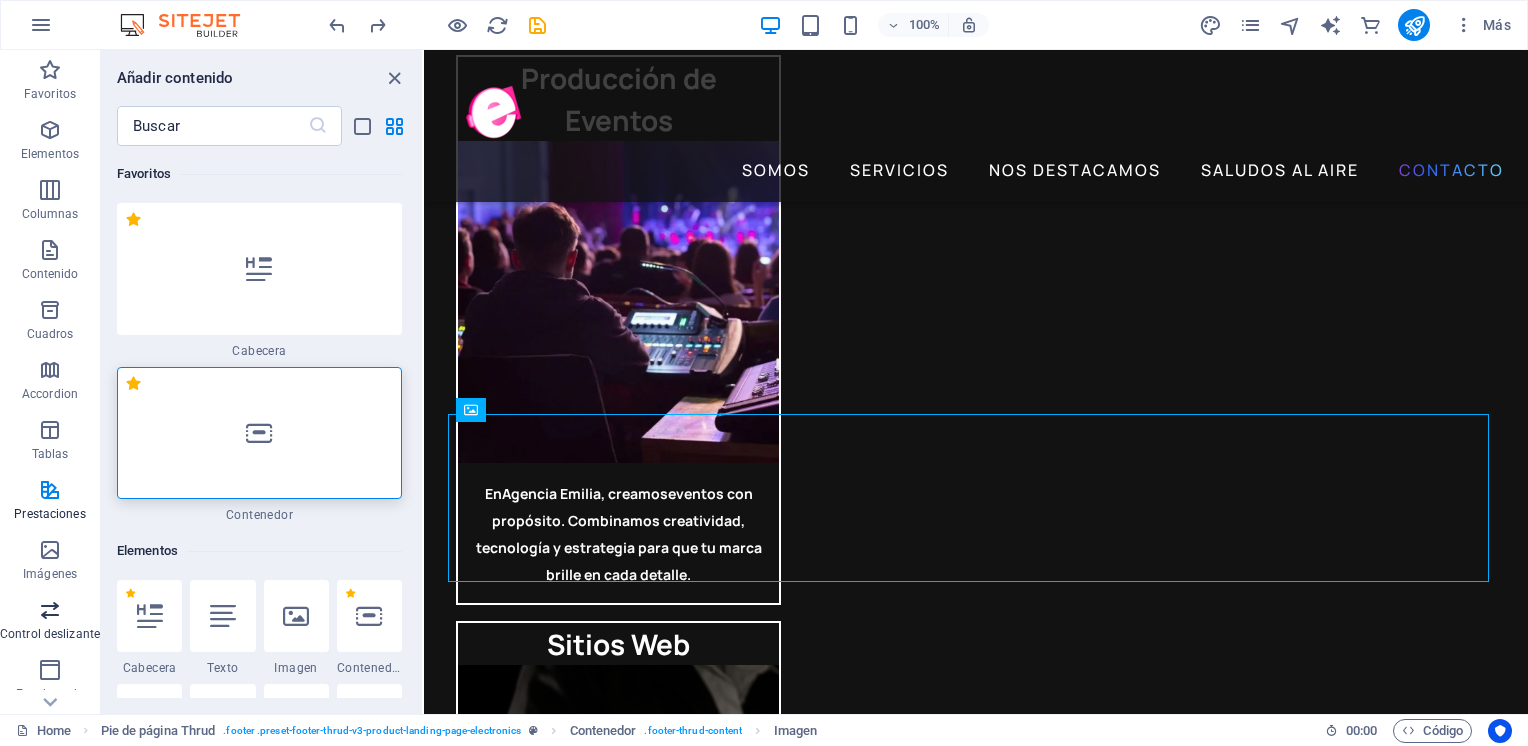 click on "Control deslizante" at bounding box center (50, 634) 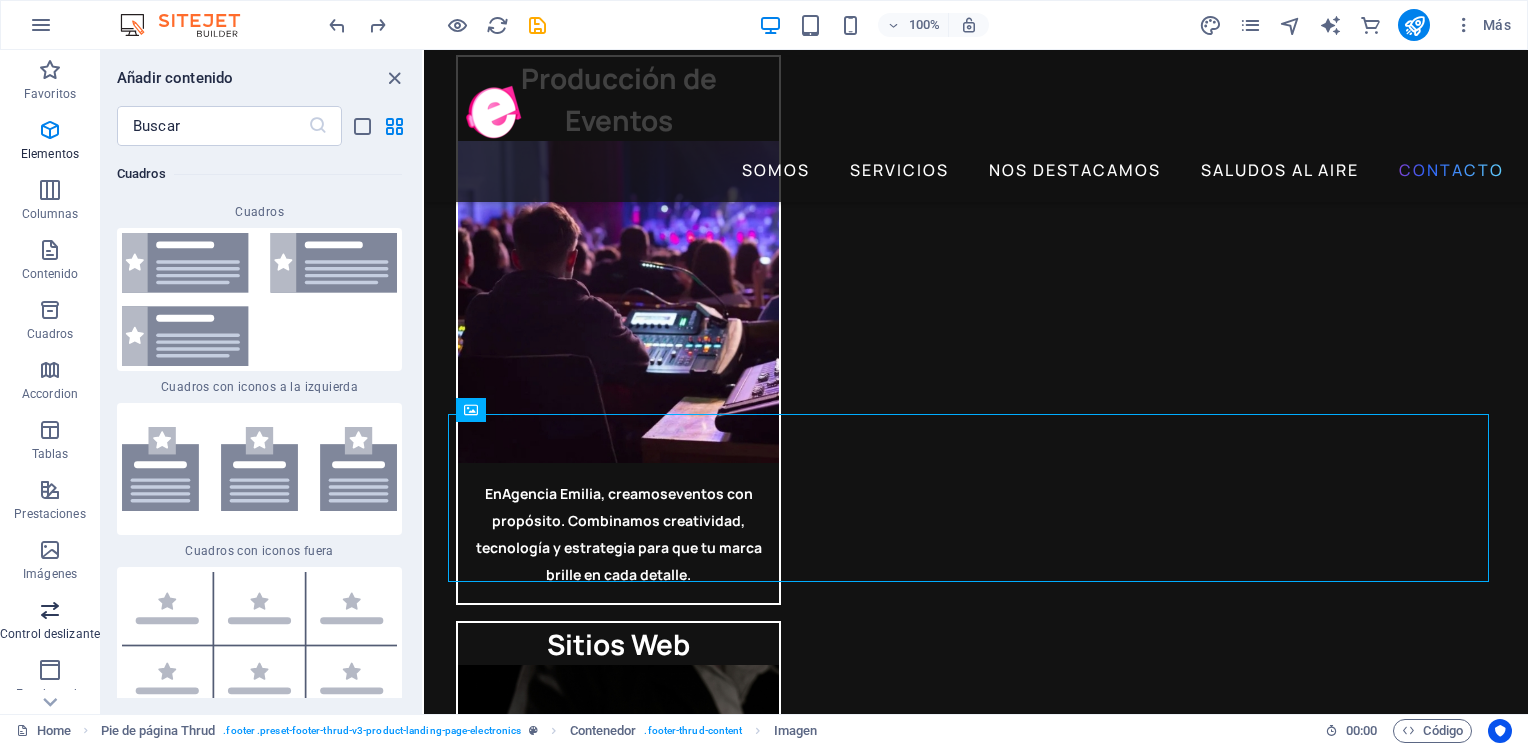 scroll, scrollTop: 22716, scrollLeft: 0, axis: vertical 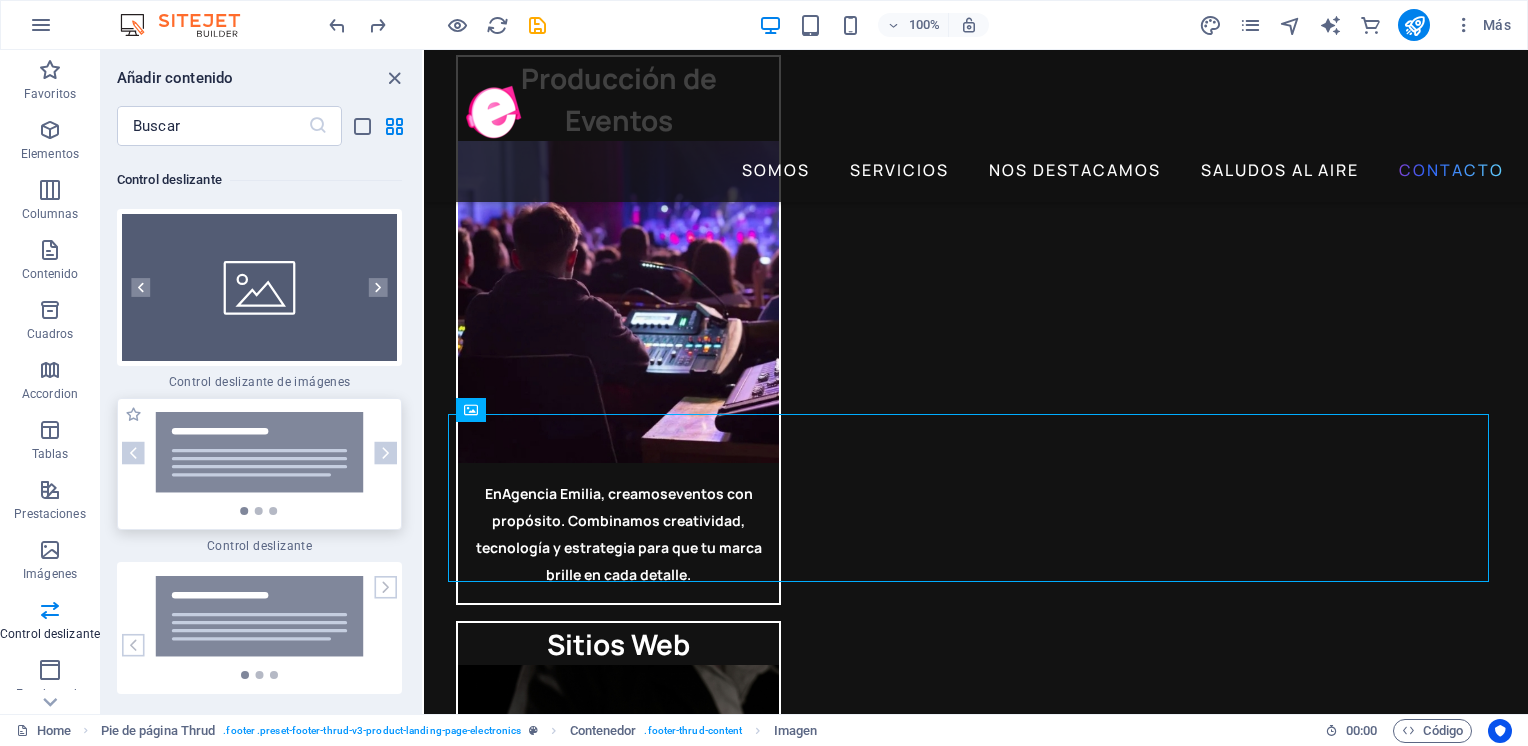 click at bounding box center (259, 463) 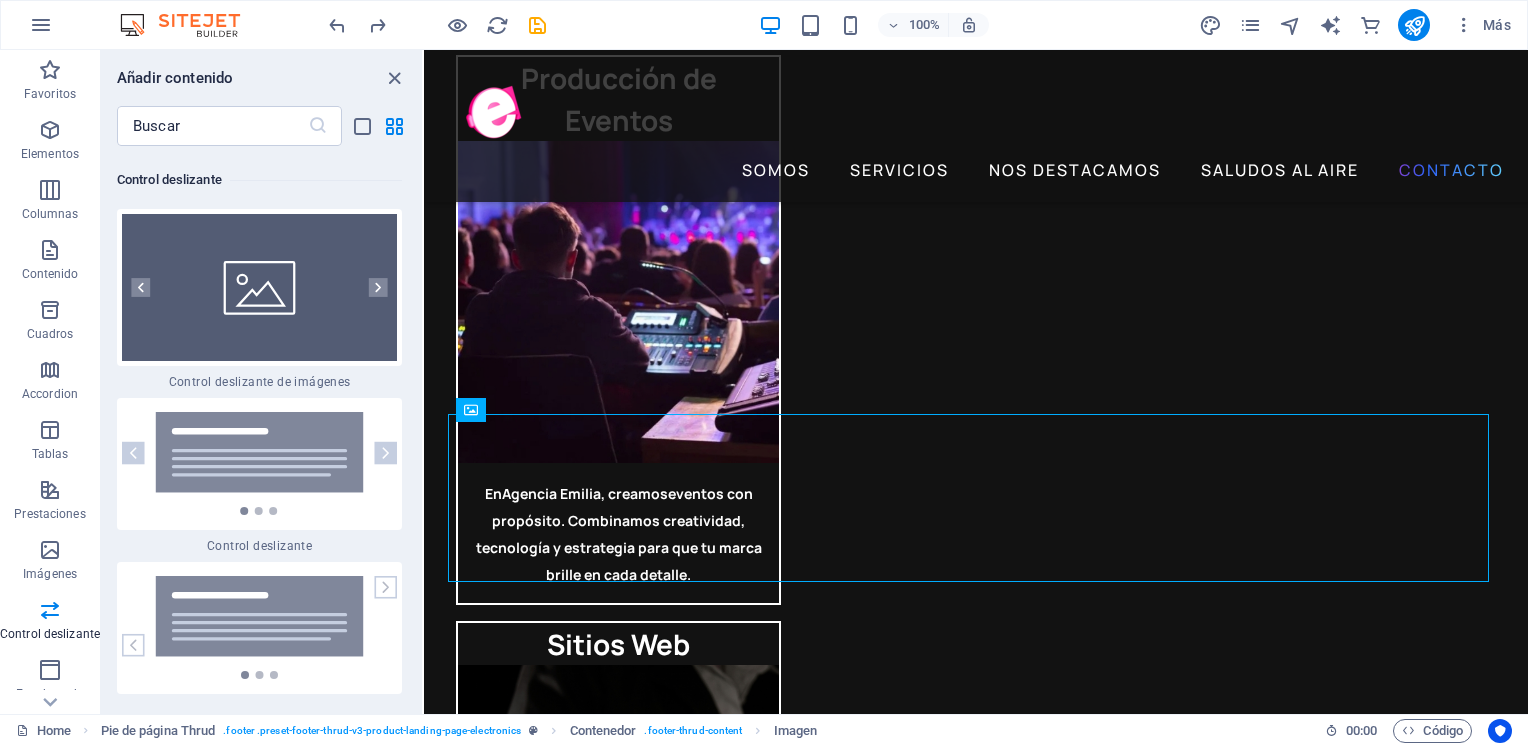 scroll, scrollTop: 5760, scrollLeft: 0, axis: vertical 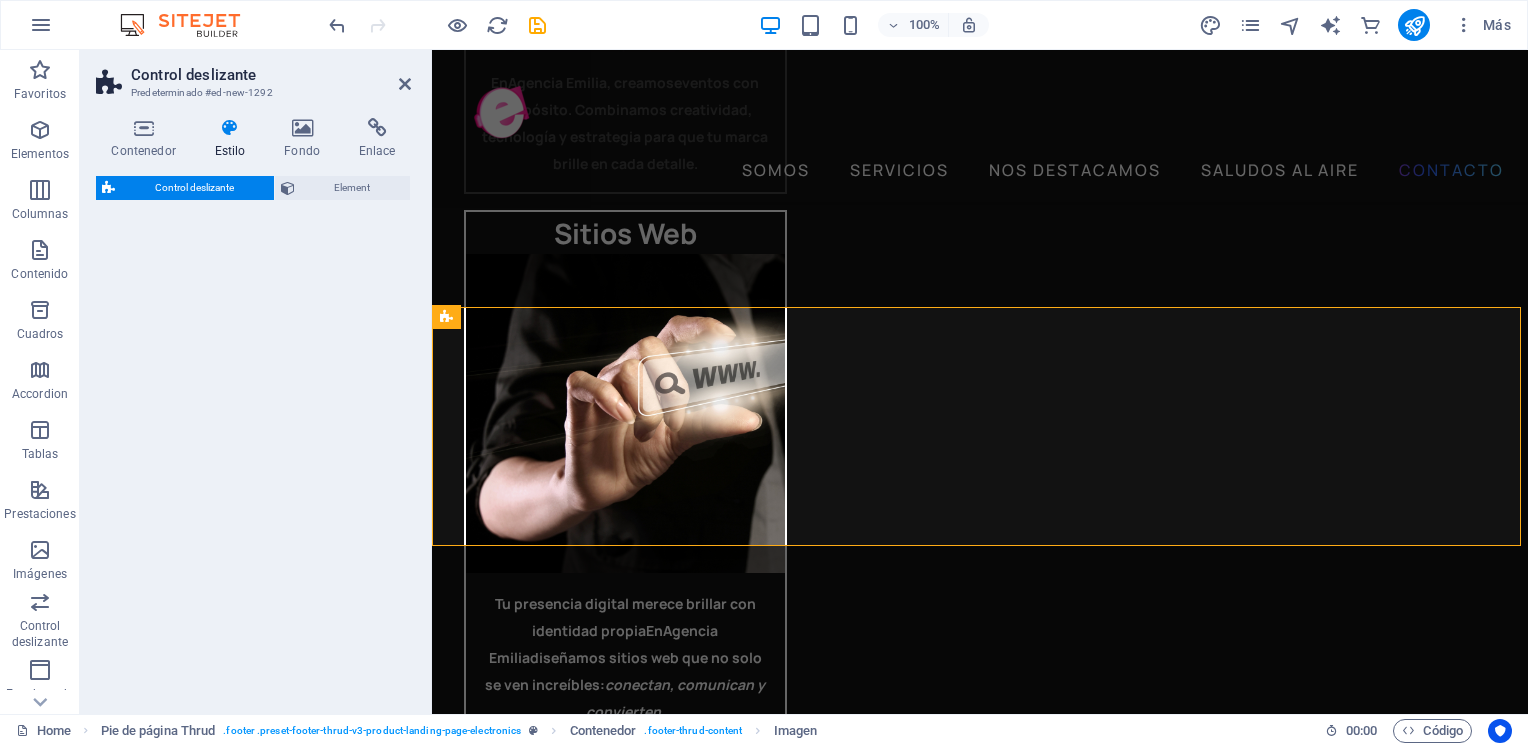 select on "rem" 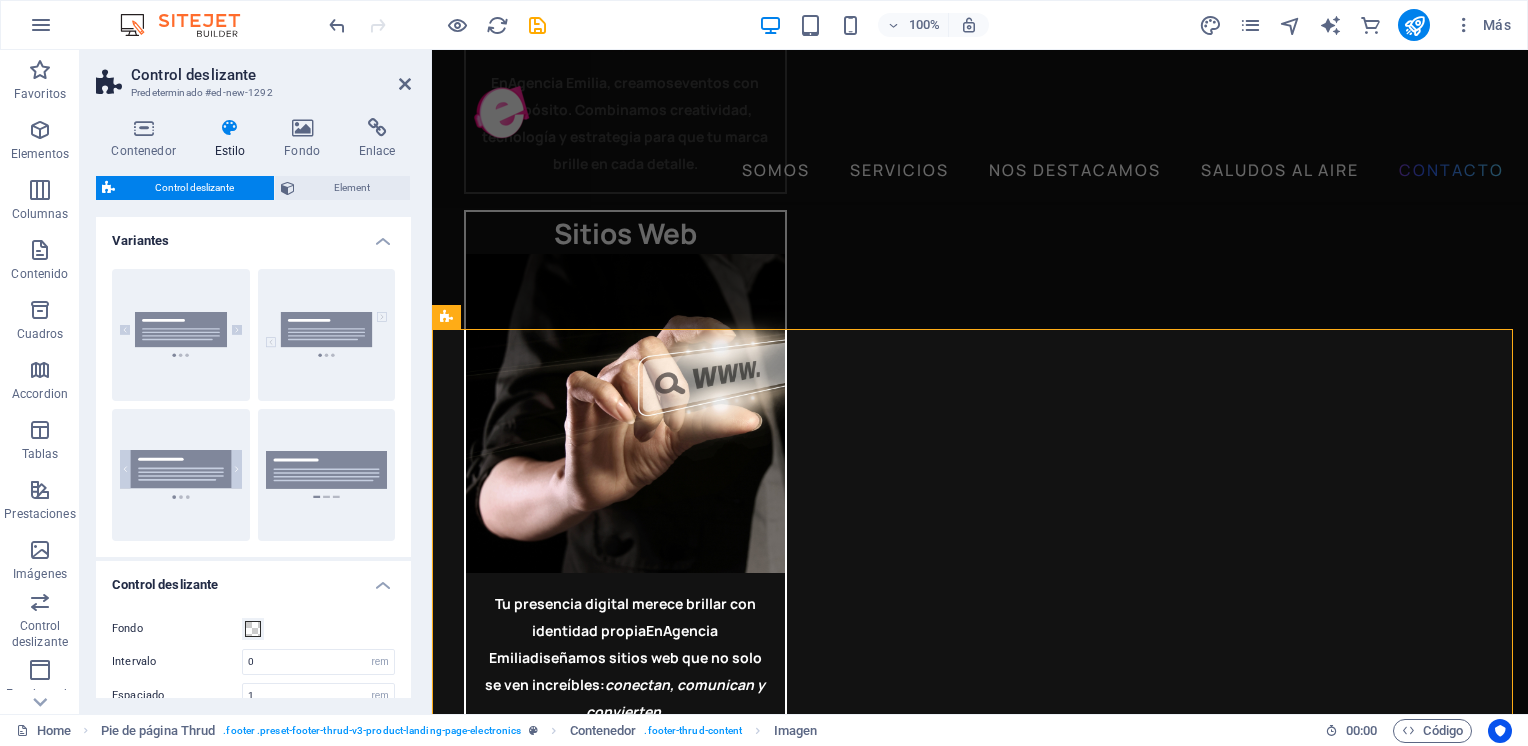 scroll, scrollTop: 5704, scrollLeft: 0, axis: vertical 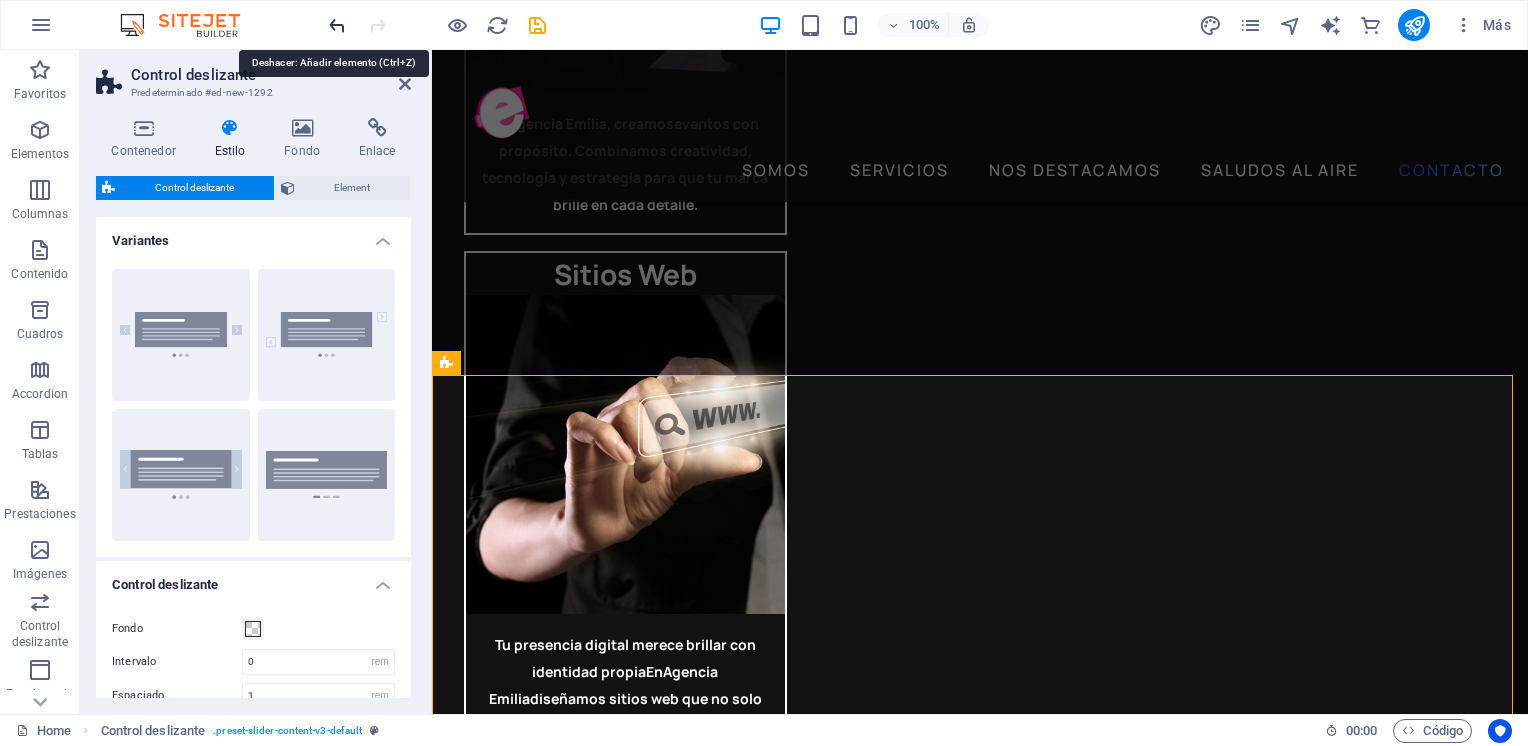 click at bounding box center (337, 25) 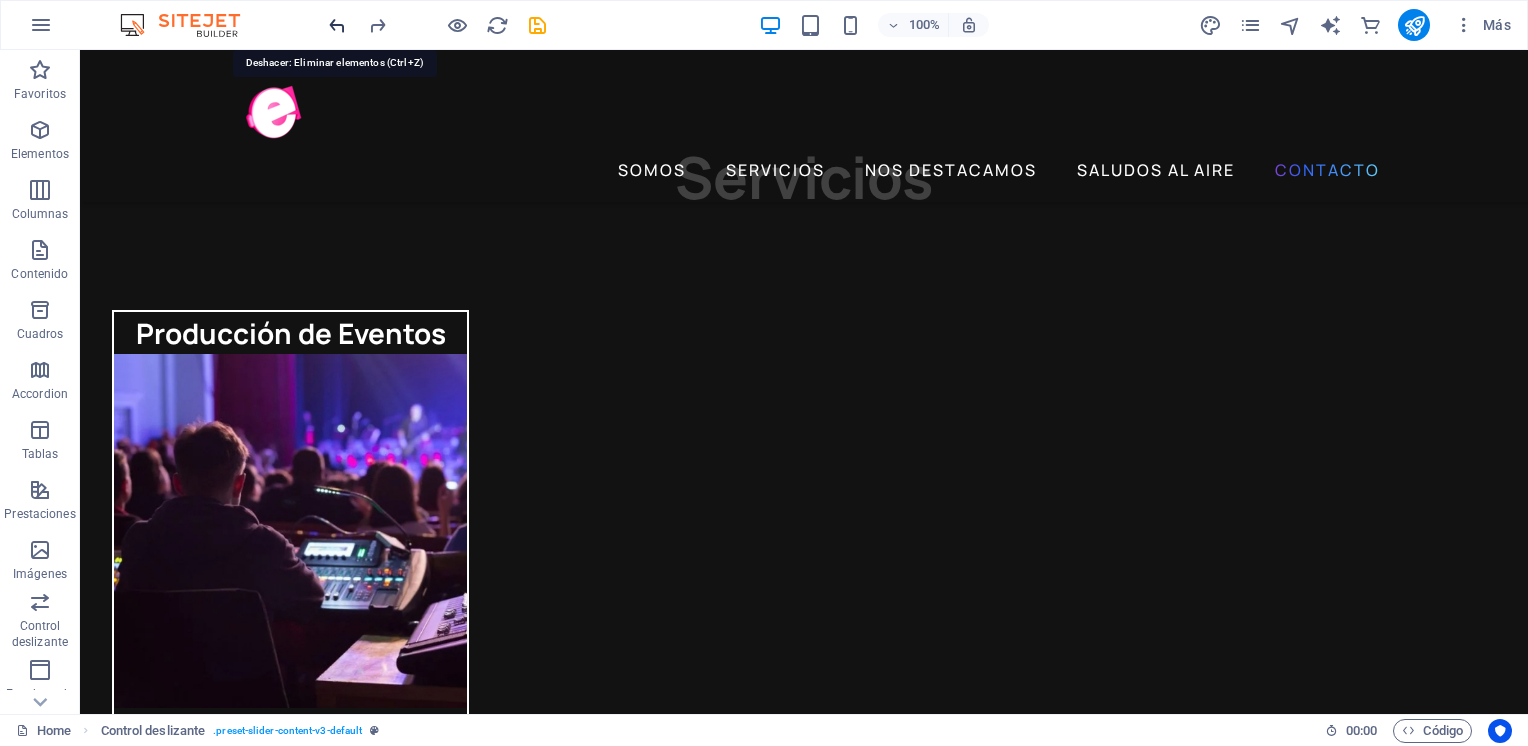scroll, scrollTop: 4433, scrollLeft: 0, axis: vertical 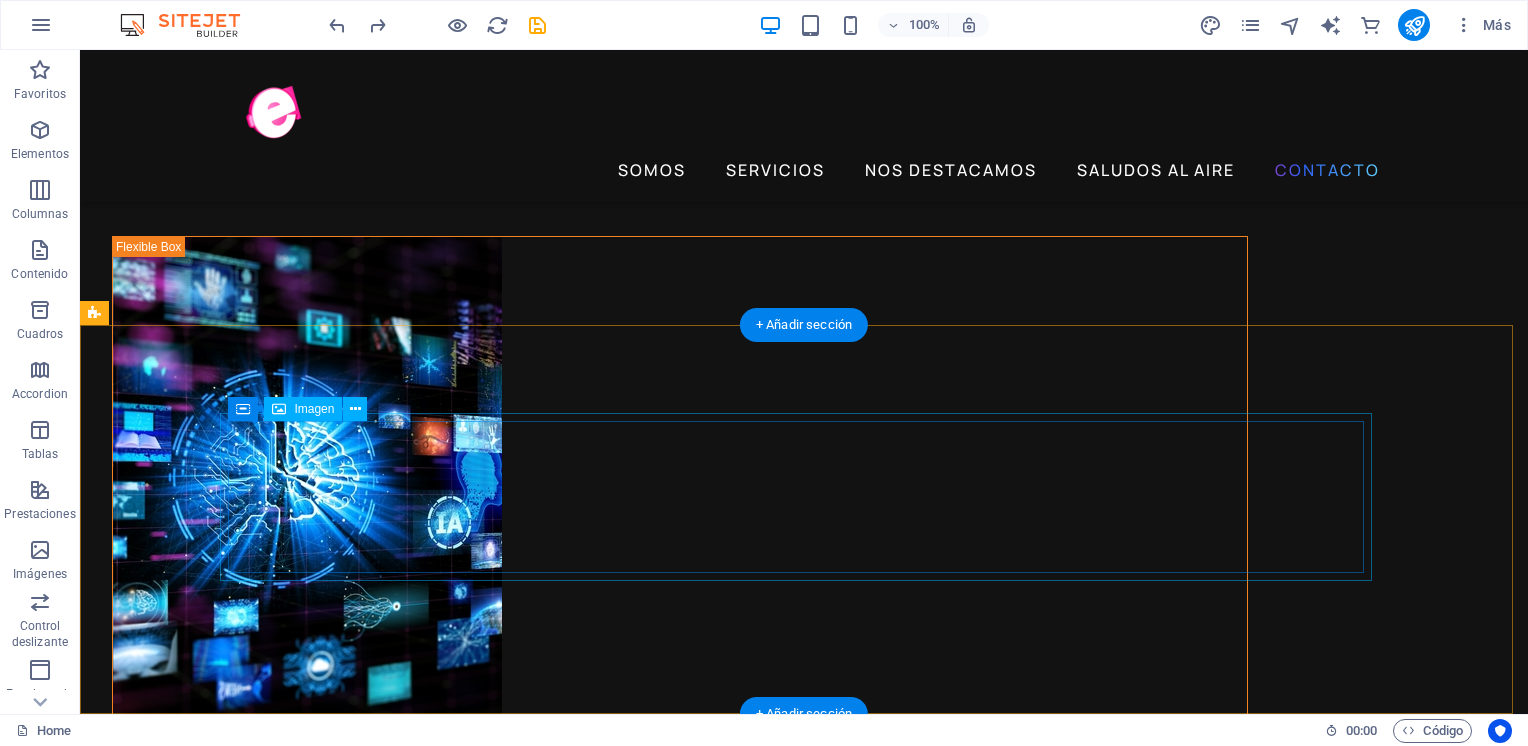 click at bounding box center [804, 6682] 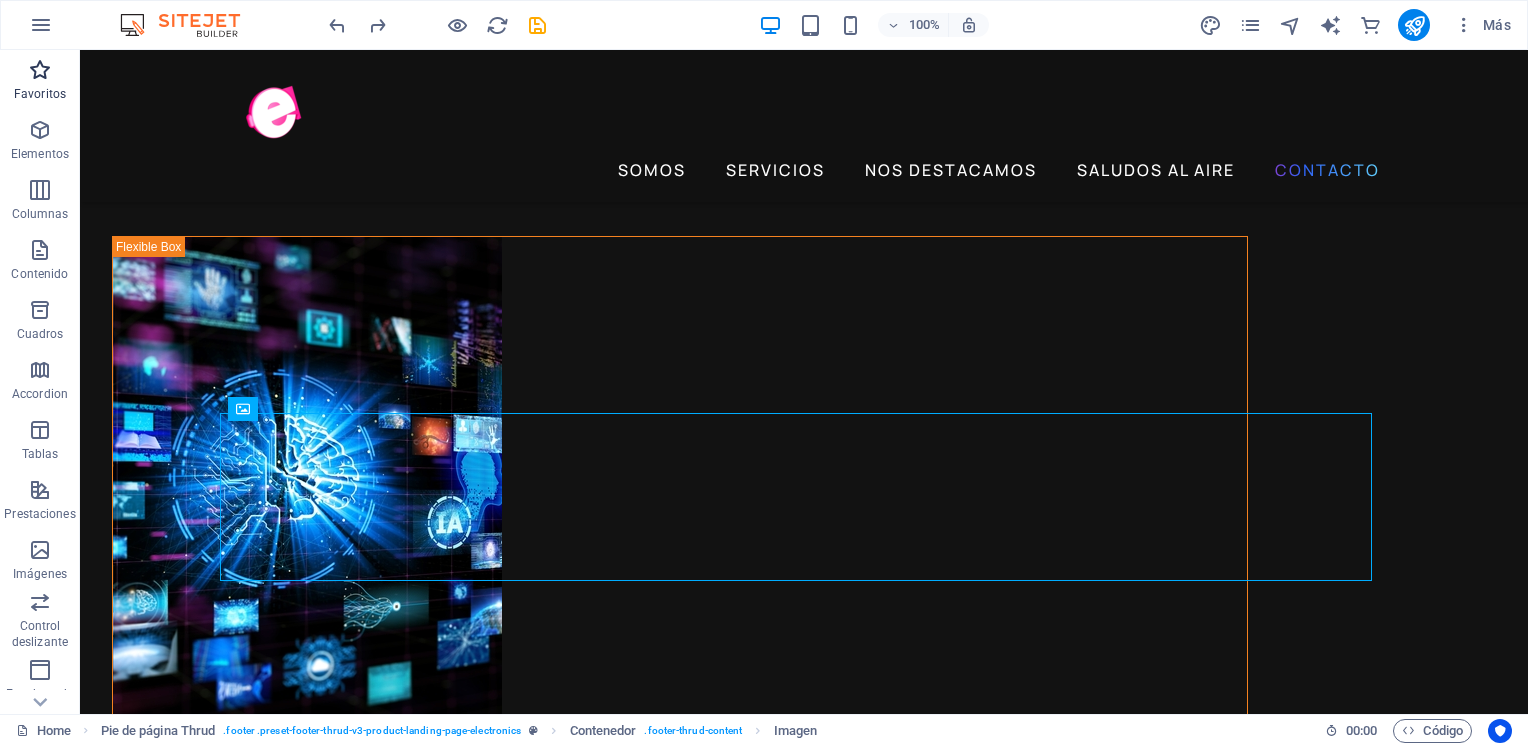 click at bounding box center [40, 70] 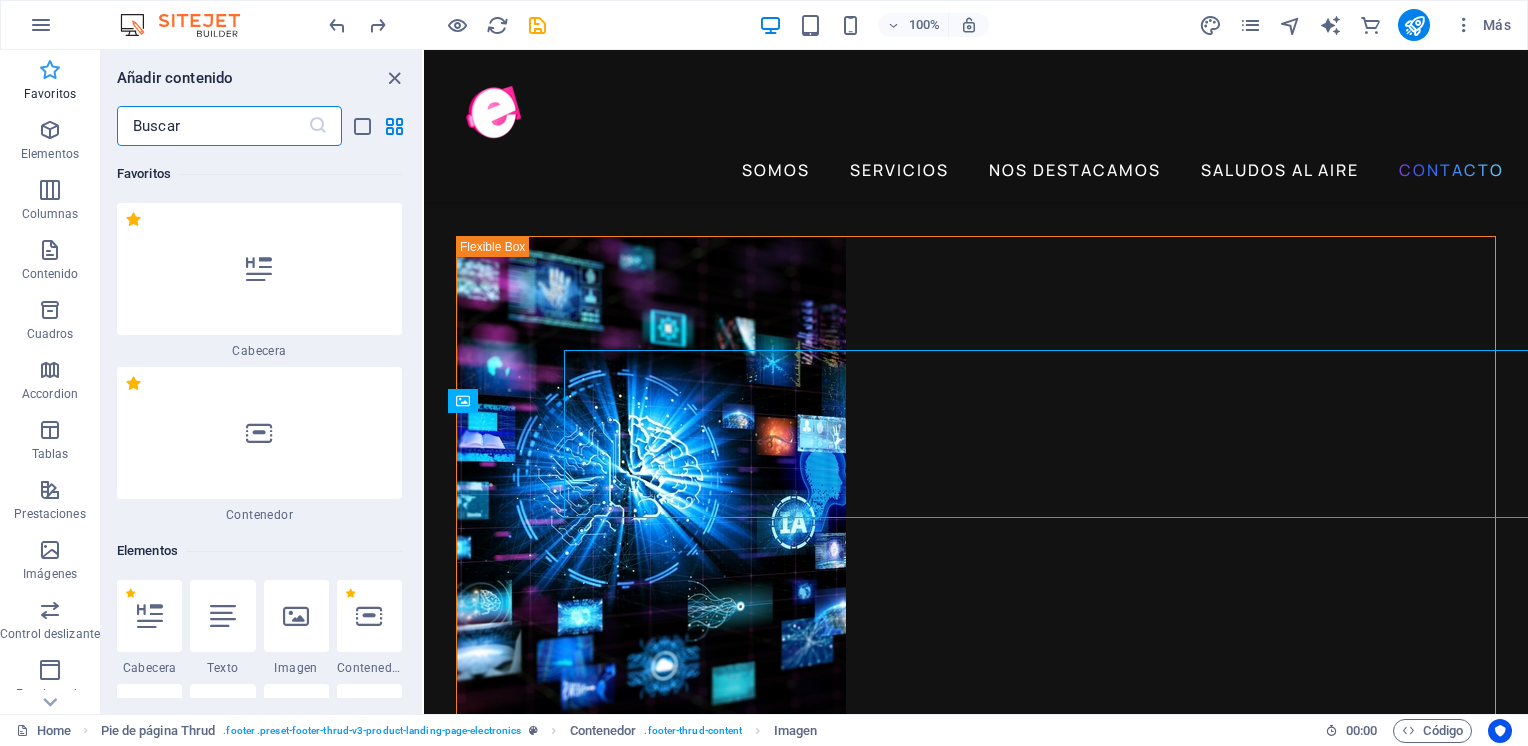 scroll, scrollTop: 5352, scrollLeft: 0, axis: vertical 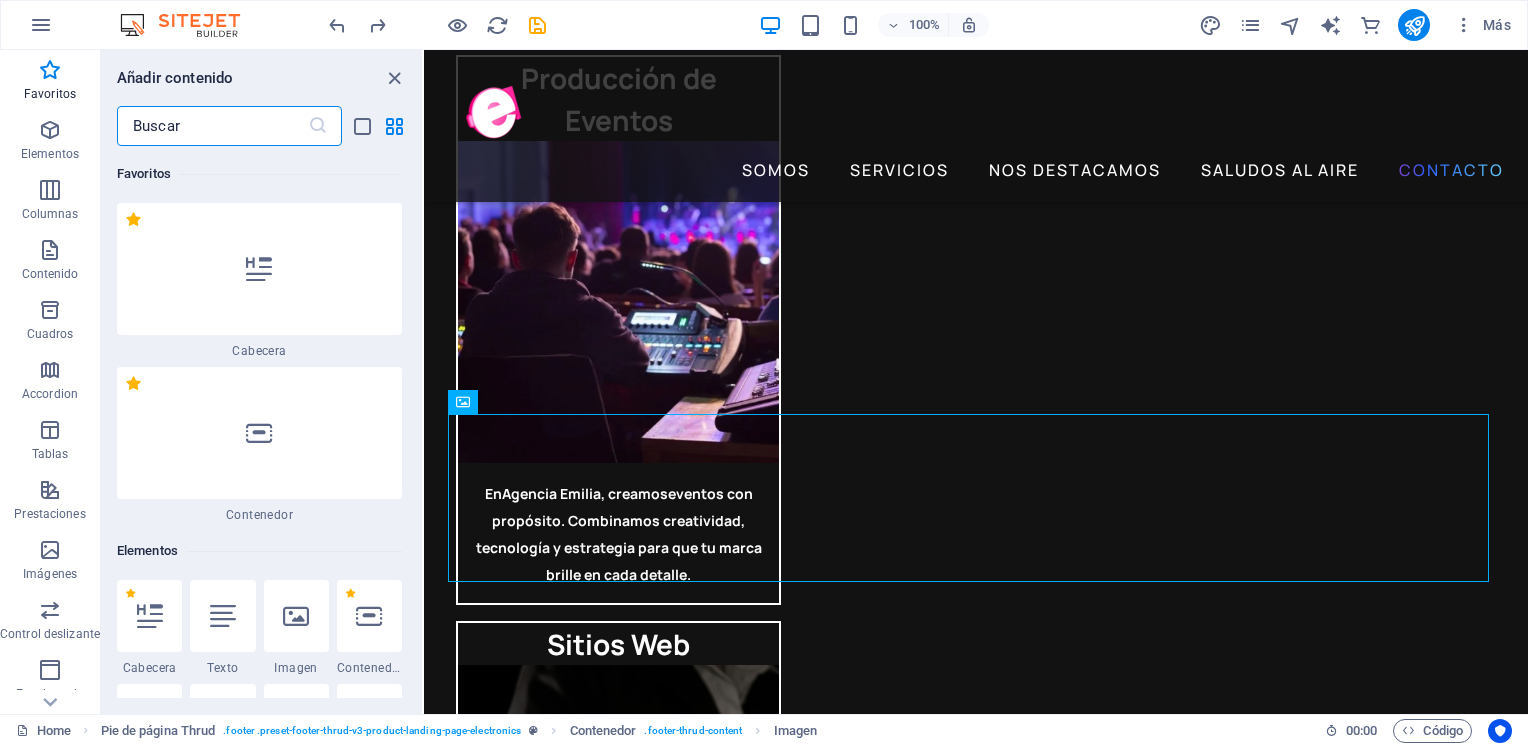 click at bounding box center (212, 126) 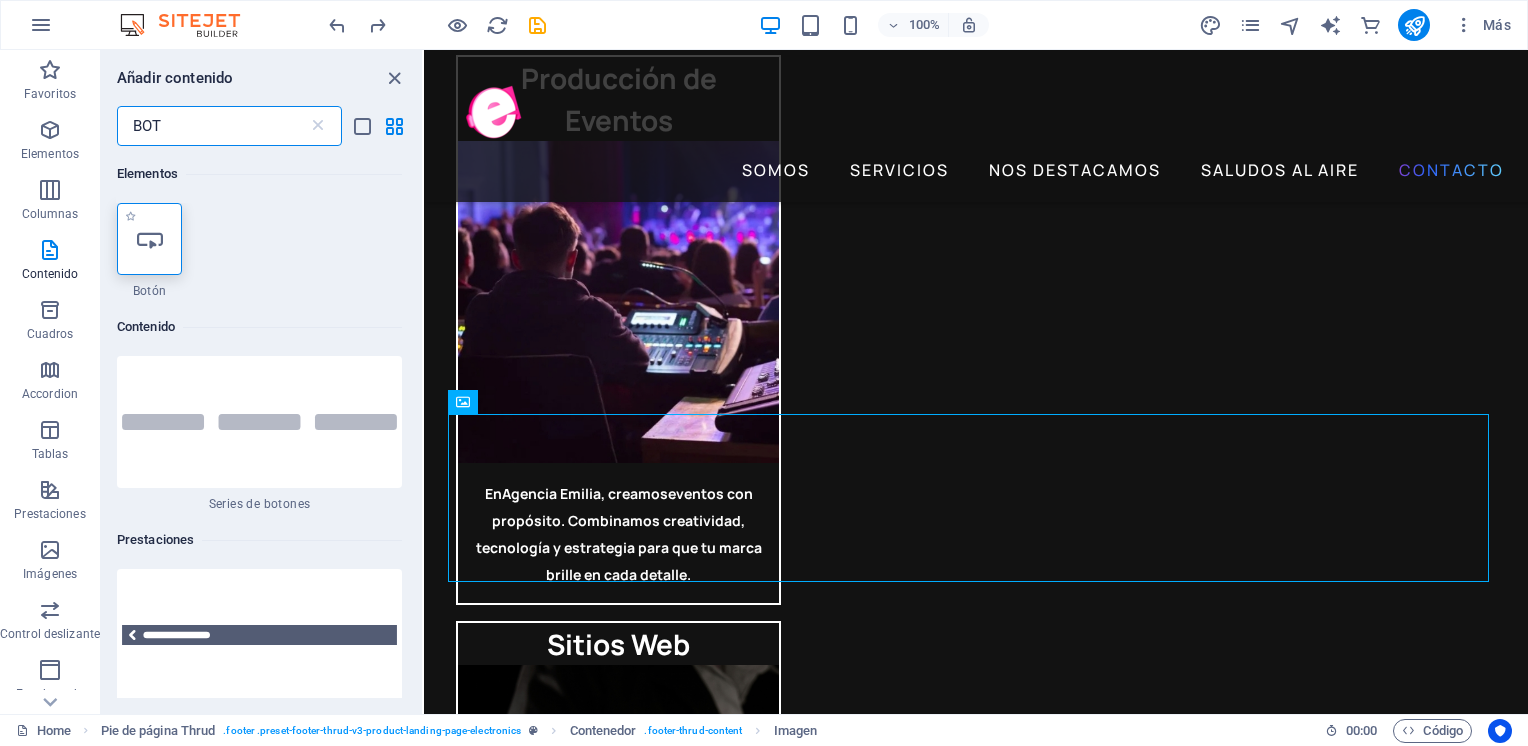 type on "BOT" 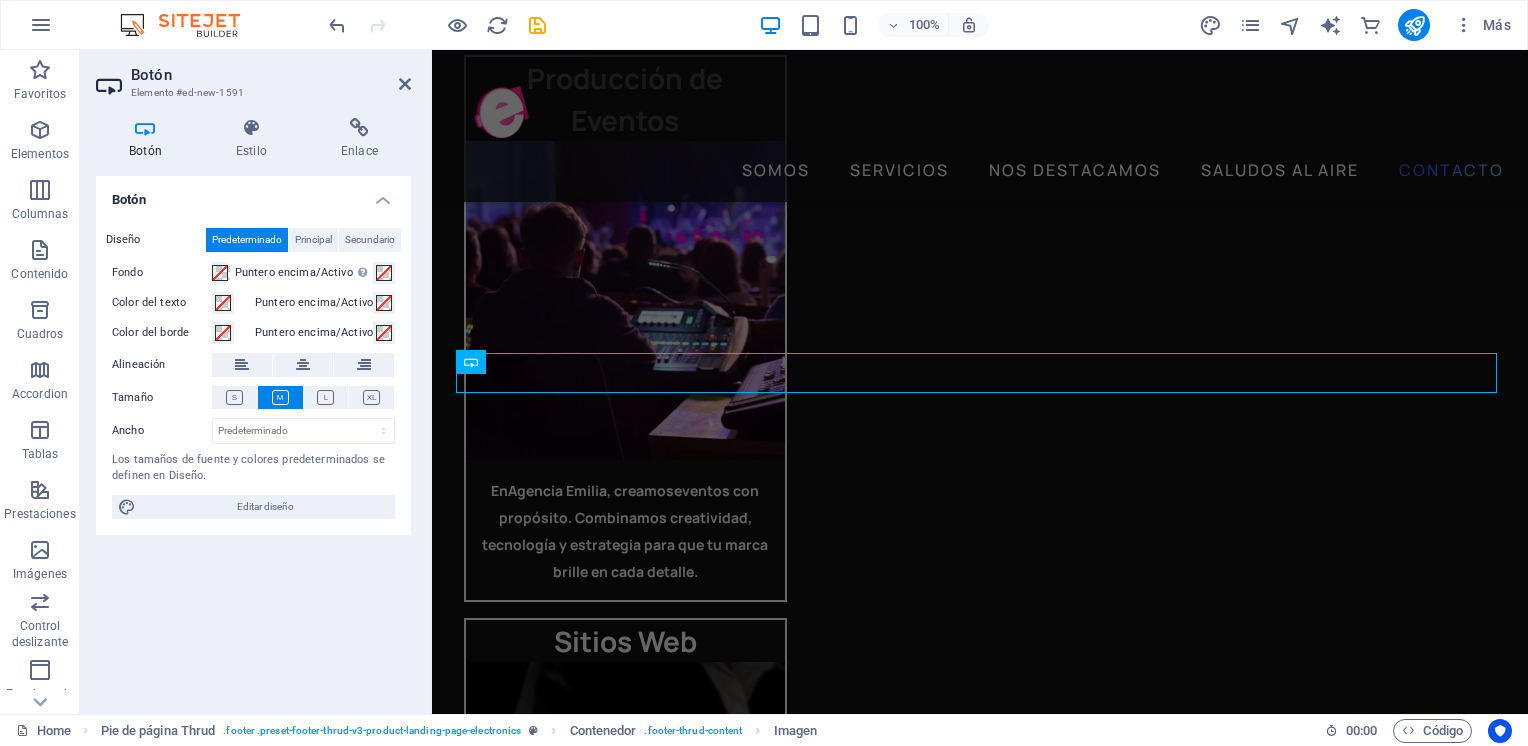 scroll, scrollTop: 5404, scrollLeft: 0, axis: vertical 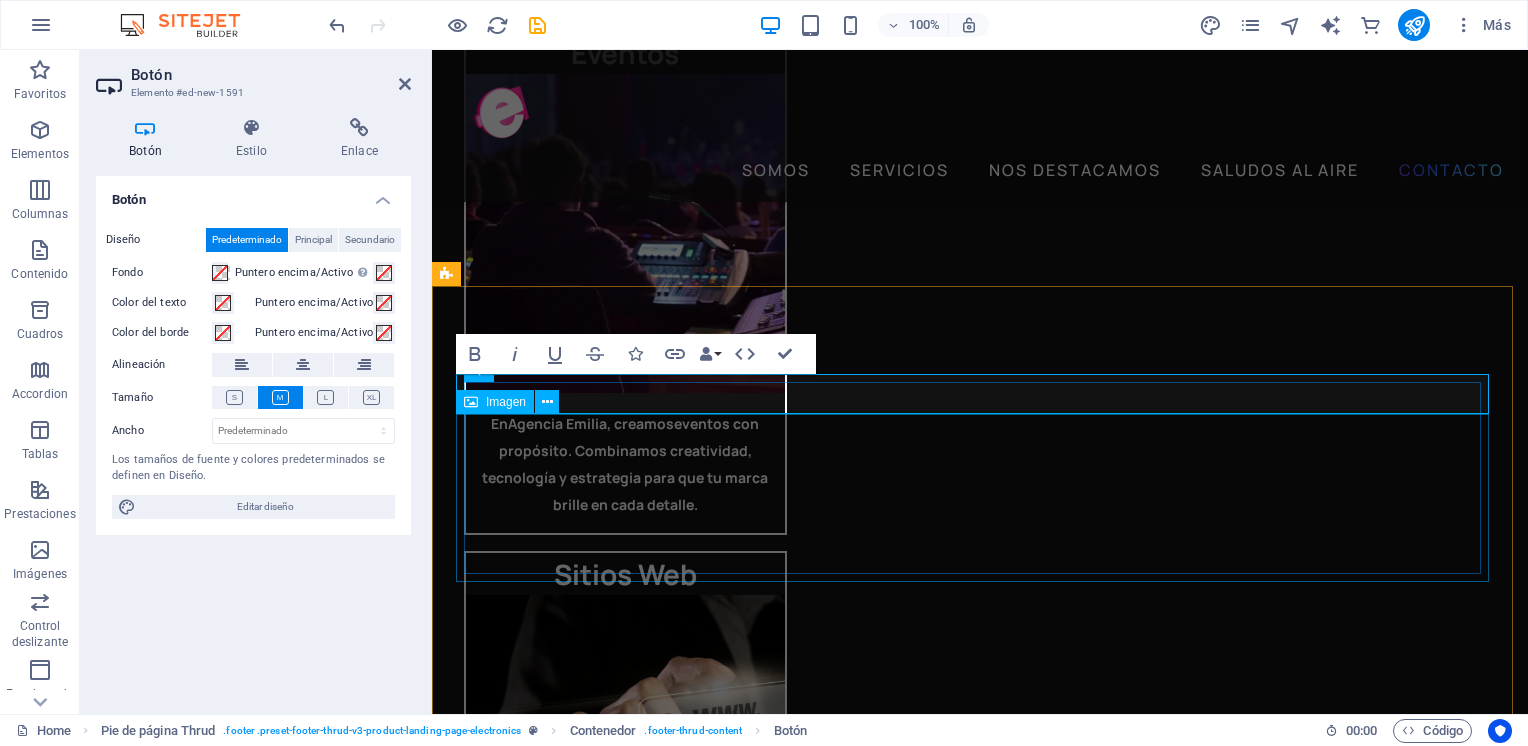 click at bounding box center (980, 5546) 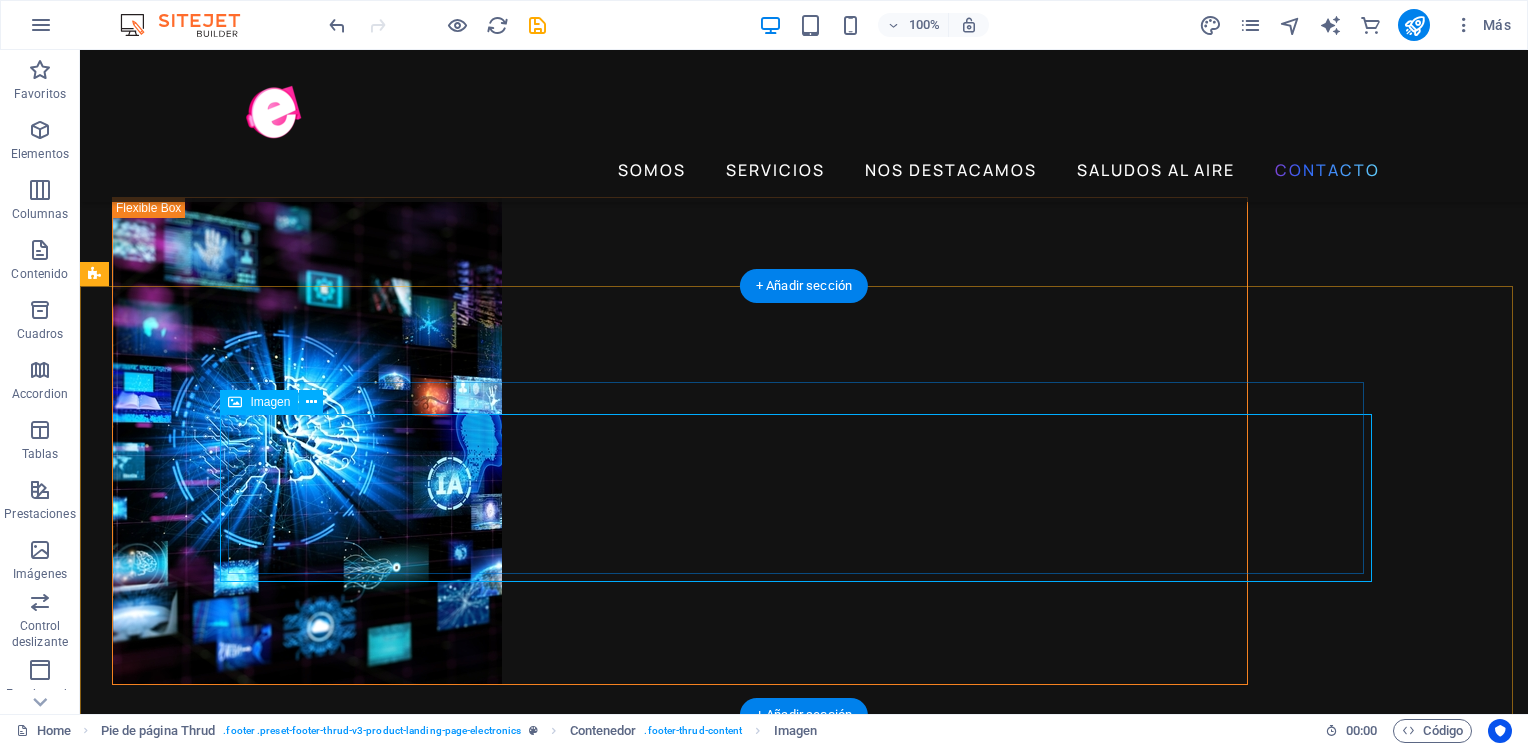 scroll, scrollTop: 4473, scrollLeft: 0, axis: vertical 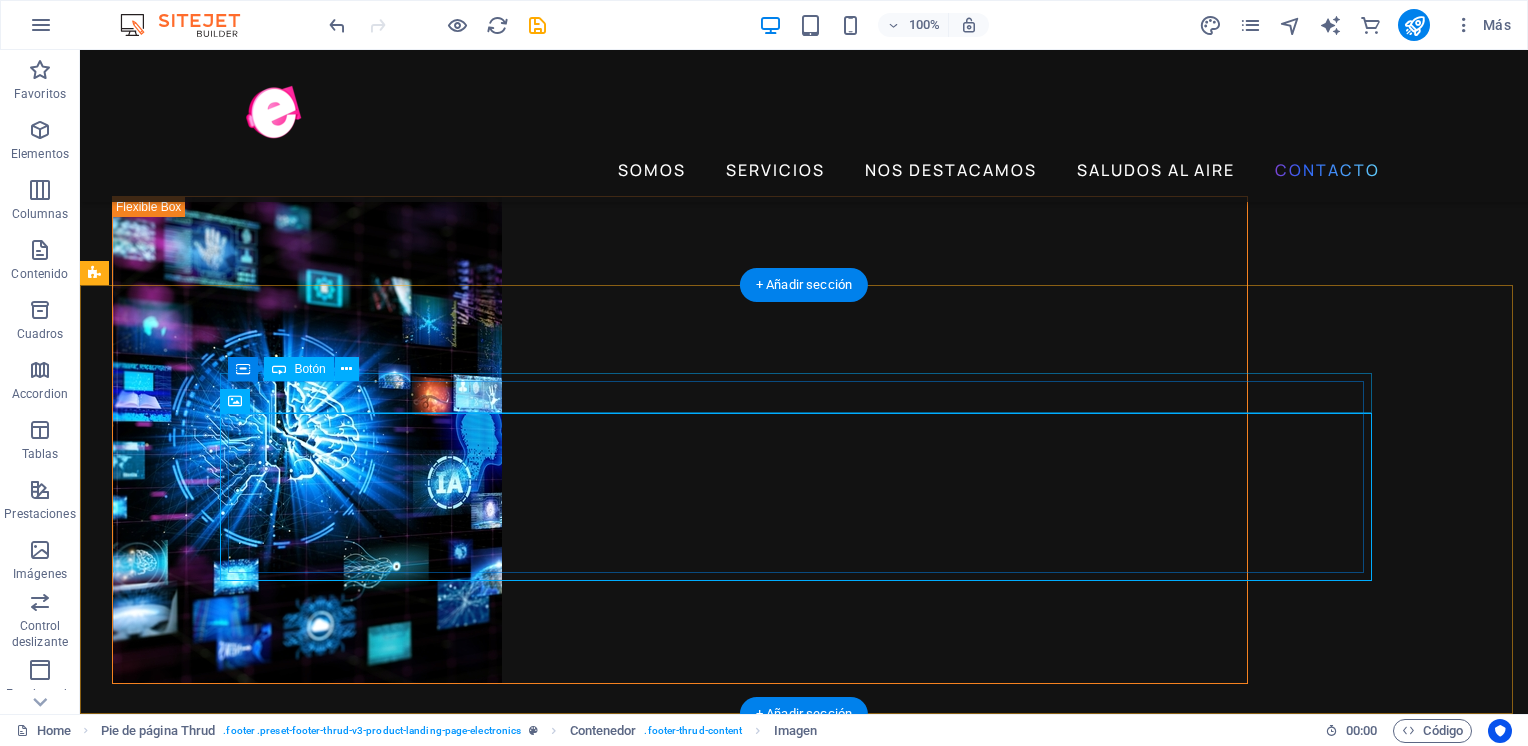 click on "Etiqueta del botón" at bounding box center (804, 6578) 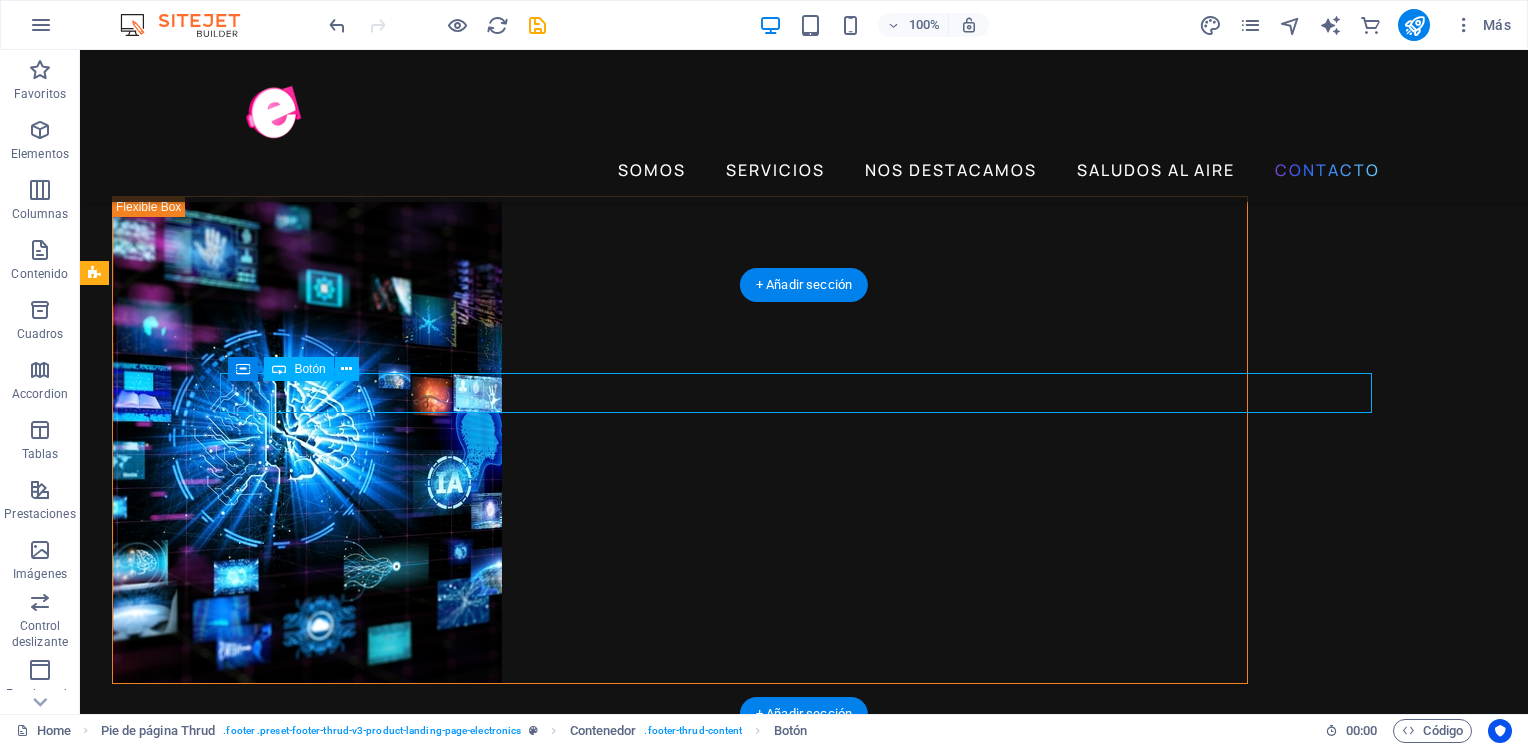 click on "Etiqueta del botón" at bounding box center (804, 6578) 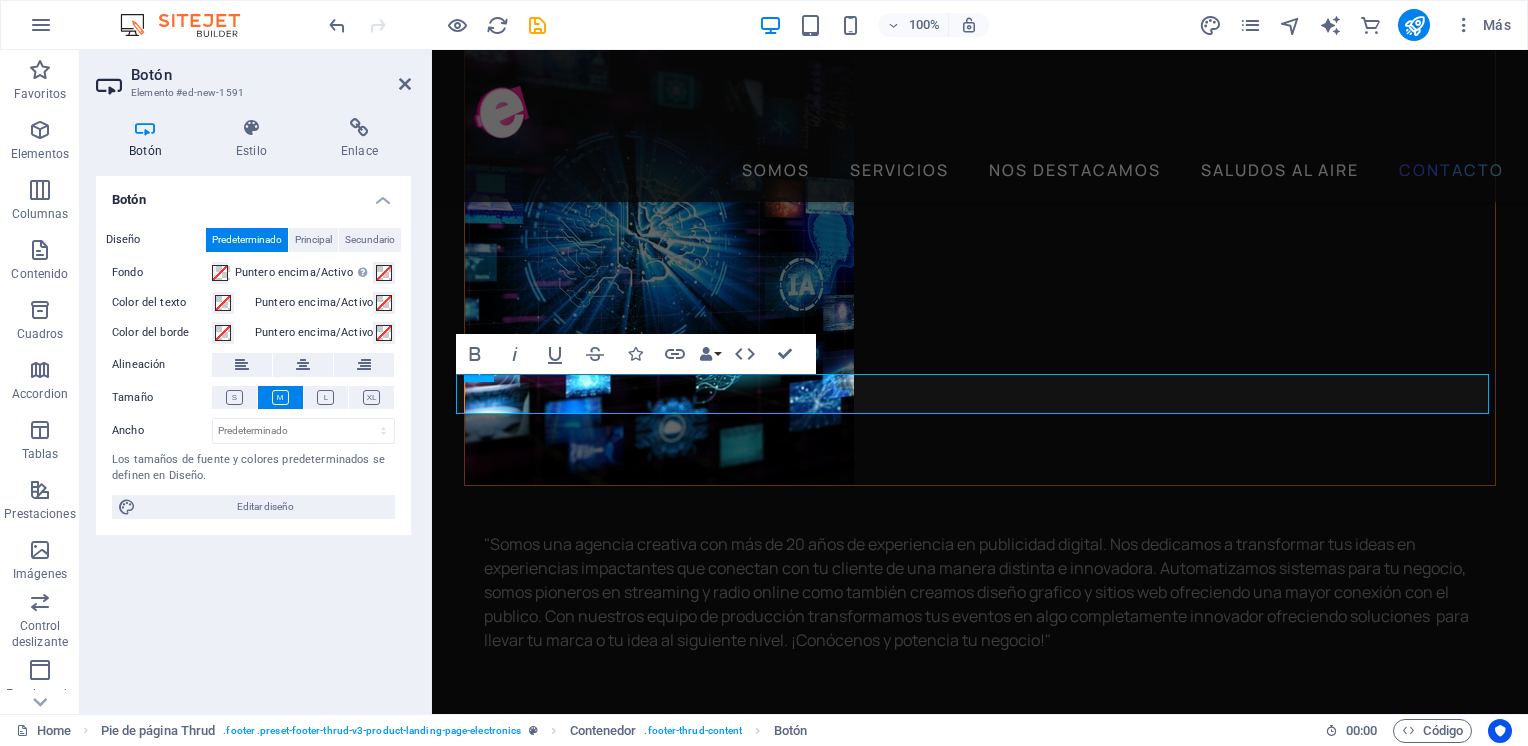scroll, scrollTop: 5404, scrollLeft: 0, axis: vertical 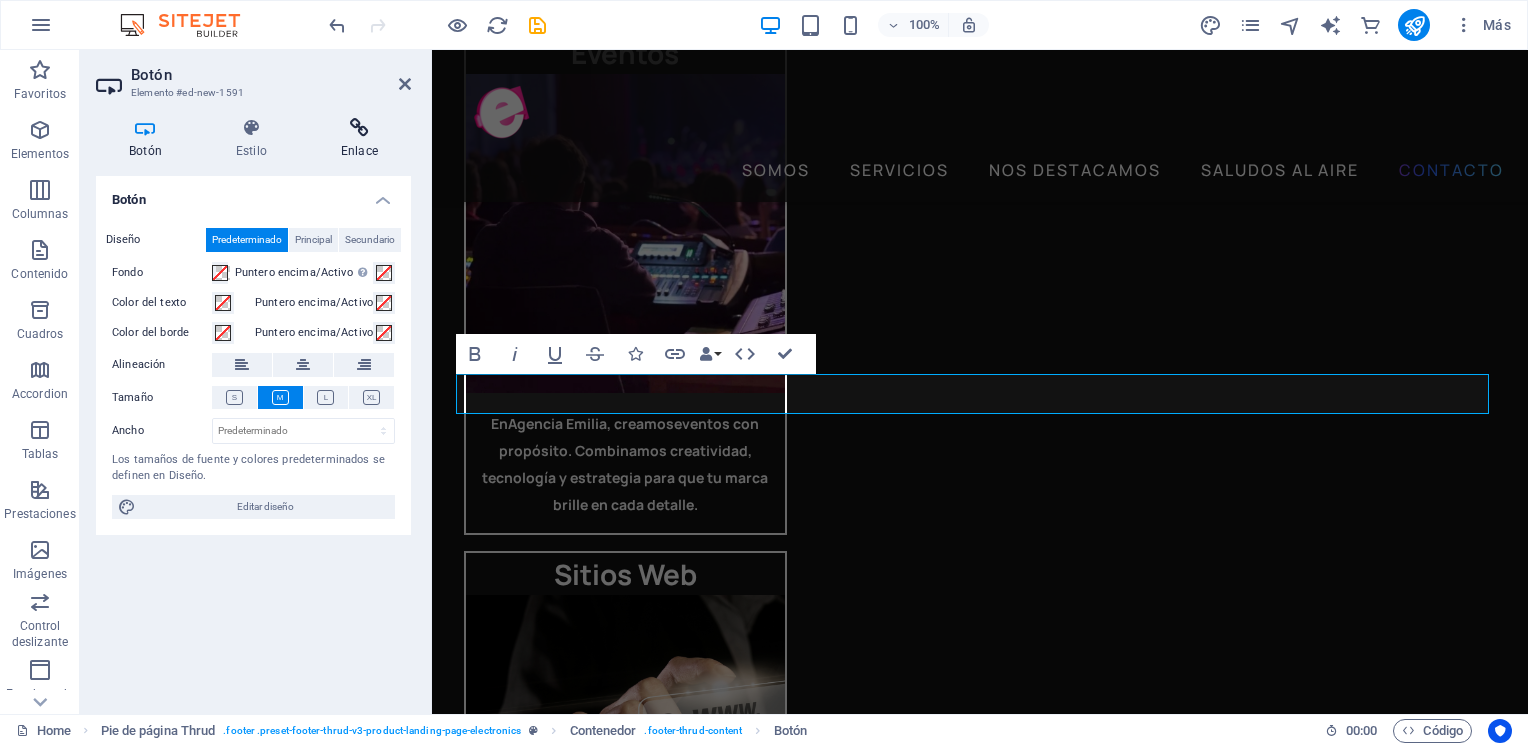 click at bounding box center (359, 128) 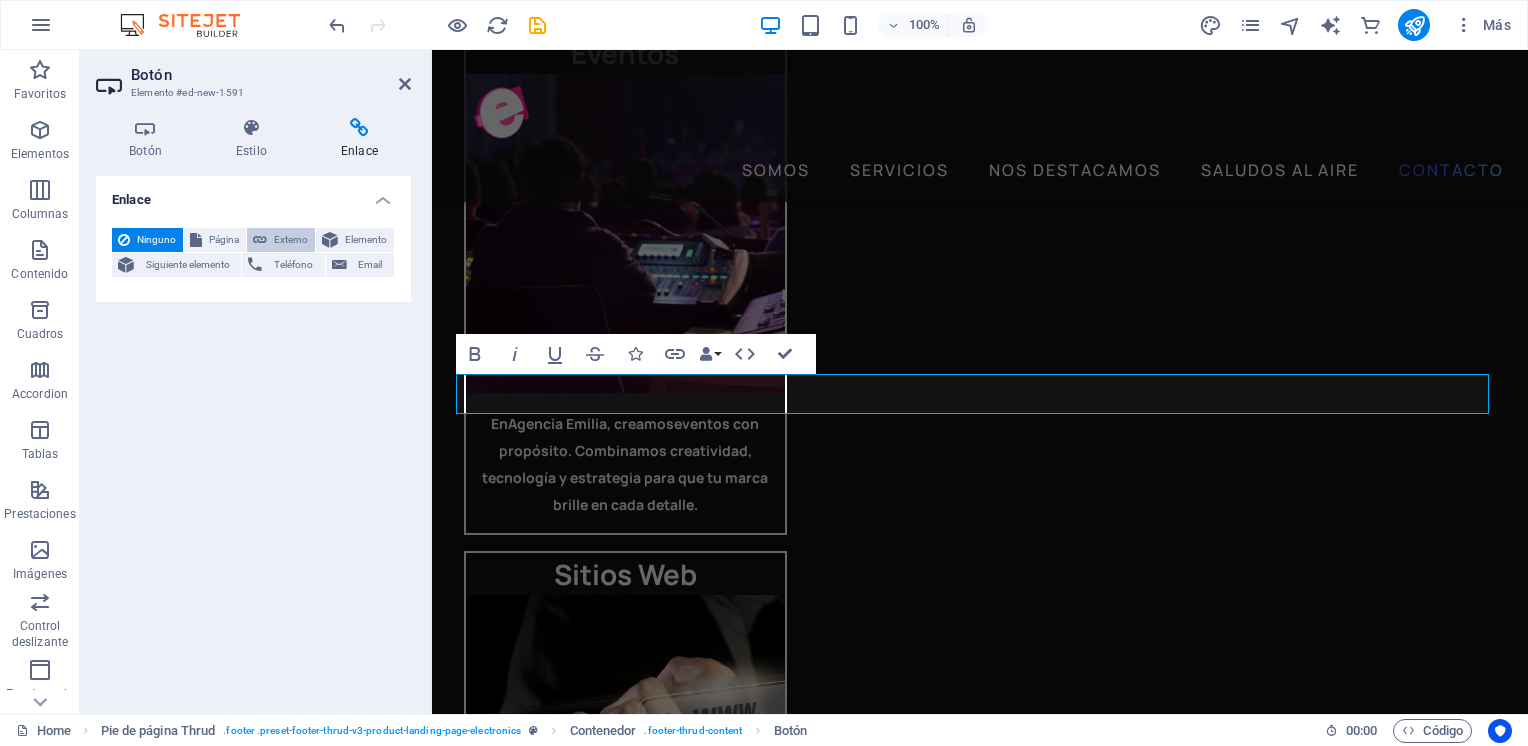 click on "Externo" at bounding box center (291, 240) 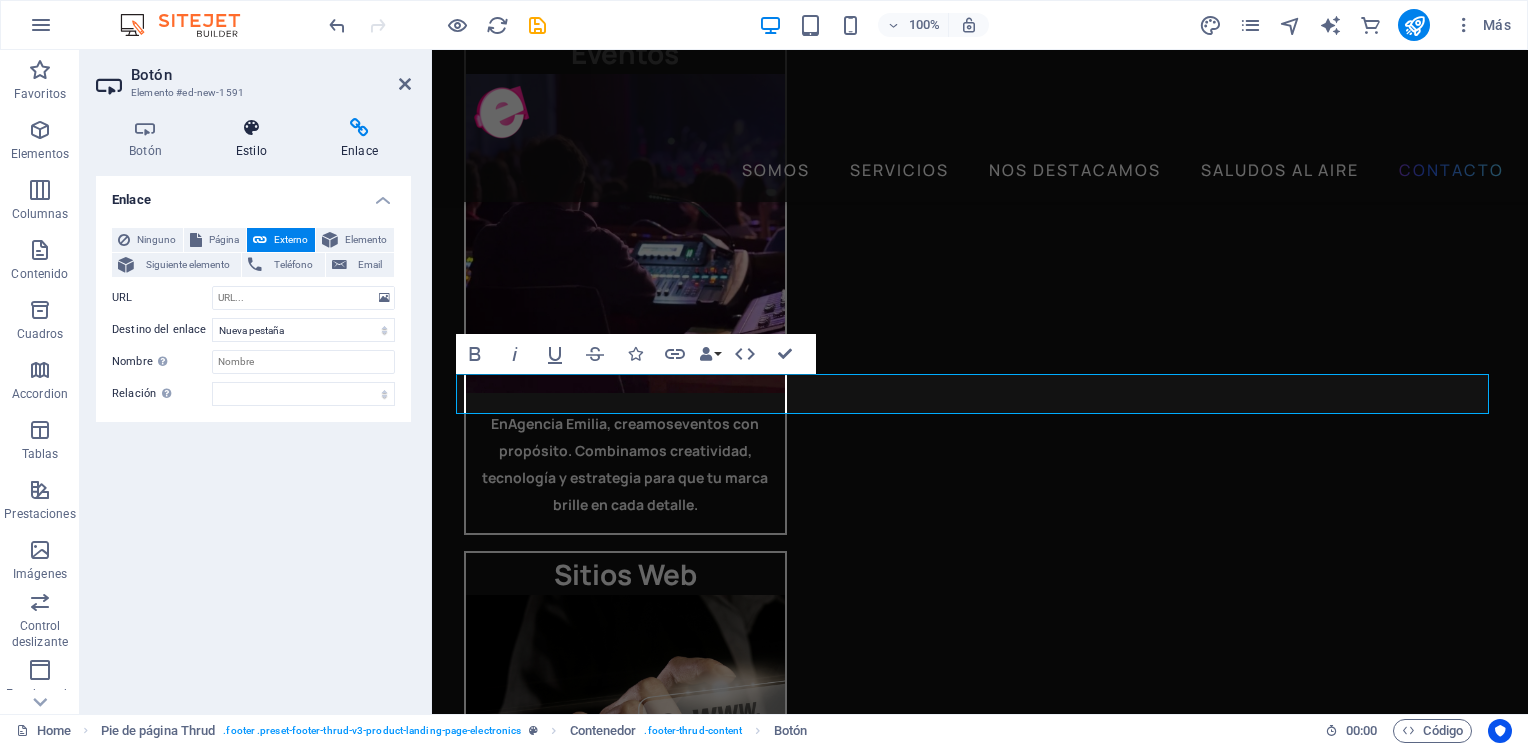click at bounding box center [251, 128] 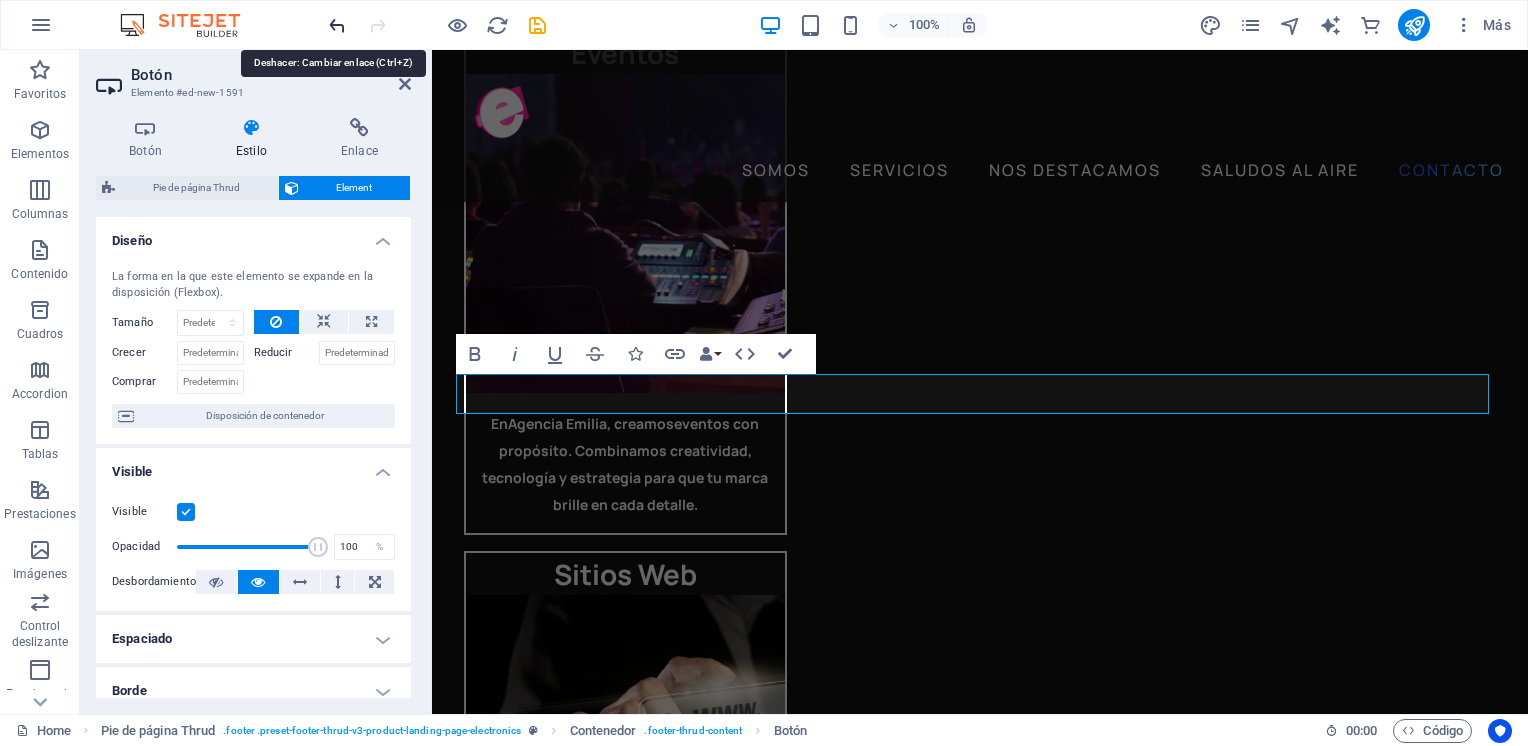 click at bounding box center [337, 25] 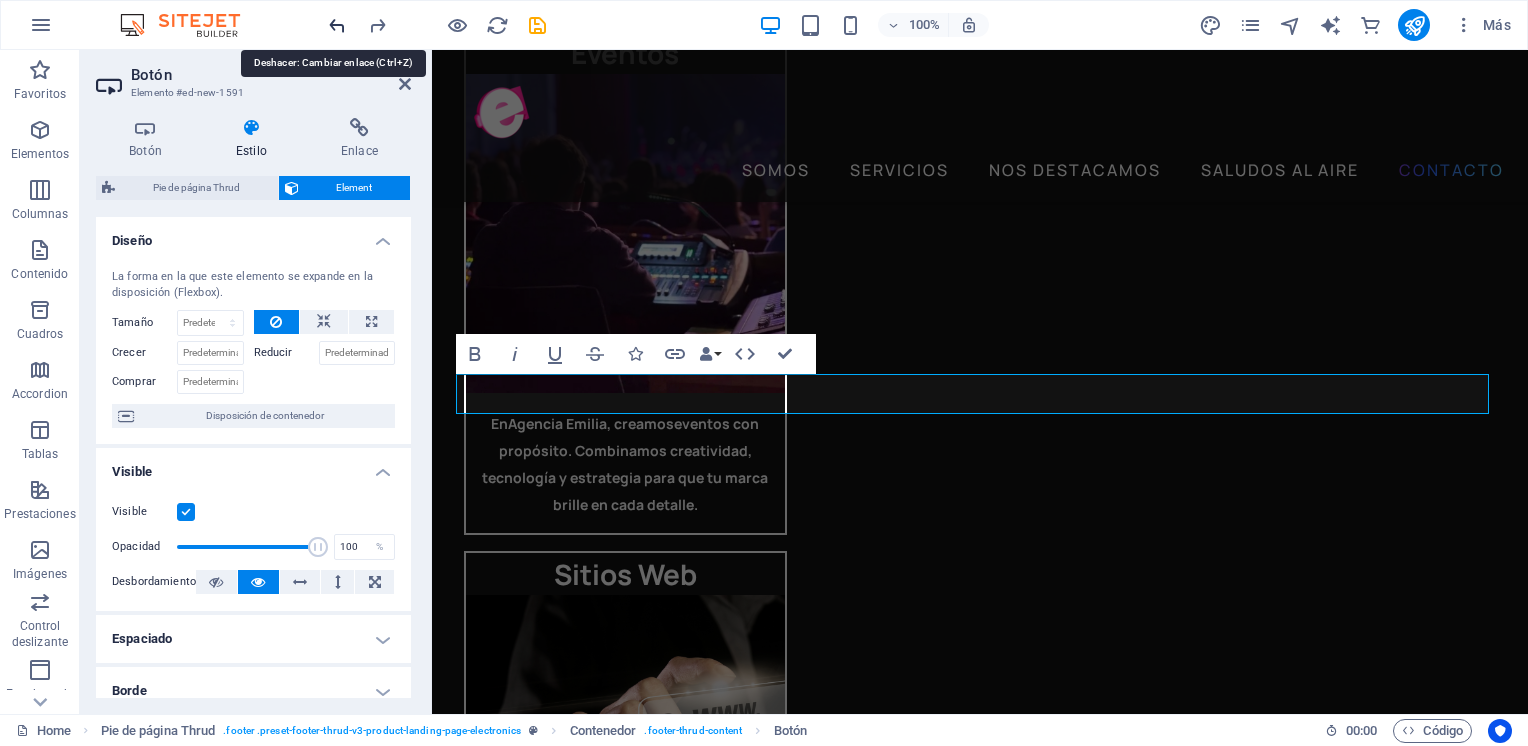click at bounding box center (337, 25) 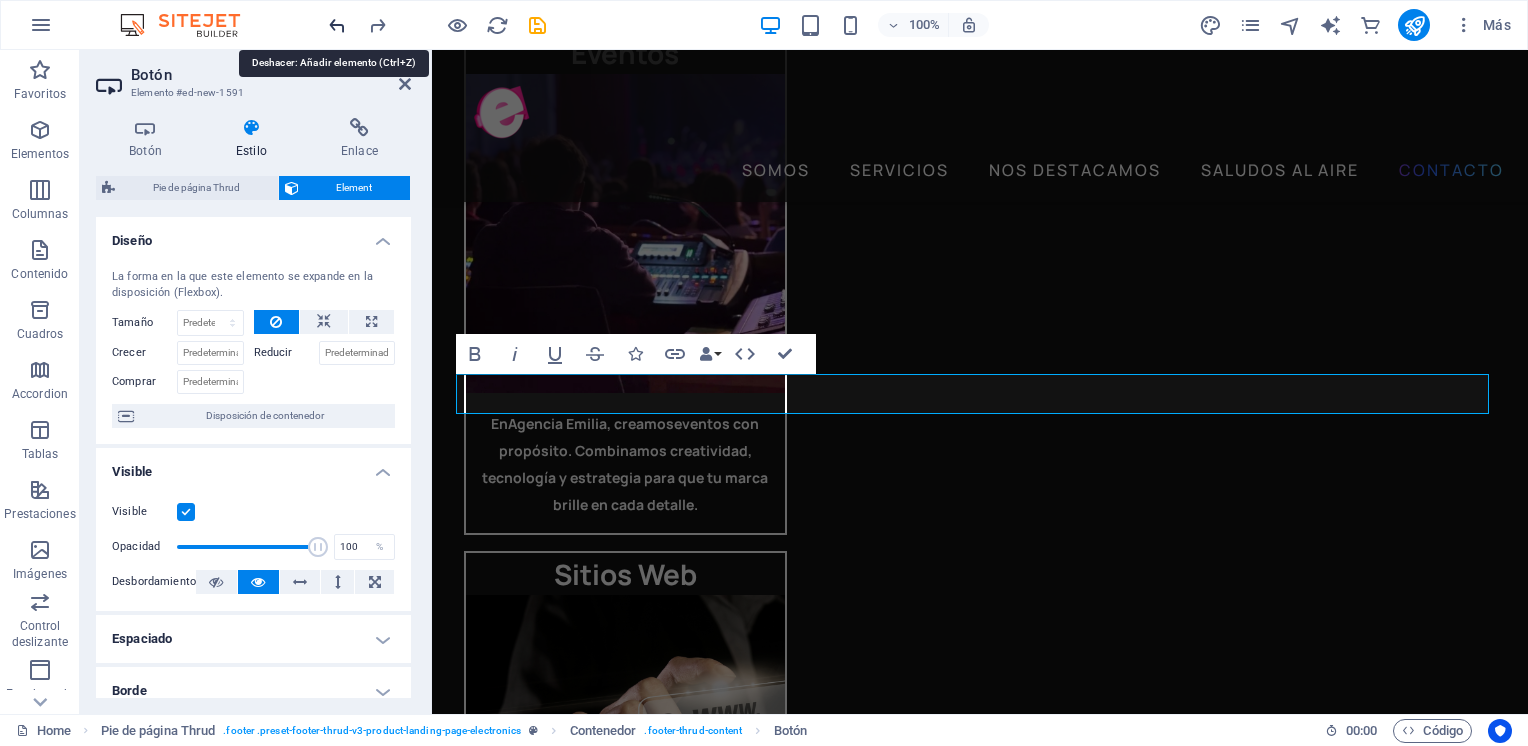 click at bounding box center [337, 25] 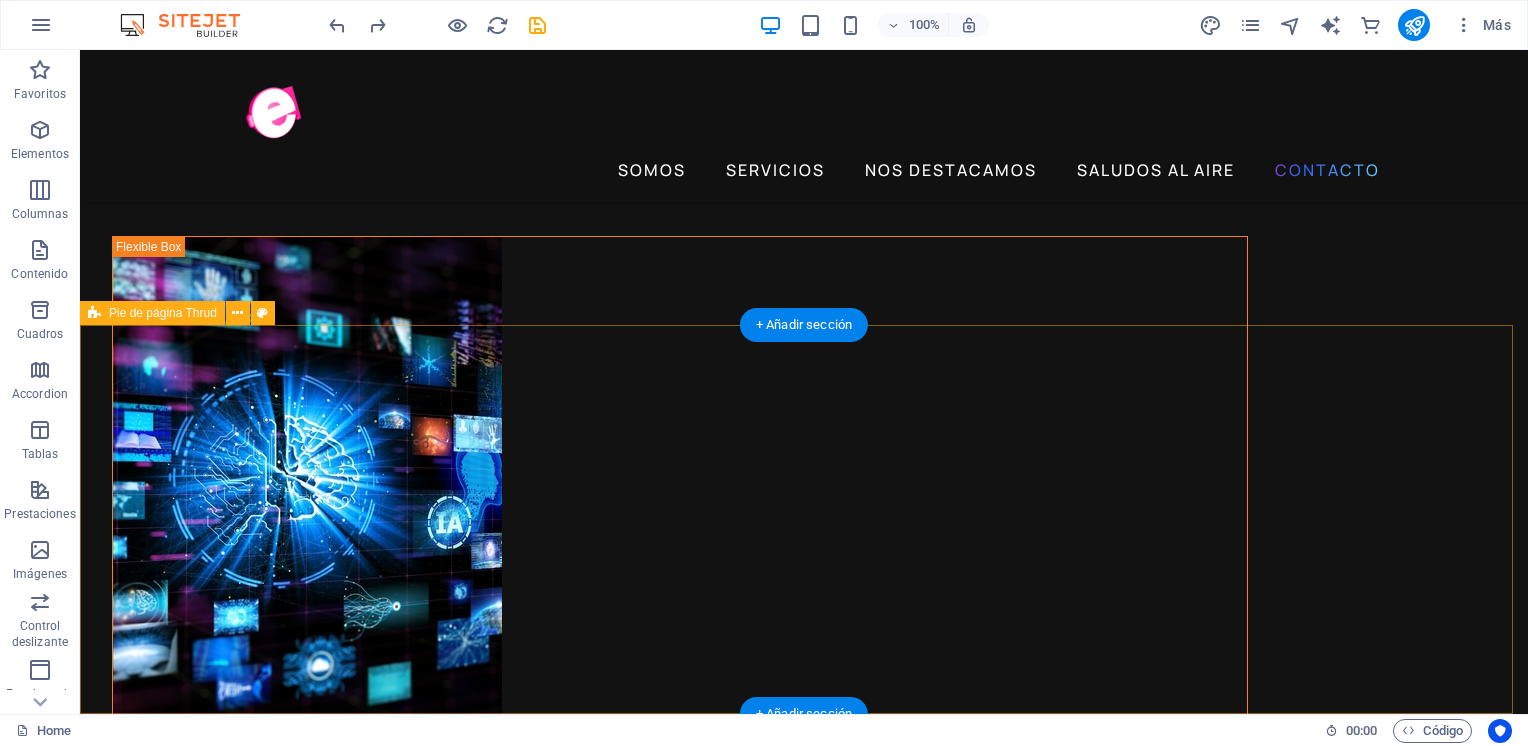 click on "​  2025 Todos los derechos reservados ​  2025 Todos los derechos reservados" at bounding box center (804, 6764) 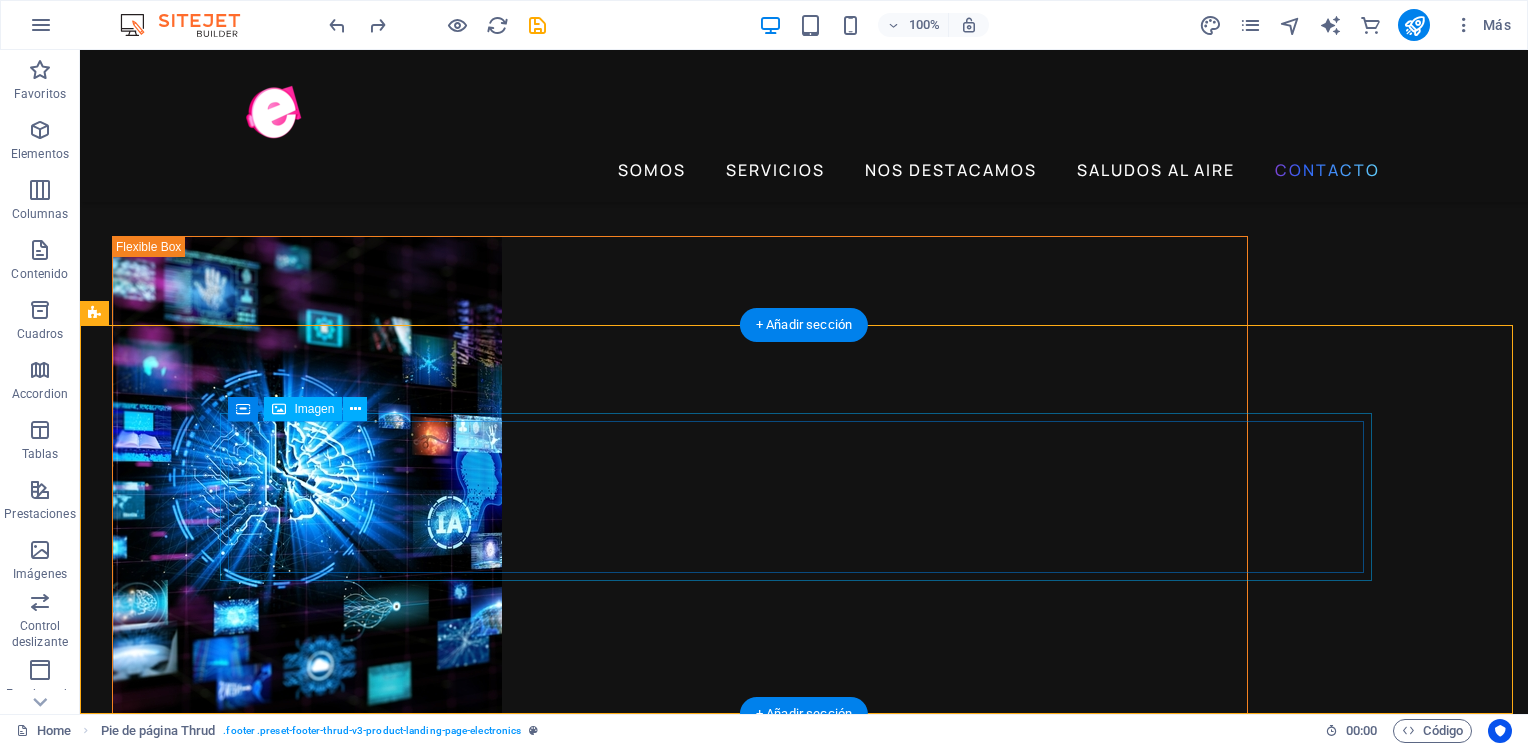 click at bounding box center [804, 6682] 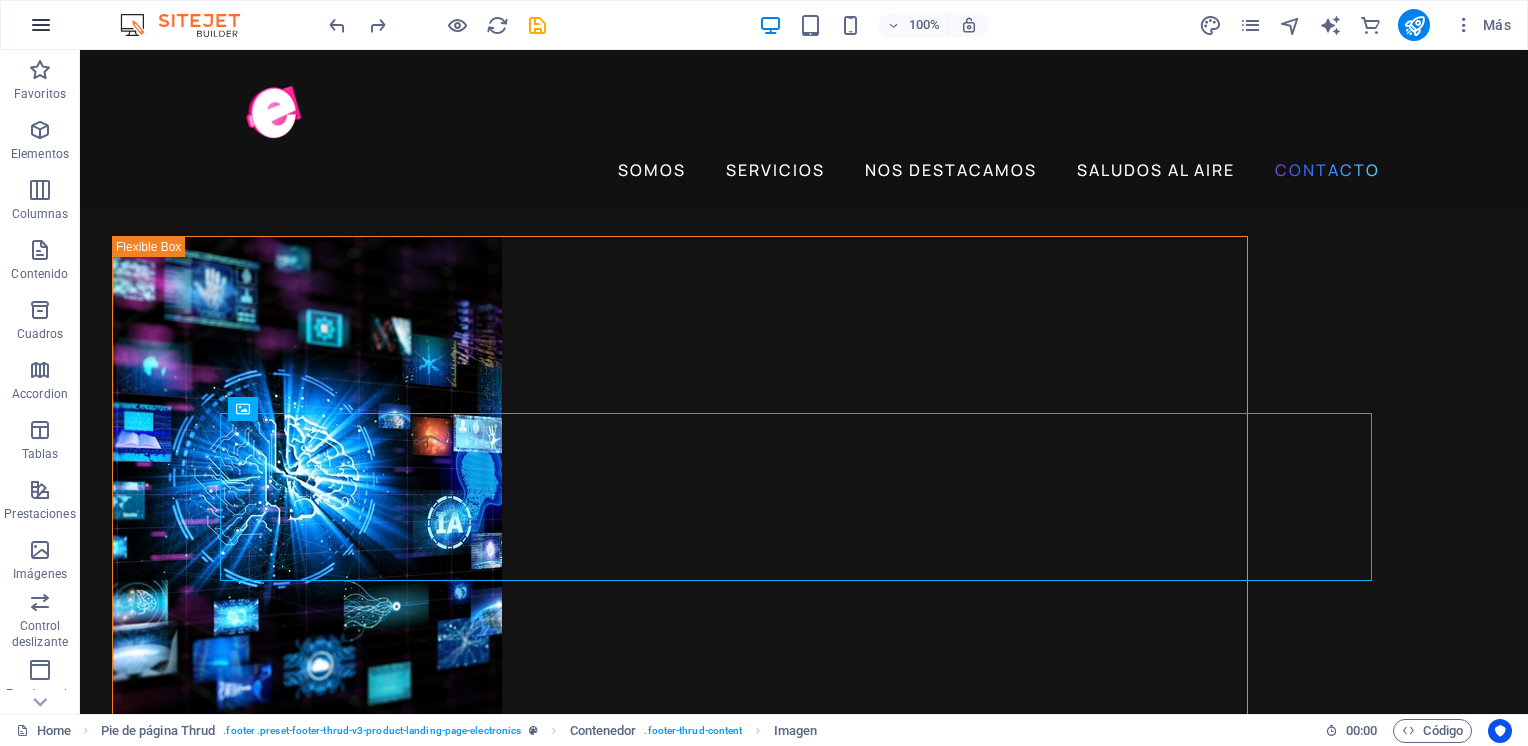 click at bounding box center (41, 25) 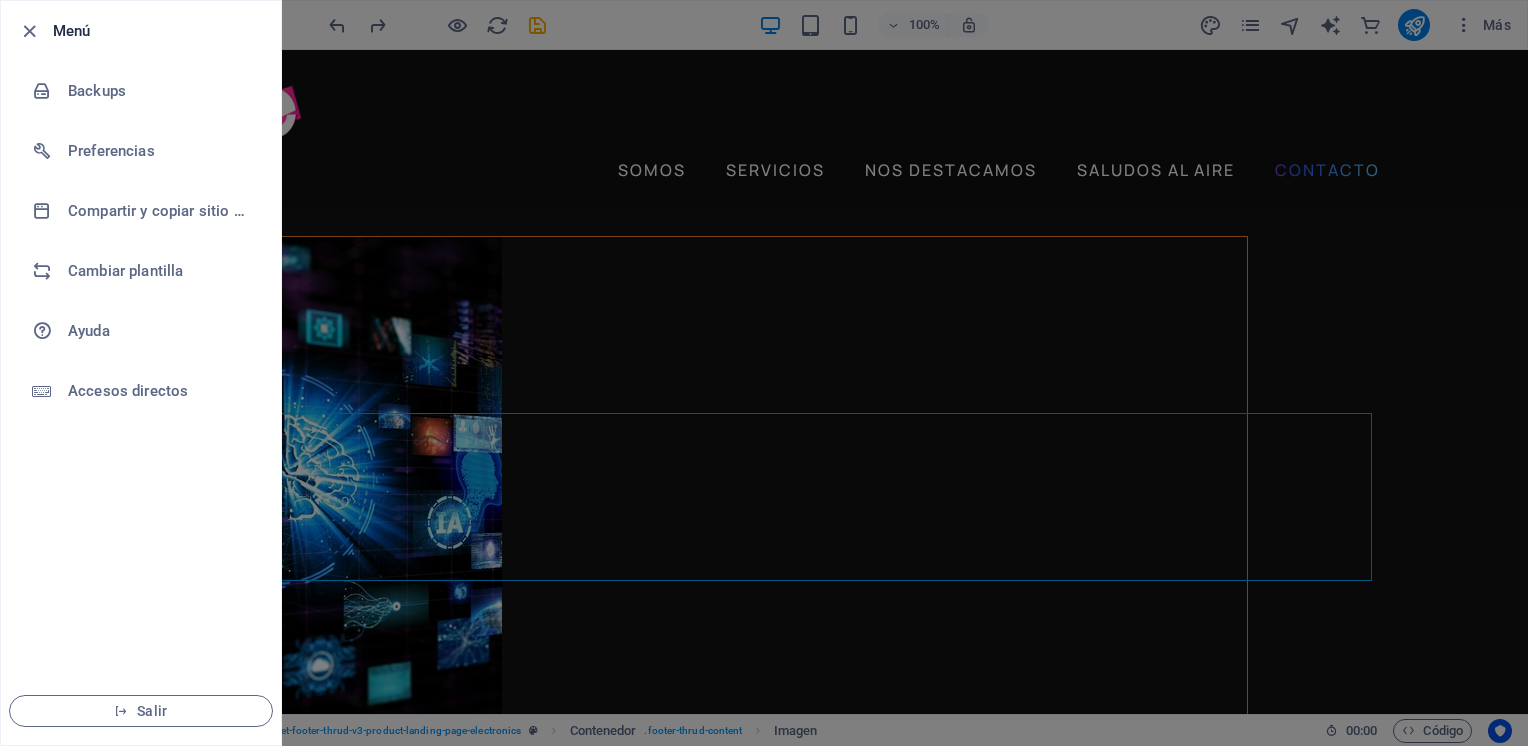 click at bounding box center (764, 373) 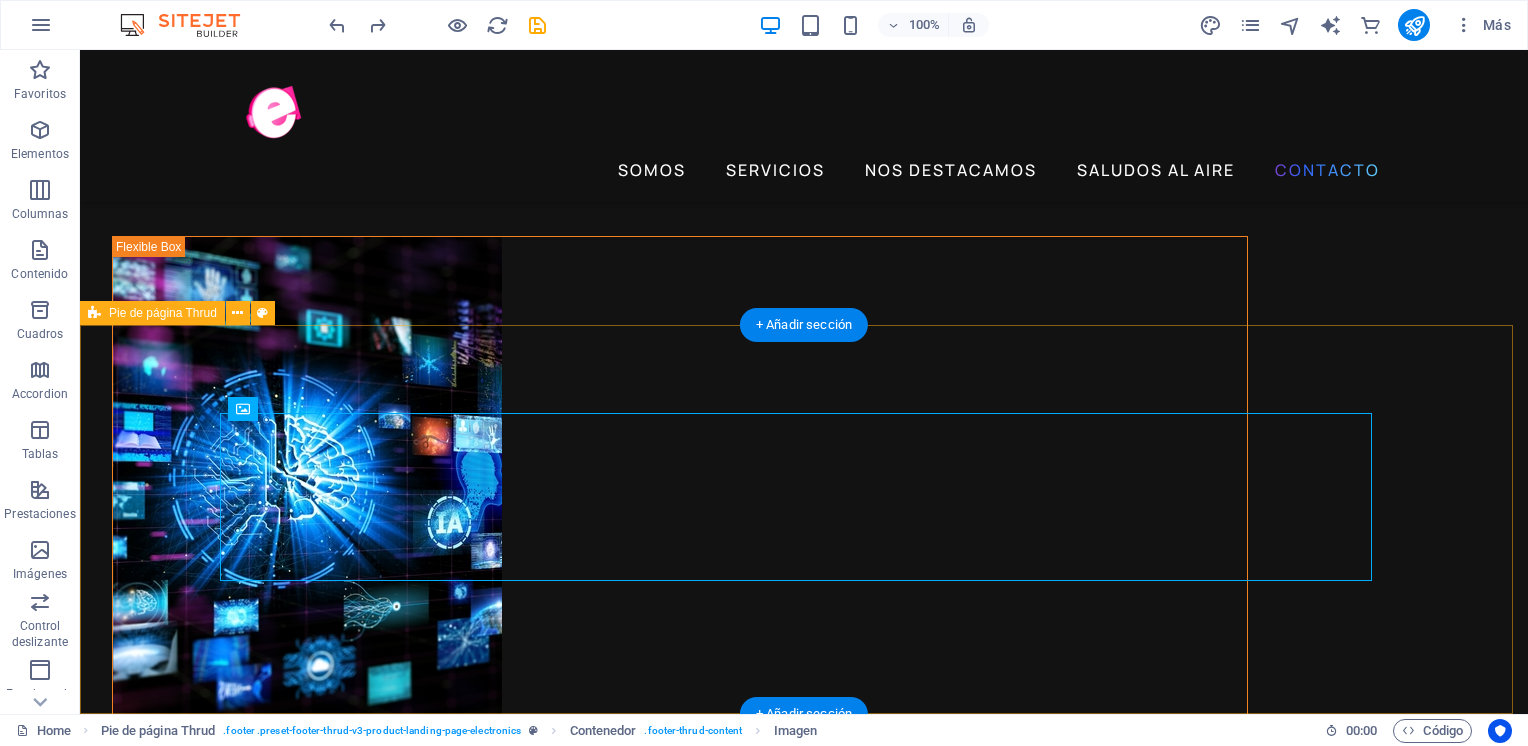 click on "​  2025 Todos los derechos reservados ​  2025 Todos los derechos reservados" at bounding box center (804, 6764) 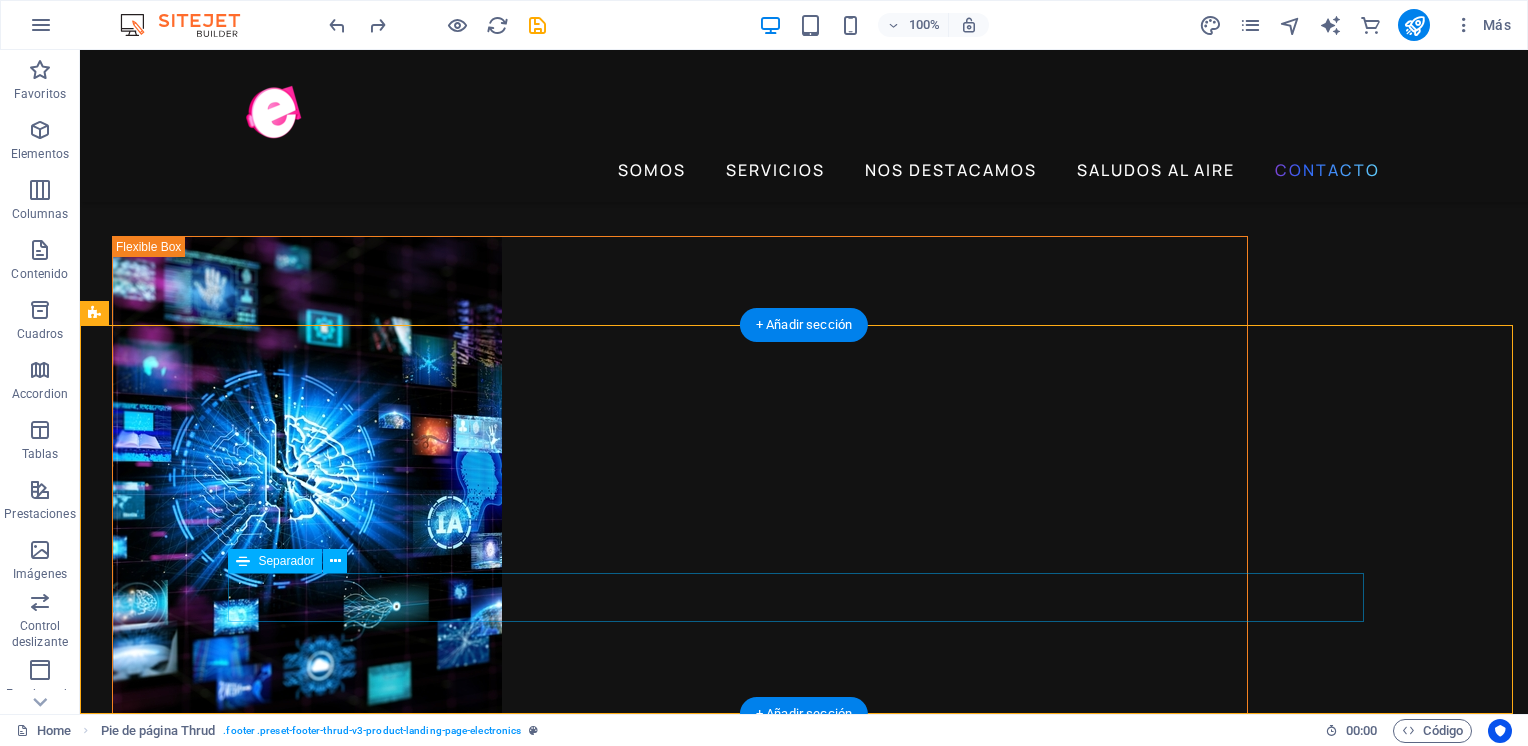click at bounding box center [804, 6782] 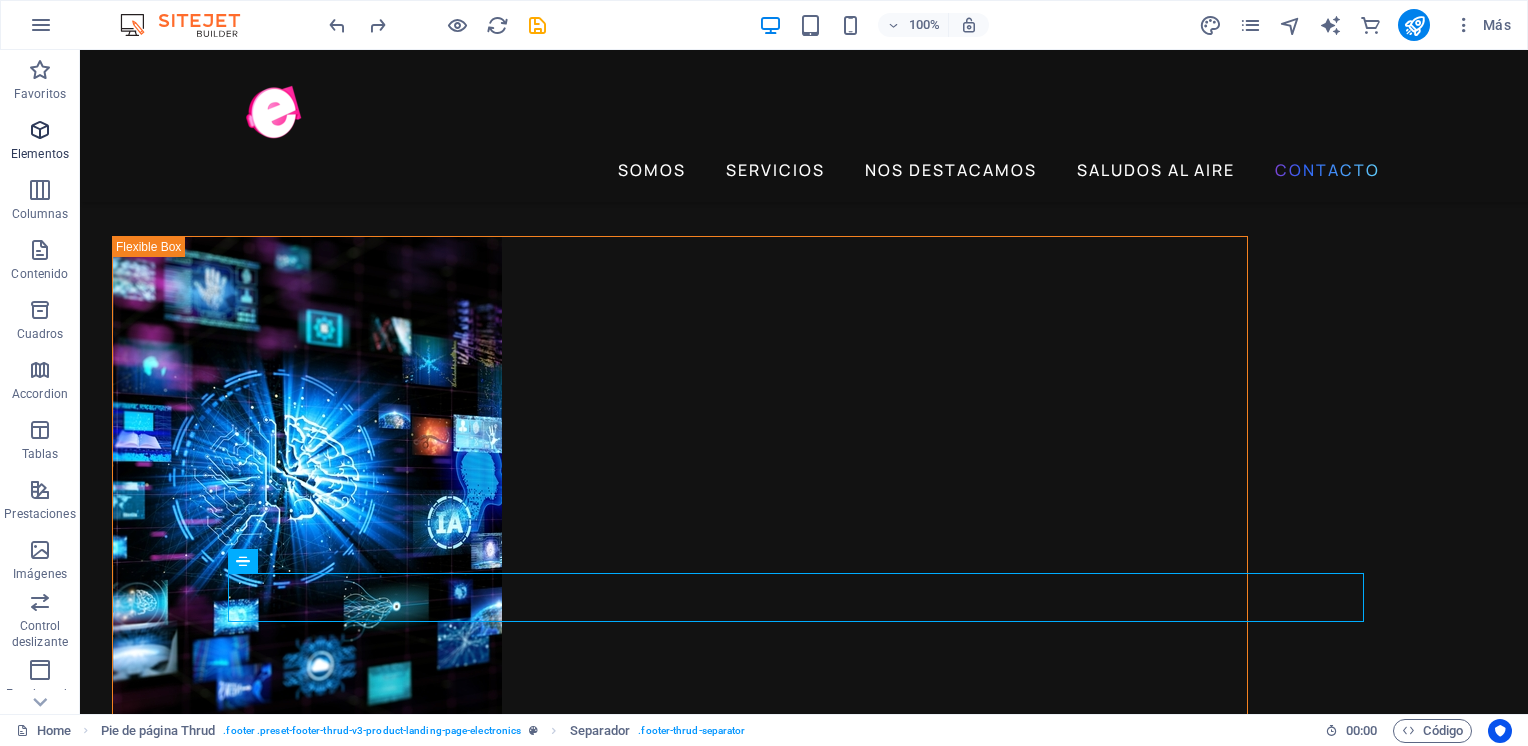 click at bounding box center (40, 130) 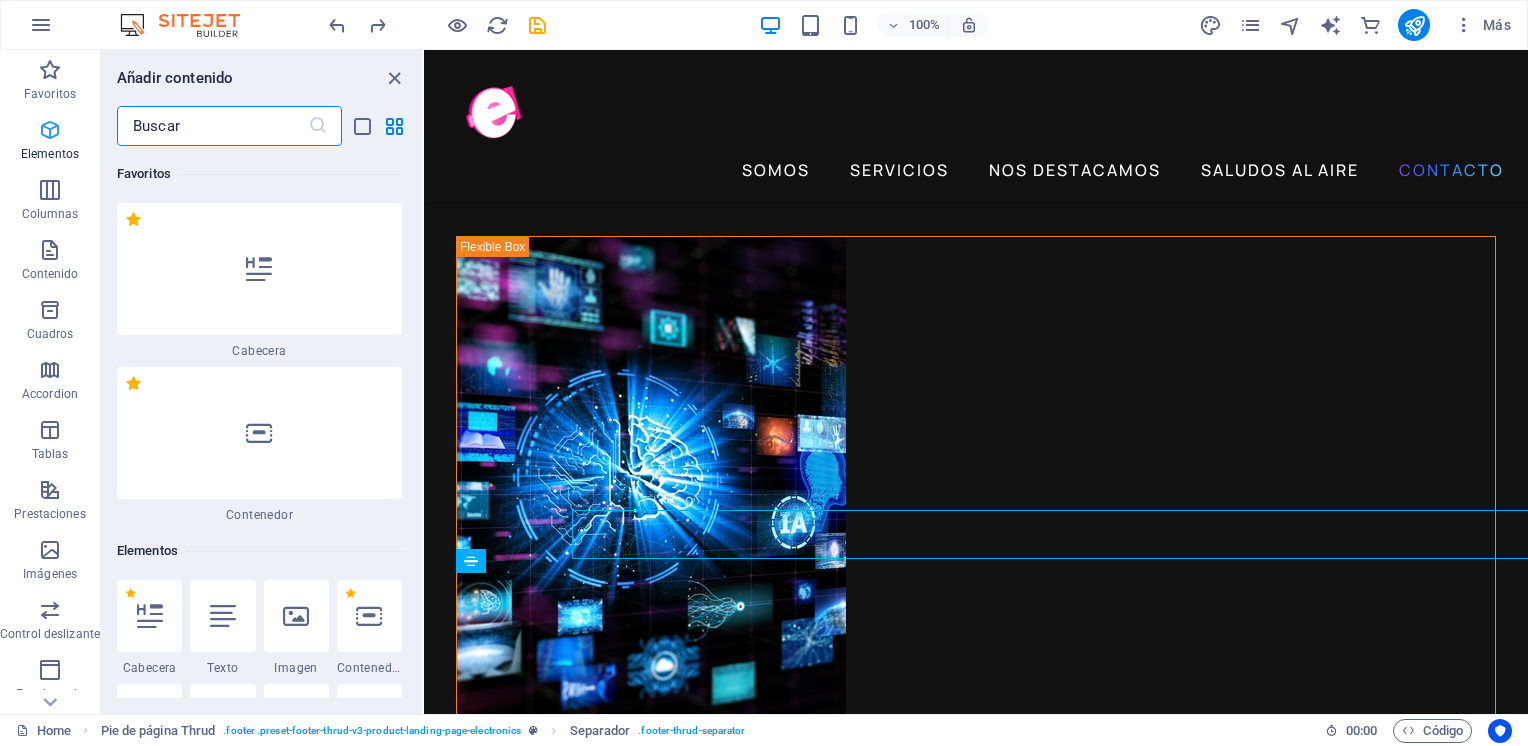 scroll, scrollTop: 5352, scrollLeft: 0, axis: vertical 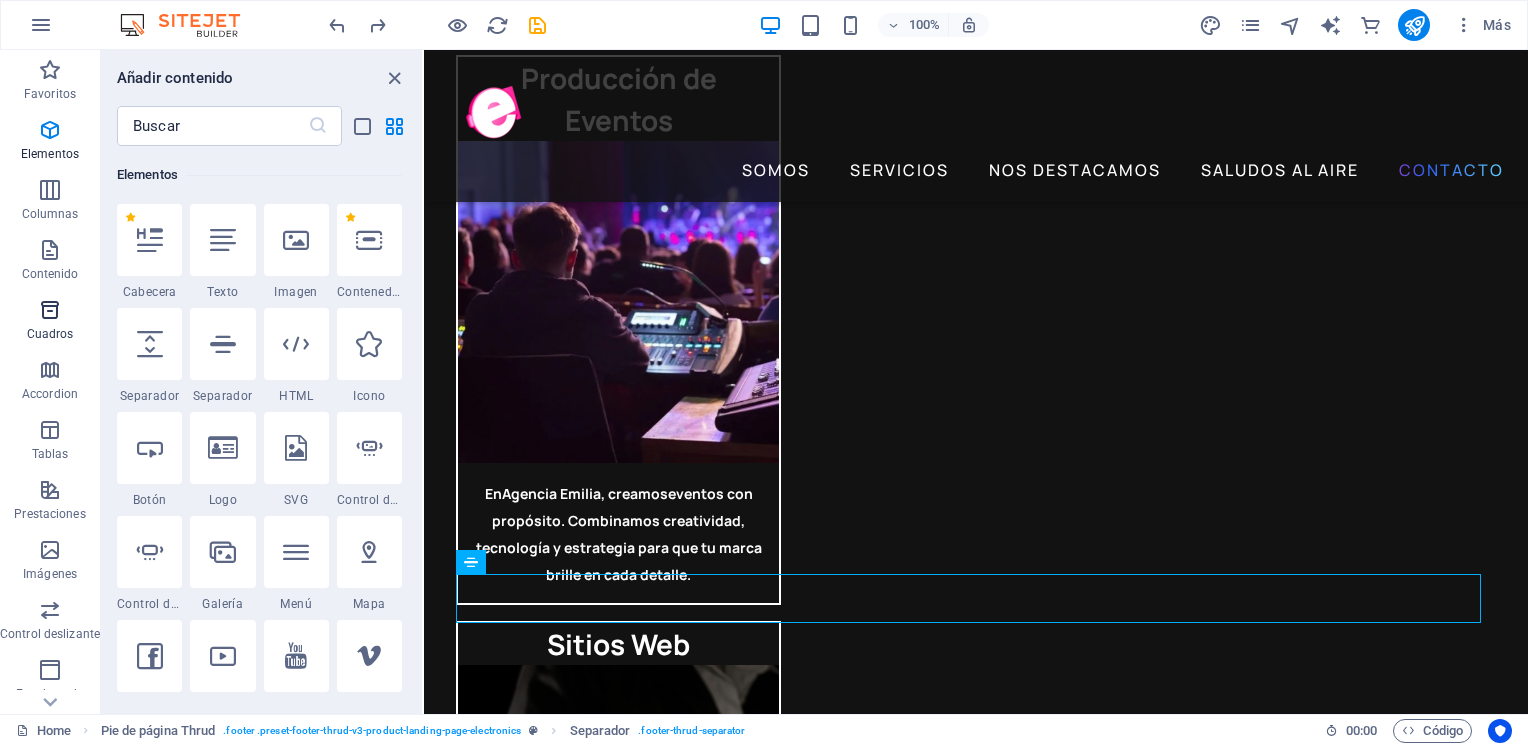 click at bounding box center (50, 310) 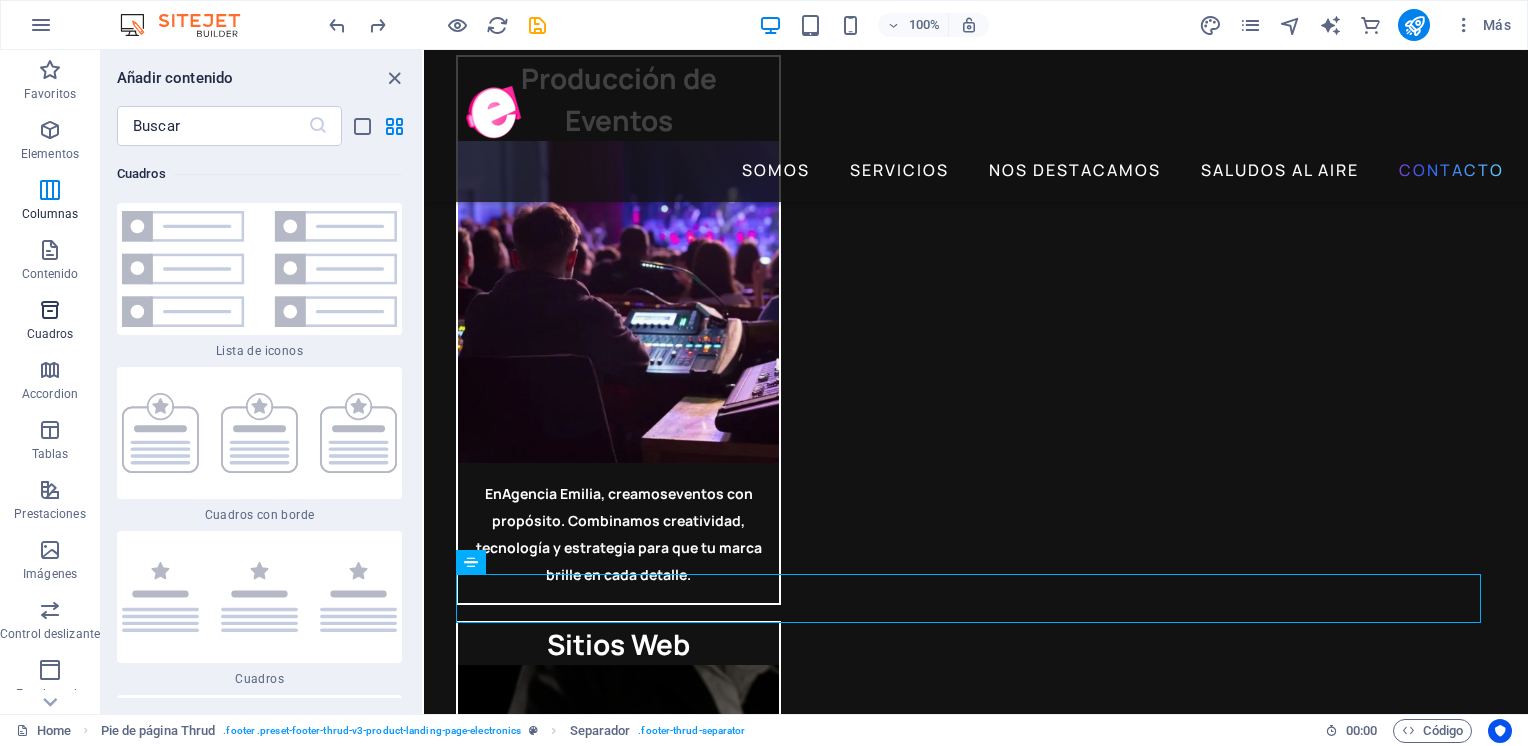 scroll, scrollTop: 10819, scrollLeft: 0, axis: vertical 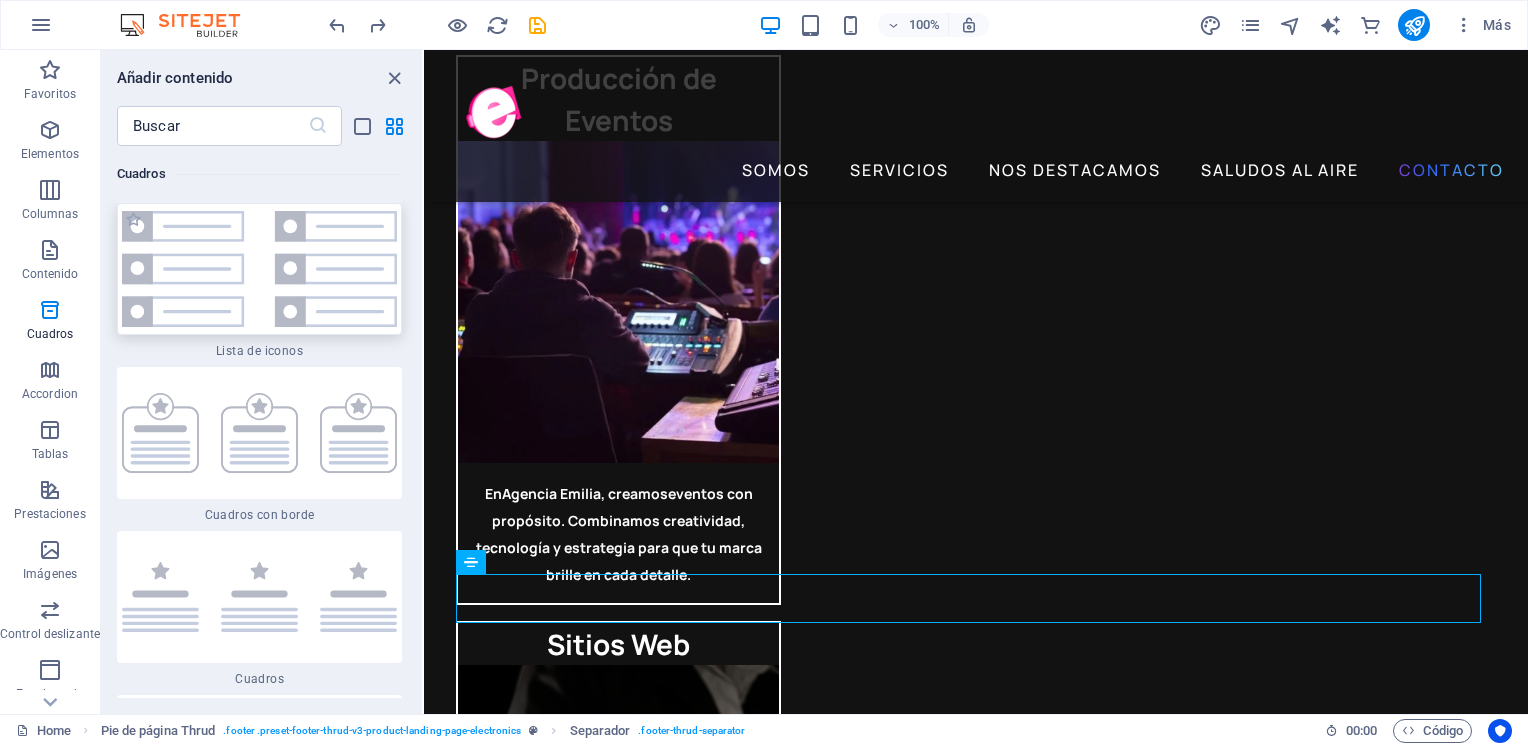 click at bounding box center (259, 269) 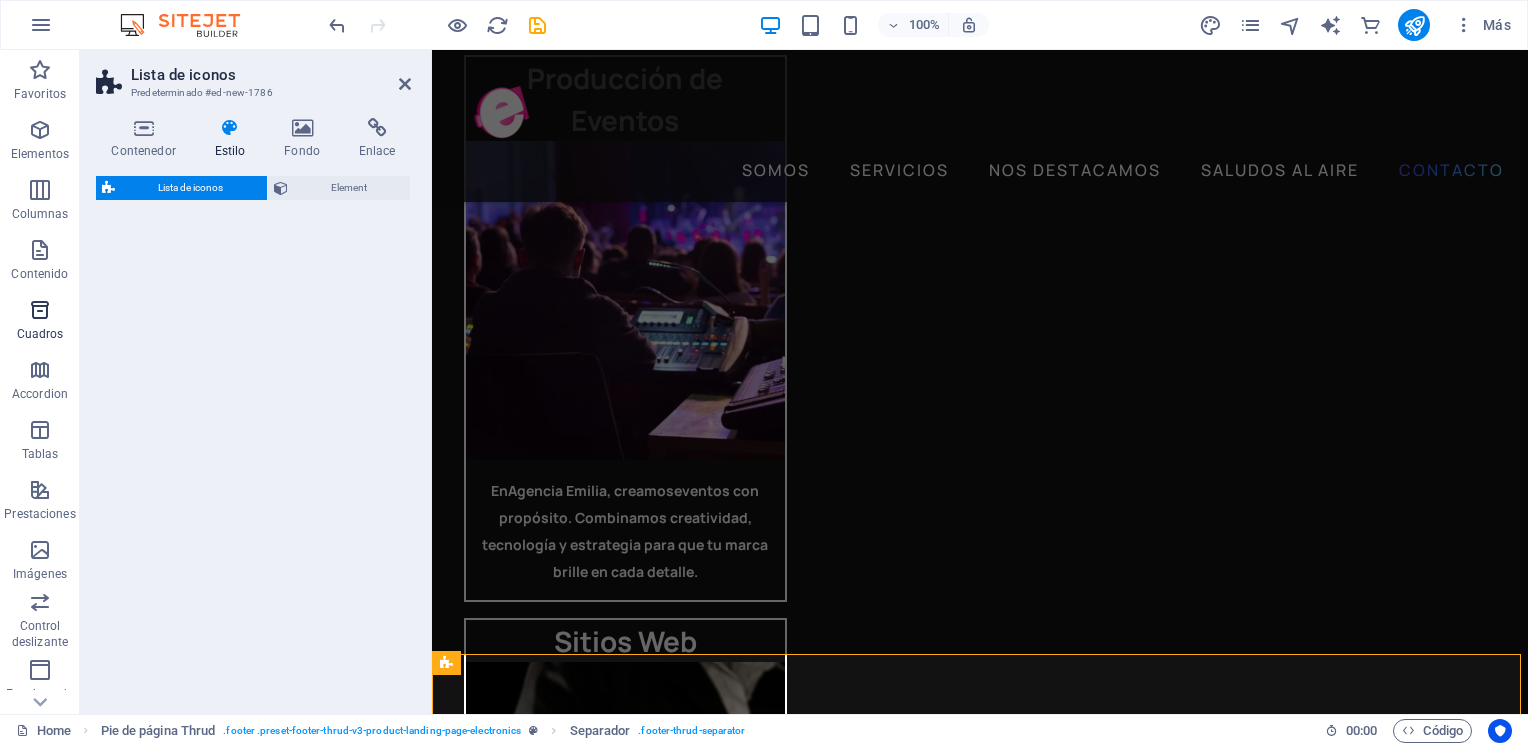 select on "rem" 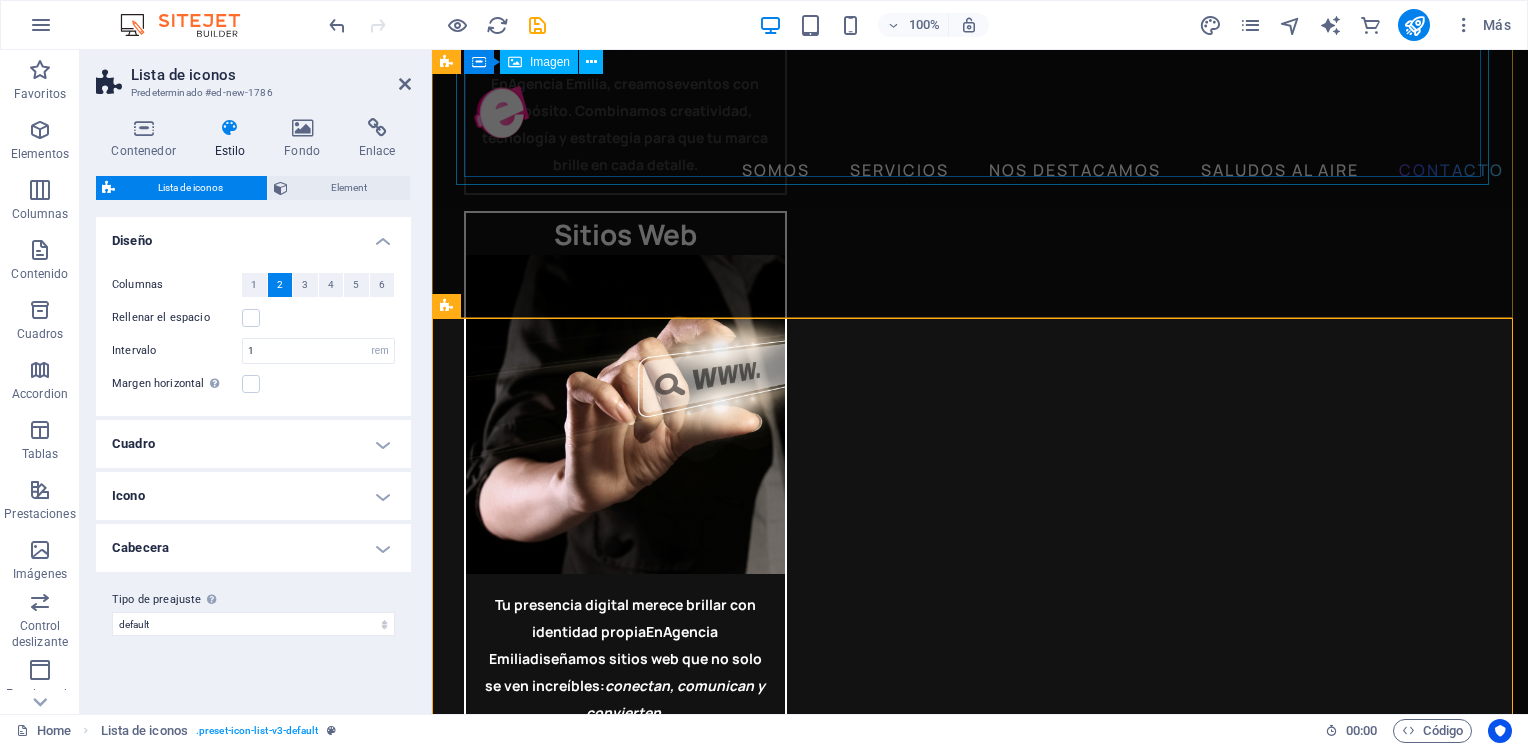 scroll, scrollTop: 5761, scrollLeft: 0, axis: vertical 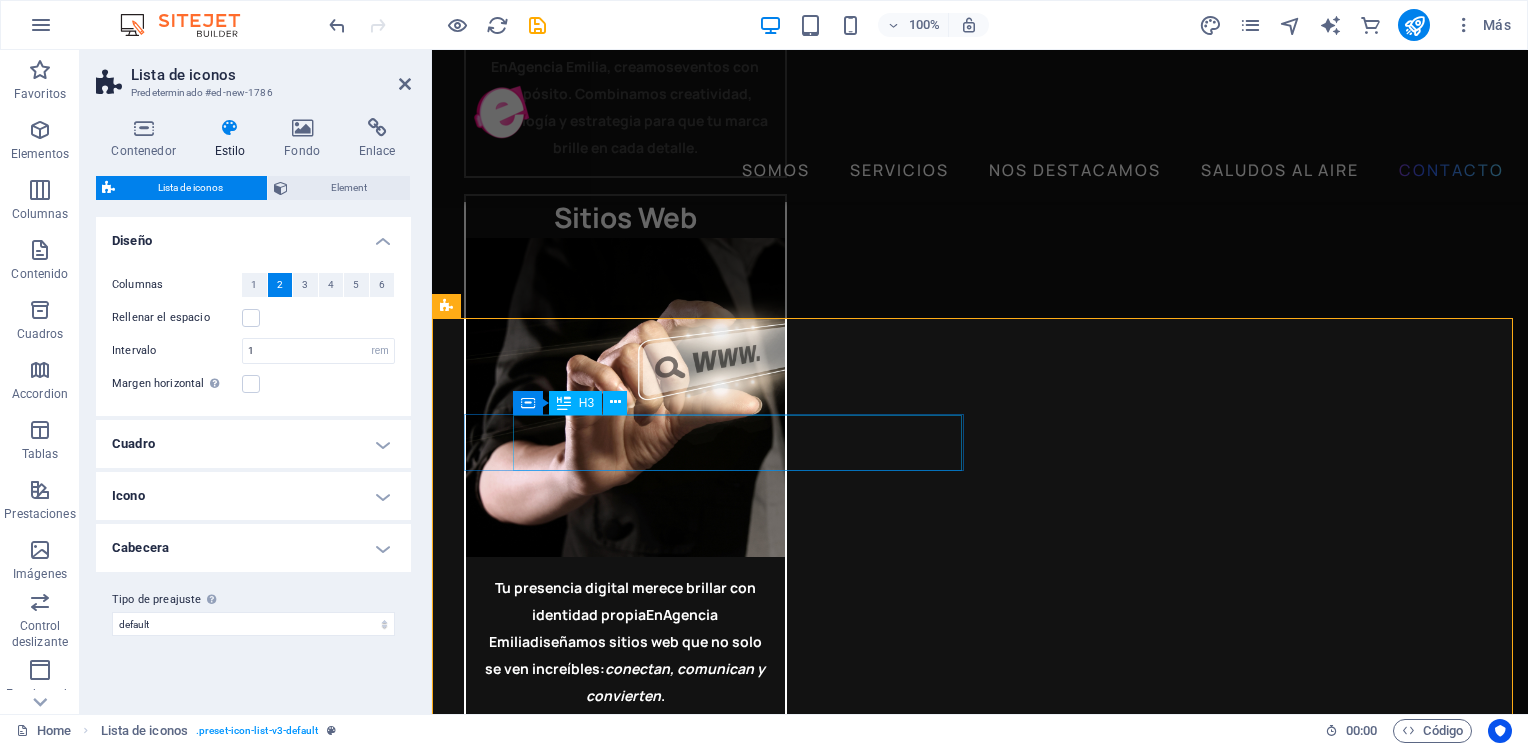 click on "Headline" at bounding box center (693, 5659) 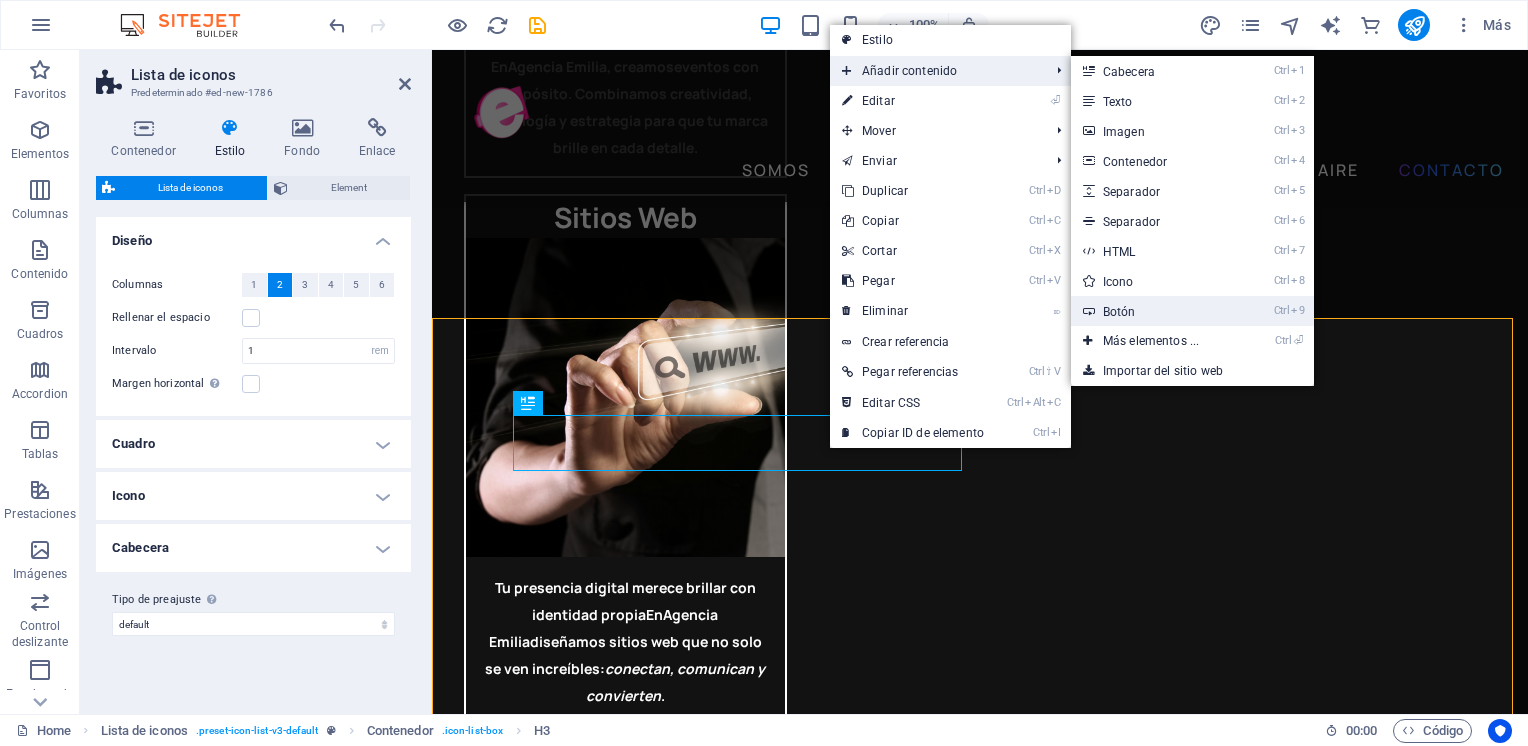 click on "Ctrl 9  Botón" at bounding box center (1155, 311) 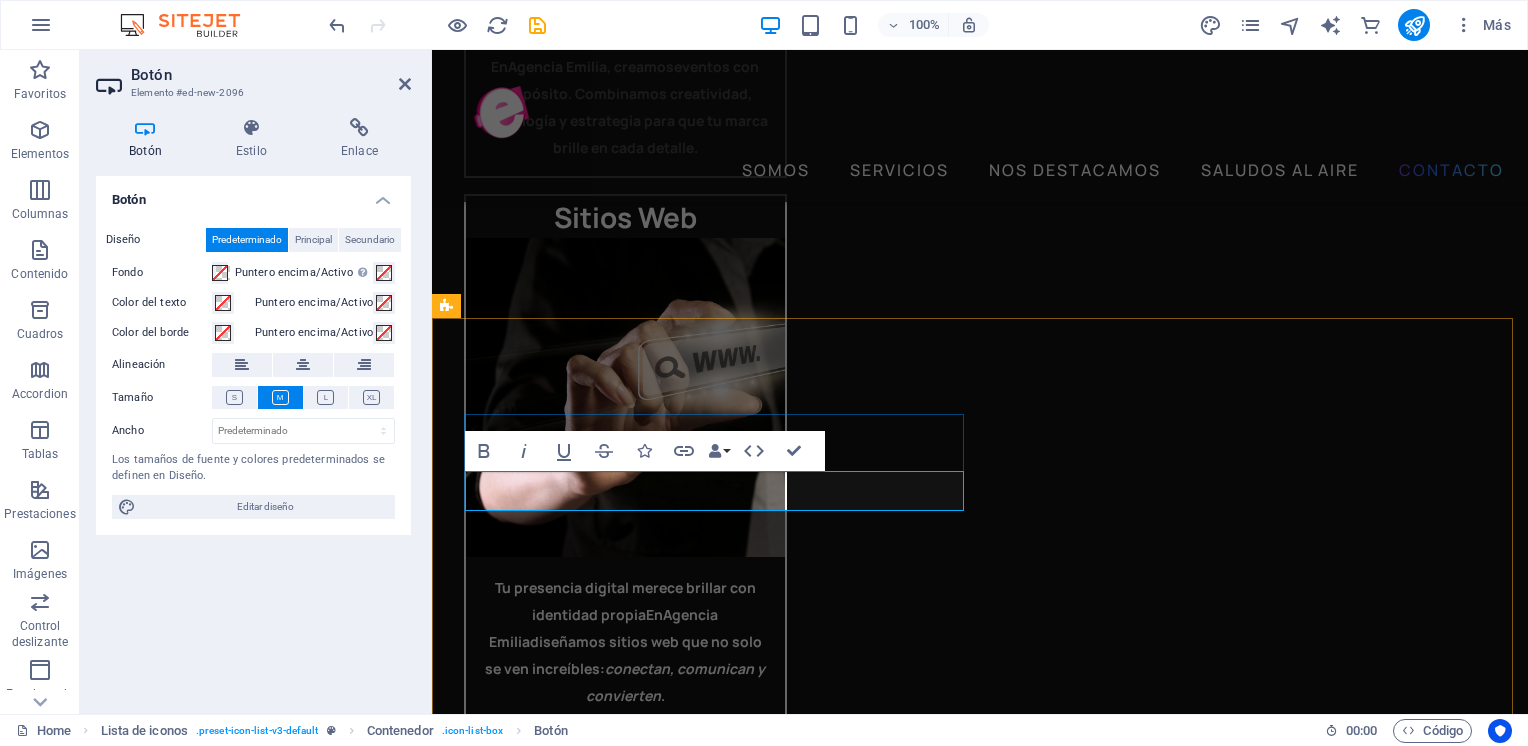 click on "Etiqueta del botón" at bounding box center [718, 5707] 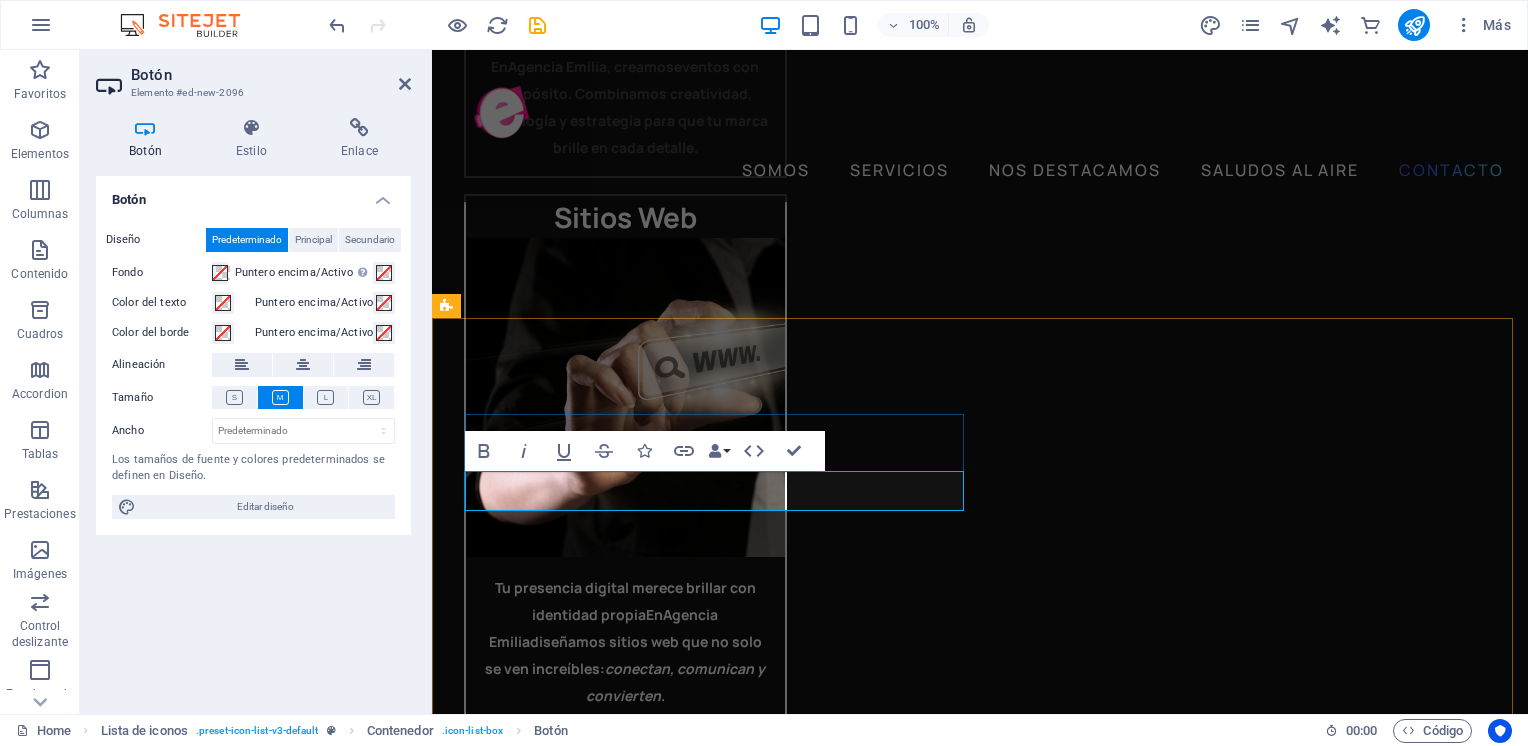 type 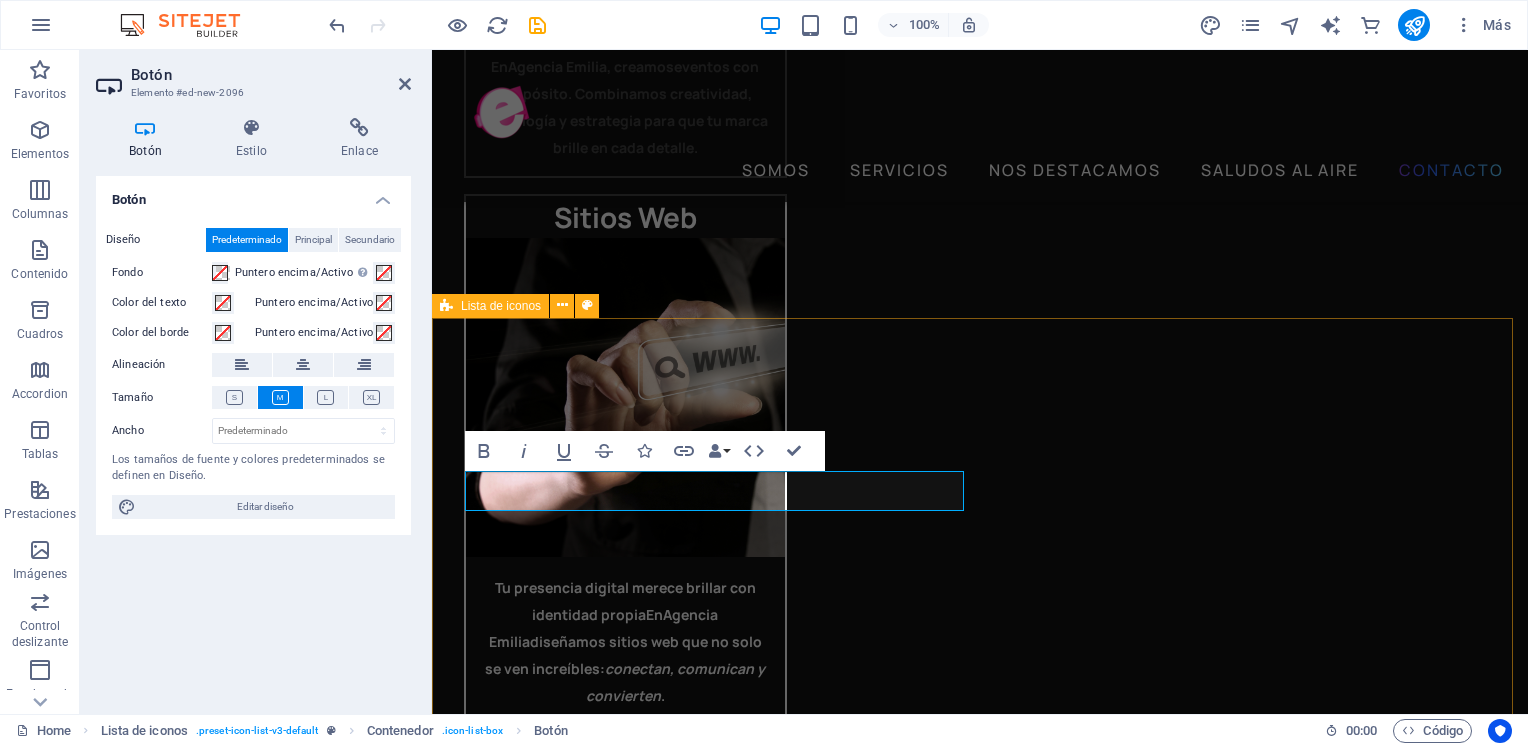 click on "Headline COMPRA AQUI Headline Headline Headline Headline Headline" at bounding box center (980, 5940) 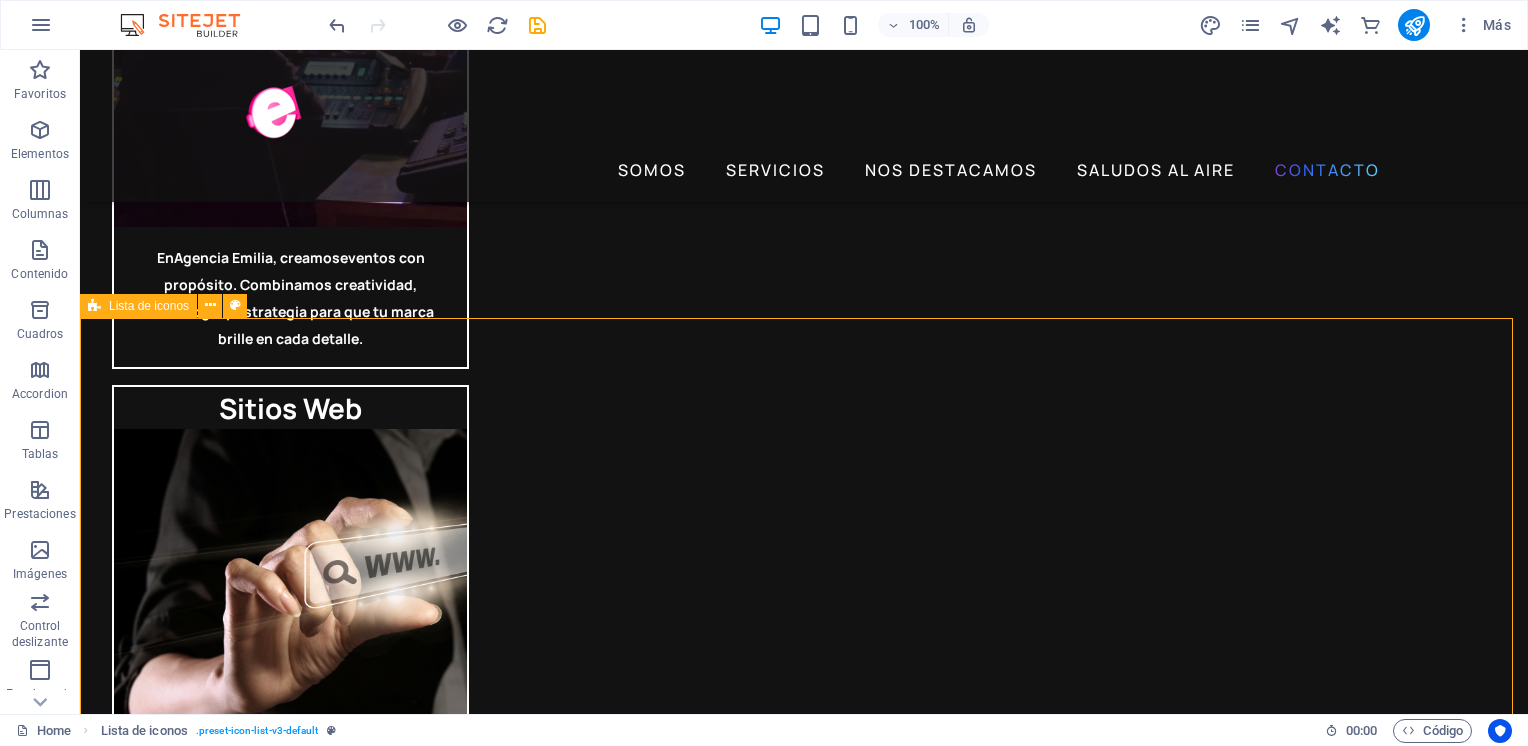 scroll, scrollTop: 4829, scrollLeft: 0, axis: vertical 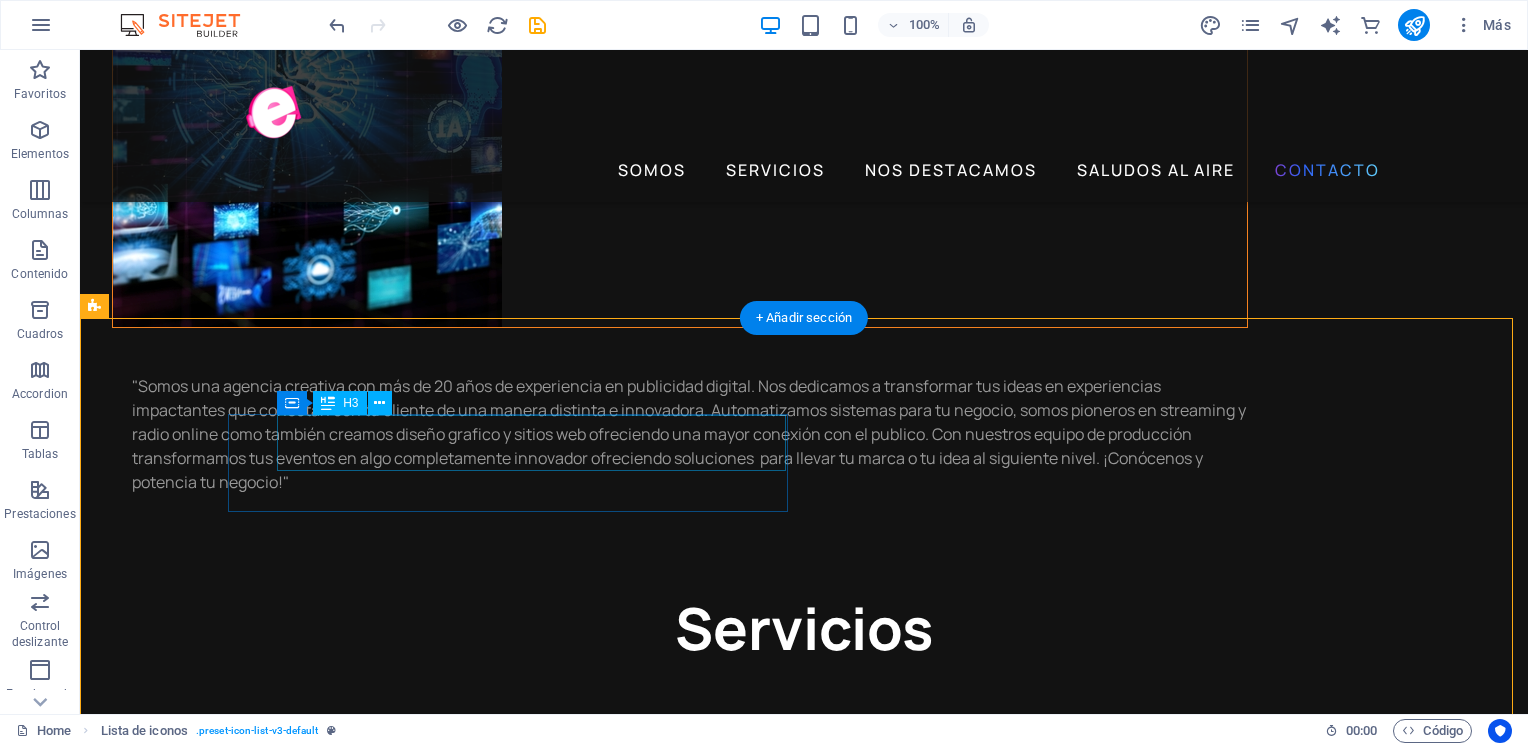 click on "Headline" at bounding box center [367, 6796] 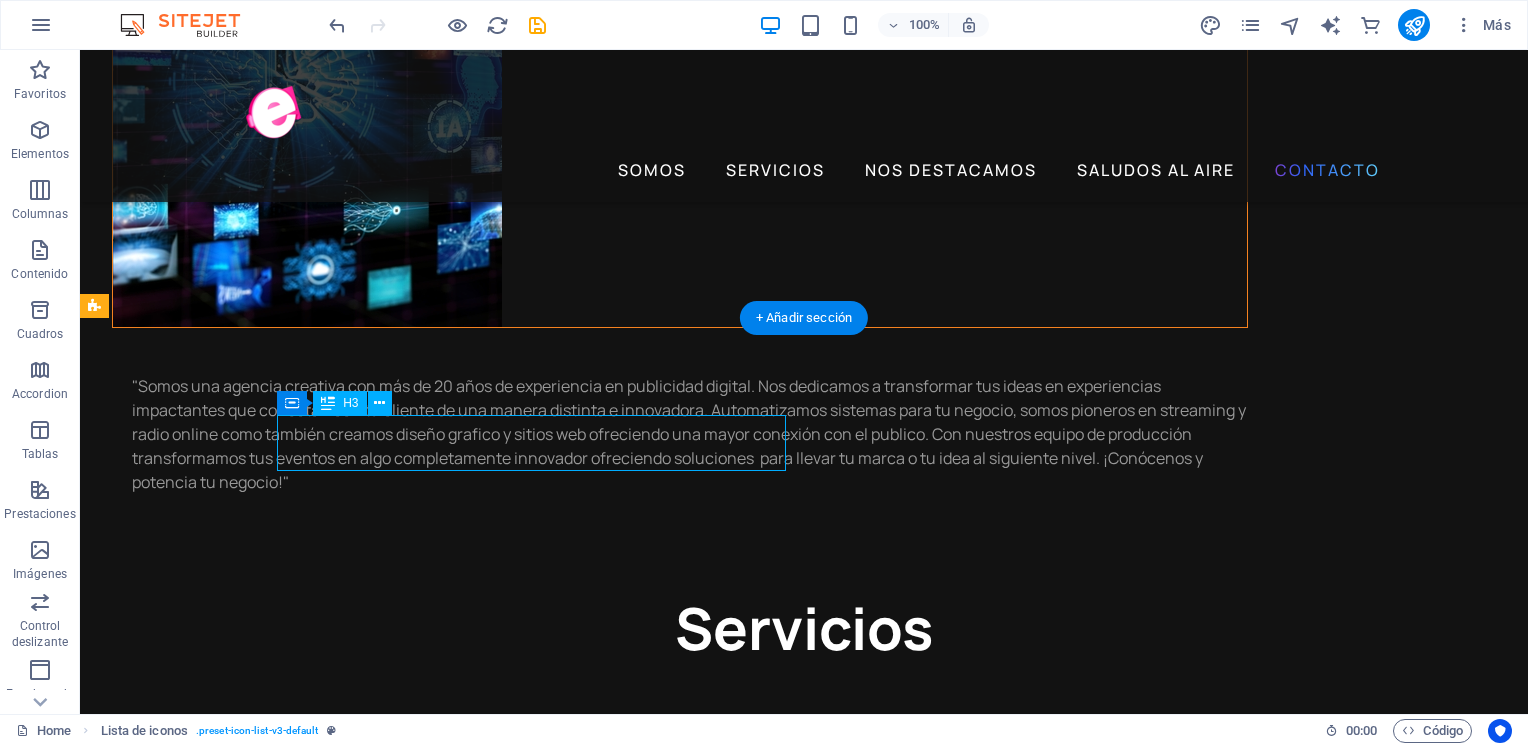 click on "Headline" at bounding box center (367, 6796) 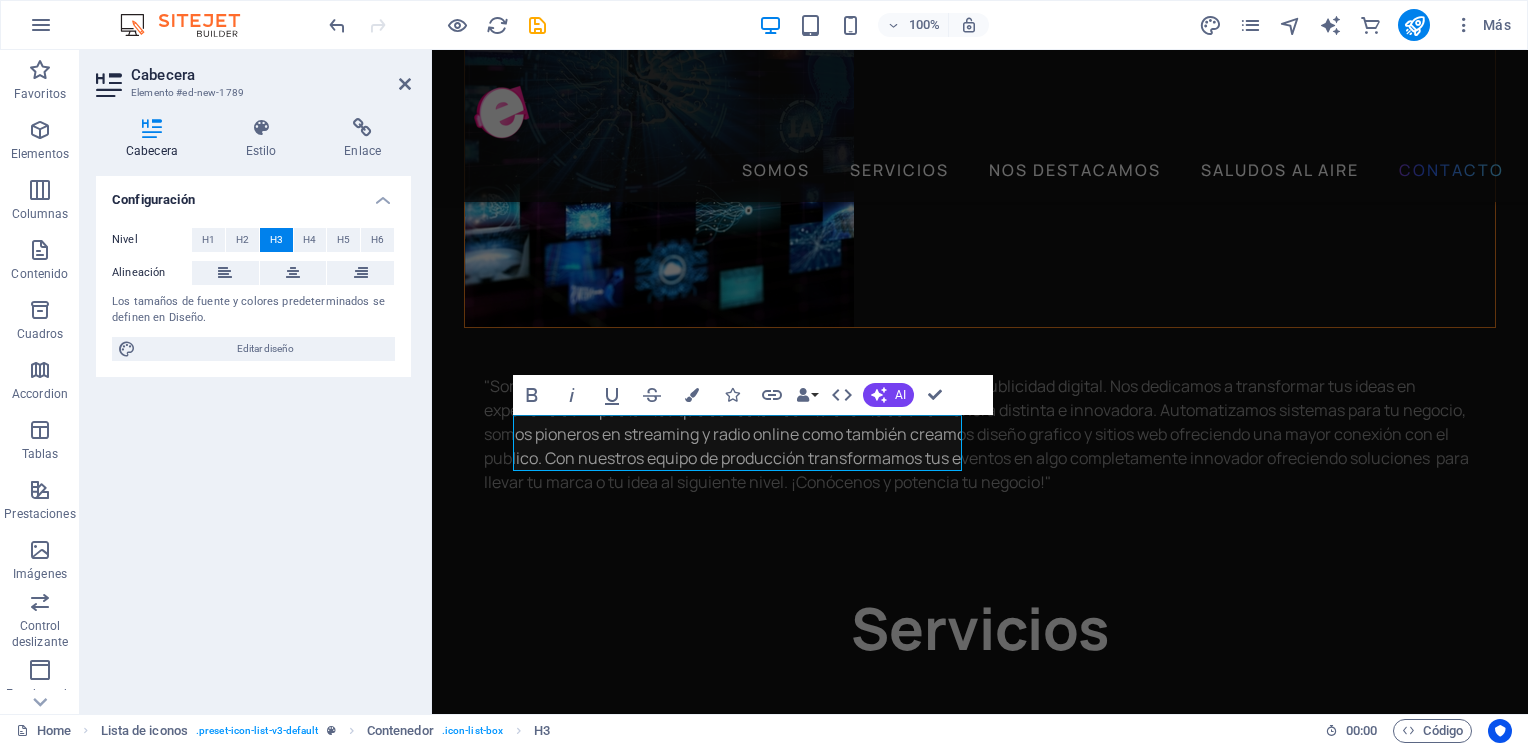scroll, scrollTop: 5761, scrollLeft: 0, axis: vertical 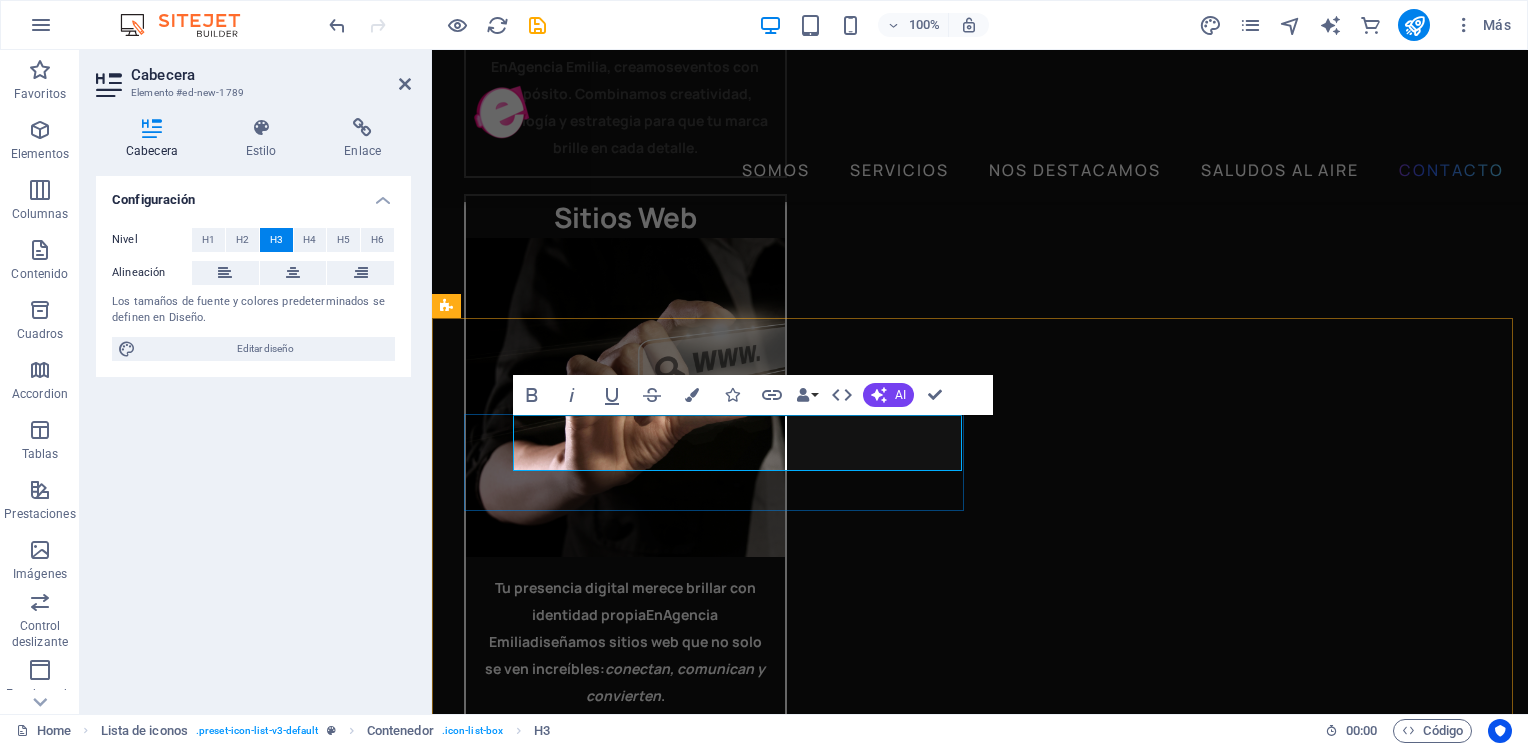 type 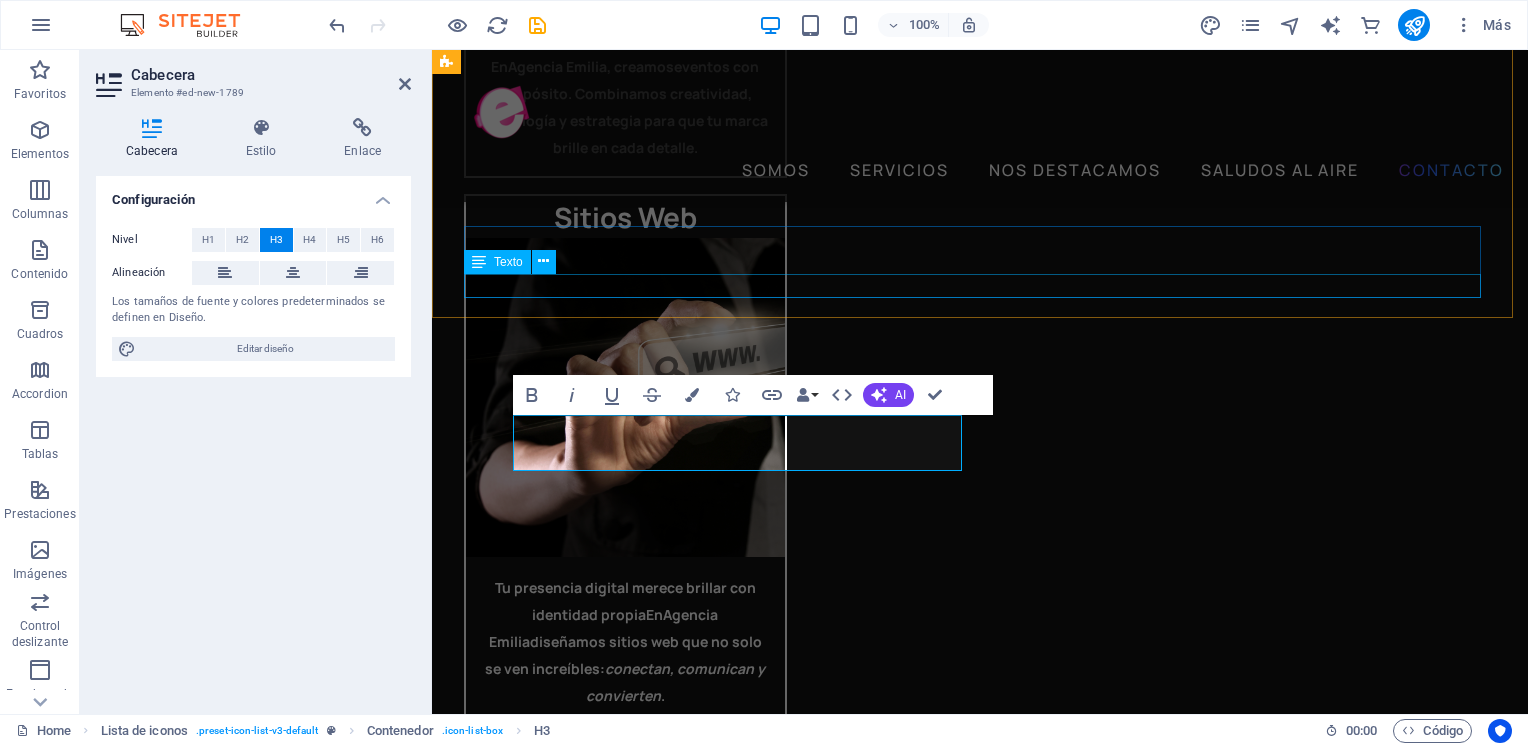 click on "​  2025 Todos los derechos reservados ​  2025 Todos los derechos reservados" at bounding box center [980, 5370] 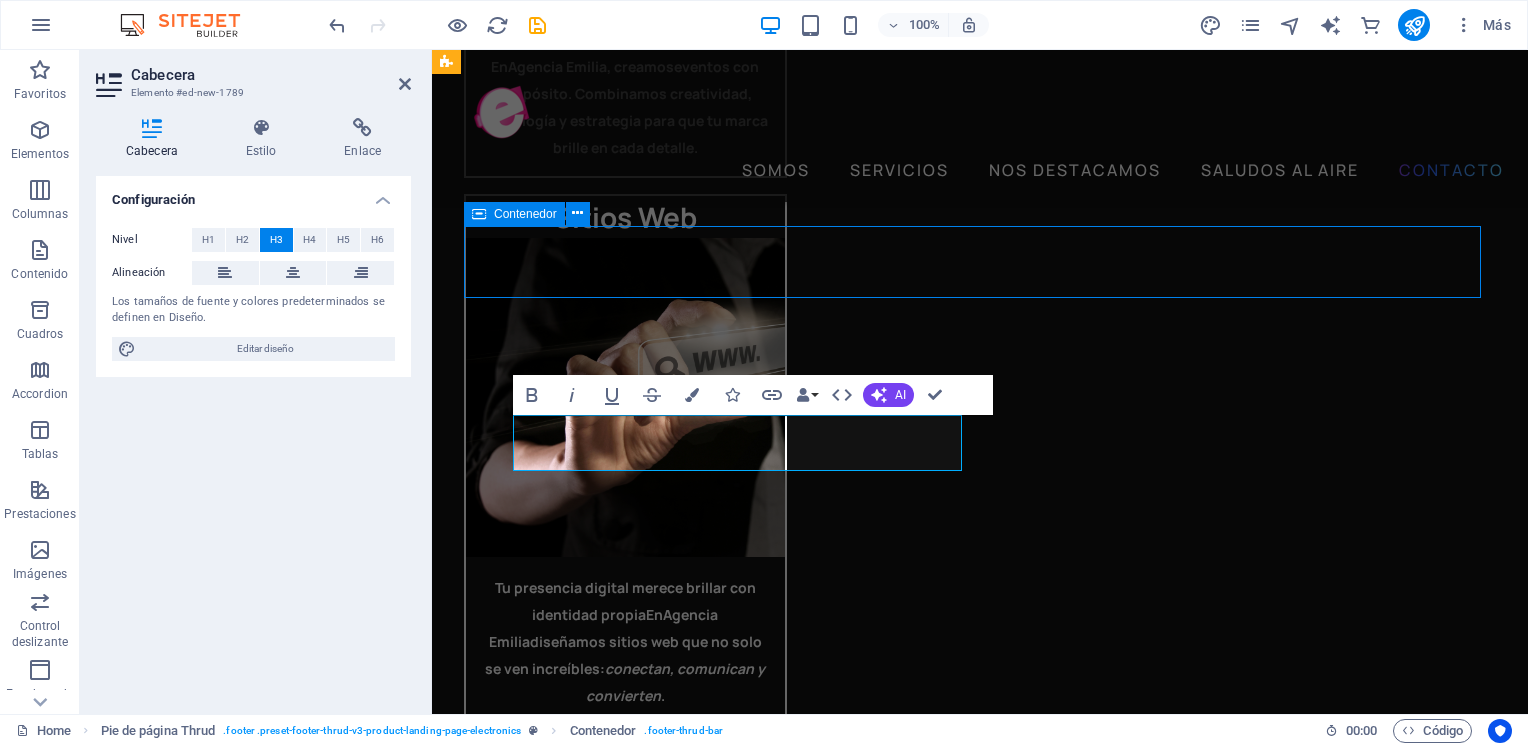 scroll, scrollTop: 4830, scrollLeft: 0, axis: vertical 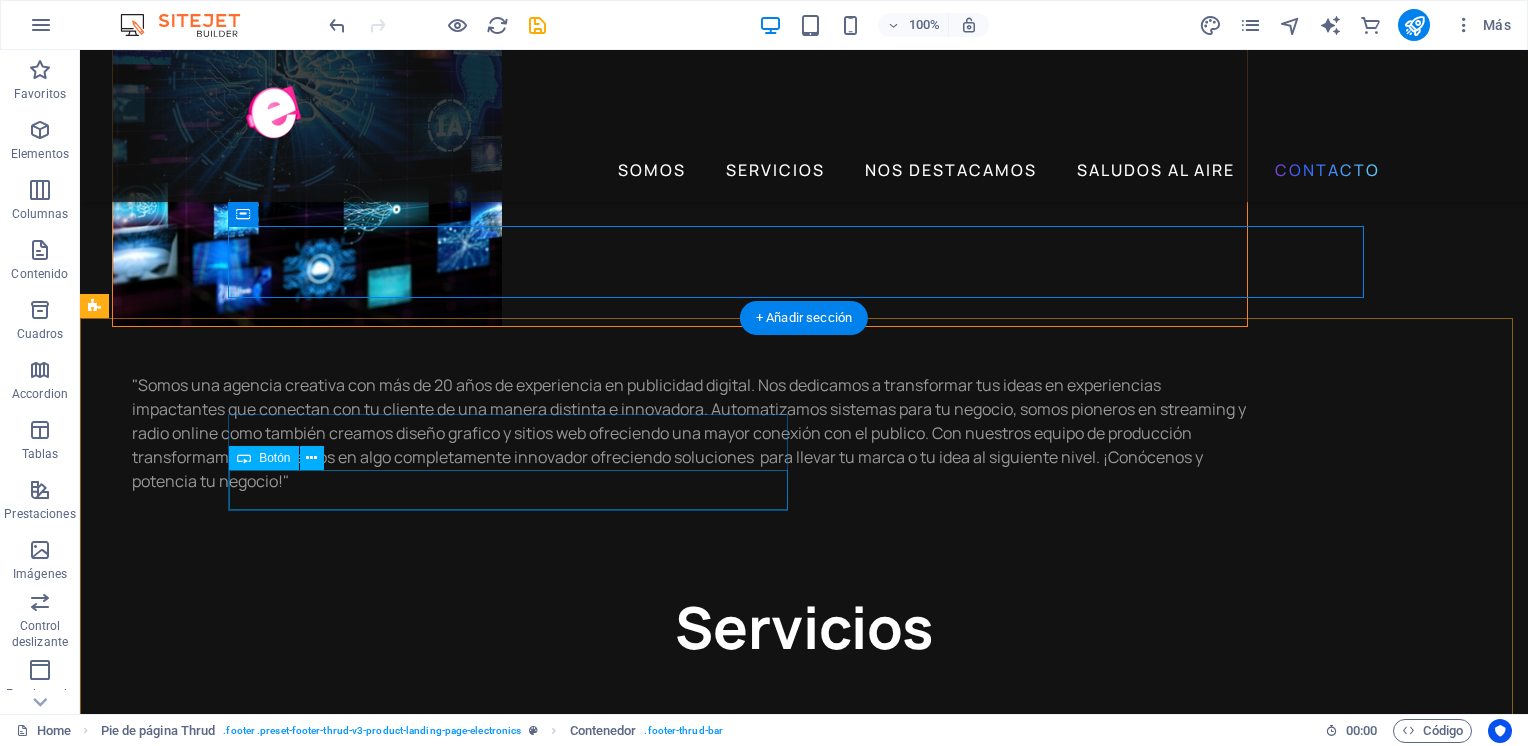 click on "COMPRA AQUI" at bounding box center (392, 6843) 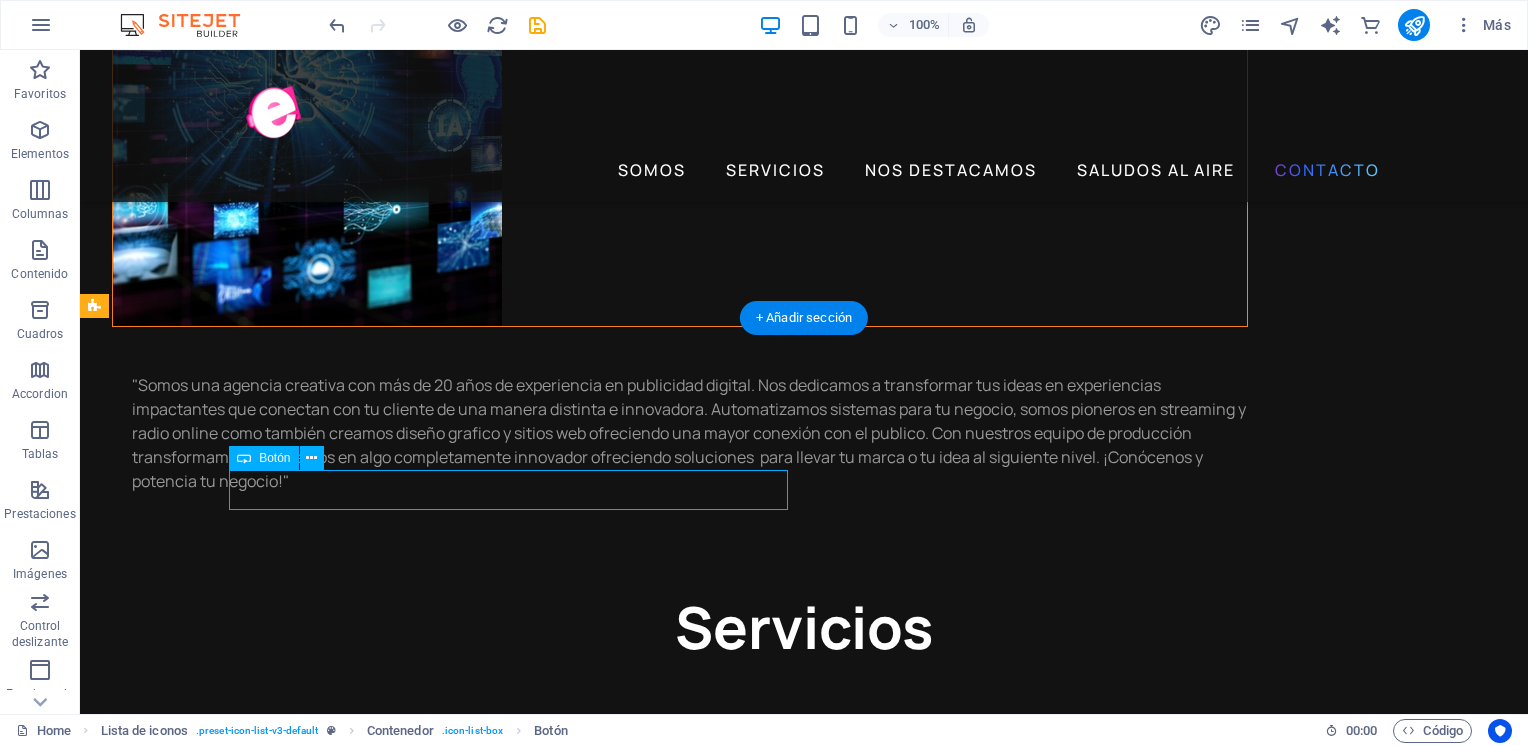click on "COMPRA AQUI" at bounding box center [392, 6843] 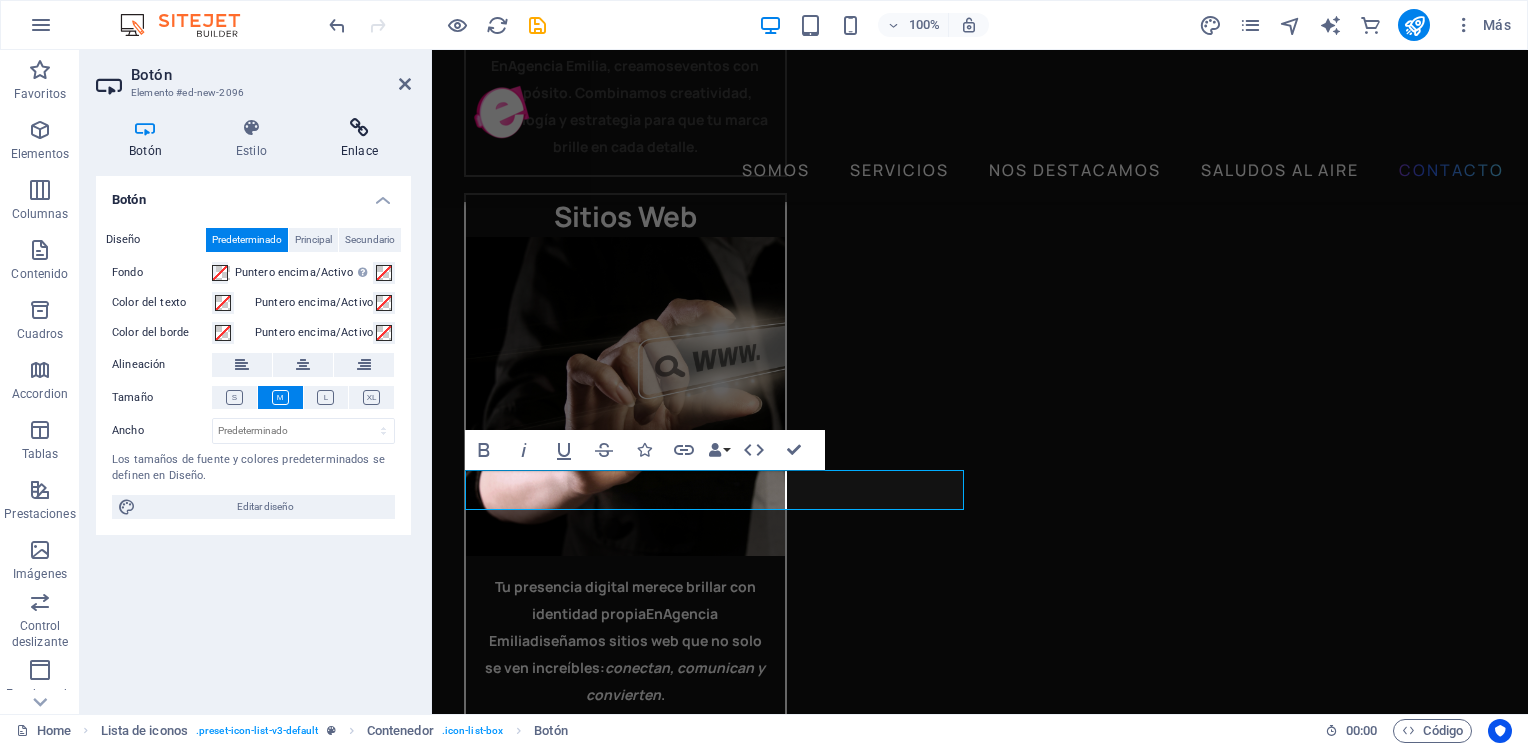 click at bounding box center [359, 128] 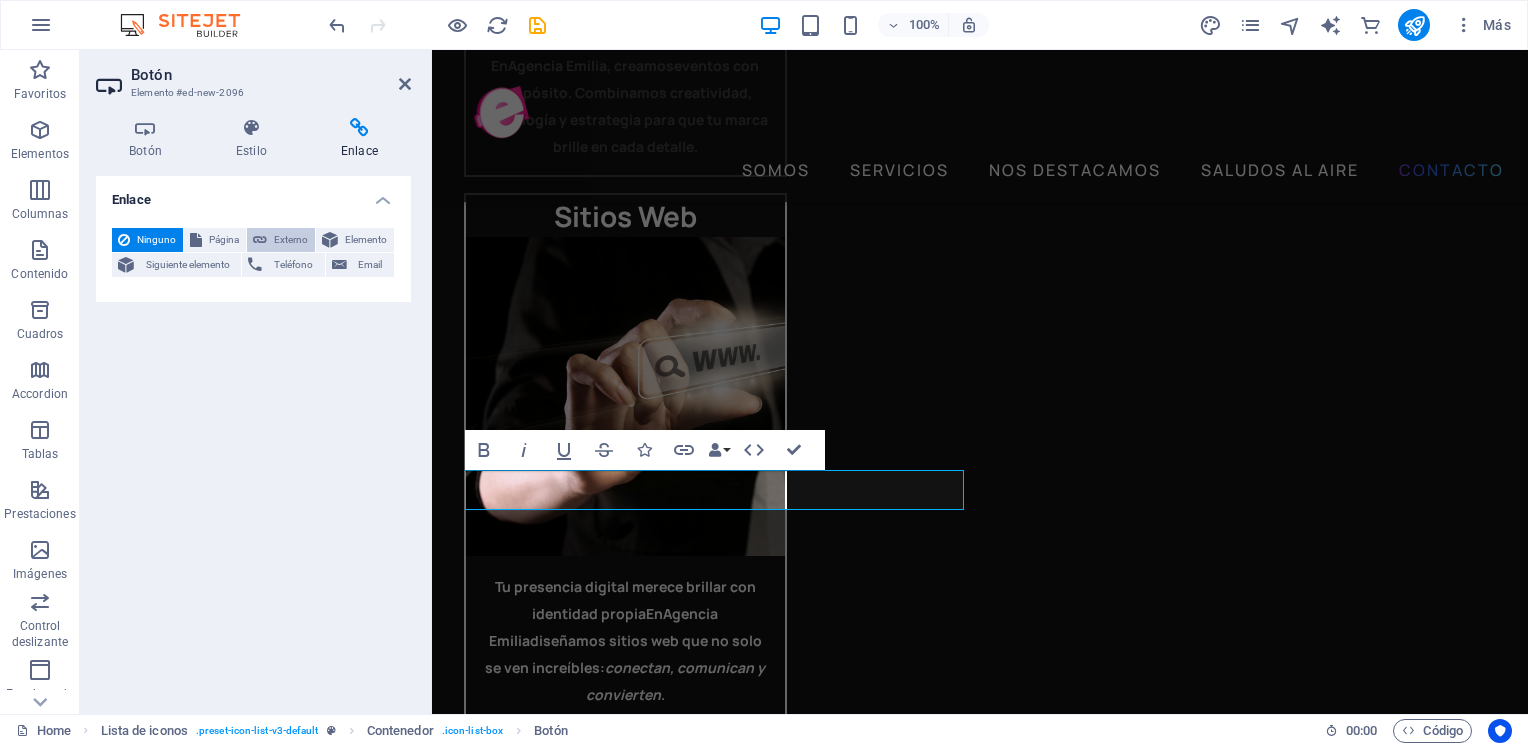 click on "Externo" at bounding box center (291, 240) 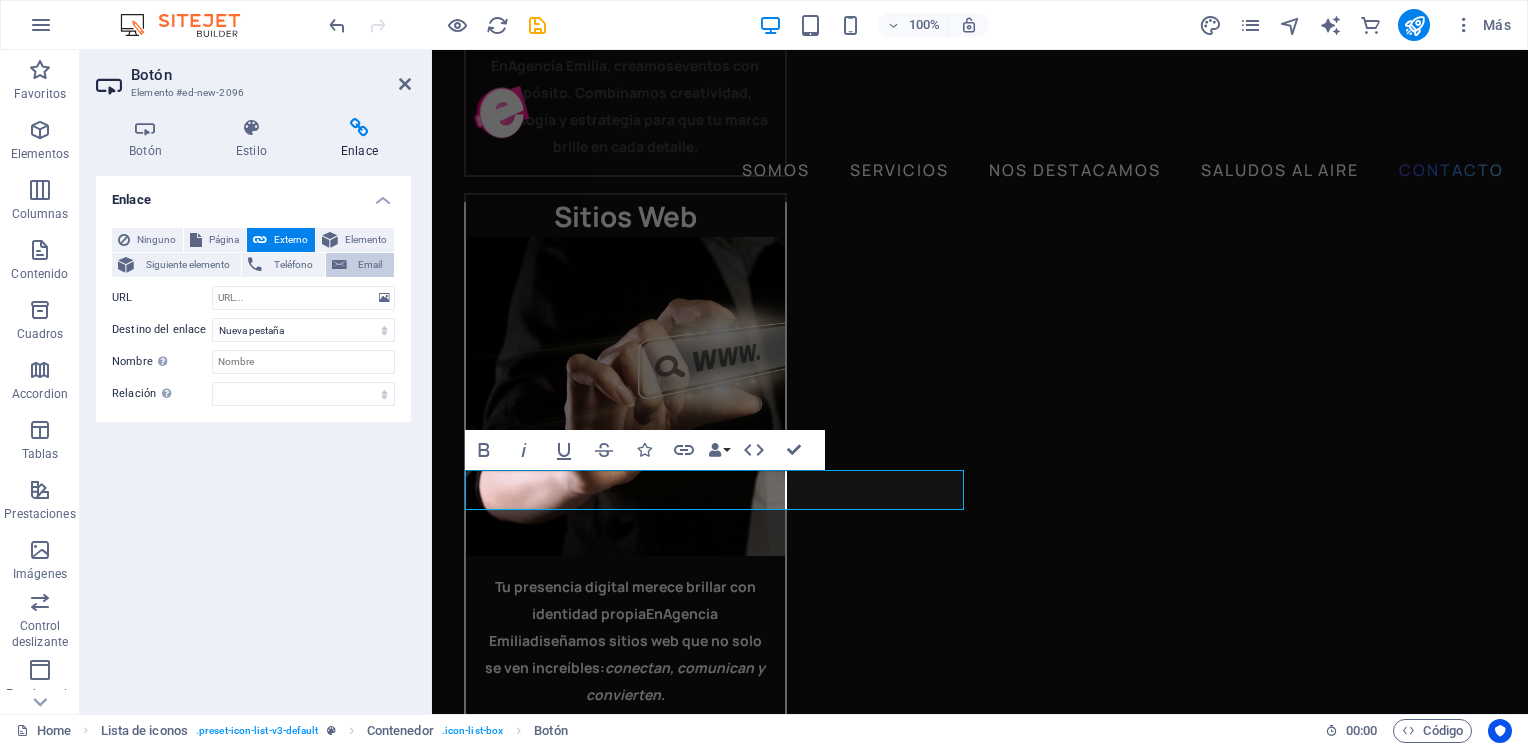 click on "Email" at bounding box center (370, 265) 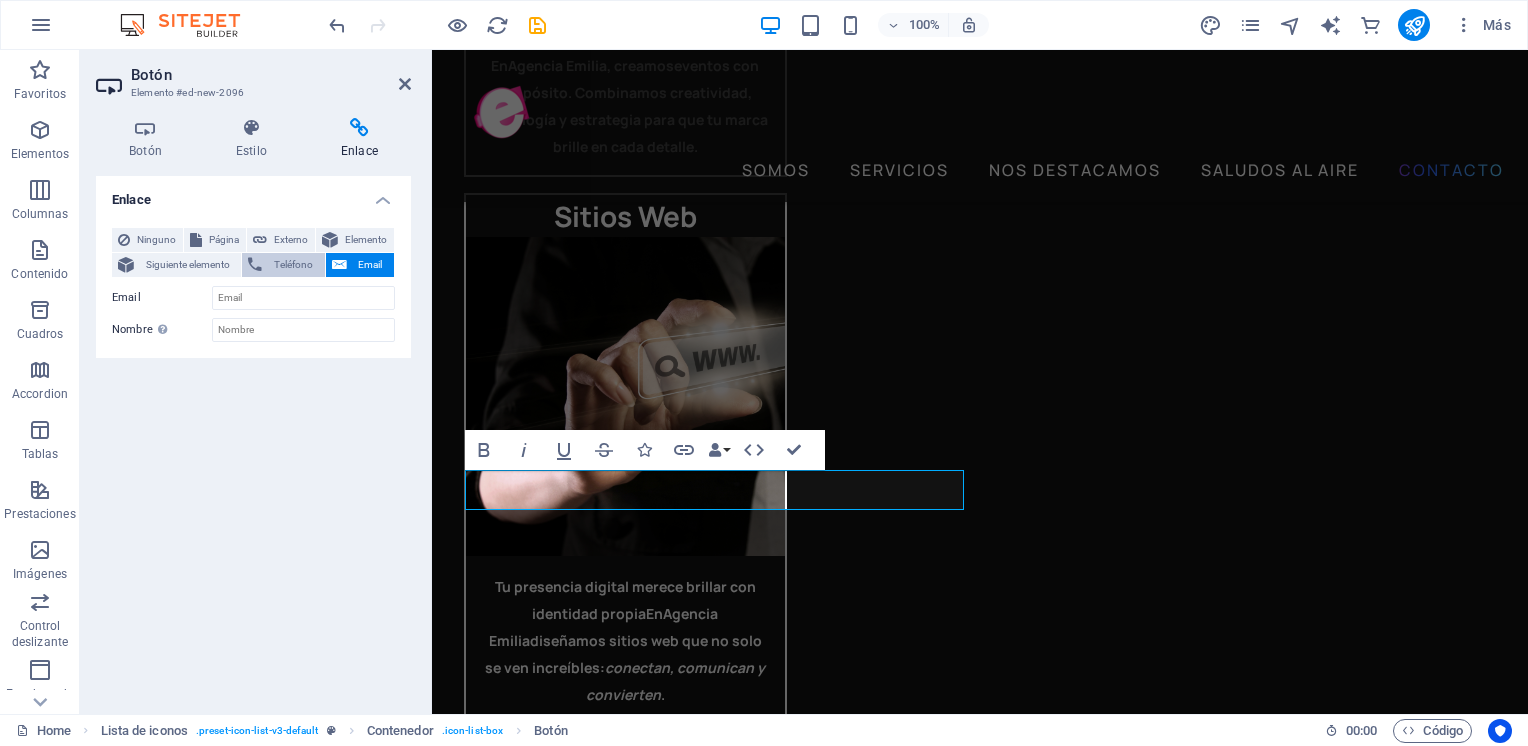 click on "Teléfono" at bounding box center (293, 265) 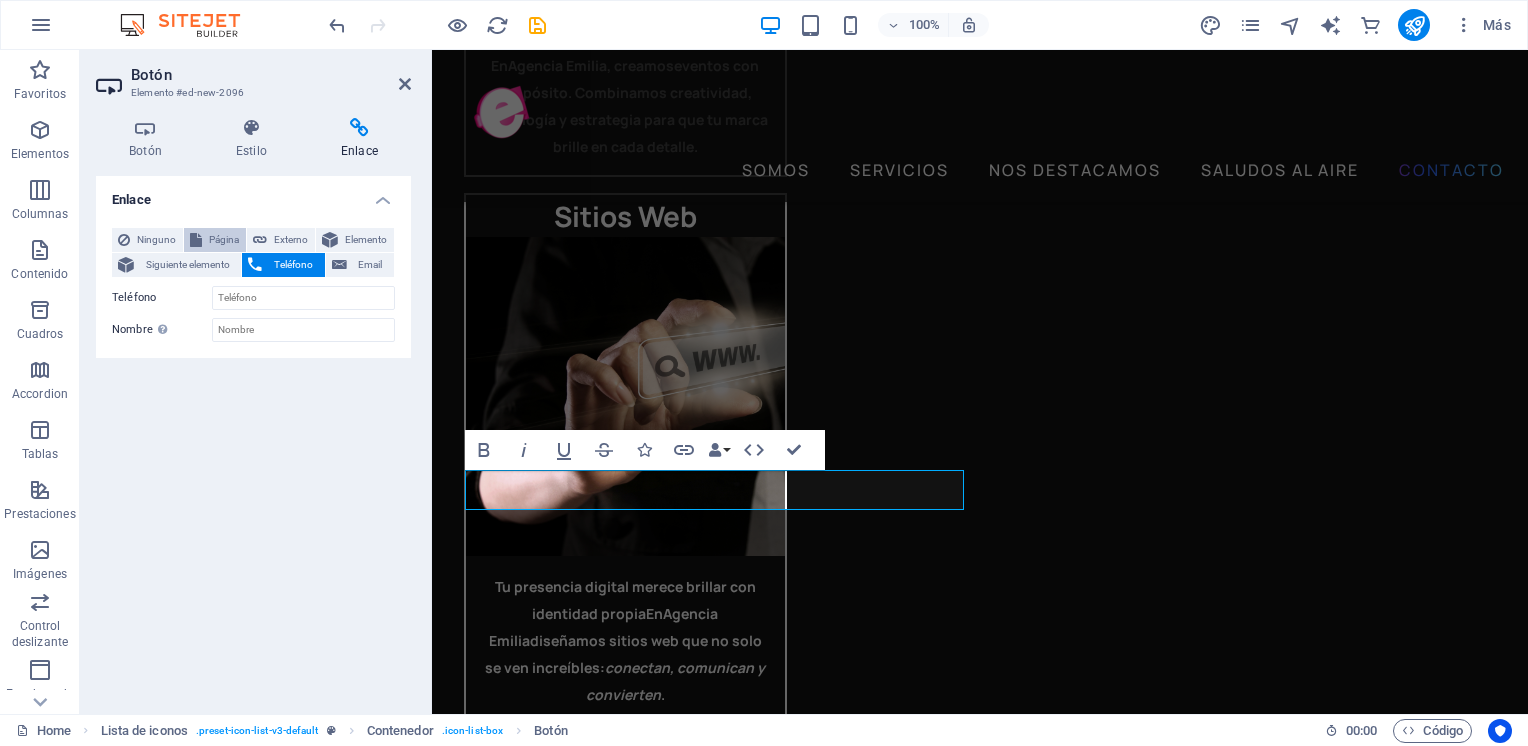 click on "Página" at bounding box center (224, 240) 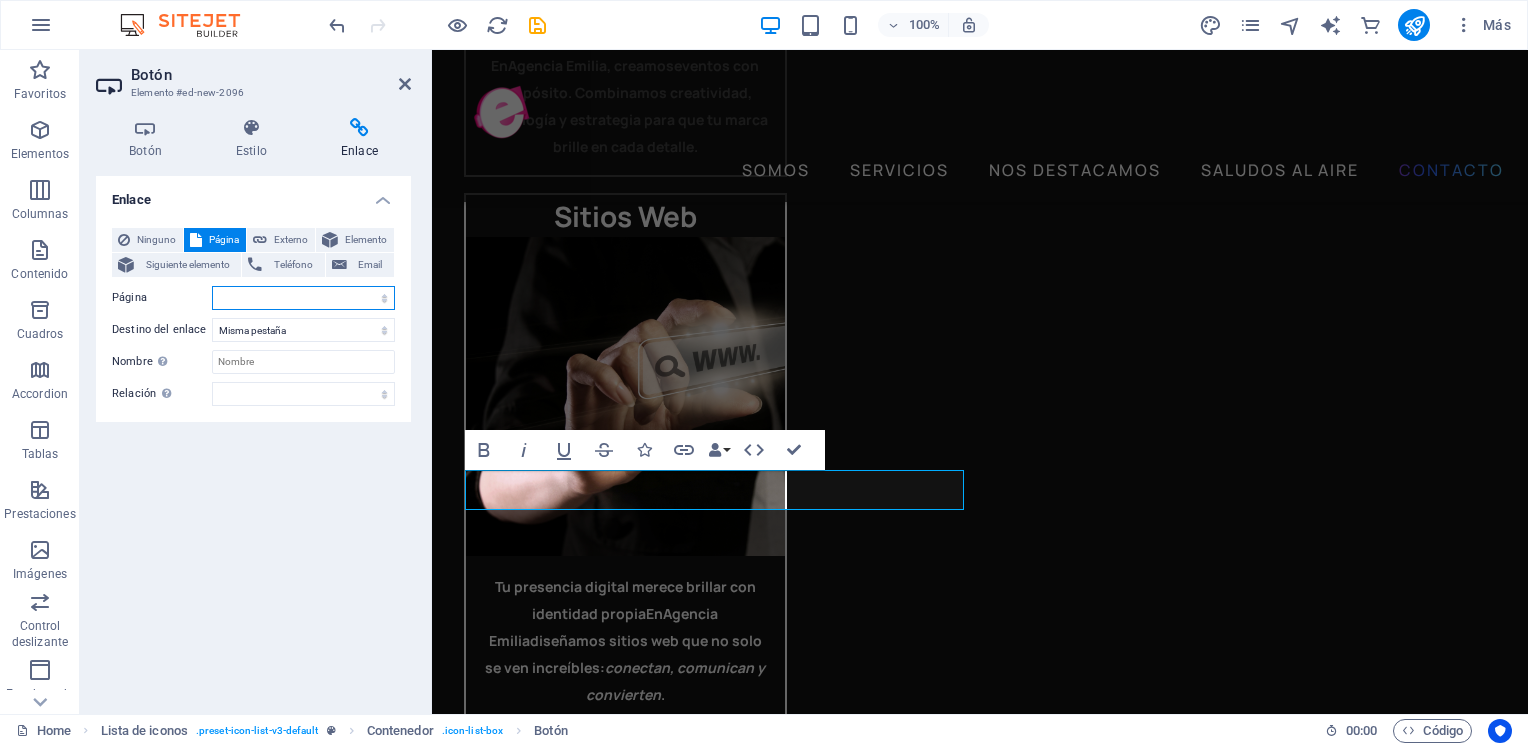click on "Home Subpage Legal Notice Privacy" at bounding box center (303, 298) 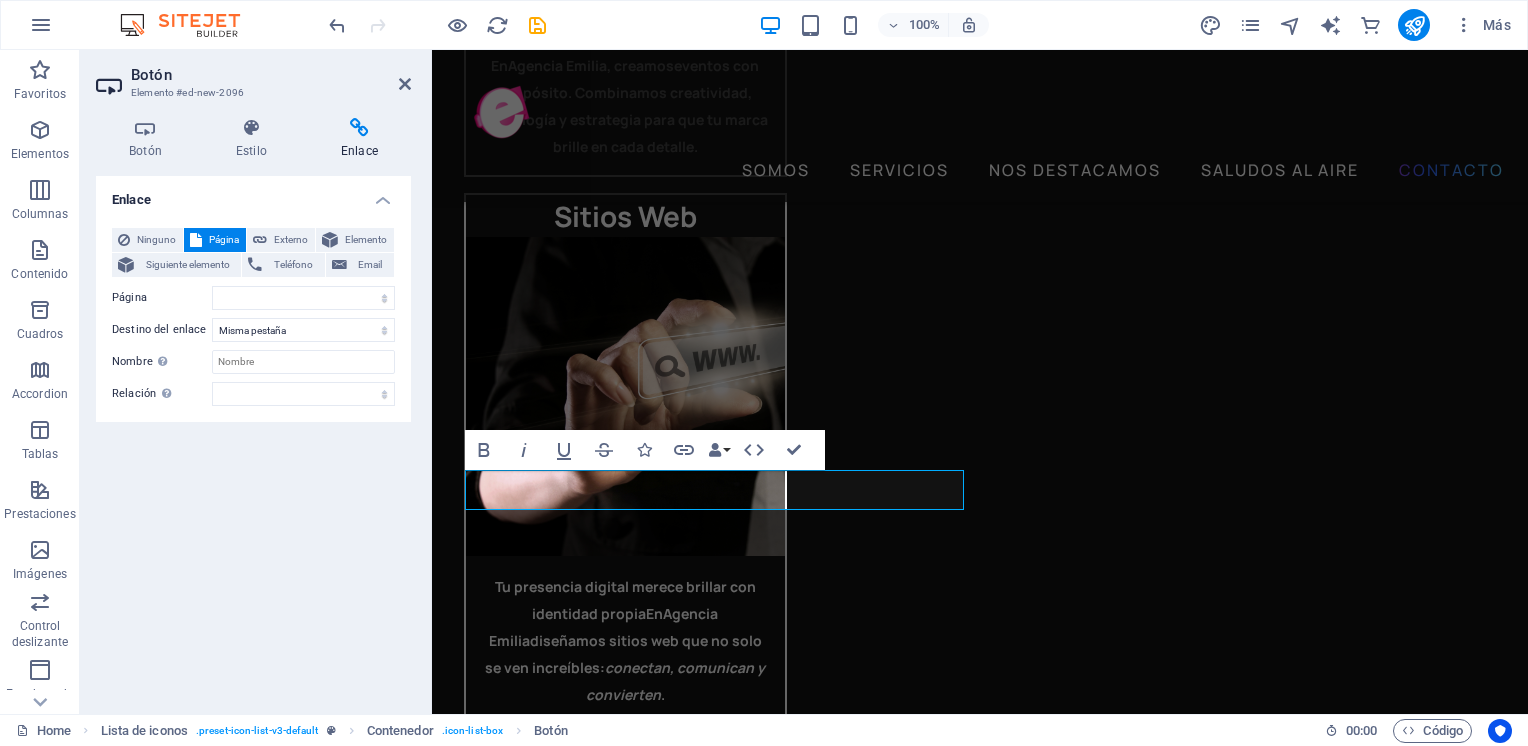 click on "Página" at bounding box center (162, 298) 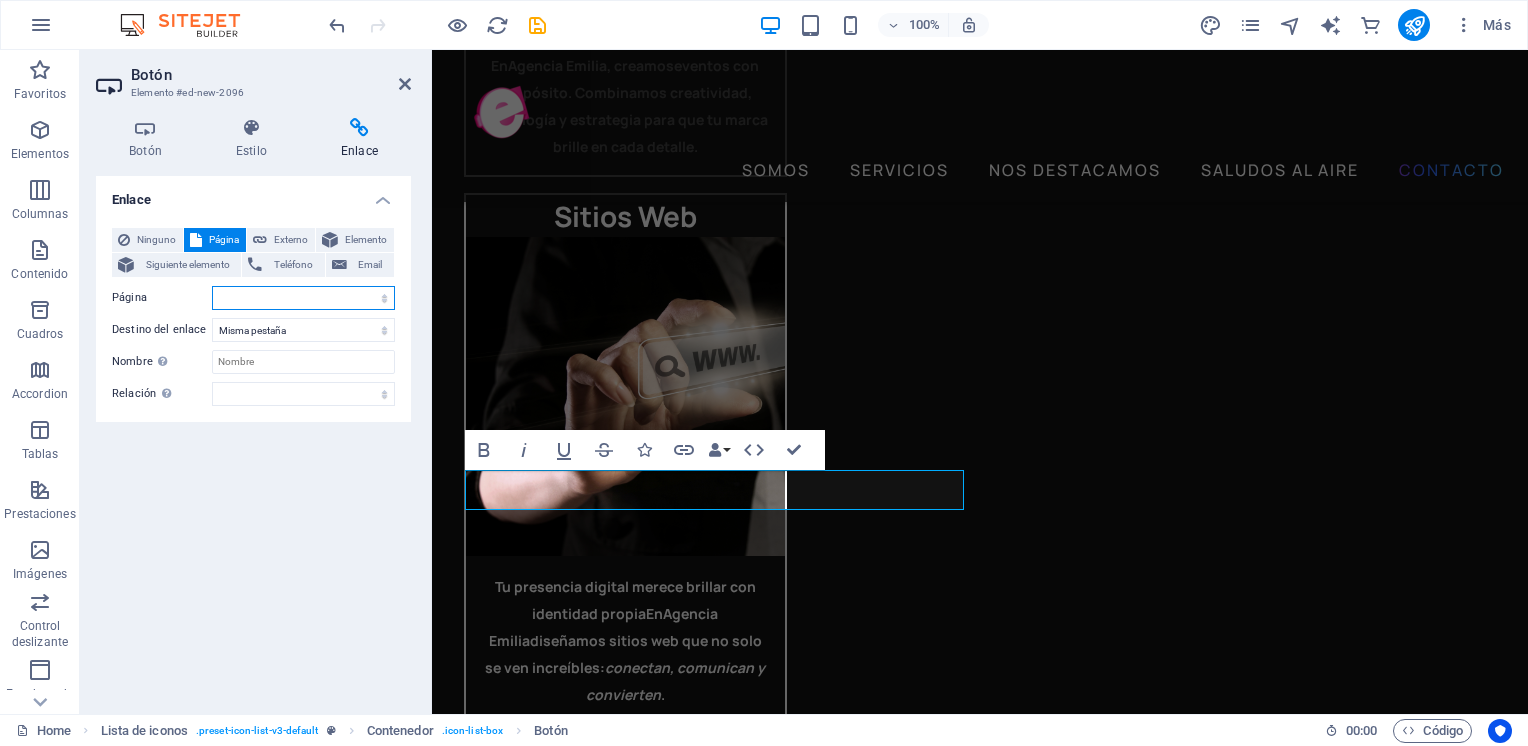 click on "Home Subpage Legal Notice Privacy" at bounding box center (303, 298) 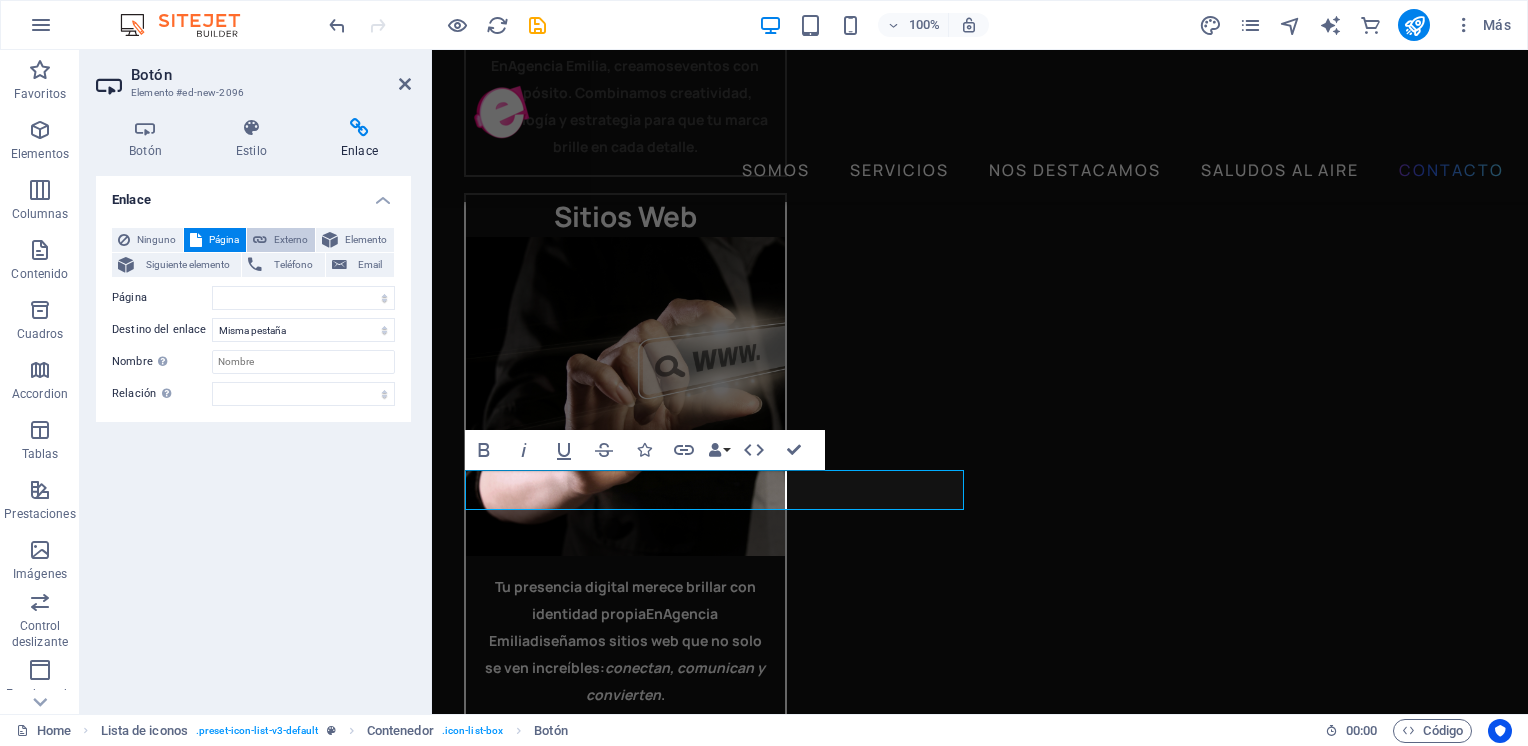 click on "Externo" at bounding box center [291, 240] 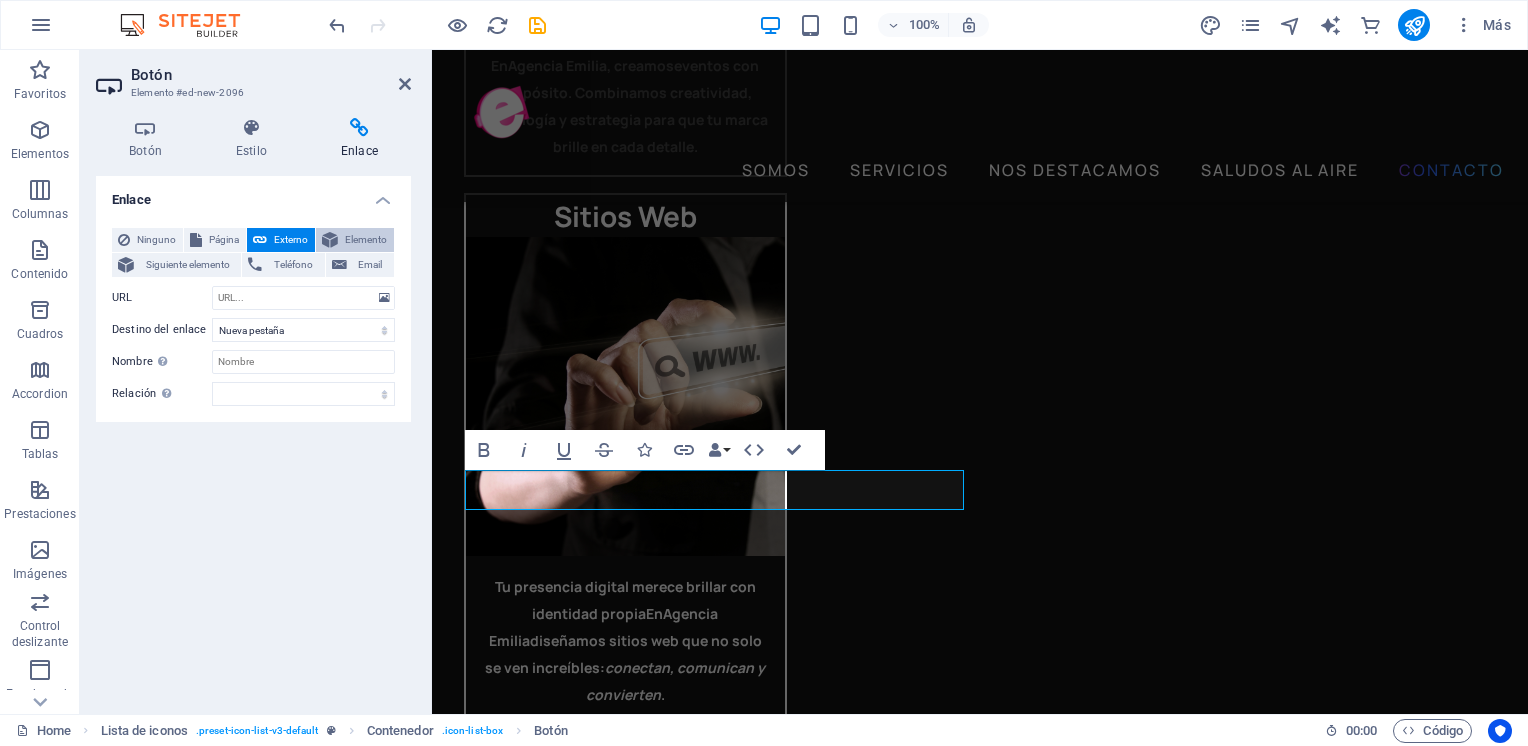 click on "Elemento" at bounding box center [366, 240] 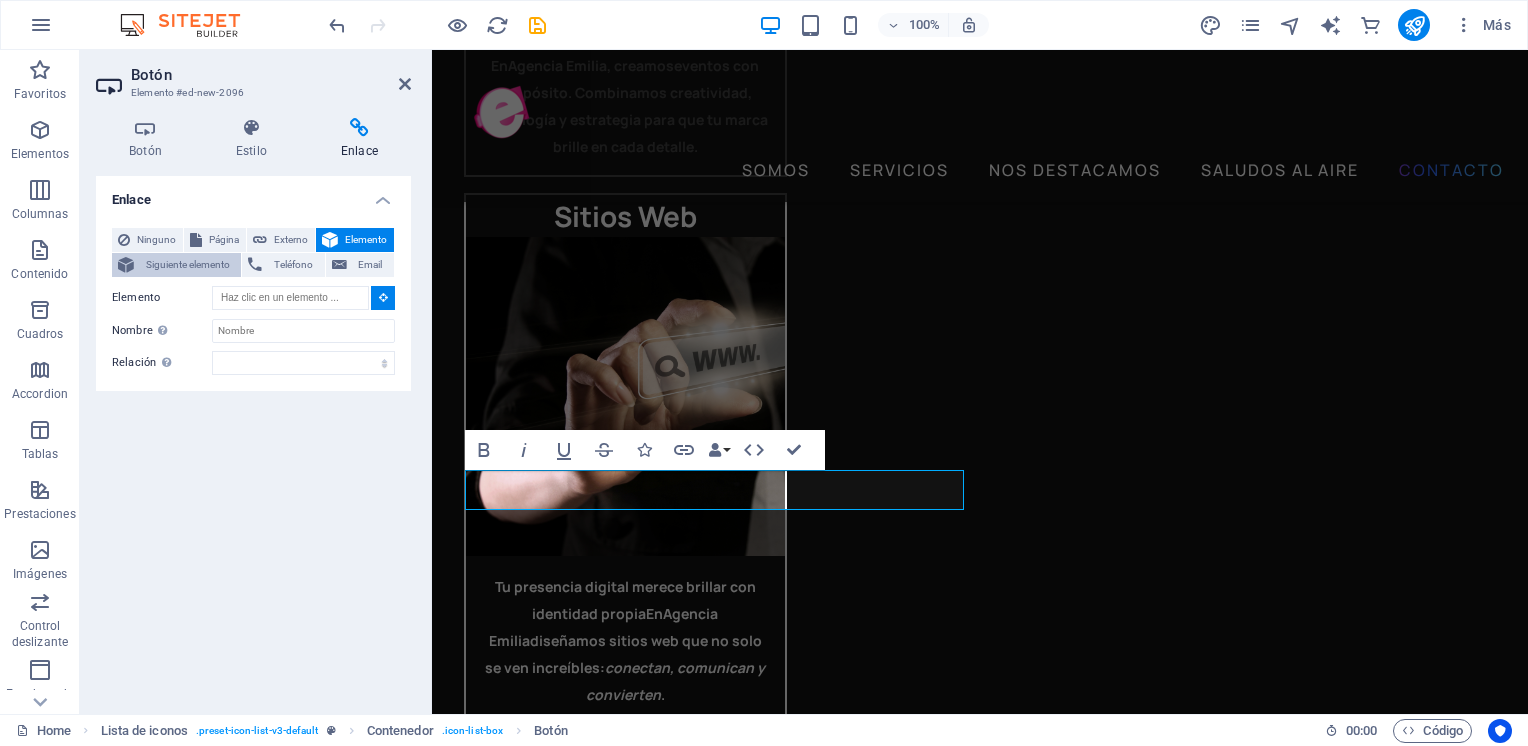 click on "Siguiente elemento" at bounding box center [187, 265] 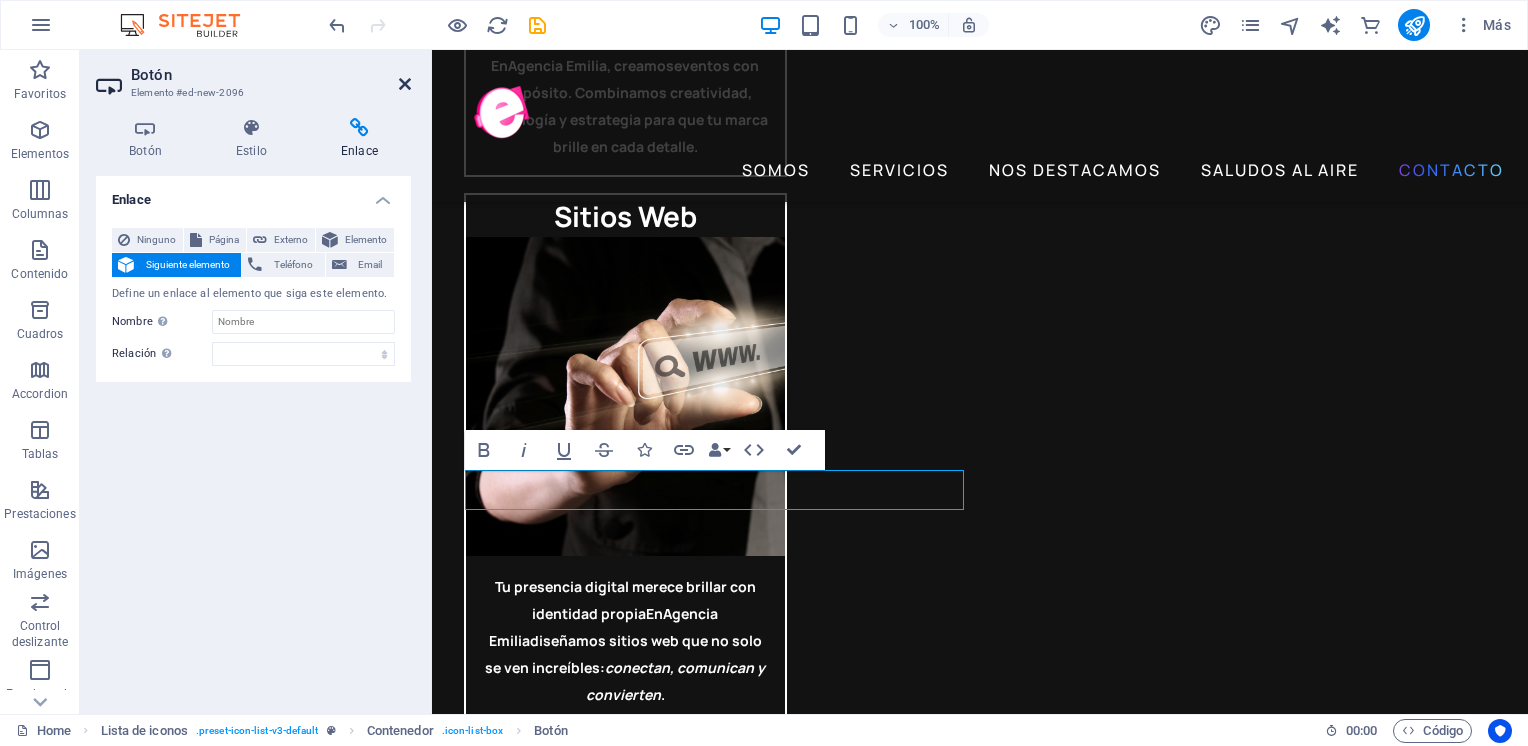 click at bounding box center [405, 84] 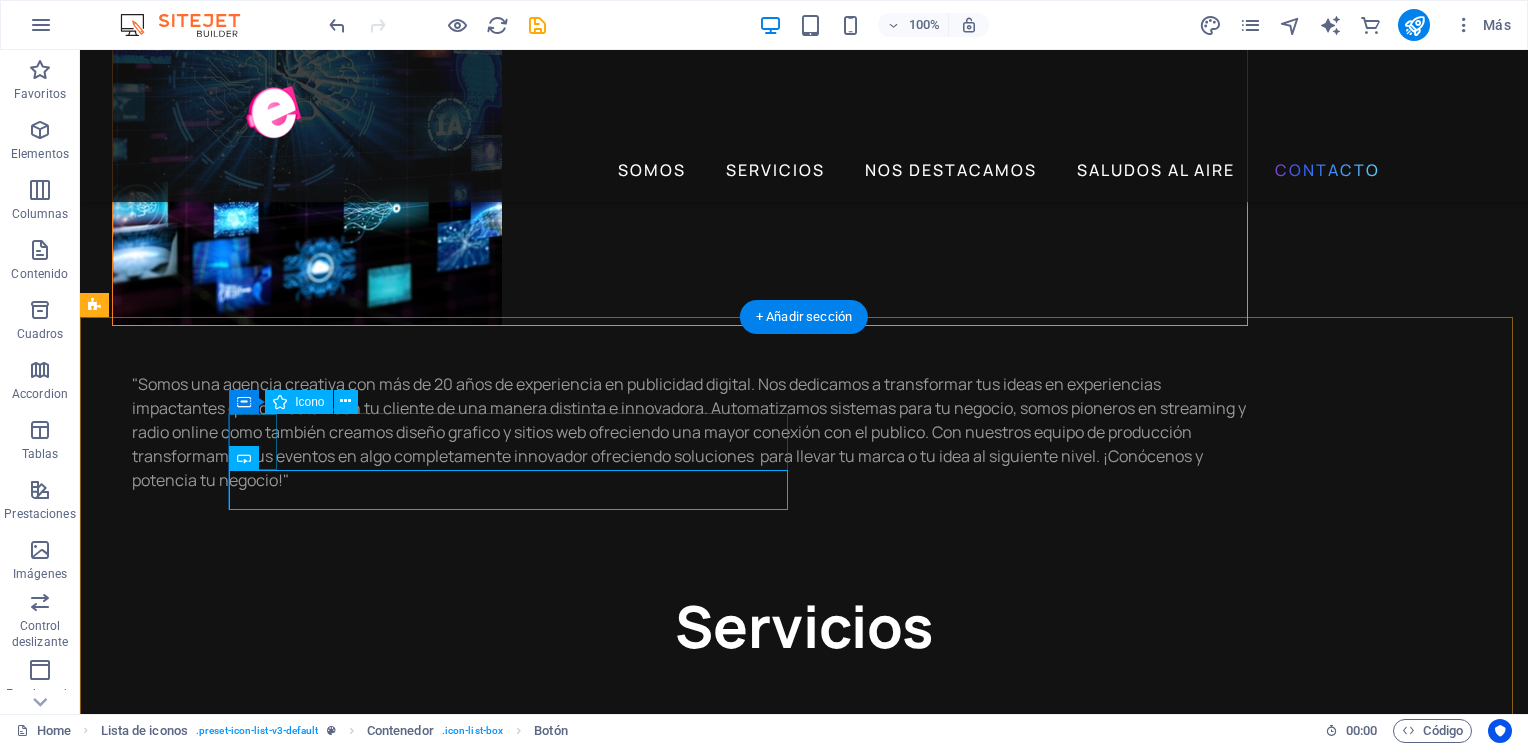 click at bounding box center (392, 6742) 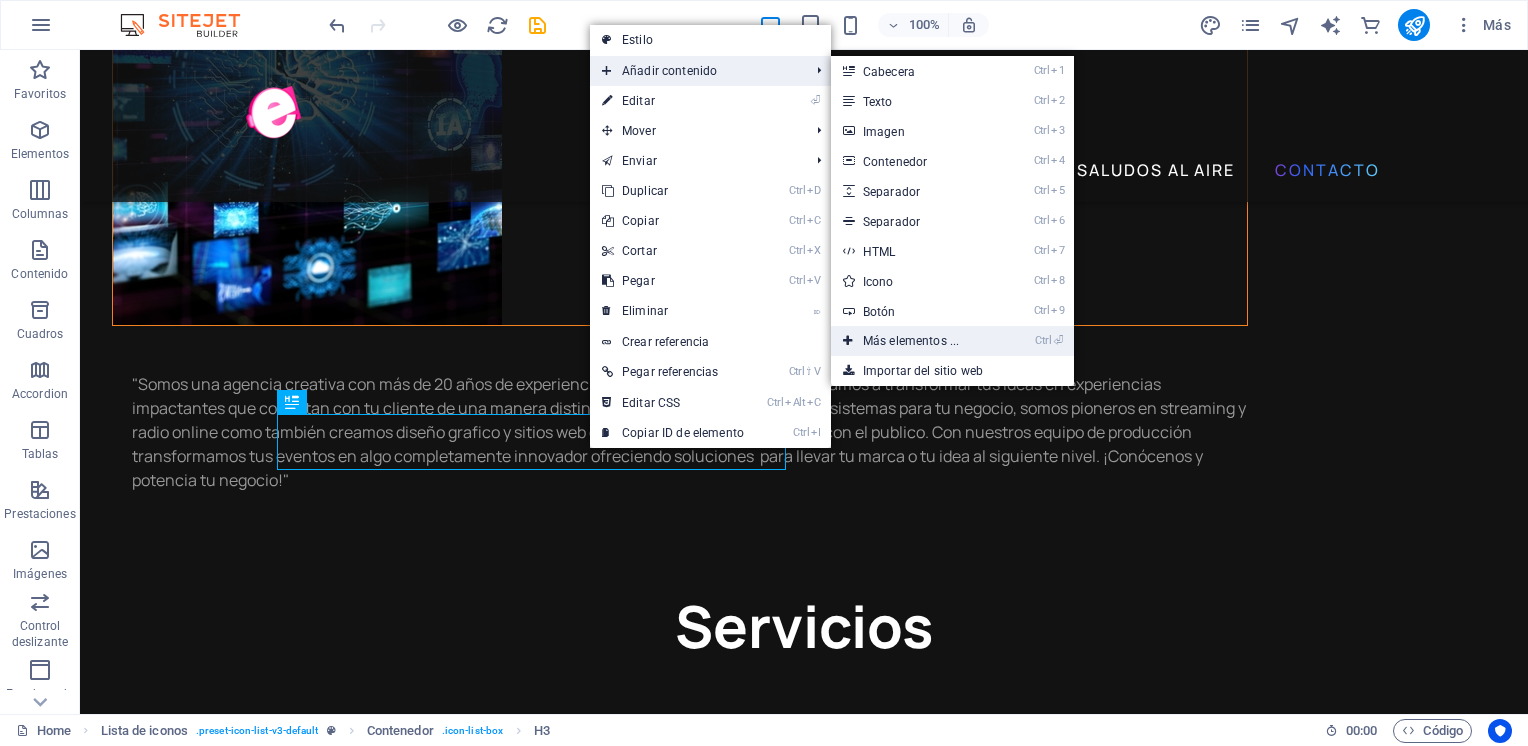 drag, startPoint x: 906, startPoint y: 339, endPoint x: 482, endPoint y: 290, distance: 426.822 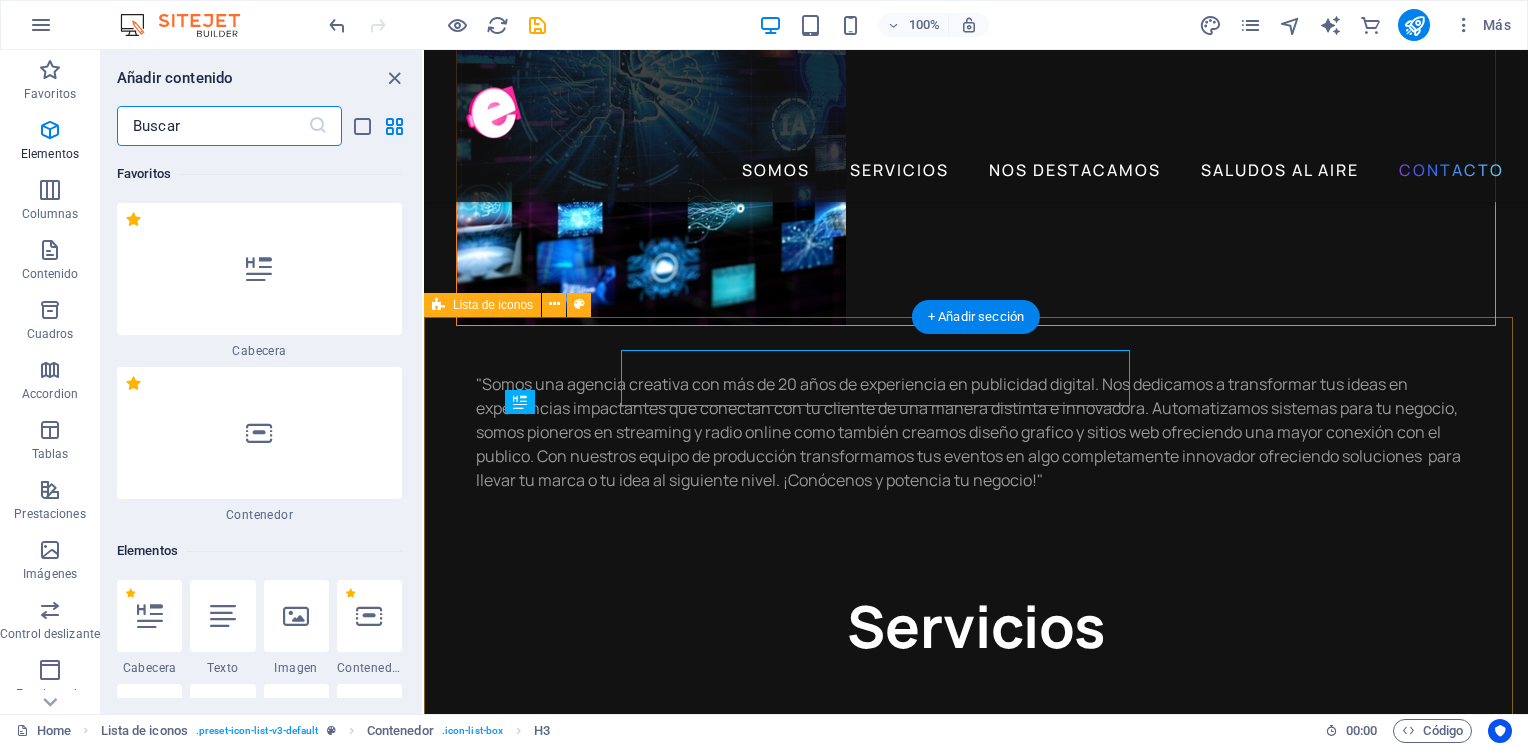 scroll, scrollTop: 5751, scrollLeft: 0, axis: vertical 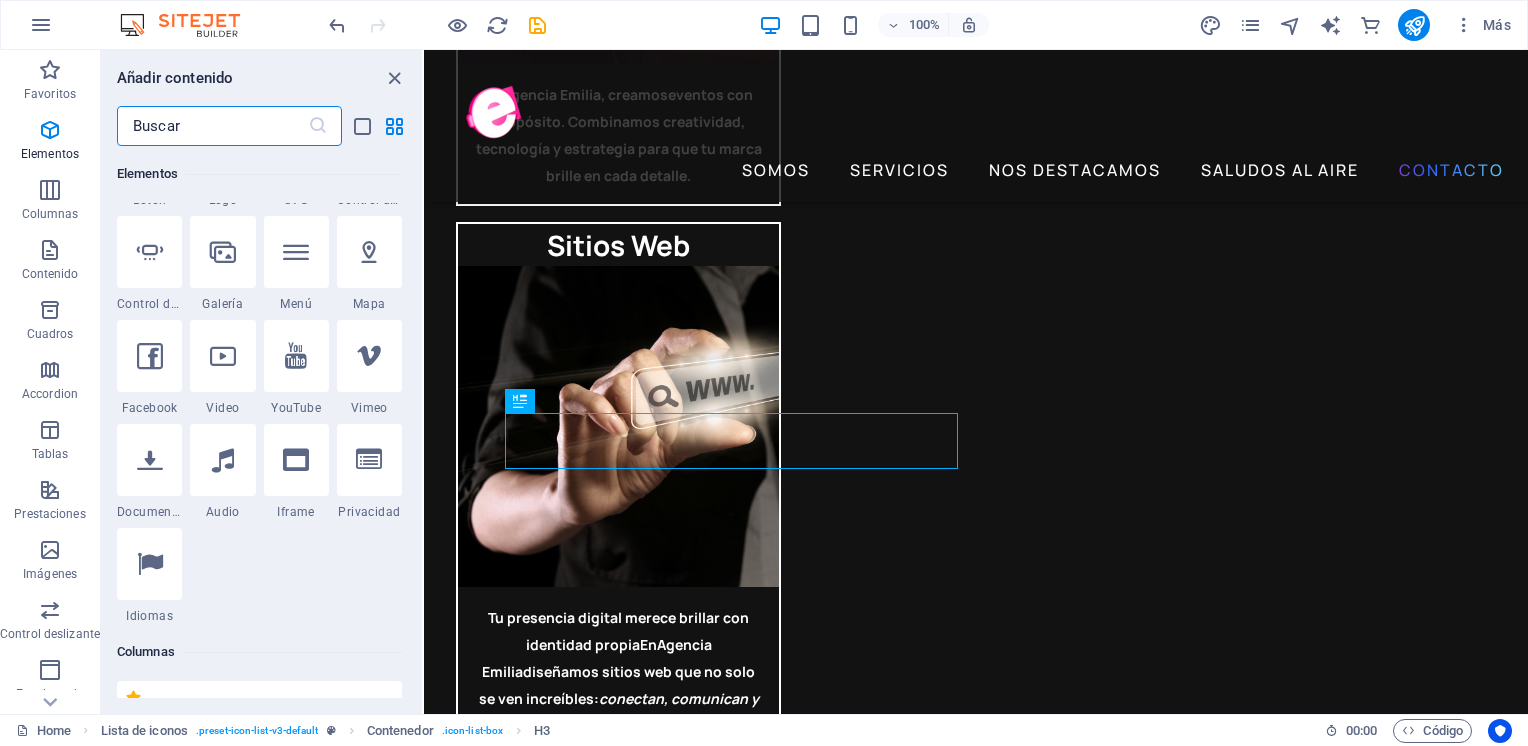 click at bounding box center [212, 126] 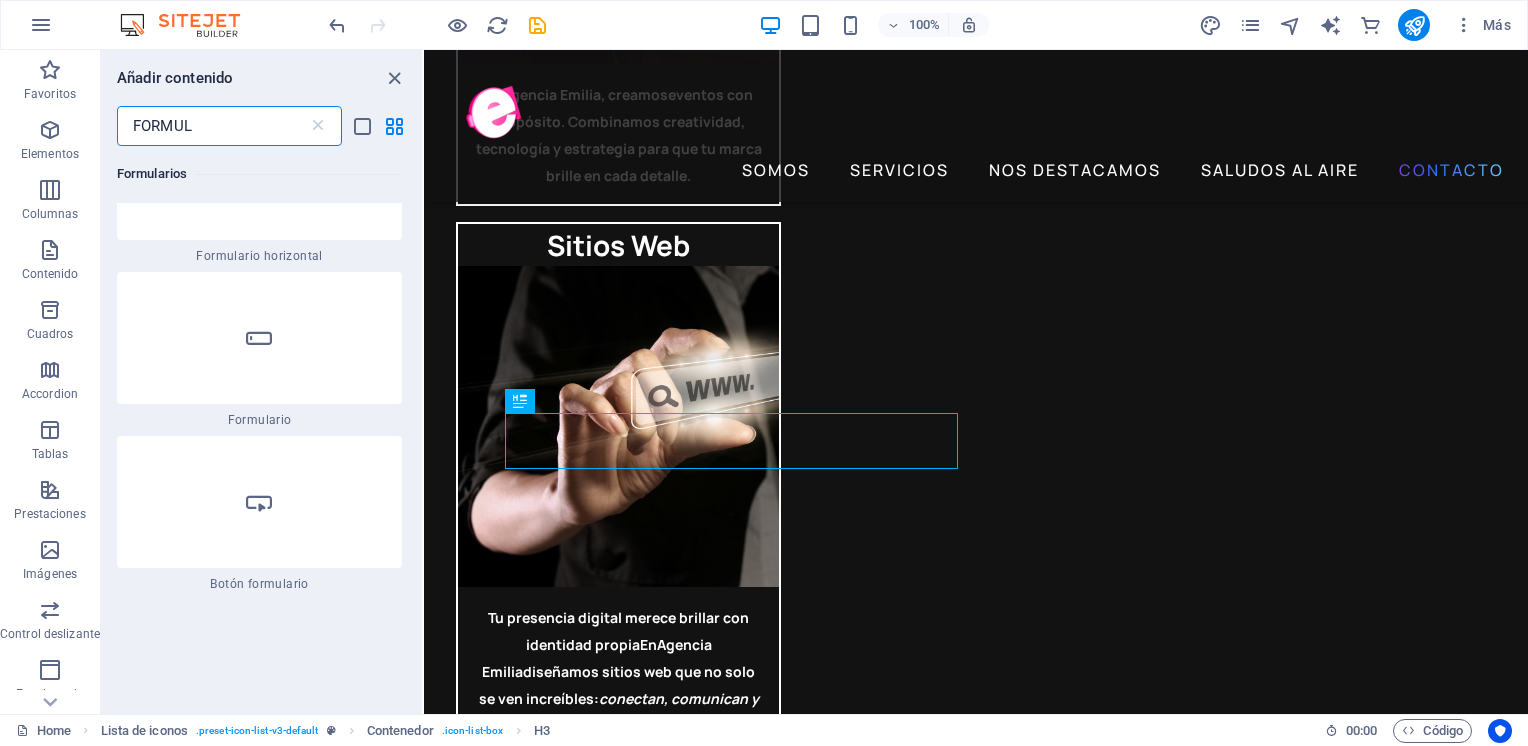 scroll, scrollTop: 900, scrollLeft: 0, axis: vertical 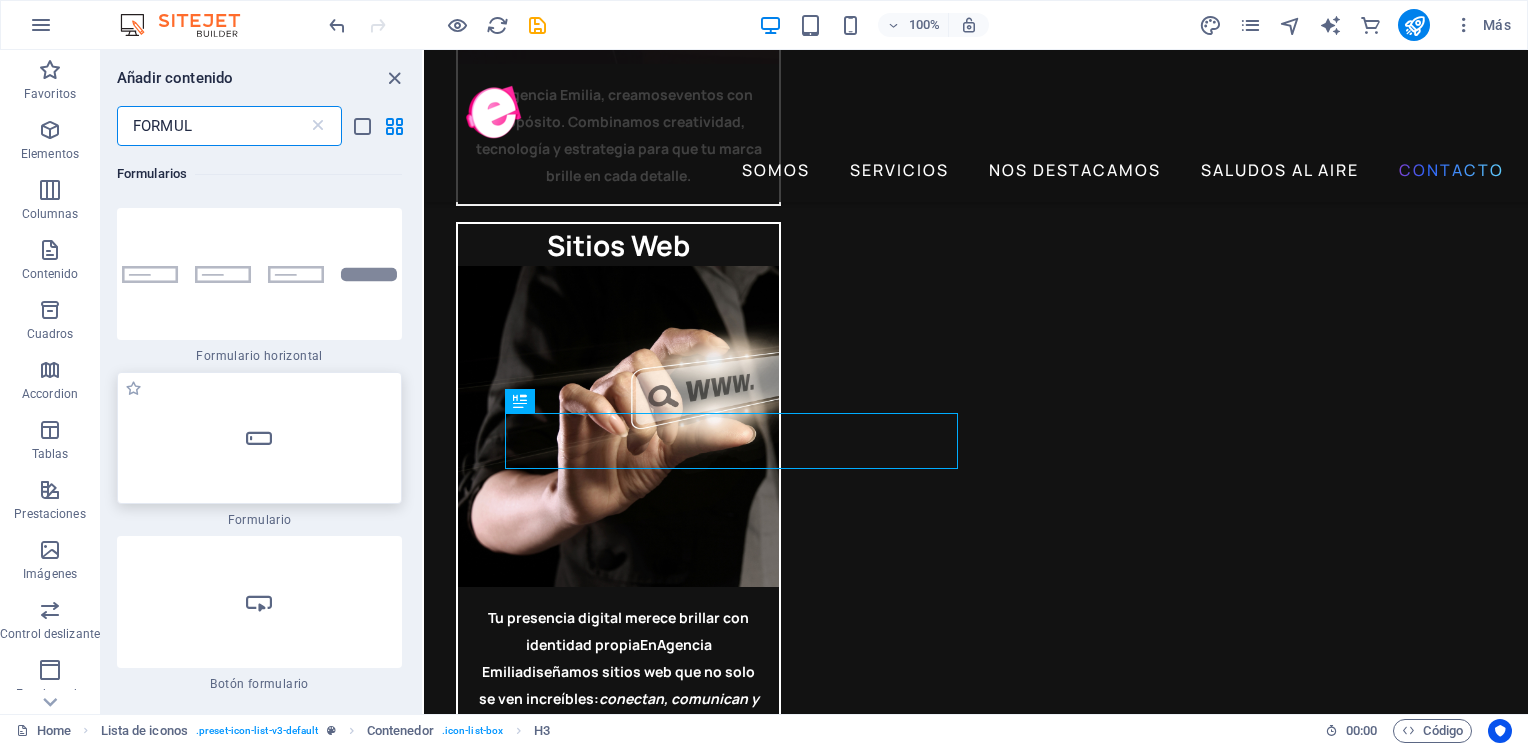type on "FORMUL" 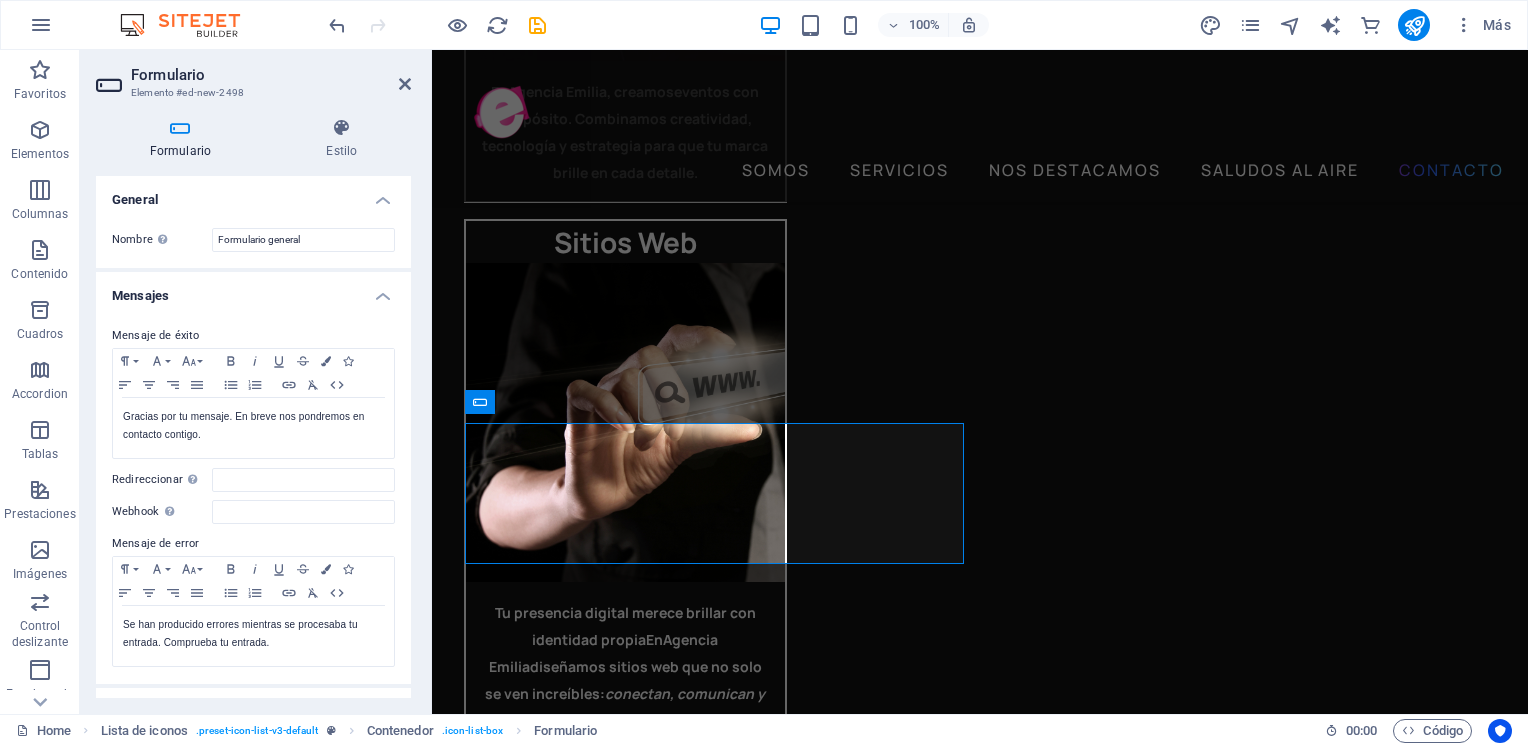 scroll, scrollTop: 5762, scrollLeft: 0, axis: vertical 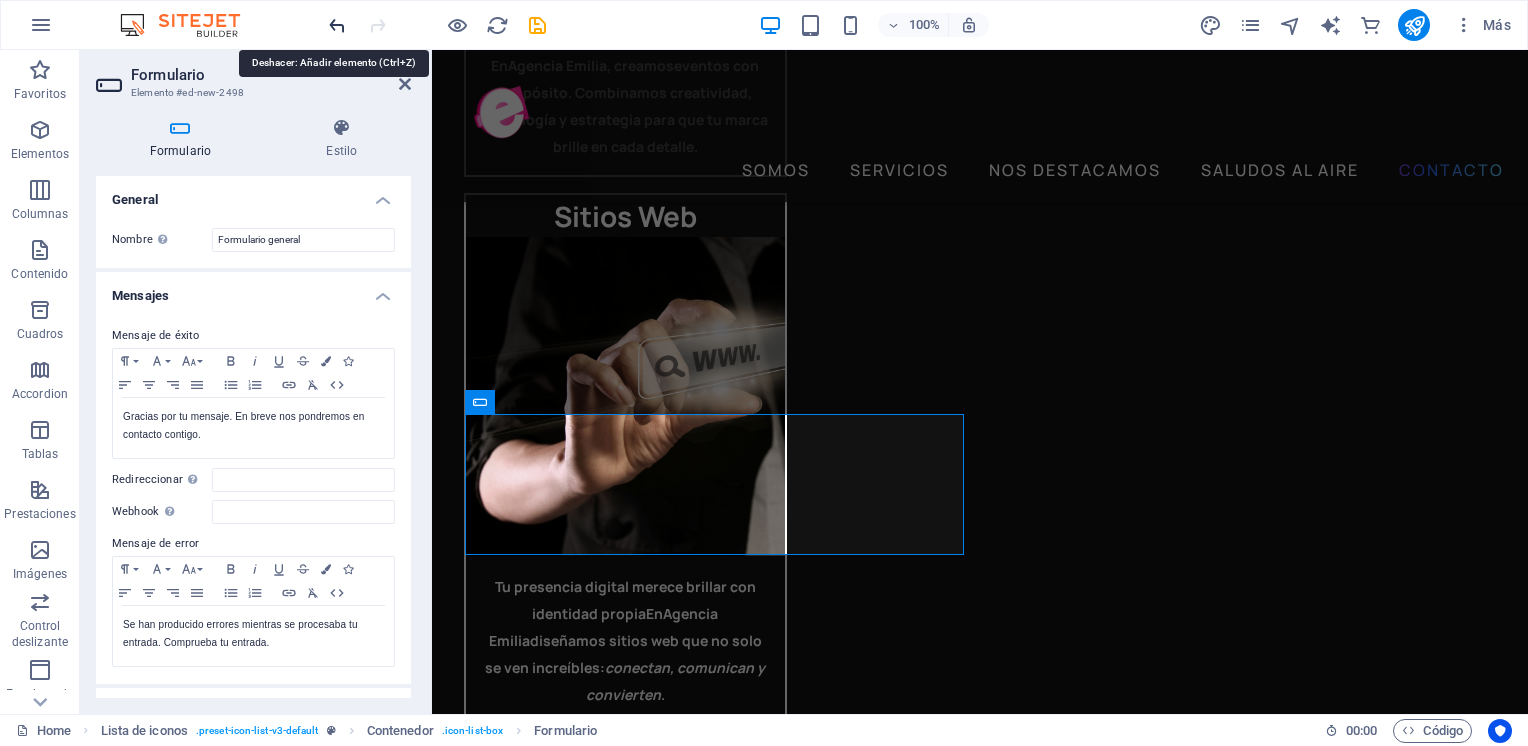 click at bounding box center (337, 25) 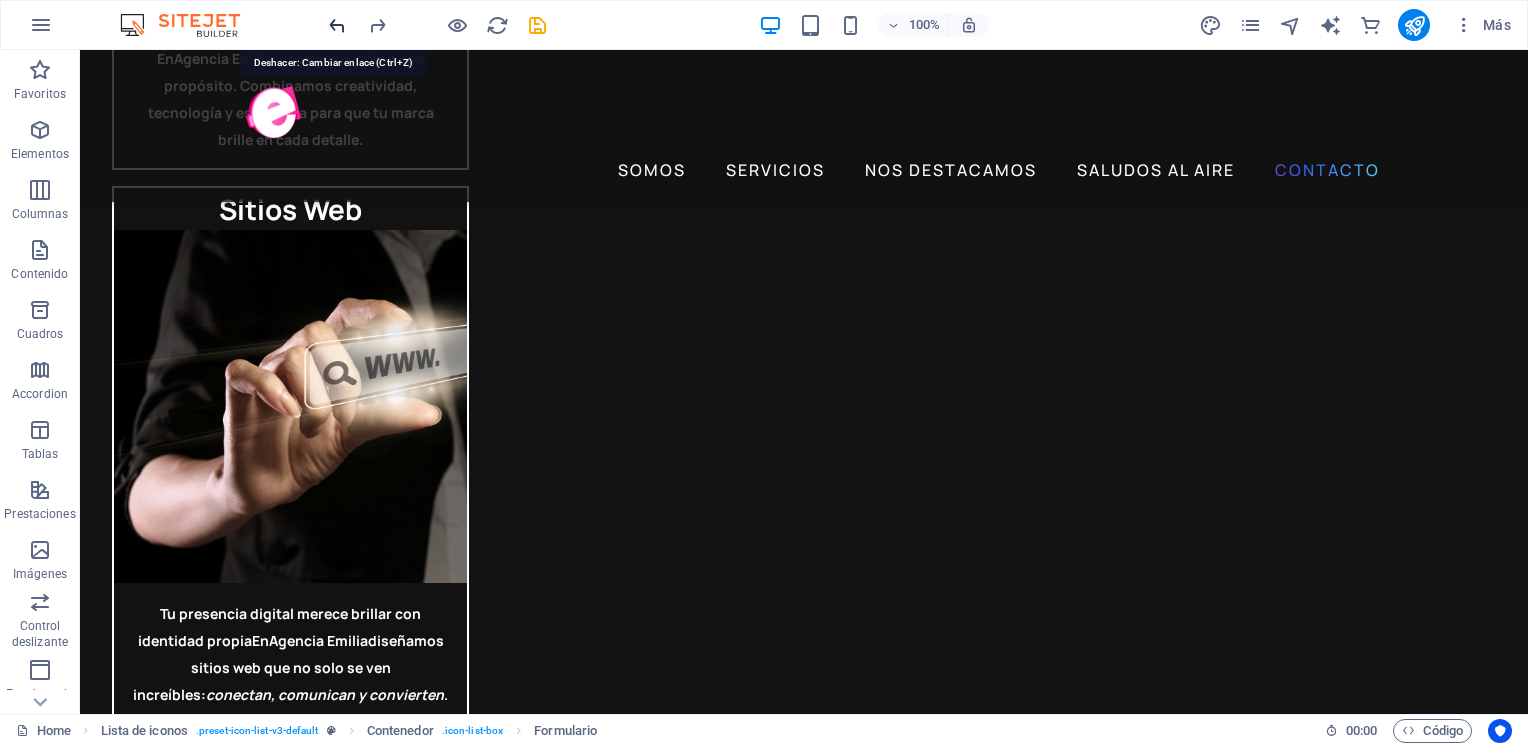 scroll, scrollTop: 4831, scrollLeft: 0, axis: vertical 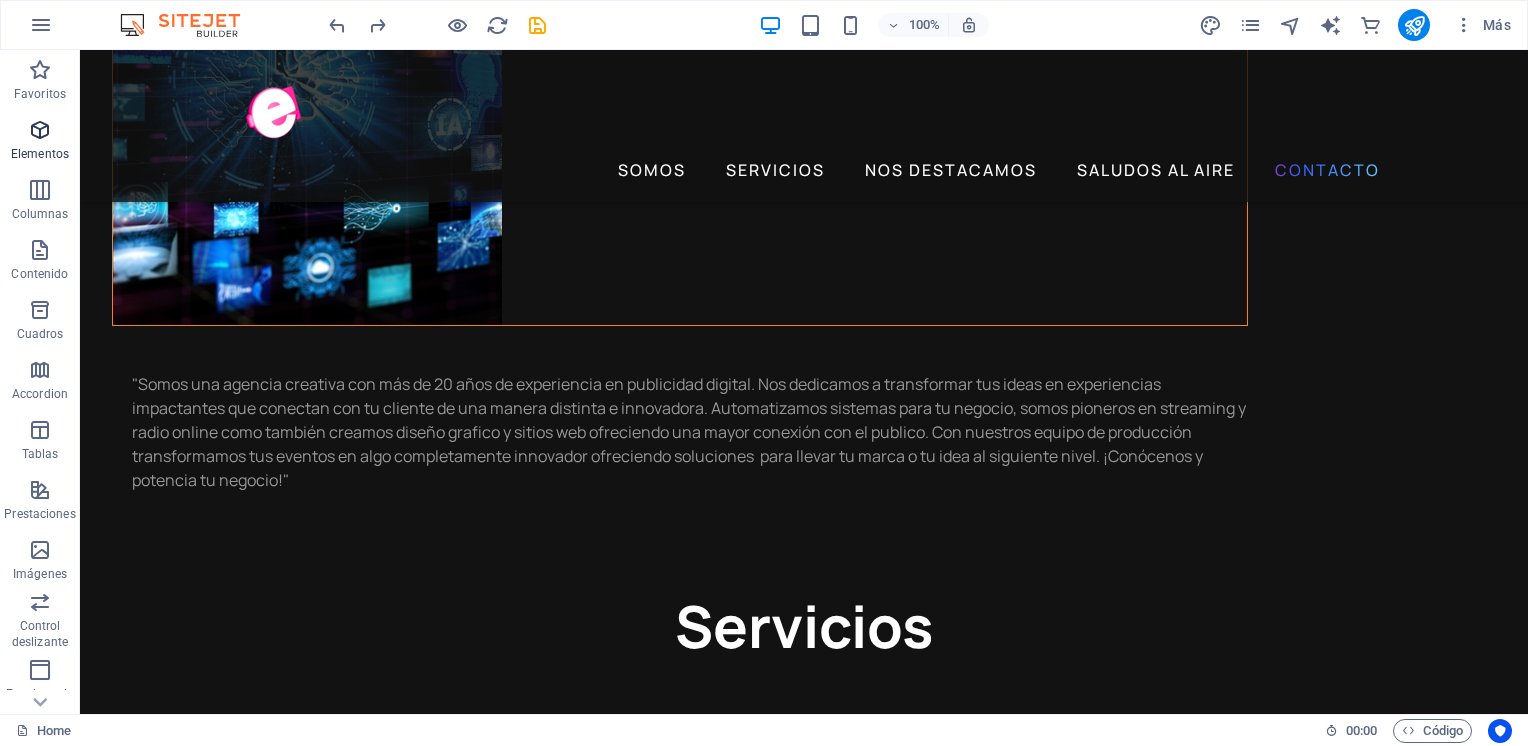 click on "Elementos" at bounding box center [40, 142] 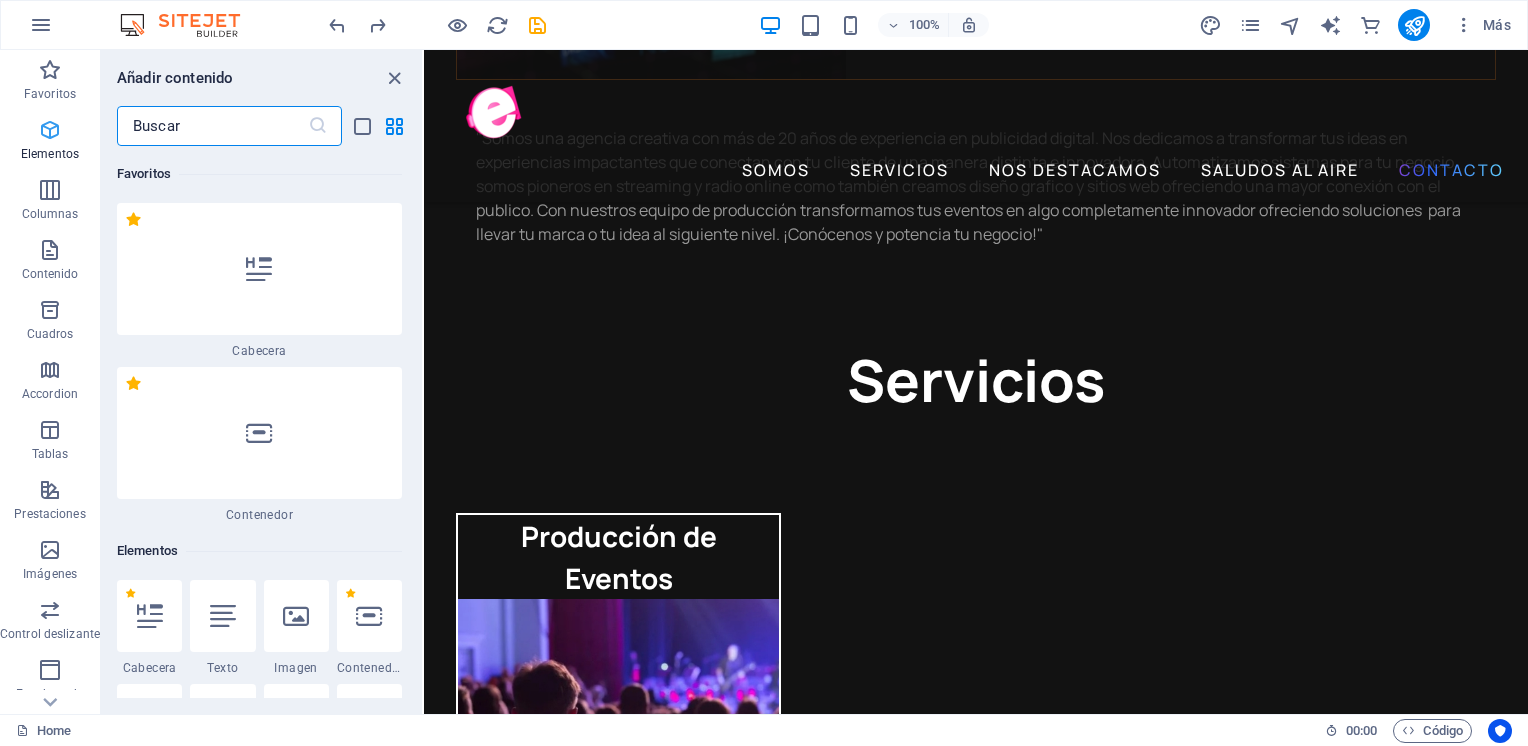 scroll, scrollTop: 5751, scrollLeft: 0, axis: vertical 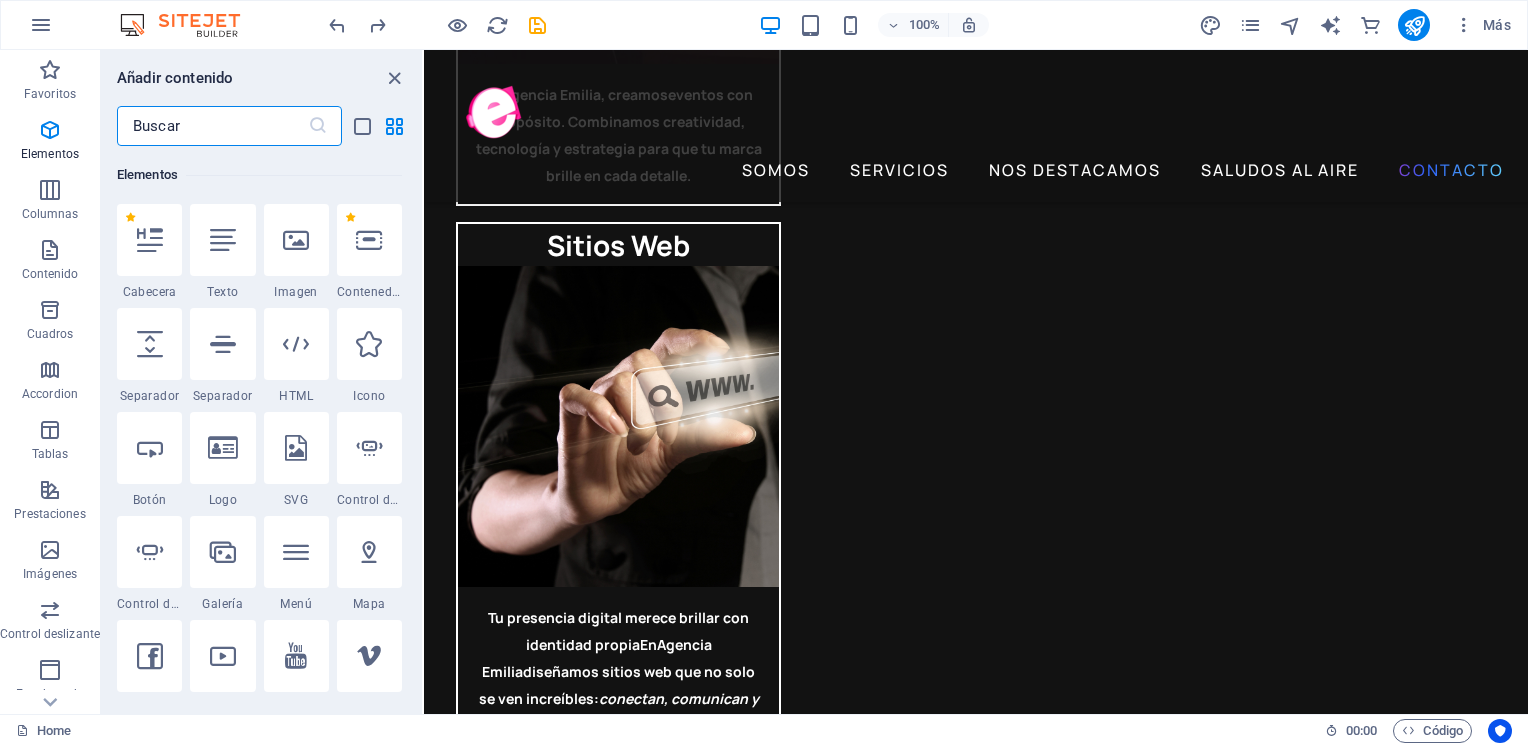 click at bounding box center (212, 126) 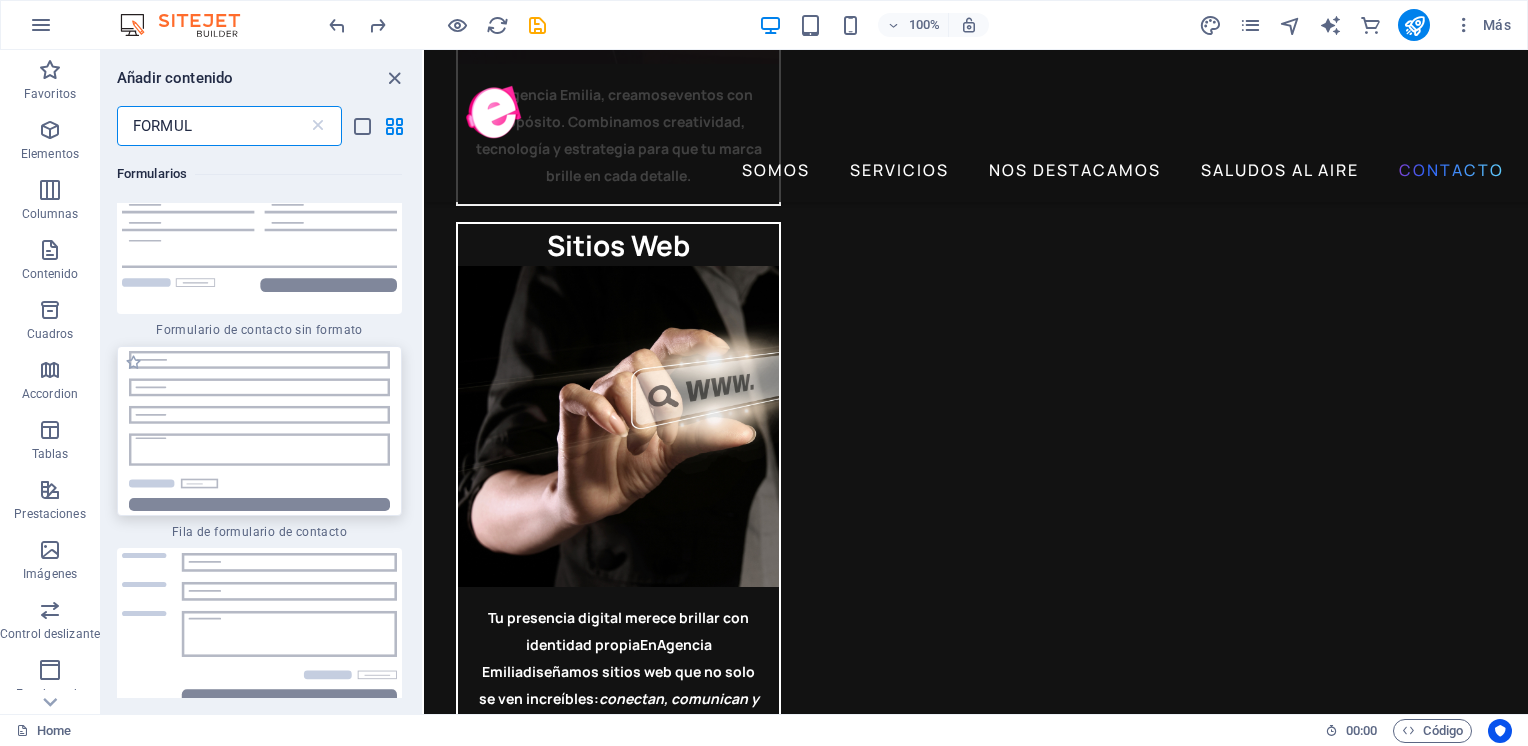 scroll, scrollTop: 400, scrollLeft: 0, axis: vertical 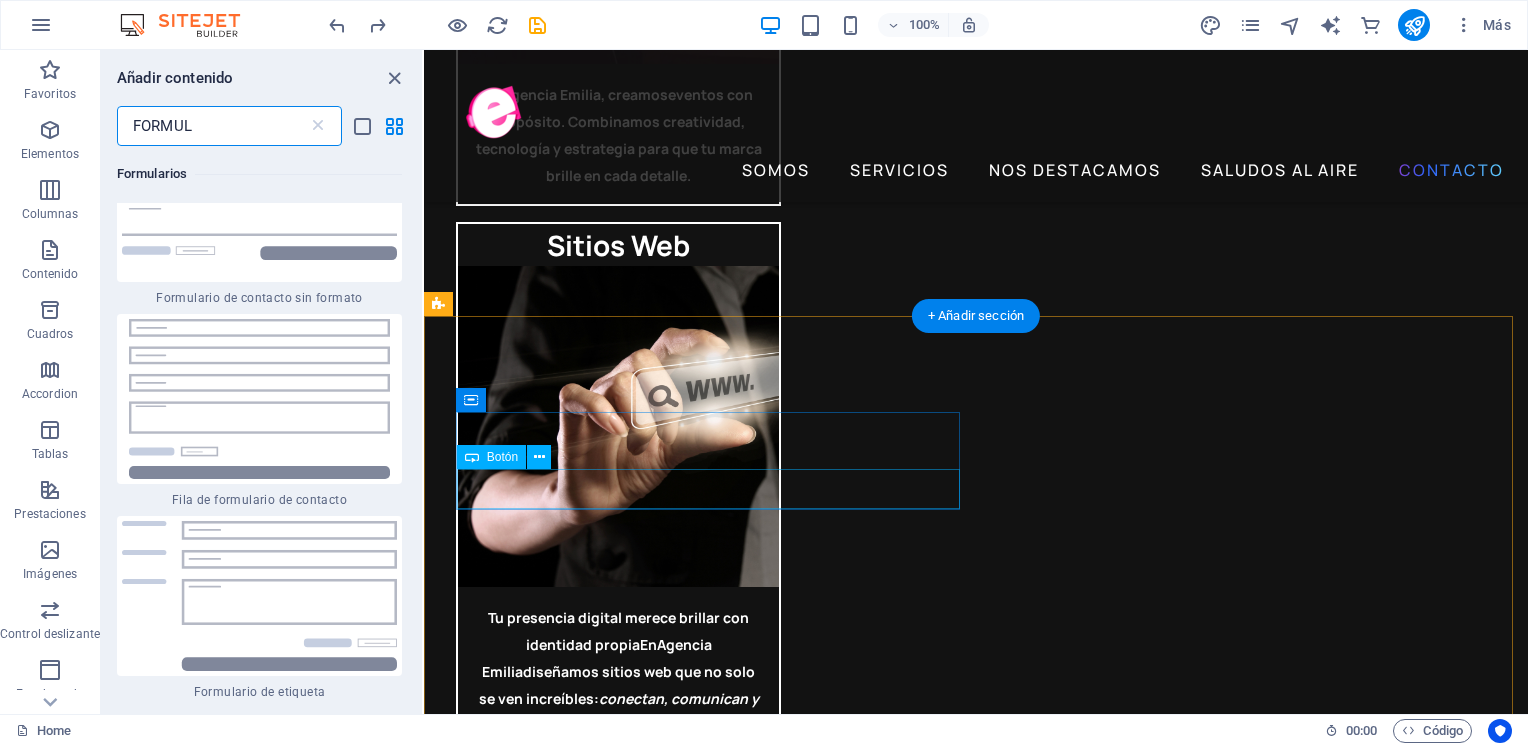 type on "FORMUL" 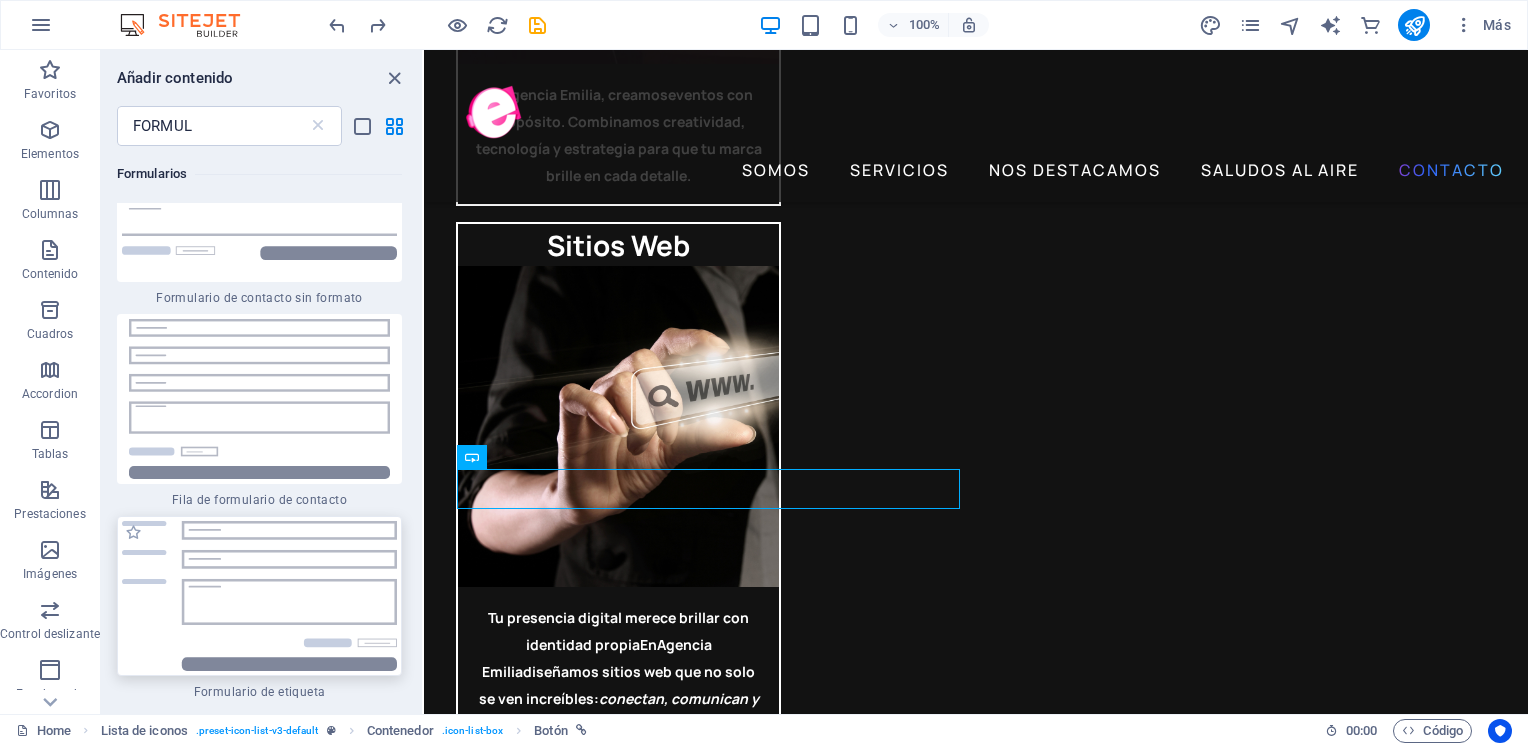 click at bounding box center (259, 596) 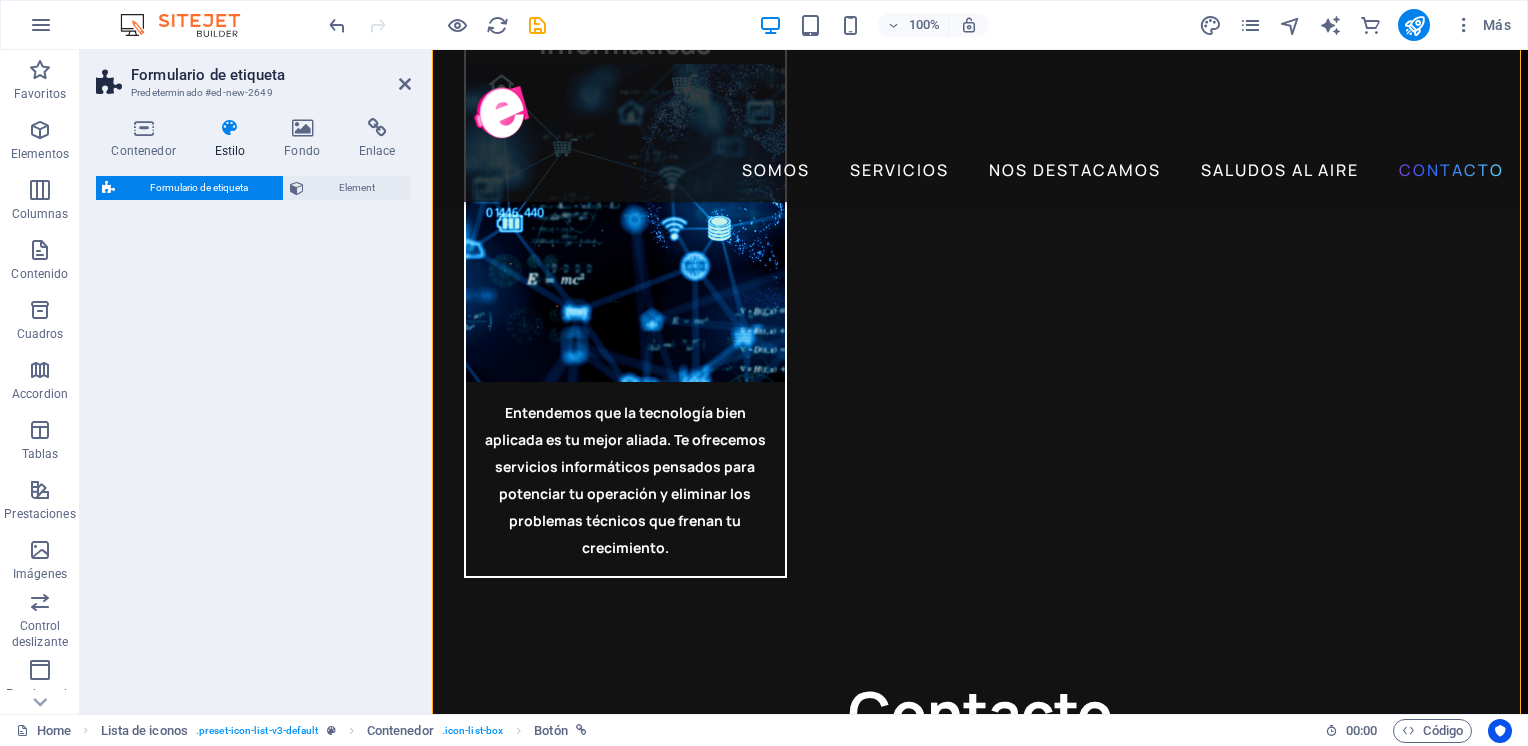 select on "rem" 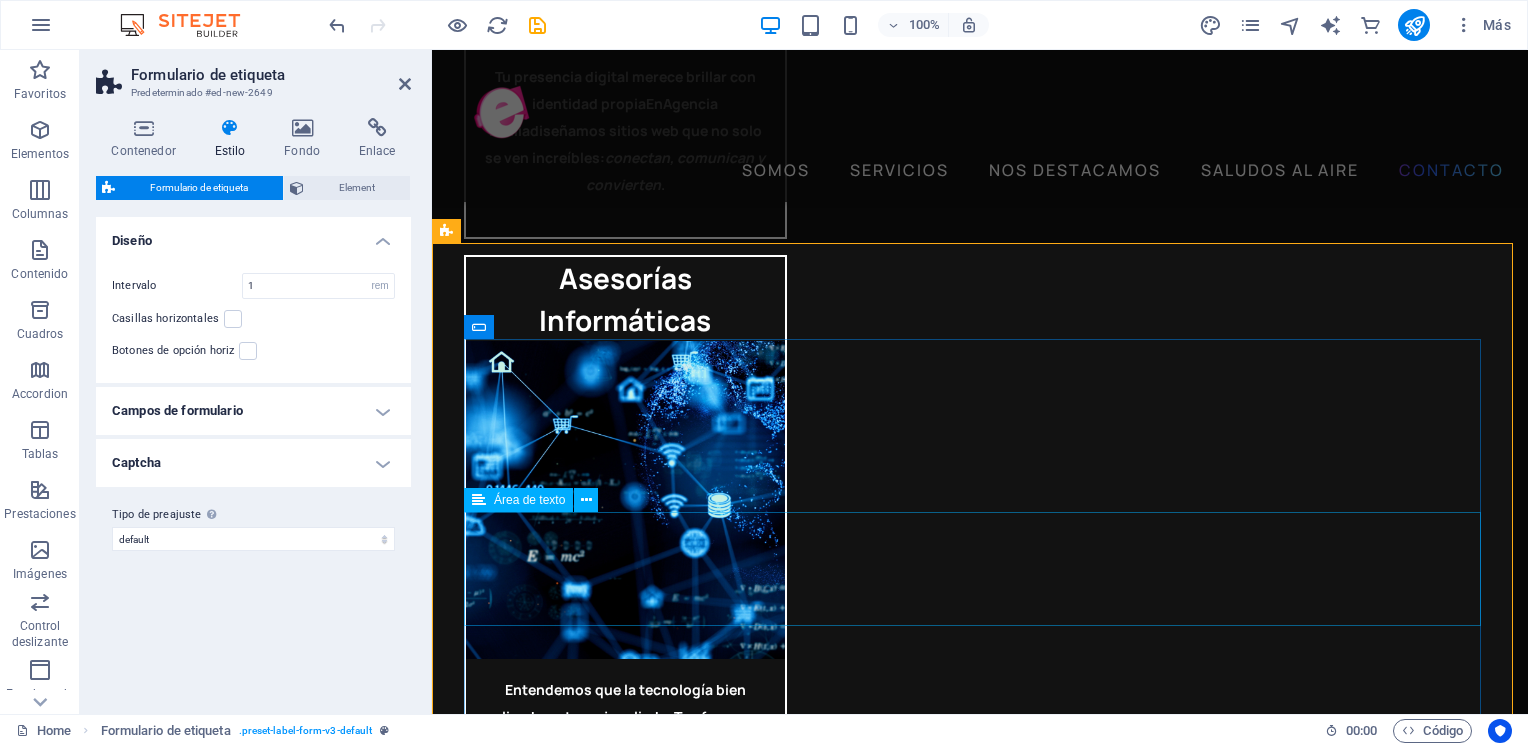 scroll, scrollTop: 6177, scrollLeft: 0, axis: vertical 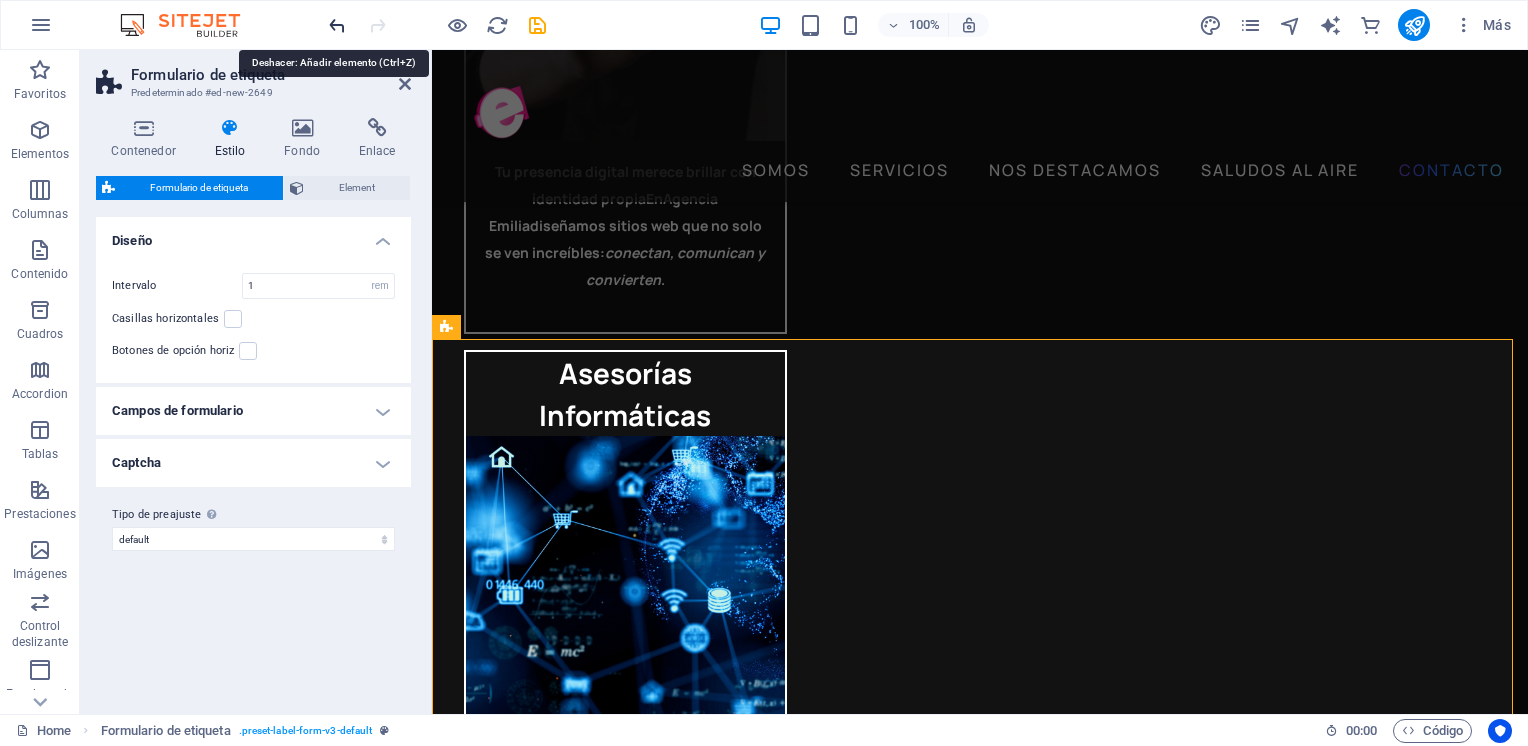click at bounding box center (337, 25) 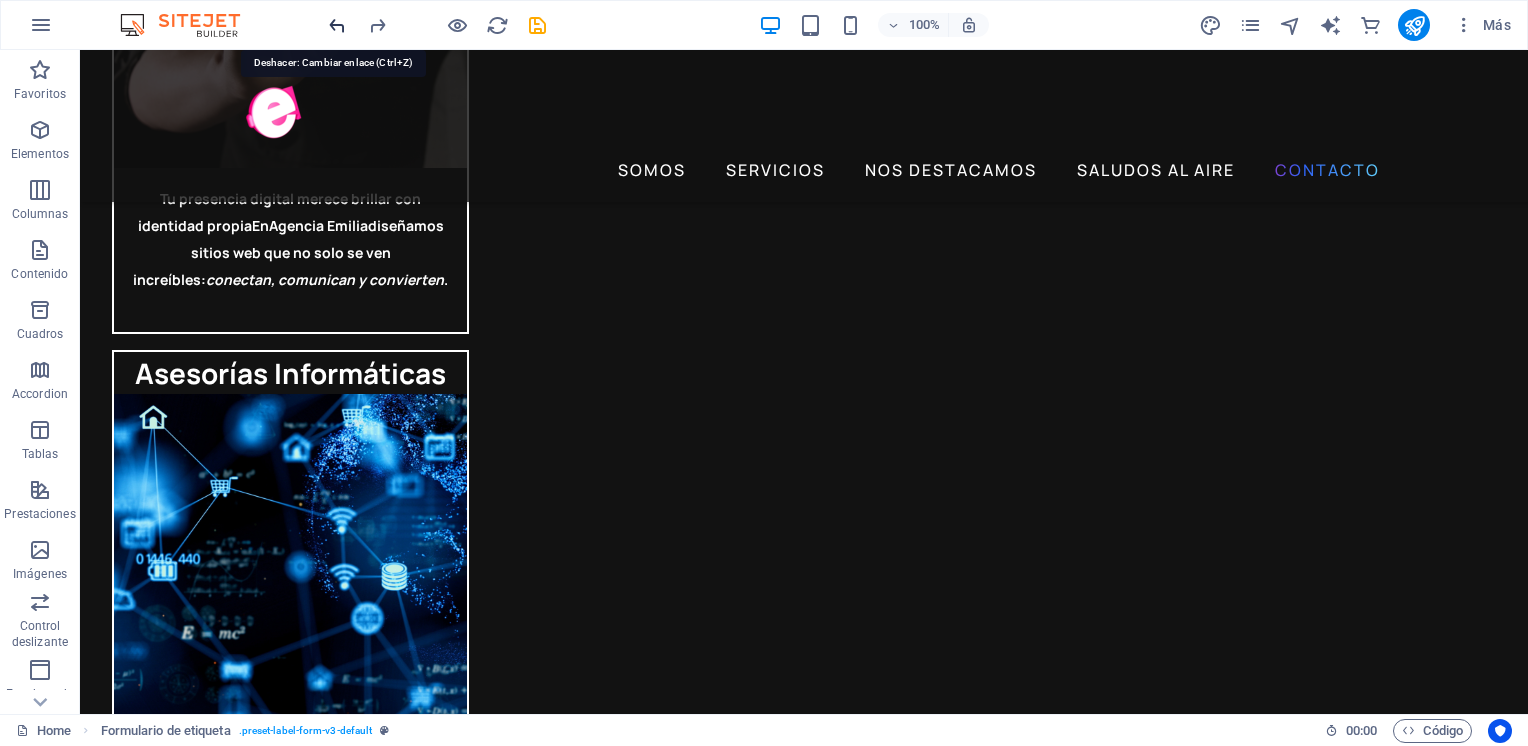 scroll, scrollTop: 4870, scrollLeft: 0, axis: vertical 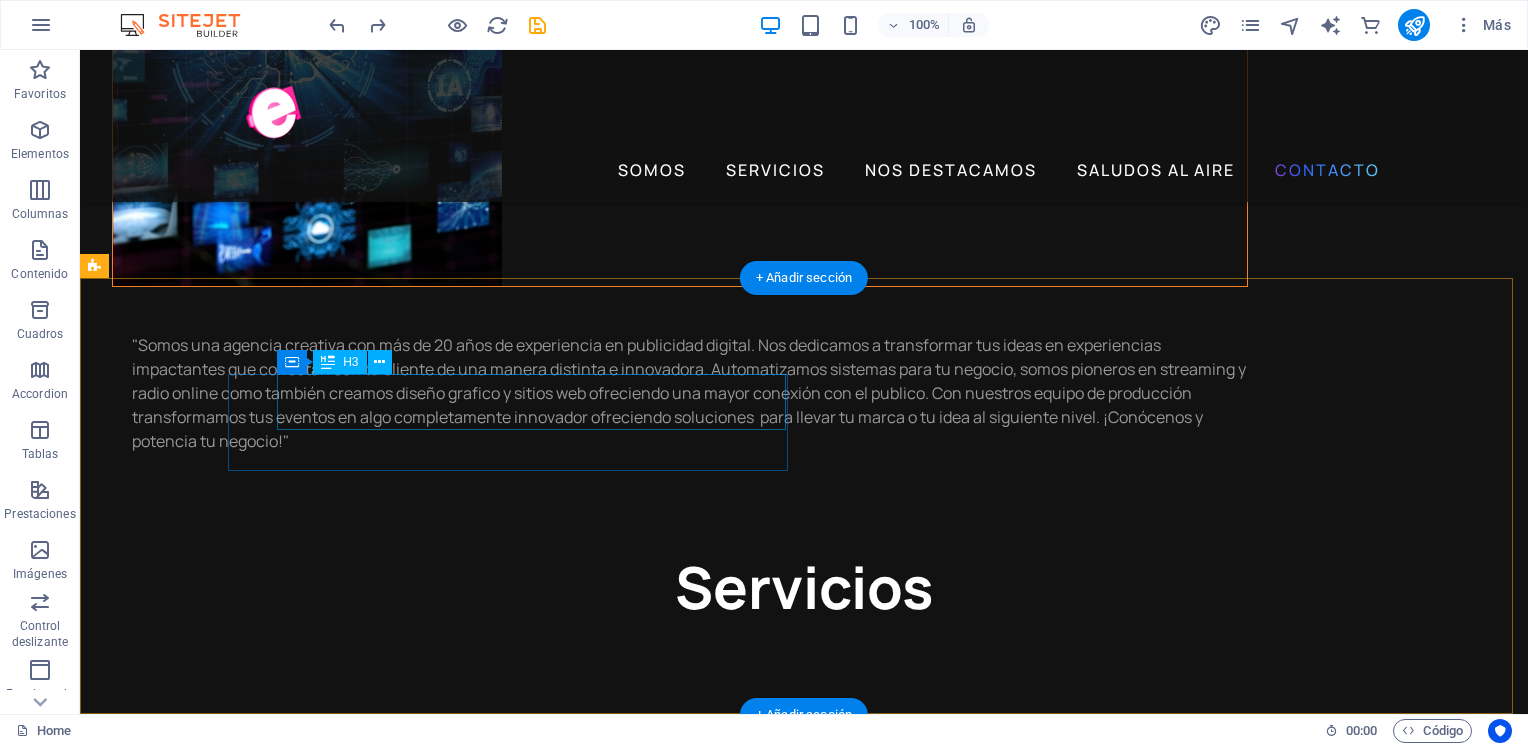 click on "GENERAL" at bounding box center (367, 6755) 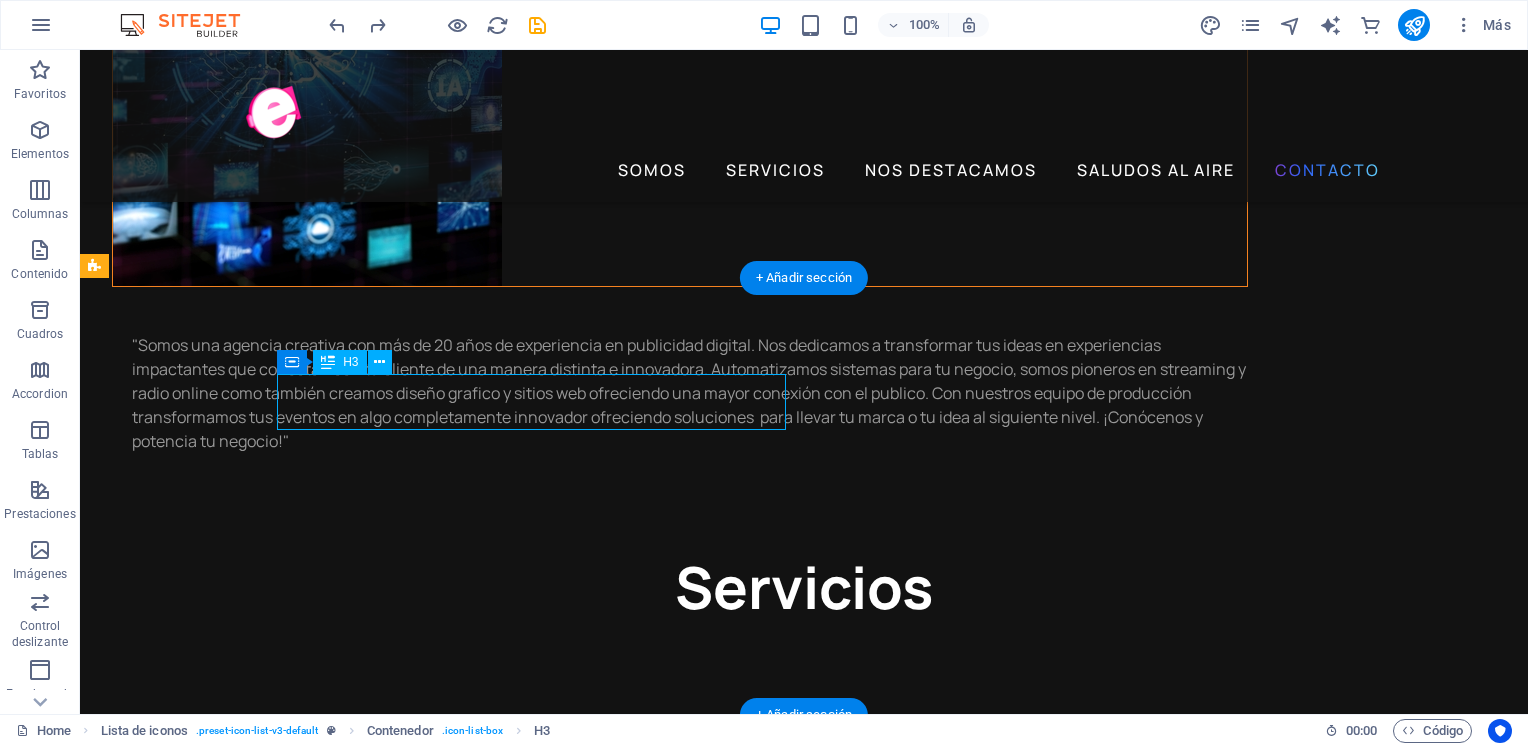click on "GENERAL" at bounding box center (367, 6755) 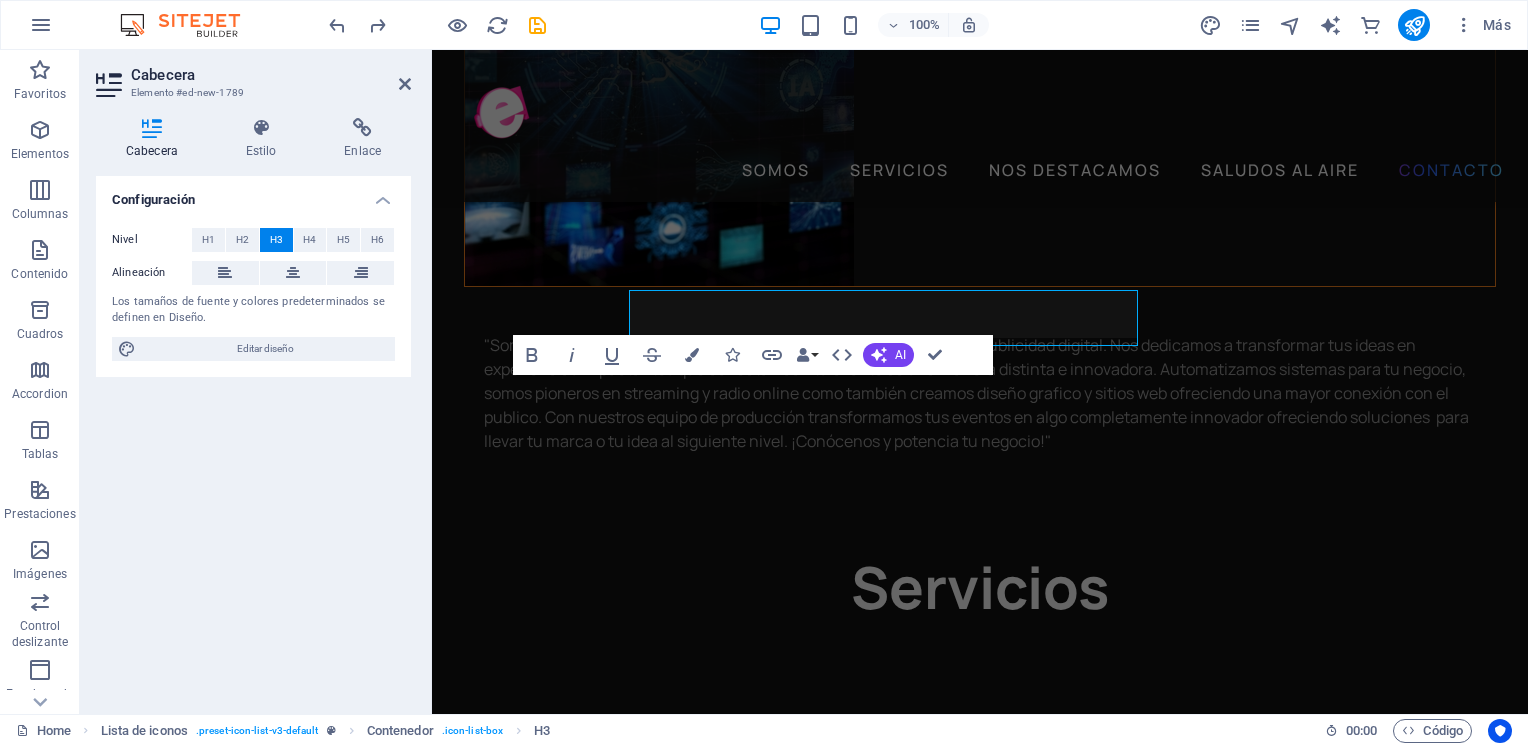 scroll, scrollTop: 5801, scrollLeft: 0, axis: vertical 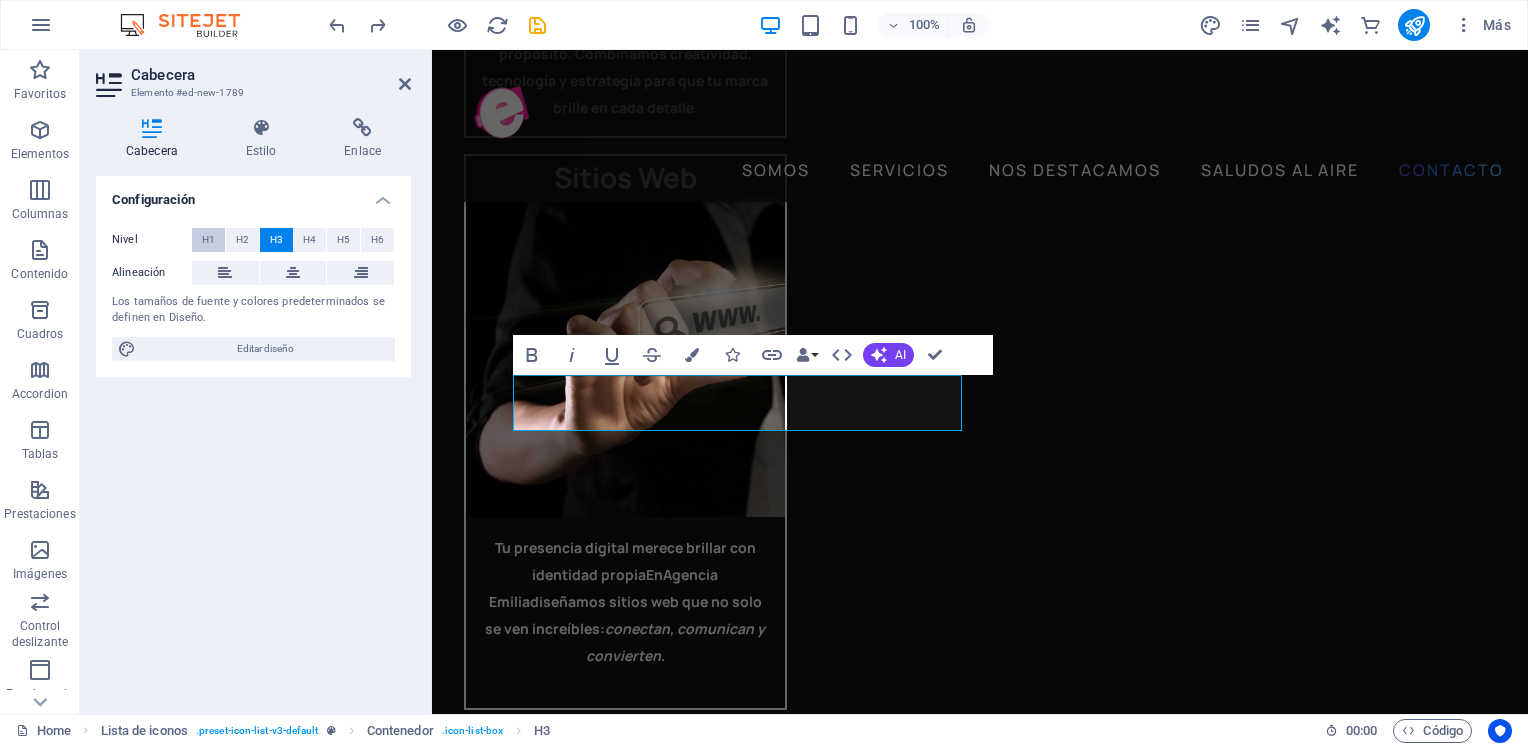click on "H1" at bounding box center (208, 240) 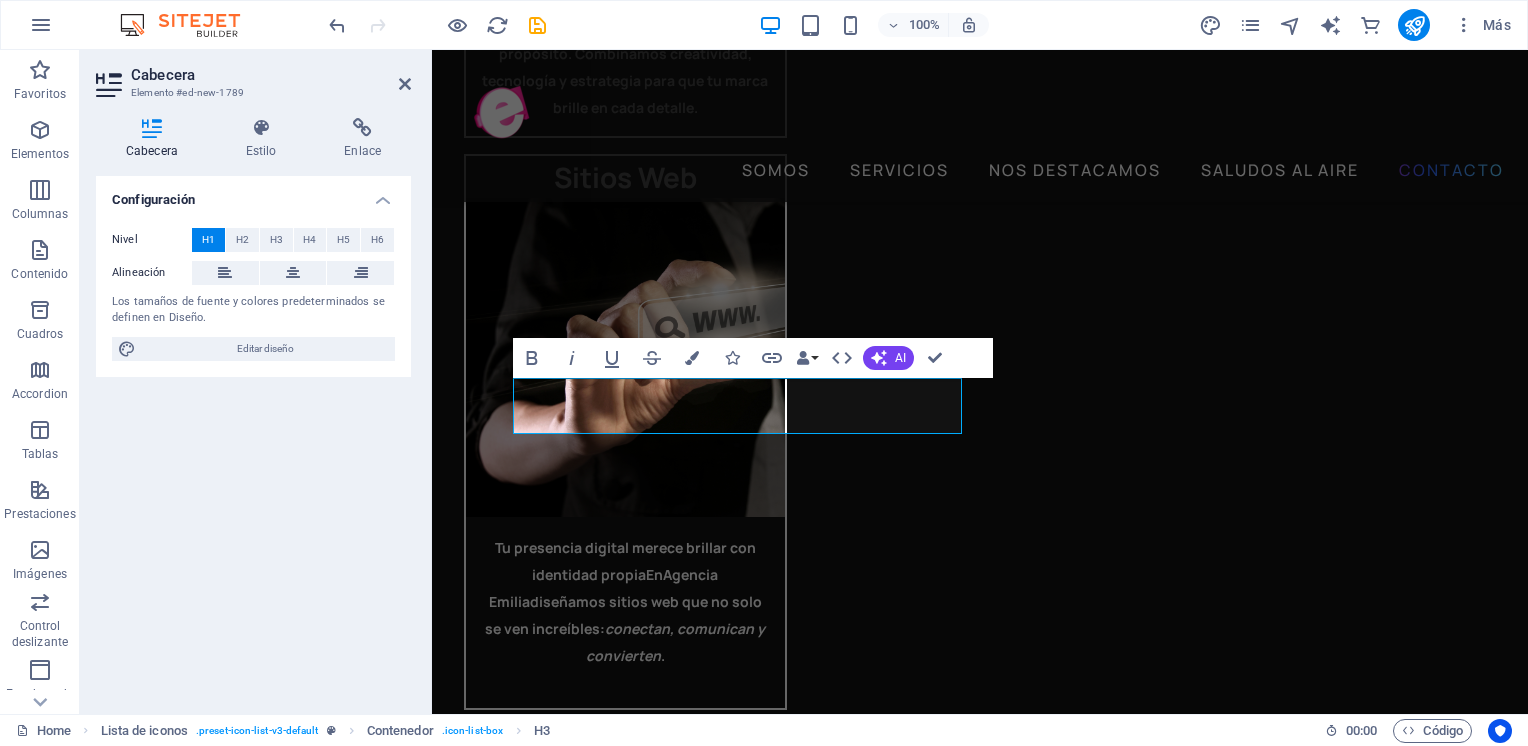 scroll, scrollTop: 5798, scrollLeft: 0, axis: vertical 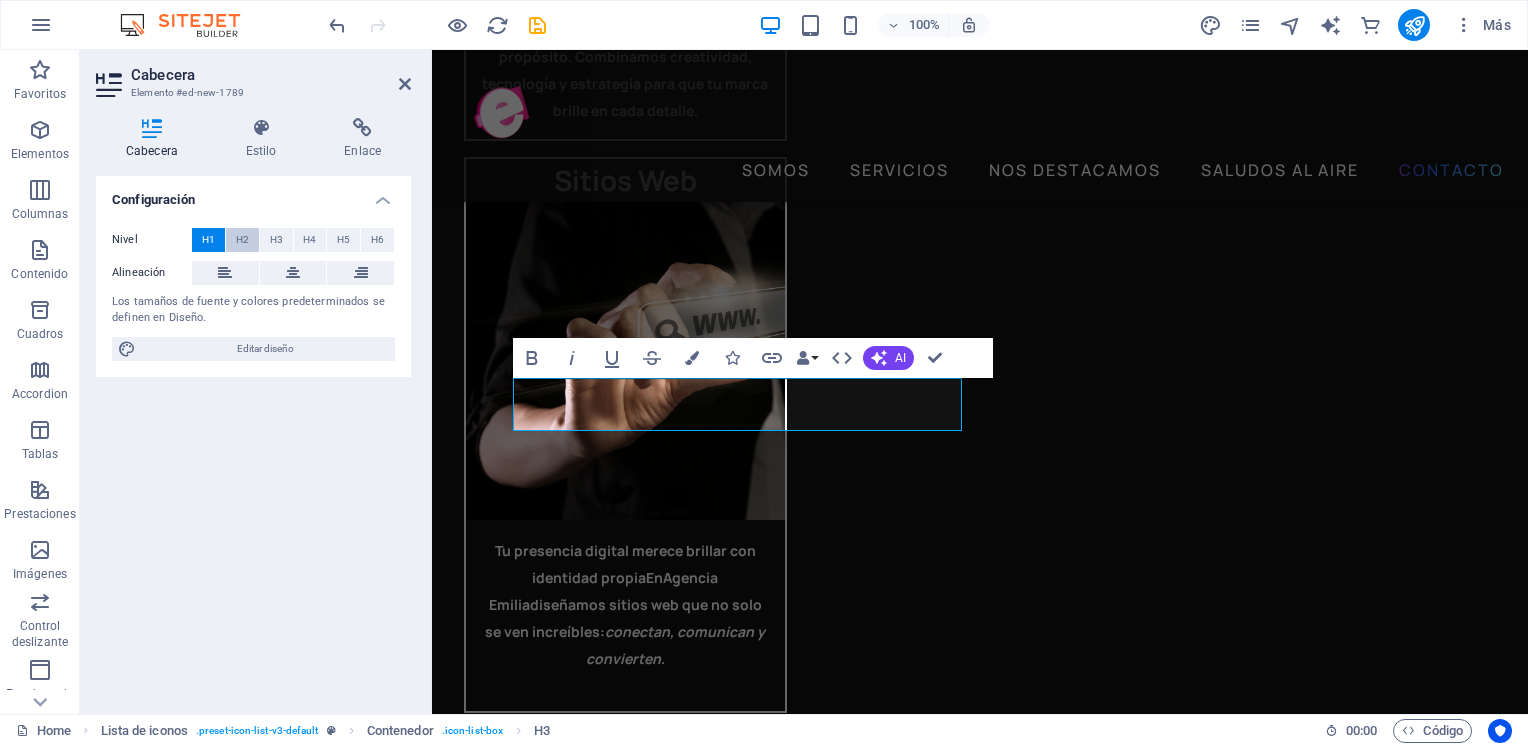 click on "H2" at bounding box center [242, 240] 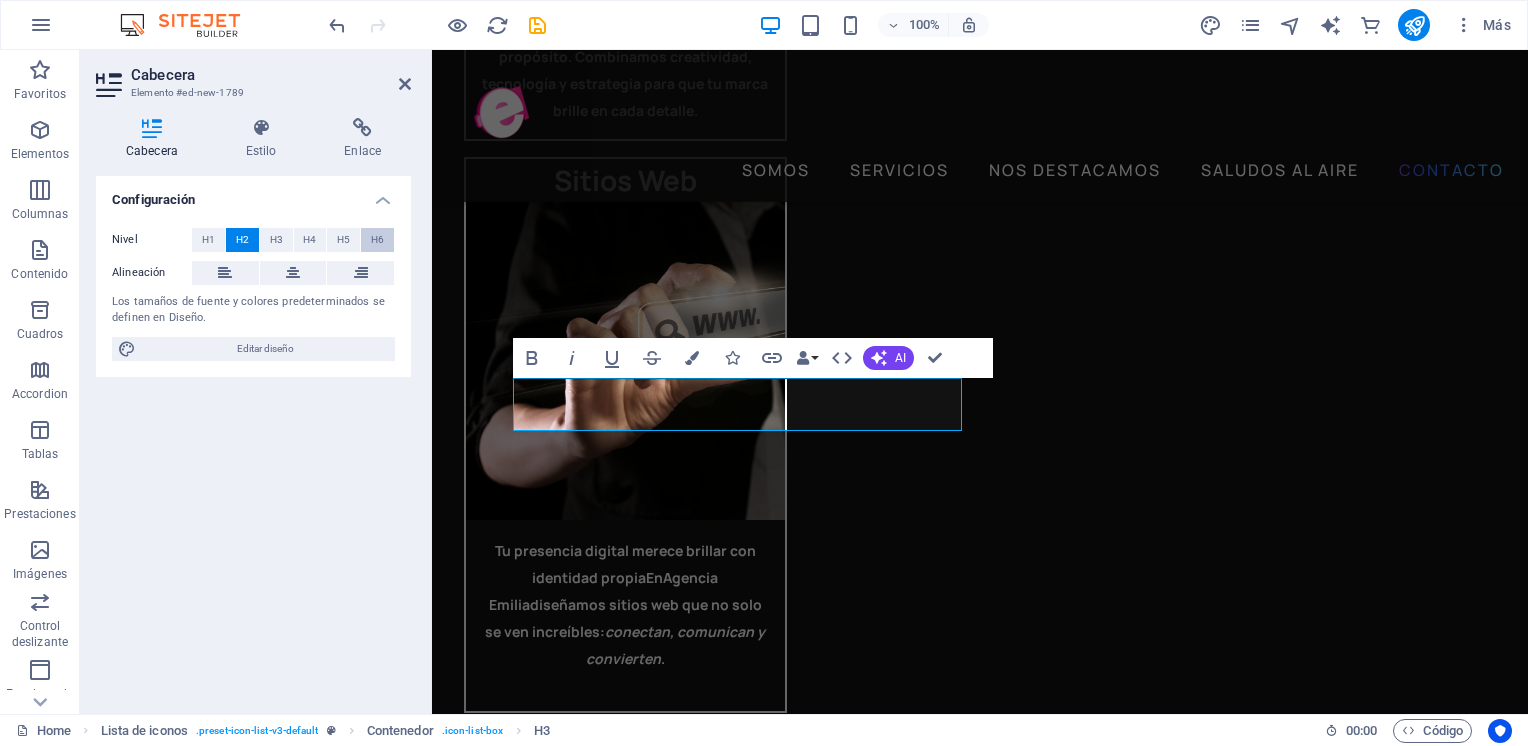click on "H6" at bounding box center (377, 240) 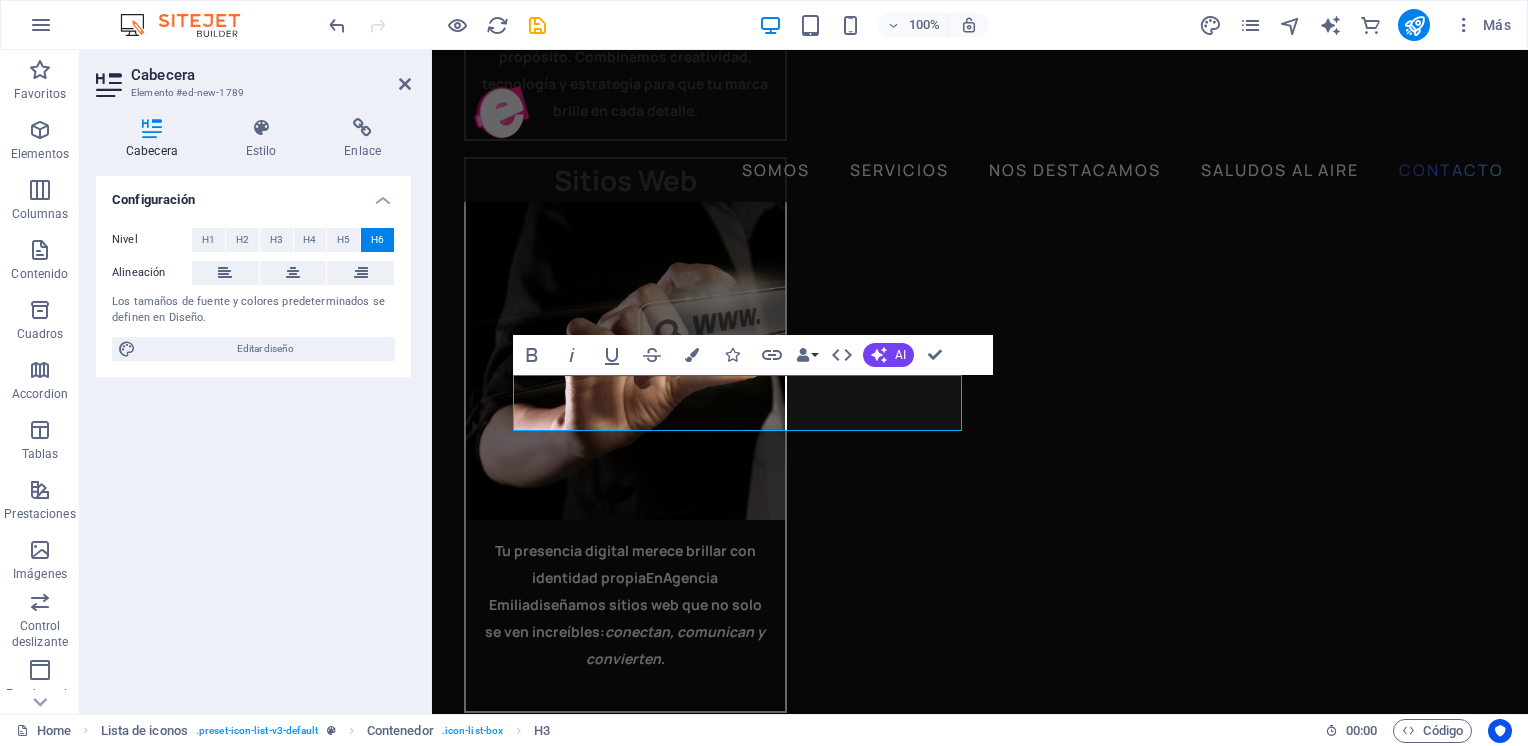 scroll, scrollTop: 5801, scrollLeft: 0, axis: vertical 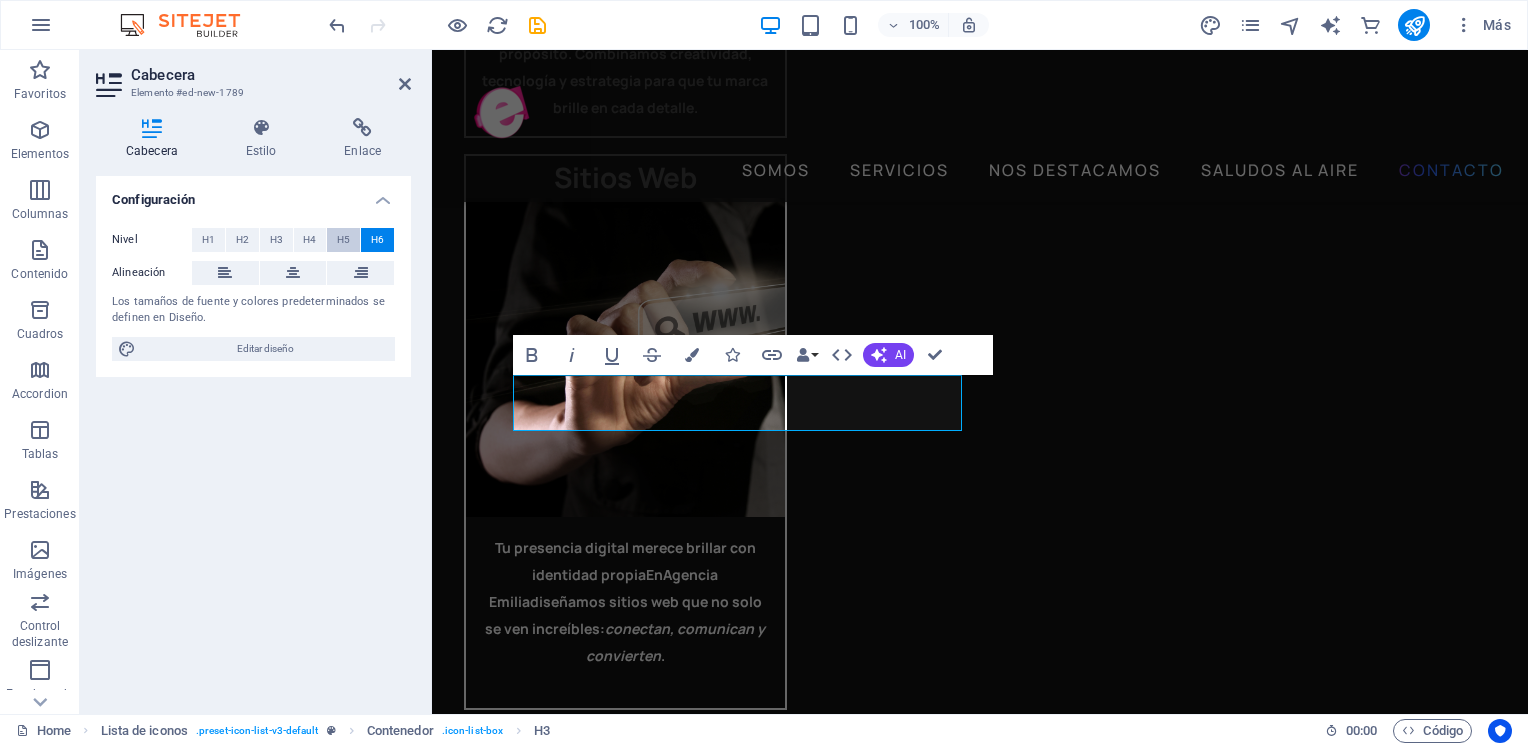 click on "H5" at bounding box center (343, 240) 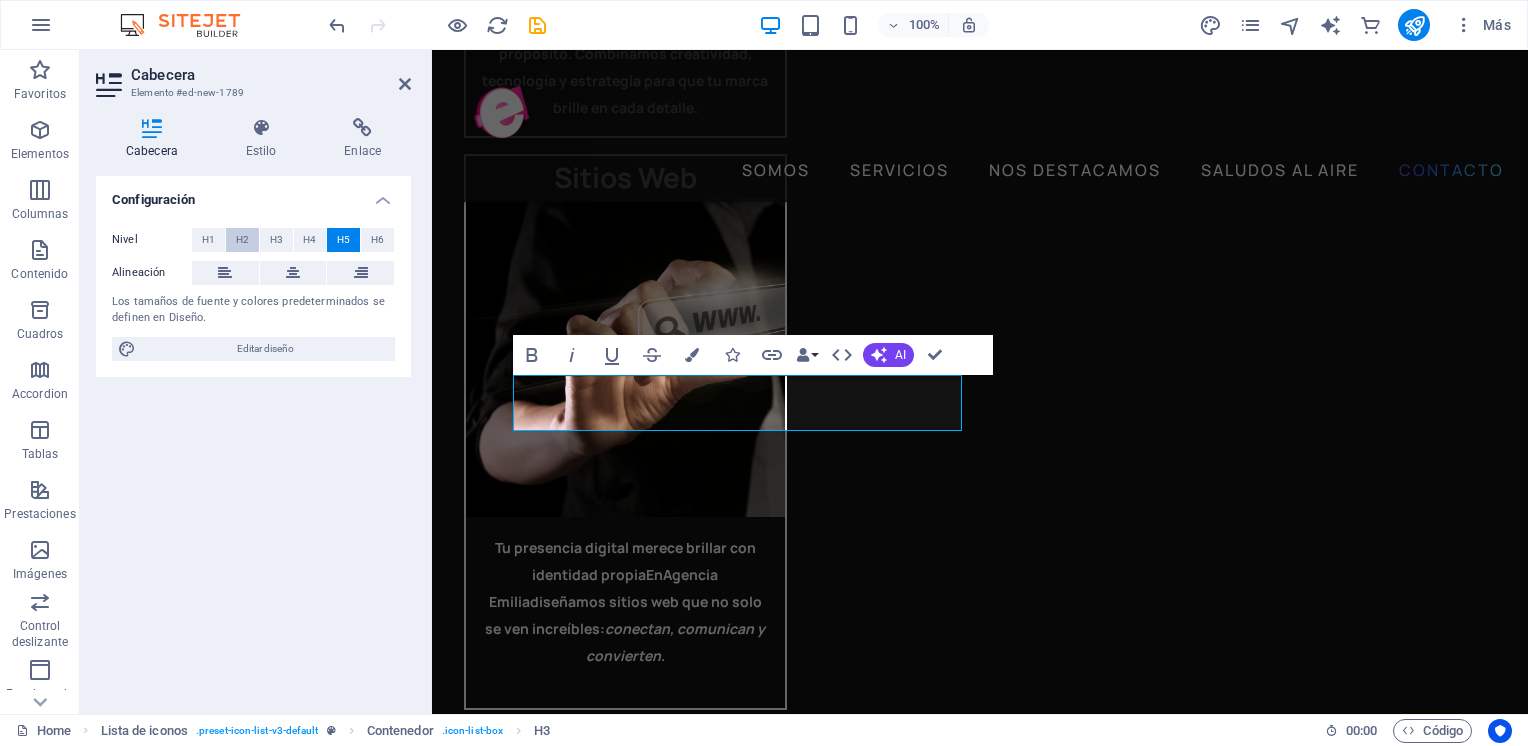 click on "H2" at bounding box center (242, 240) 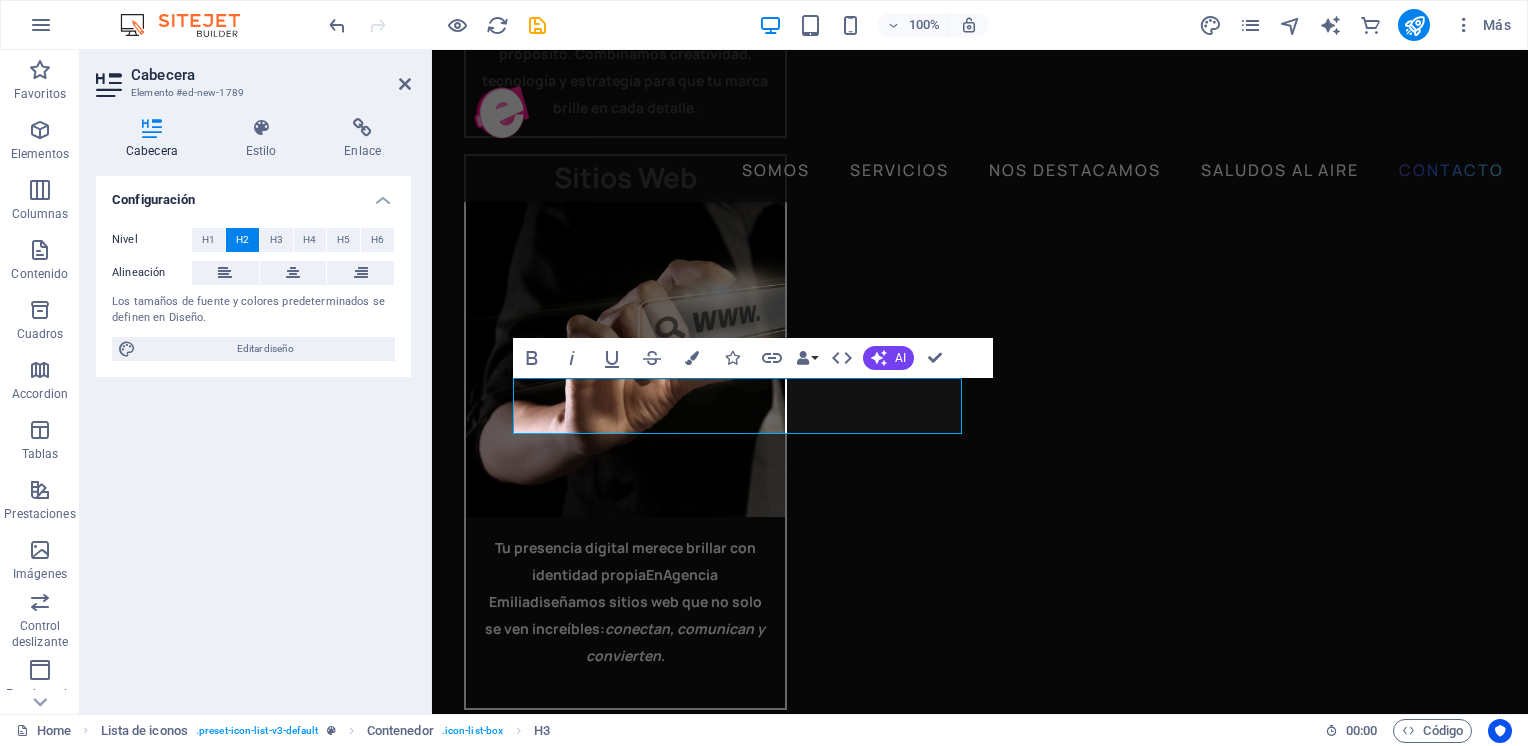 scroll, scrollTop: 5798, scrollLeft: 0, axis: vertical 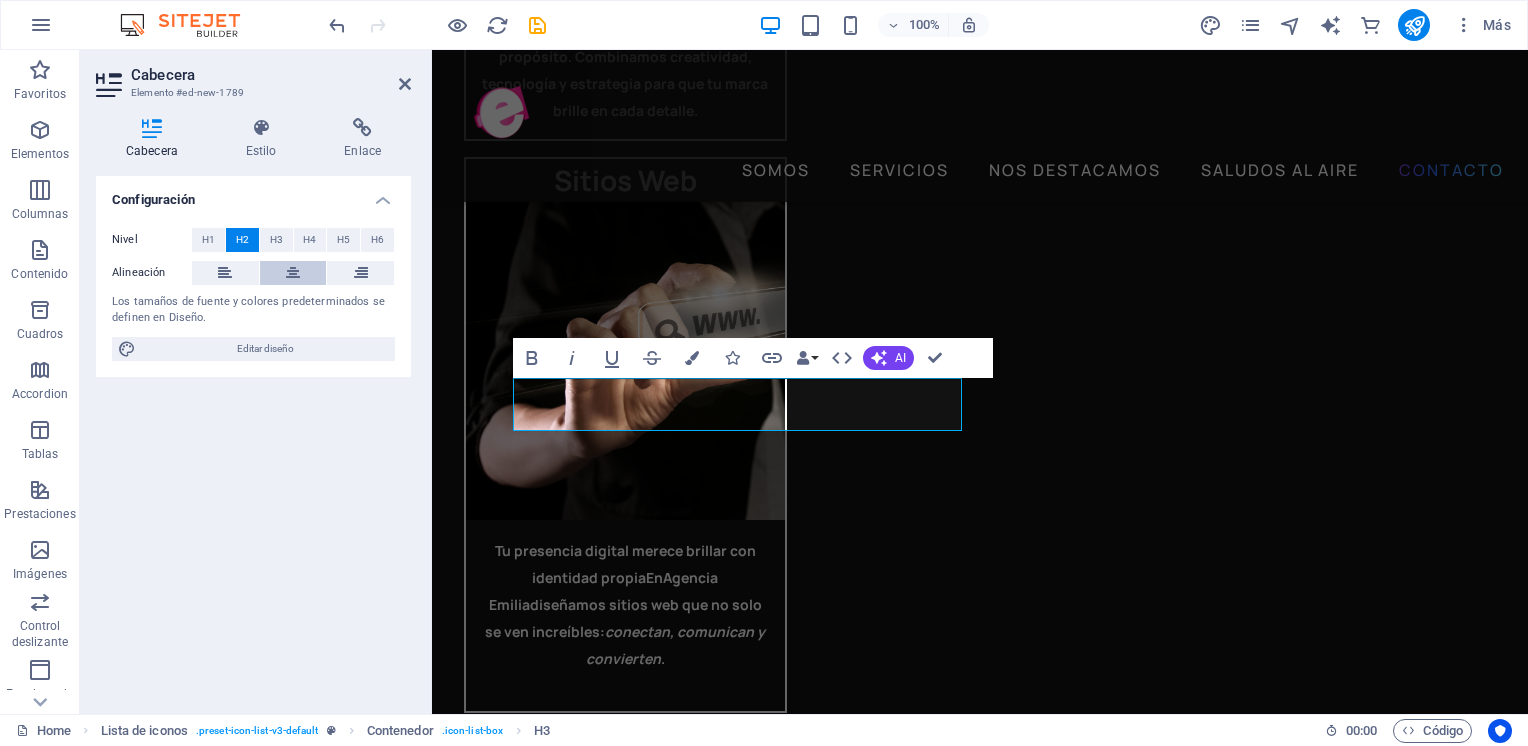 click at bounding box center (293, 273) 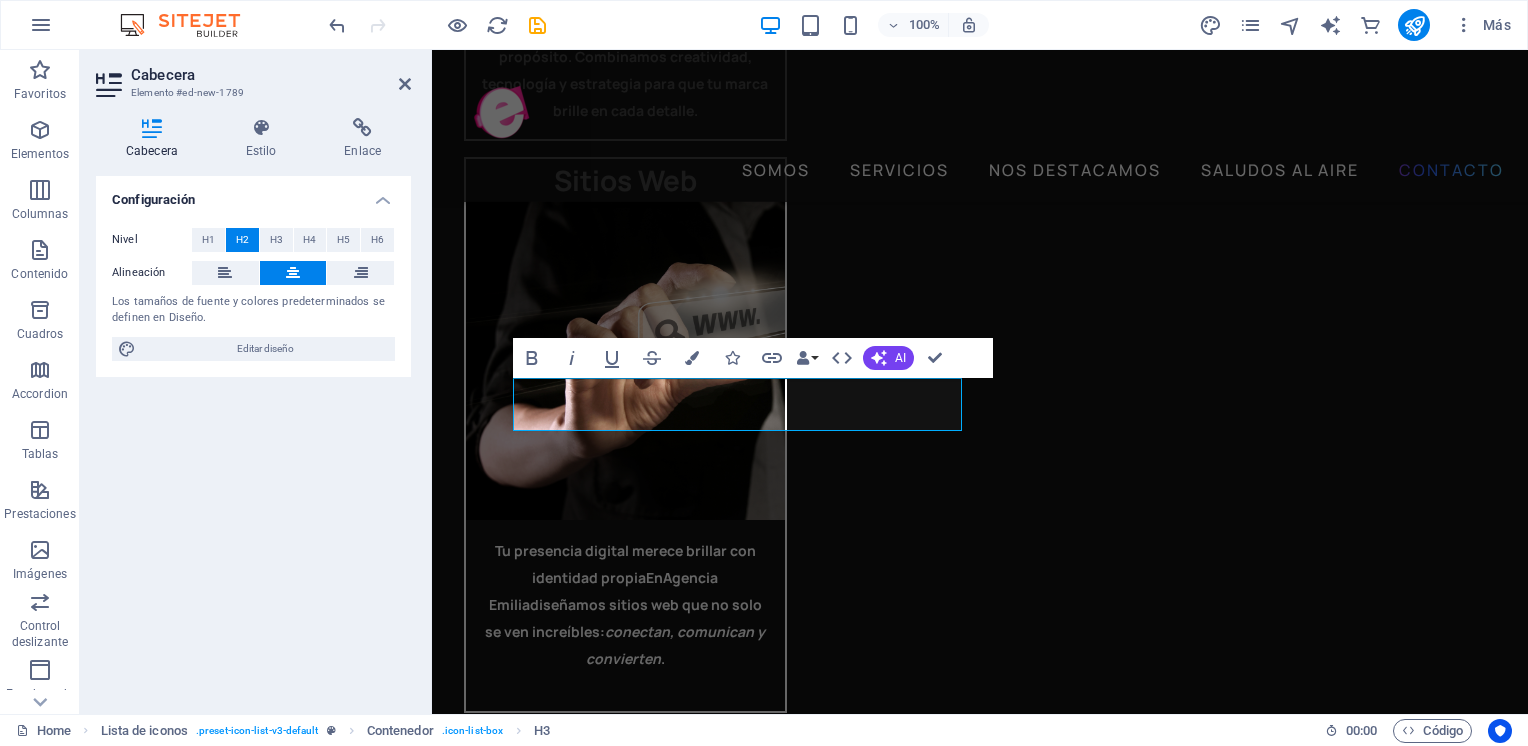 click at bounding box center (293, 273) 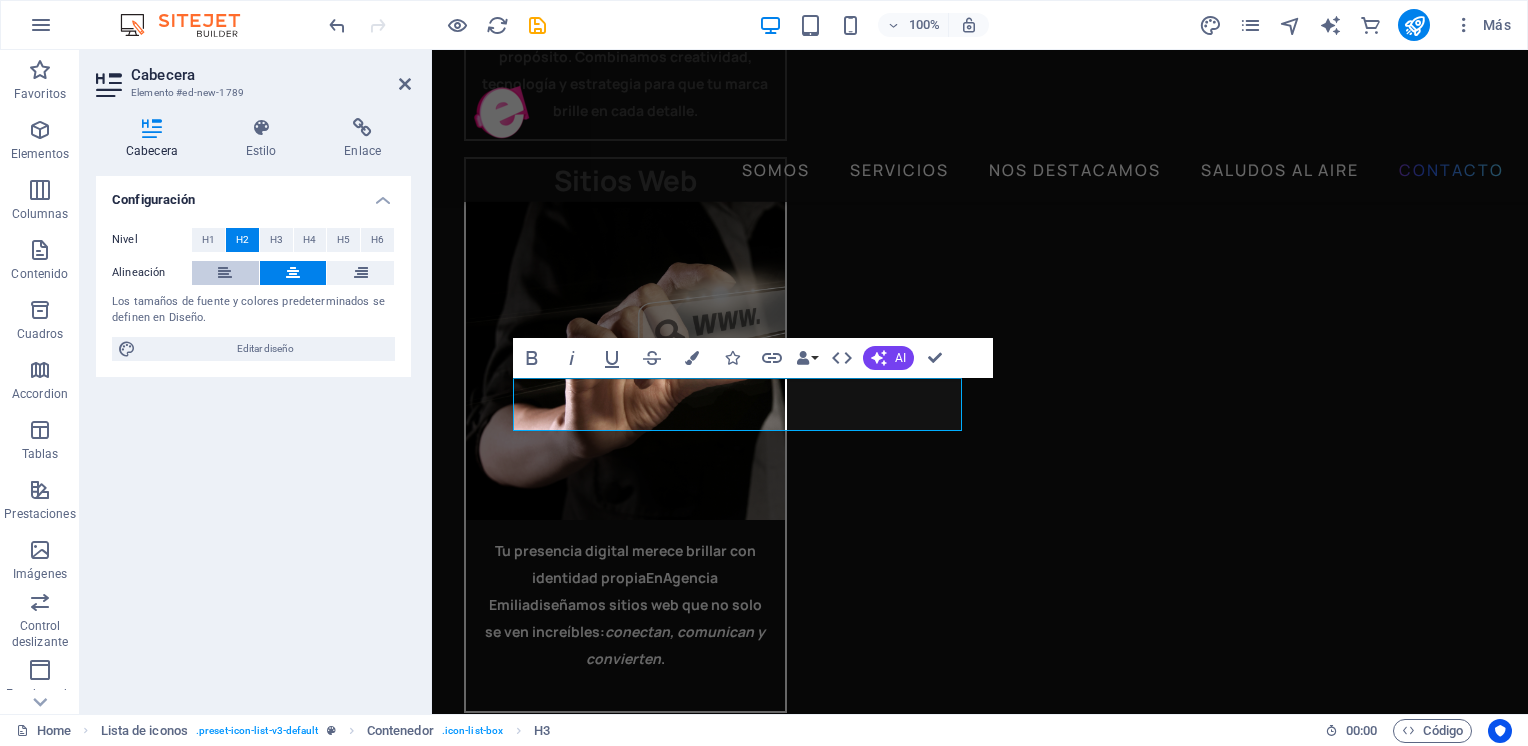 click at bounding box center [225, 273] 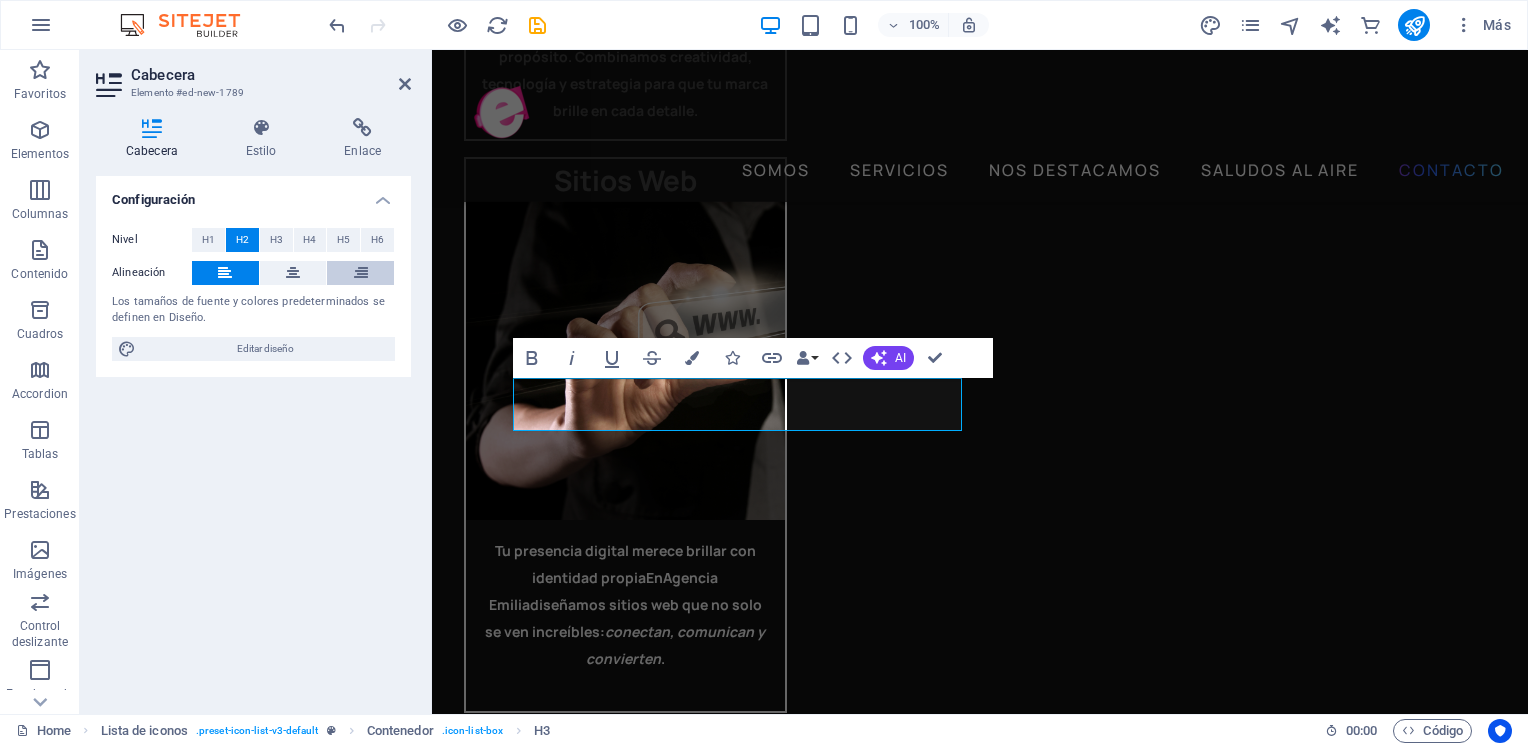 click at bounding box center (360, 273) 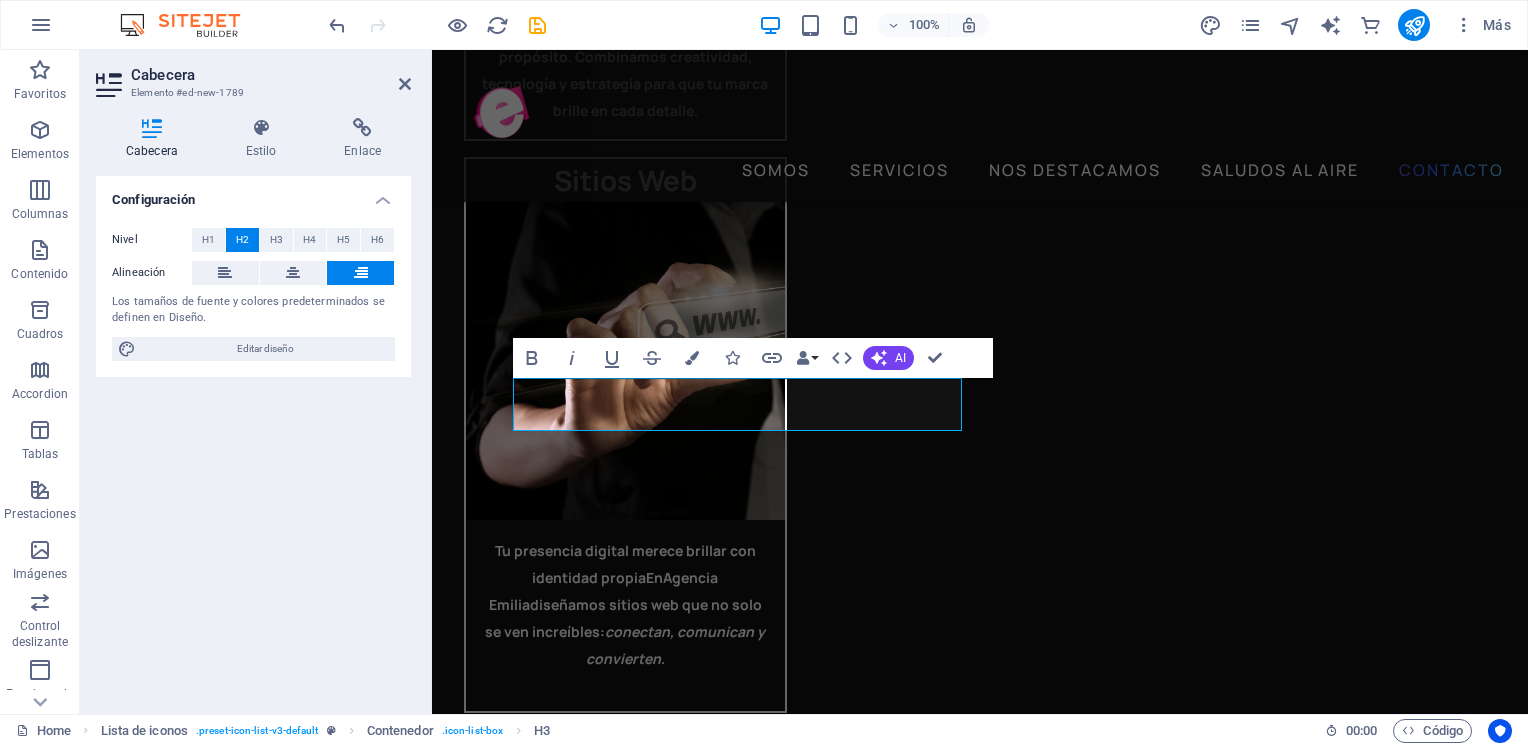click at bounding box center (361, 273) 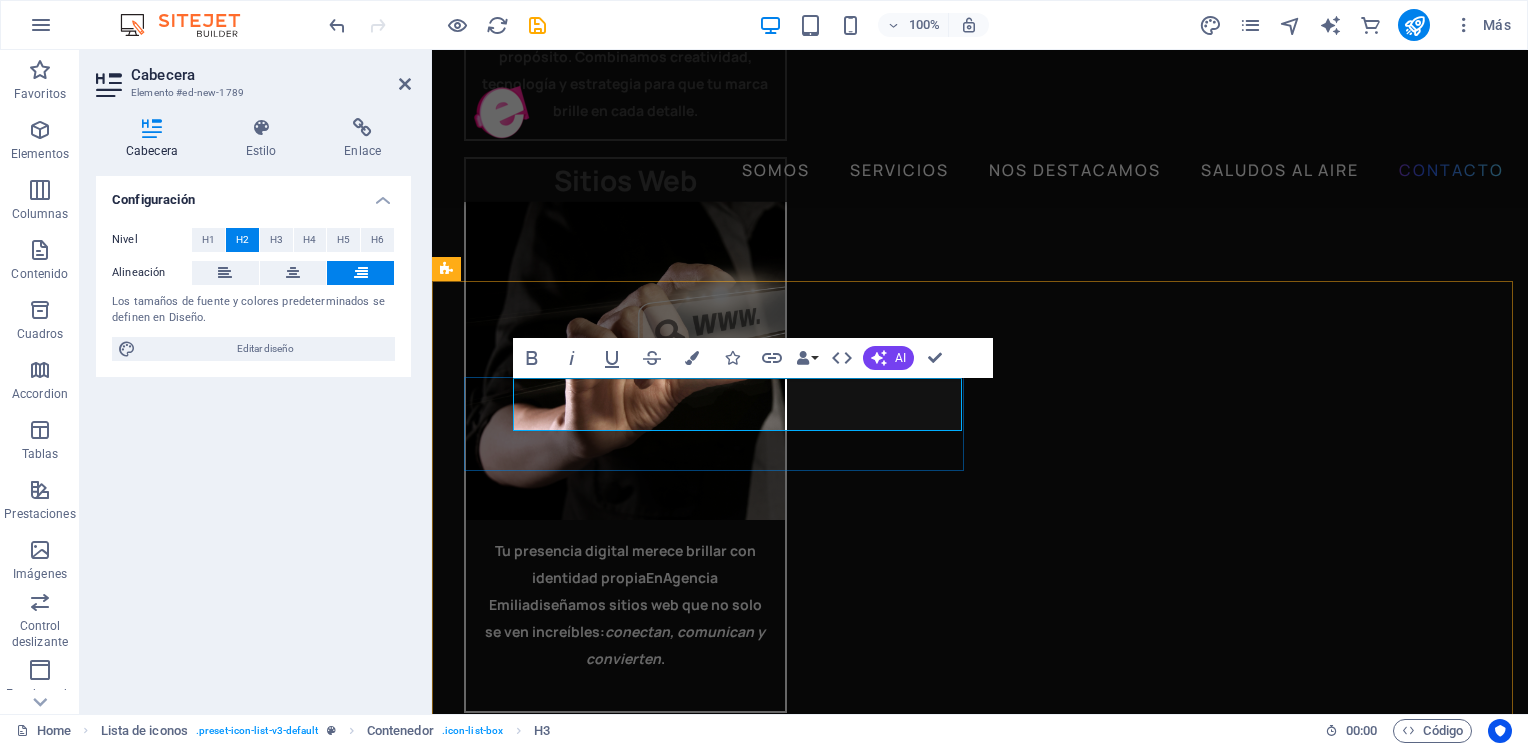 click on "GENERAL" at bounding box center [693, 5620] 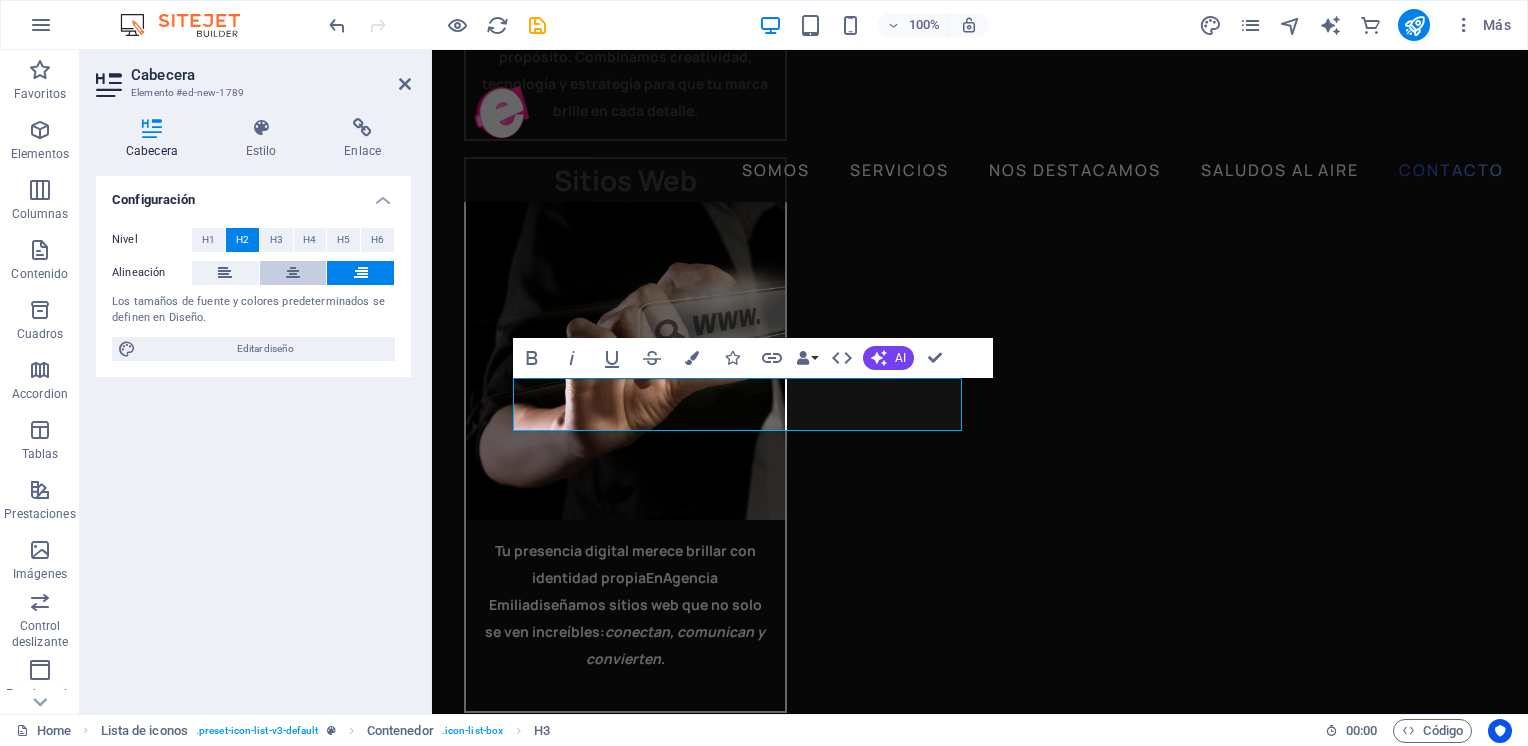 click at bounding box center (293, 273) 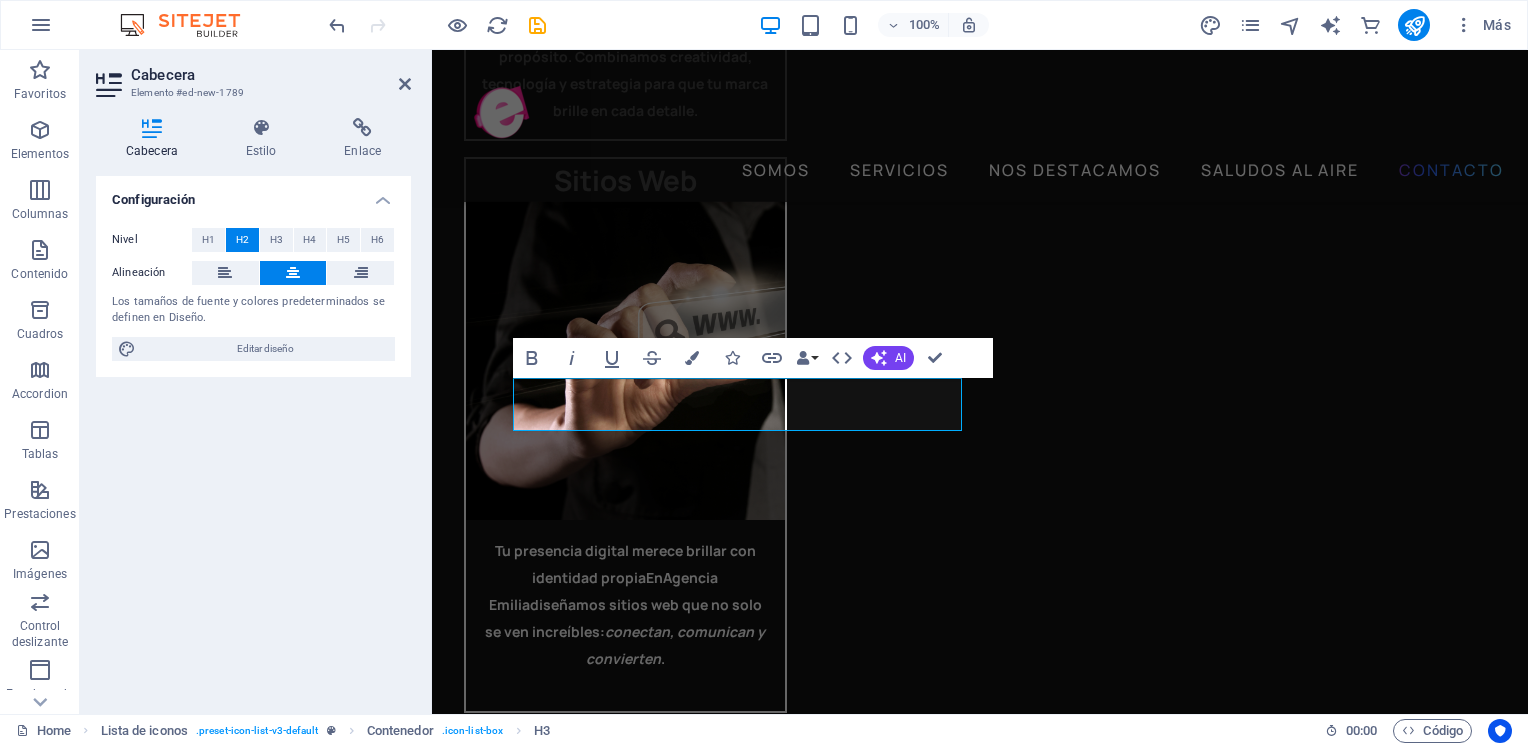 click on "Configuración Nivel H1 H2 H3 H4 H5 H6 Alineación Los tamaños de fuente y colores predeterminados se definen en Diseño. Editar diseño" at bounding box center (253, 437) 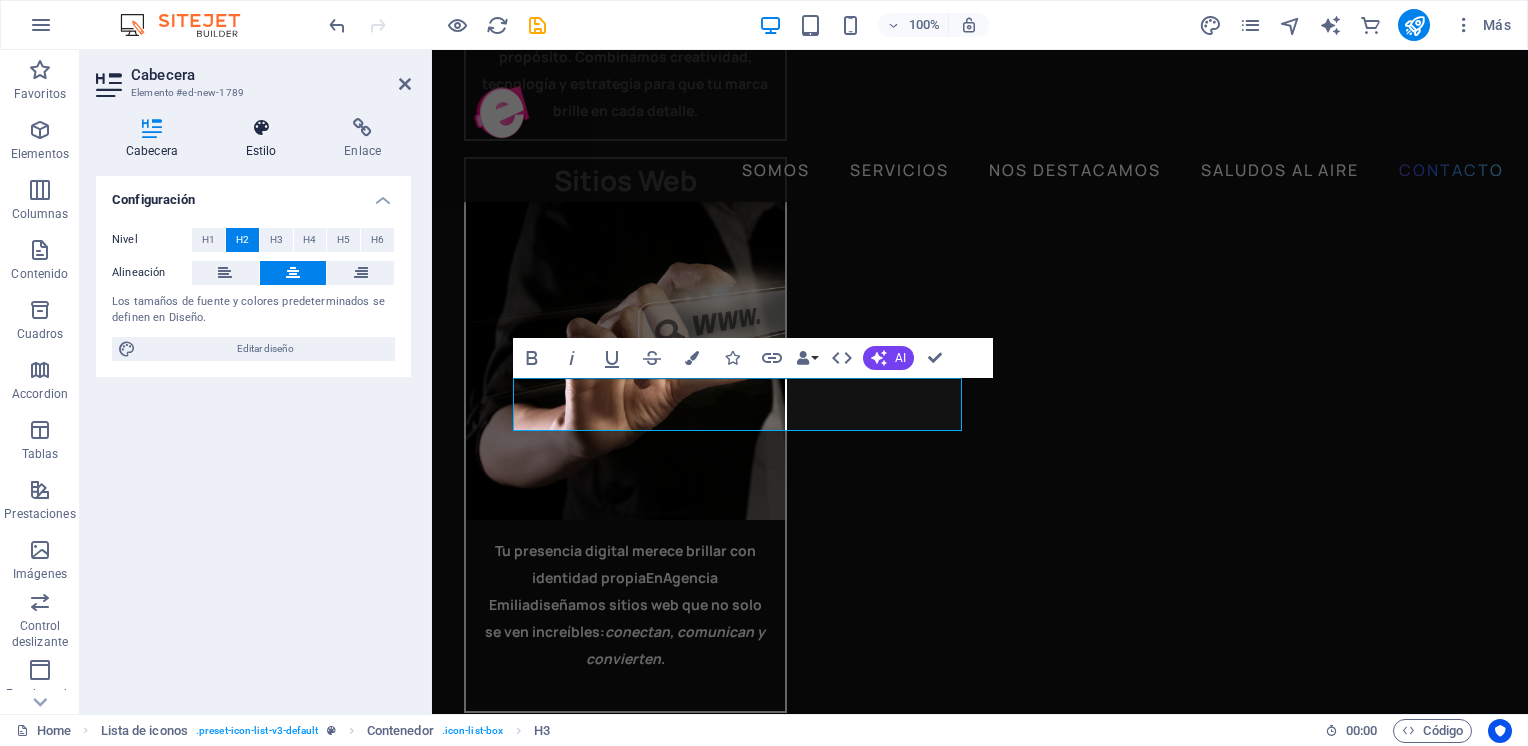 click at bounding box center (261, 128) 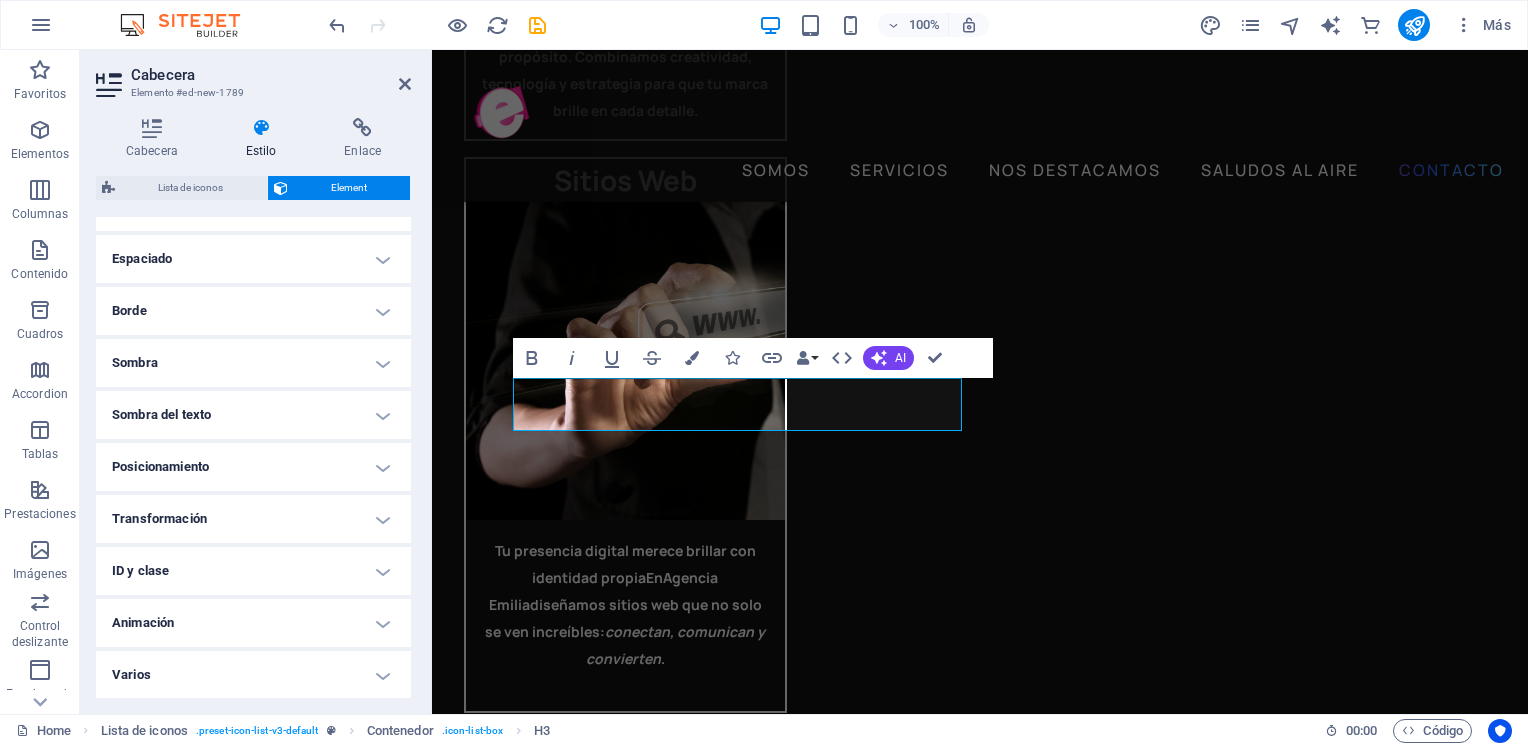 scroll, scrollTop: 0, scrollLeft: 0, axis: both 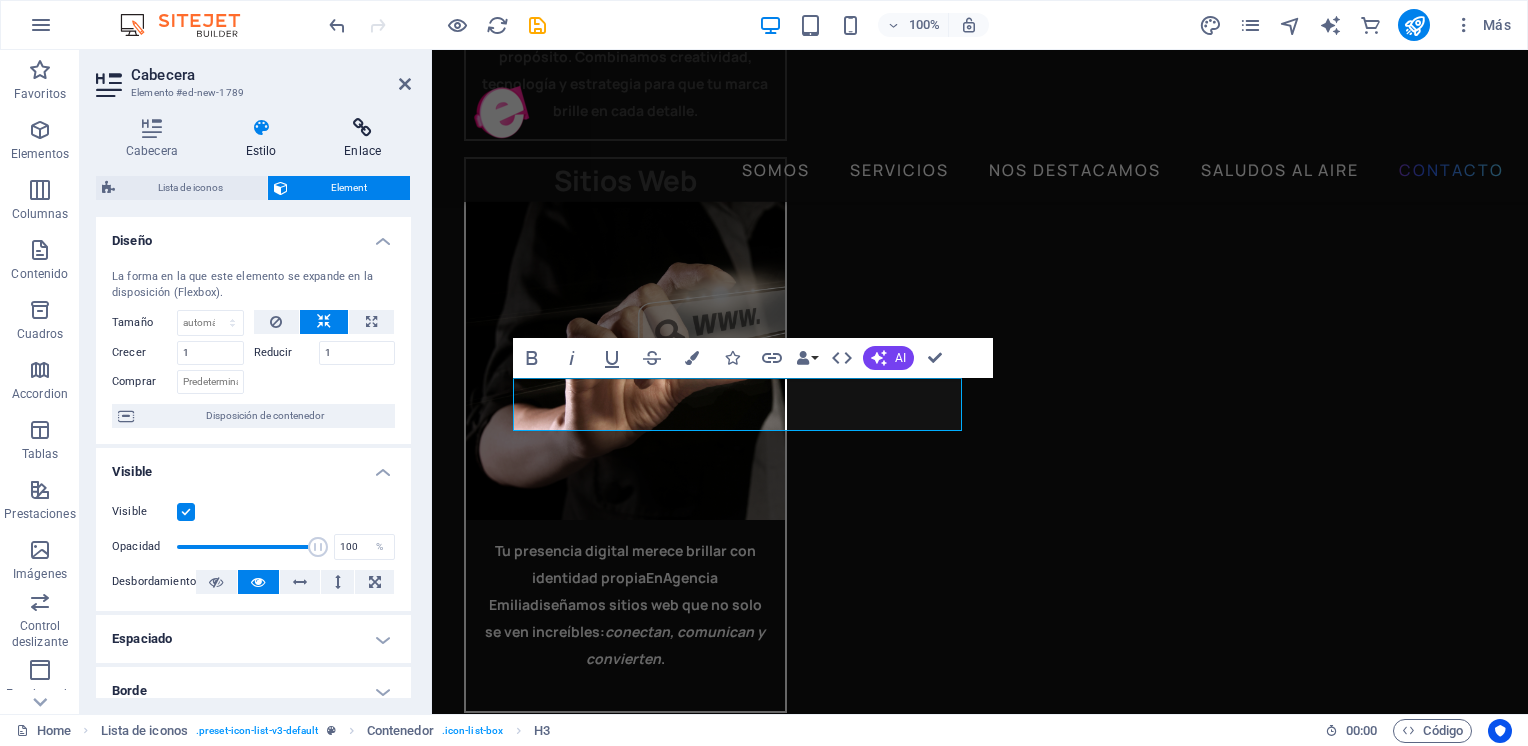click at bounding box center (362, 128) 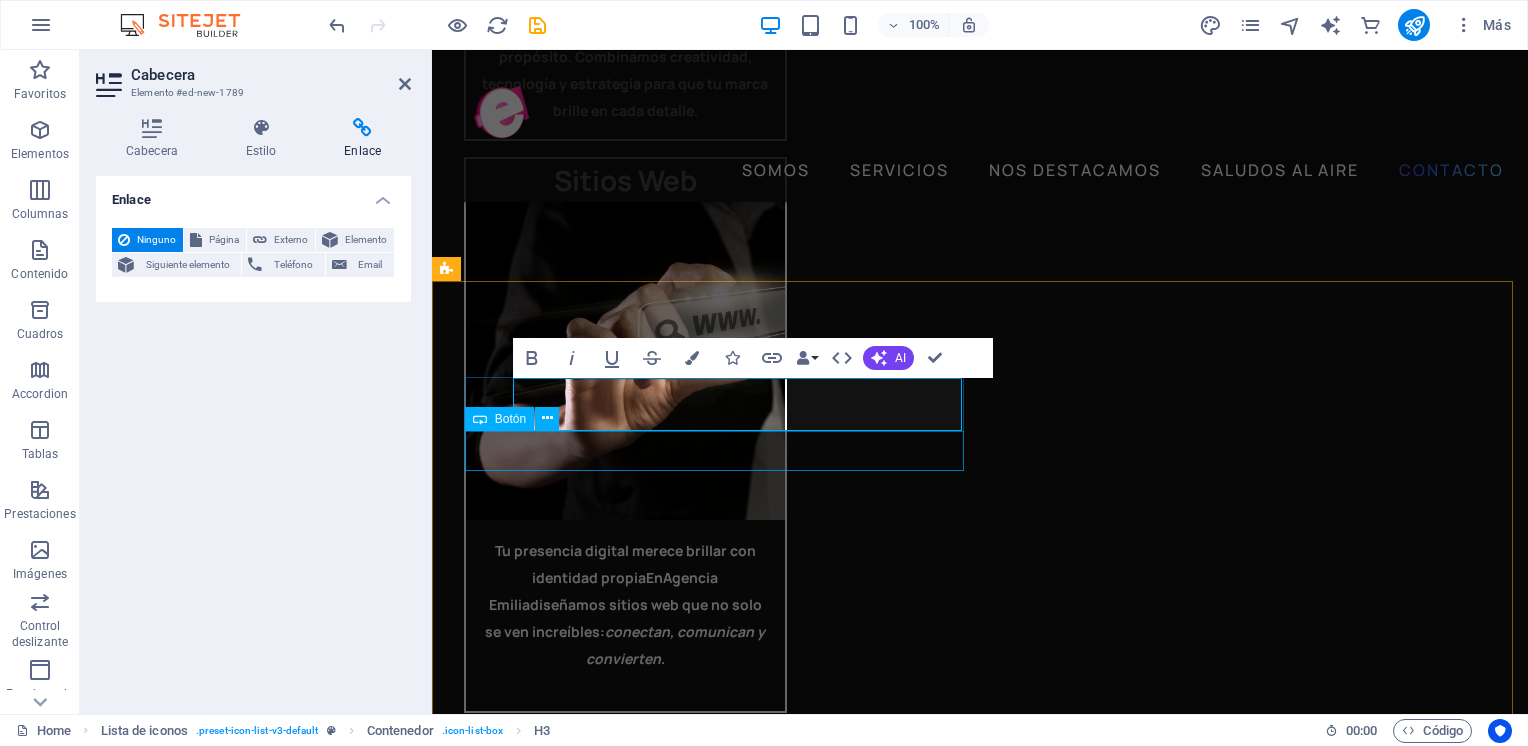 click on "COMPRA AQUI" at bounding box center [718, 5667] 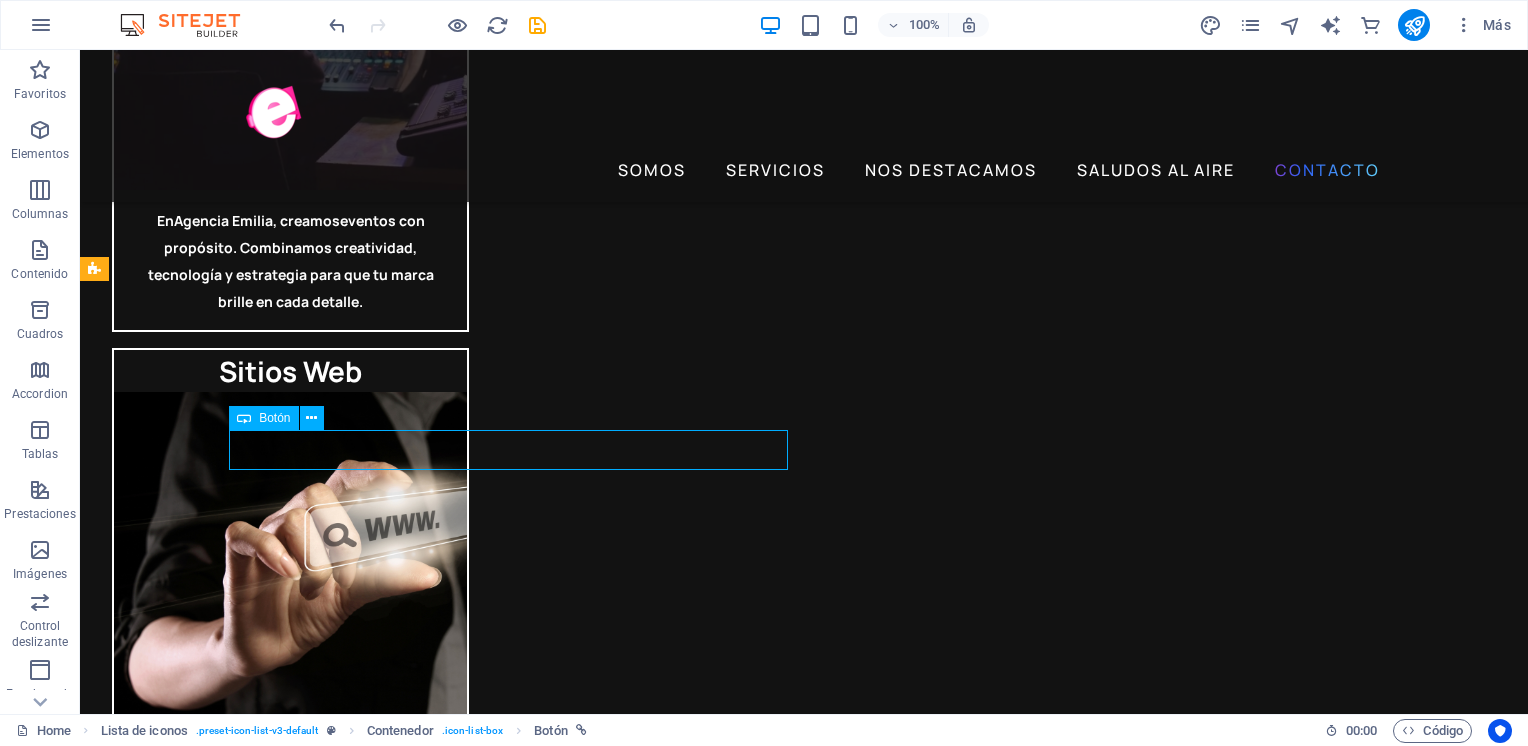 scroll, scrollTop: 4867, scrollLeft: 0, axis: vertical 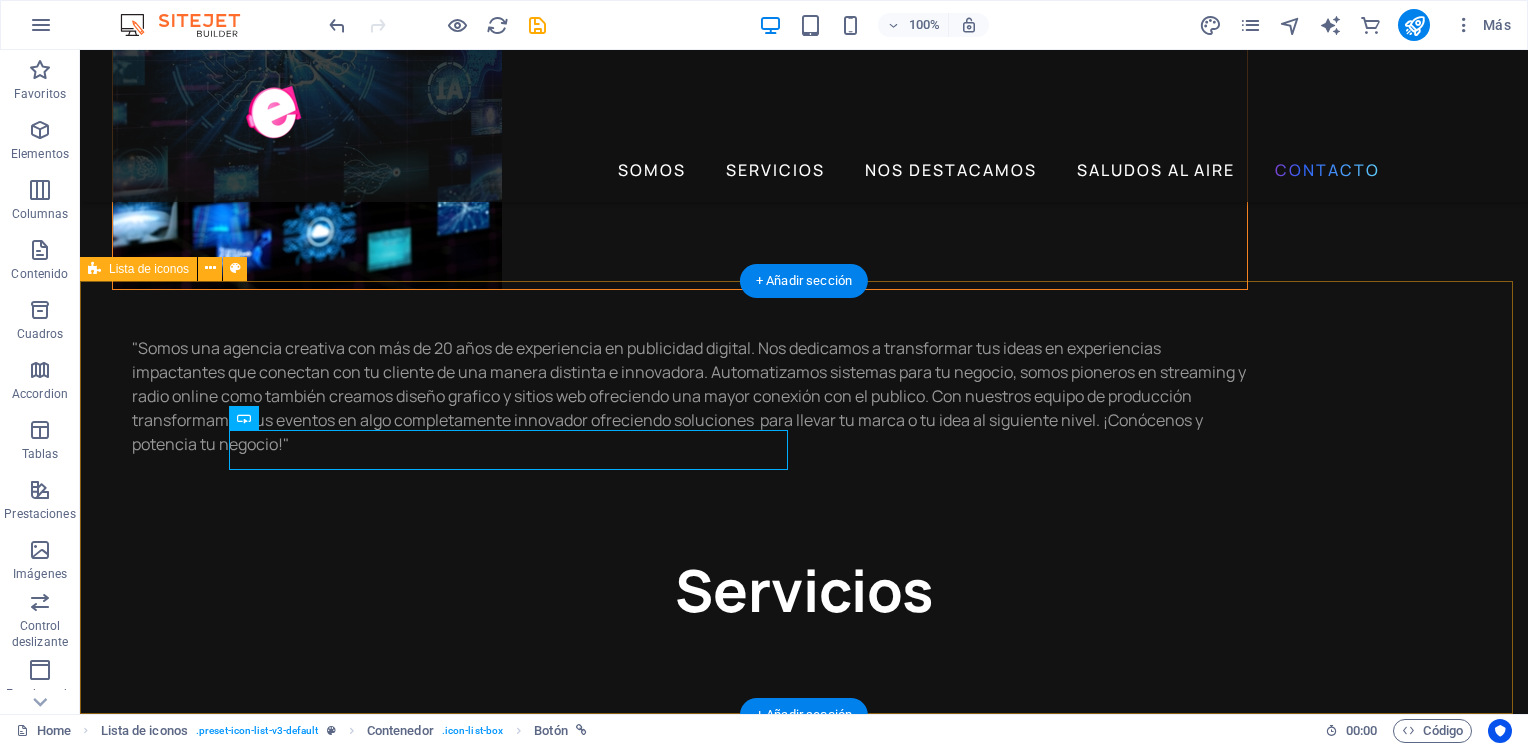 click on "GENERAL COMPRA AQUI Headline Headline Headline Headline Headline" at bounding box center (804, 7037) 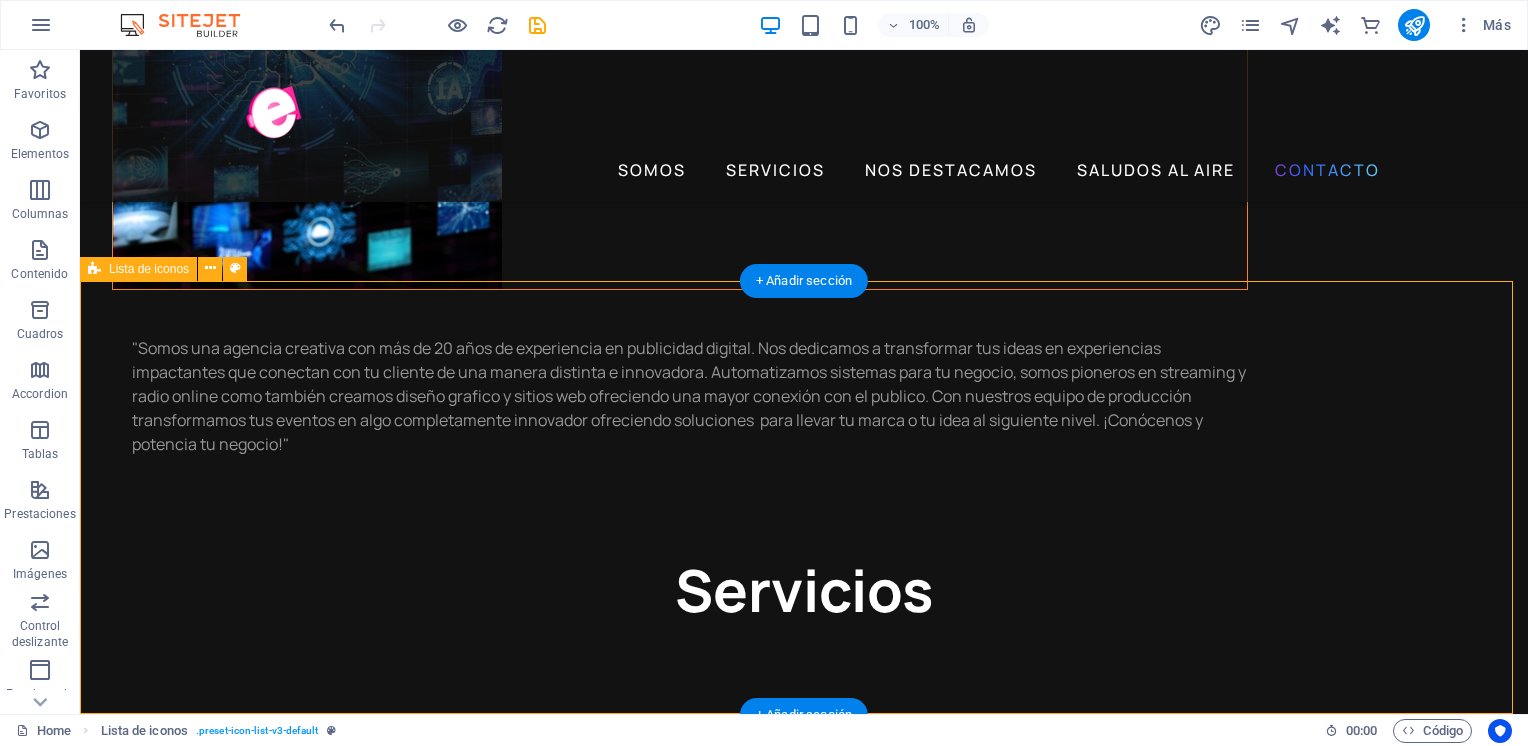 click on "GENERAL COMPRA AQUI Headline Headline Headline Headline Headline" at bounding box center [804, 7037] 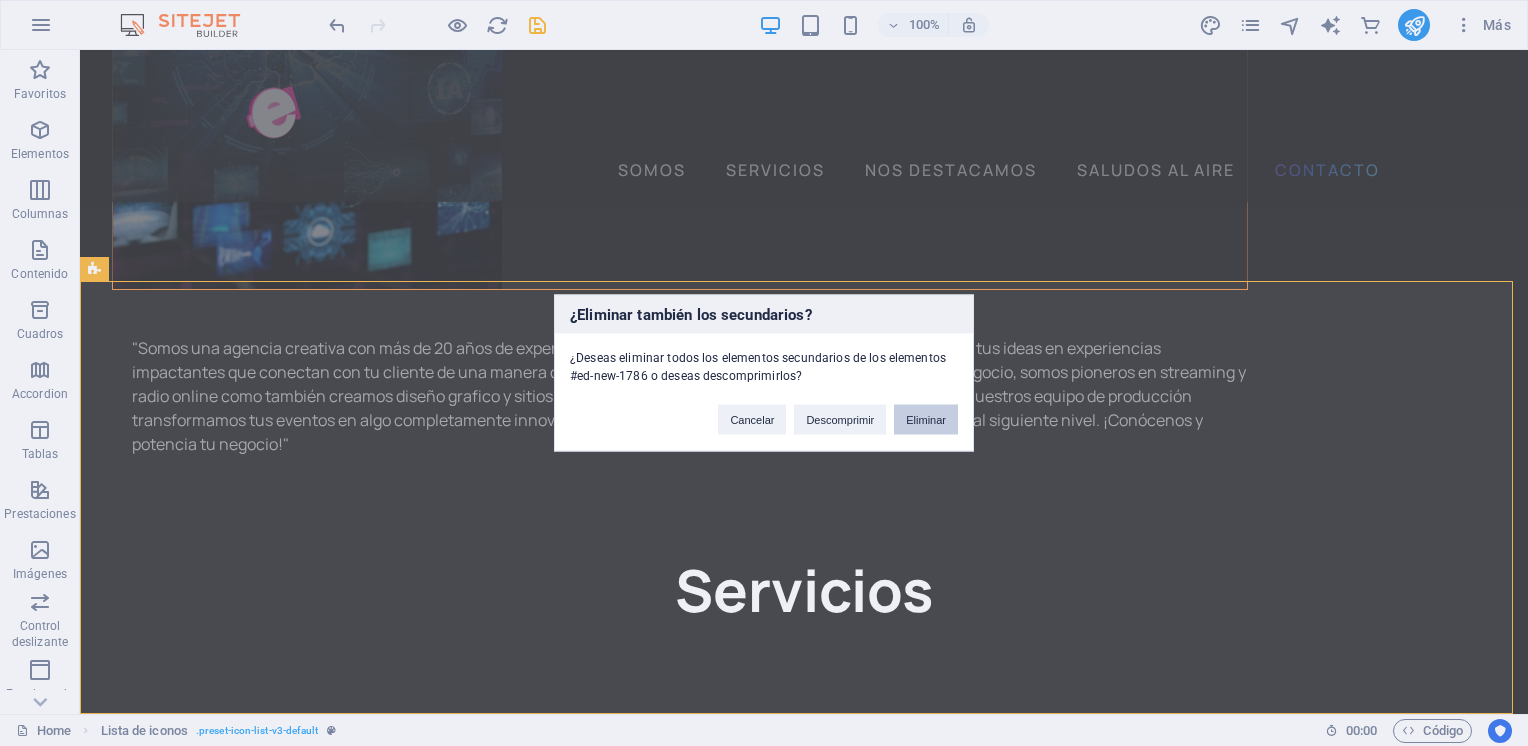 click on "Eliminar" at bounding box center (926, 420) 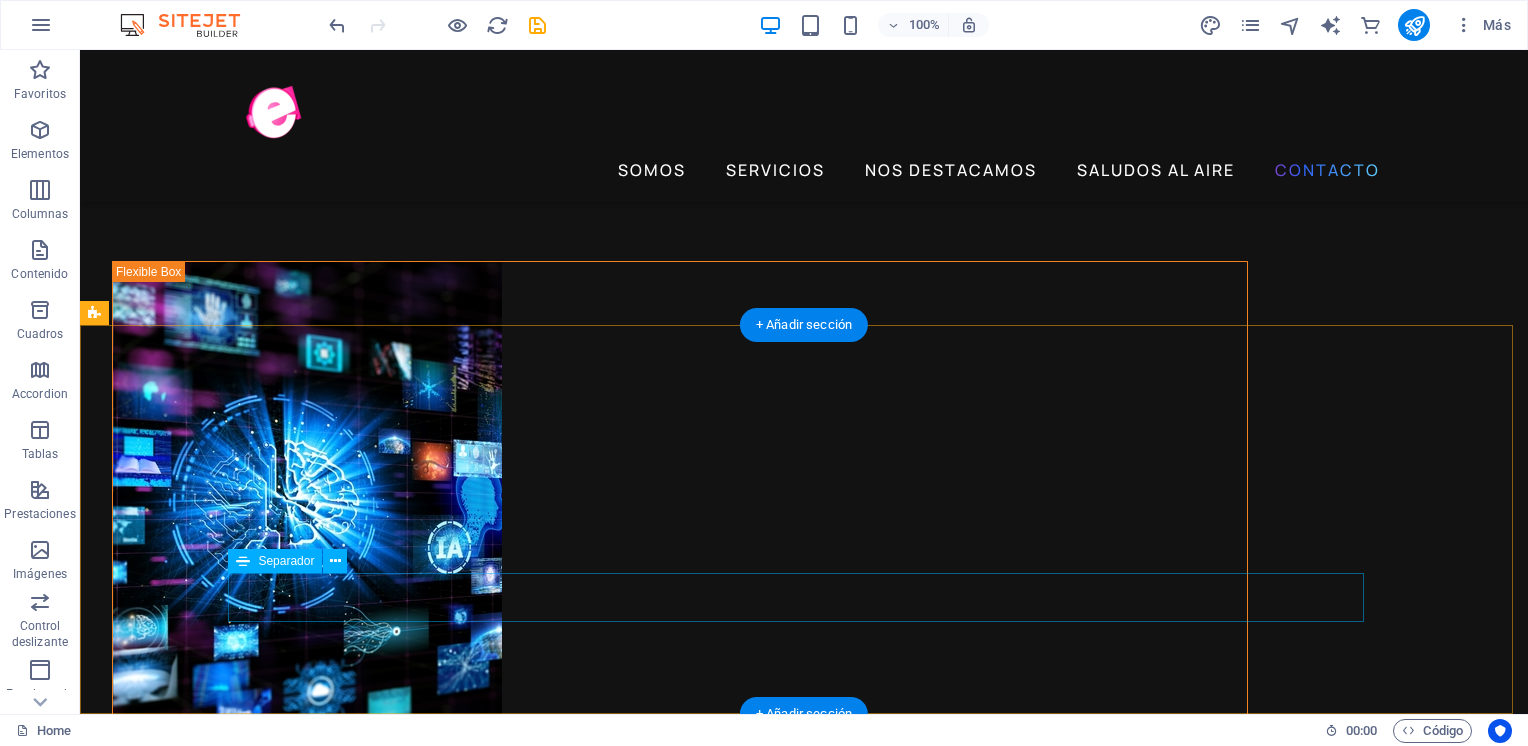 scroll, scrollTop: 4433, scrollLeft: 0, axis: vertical 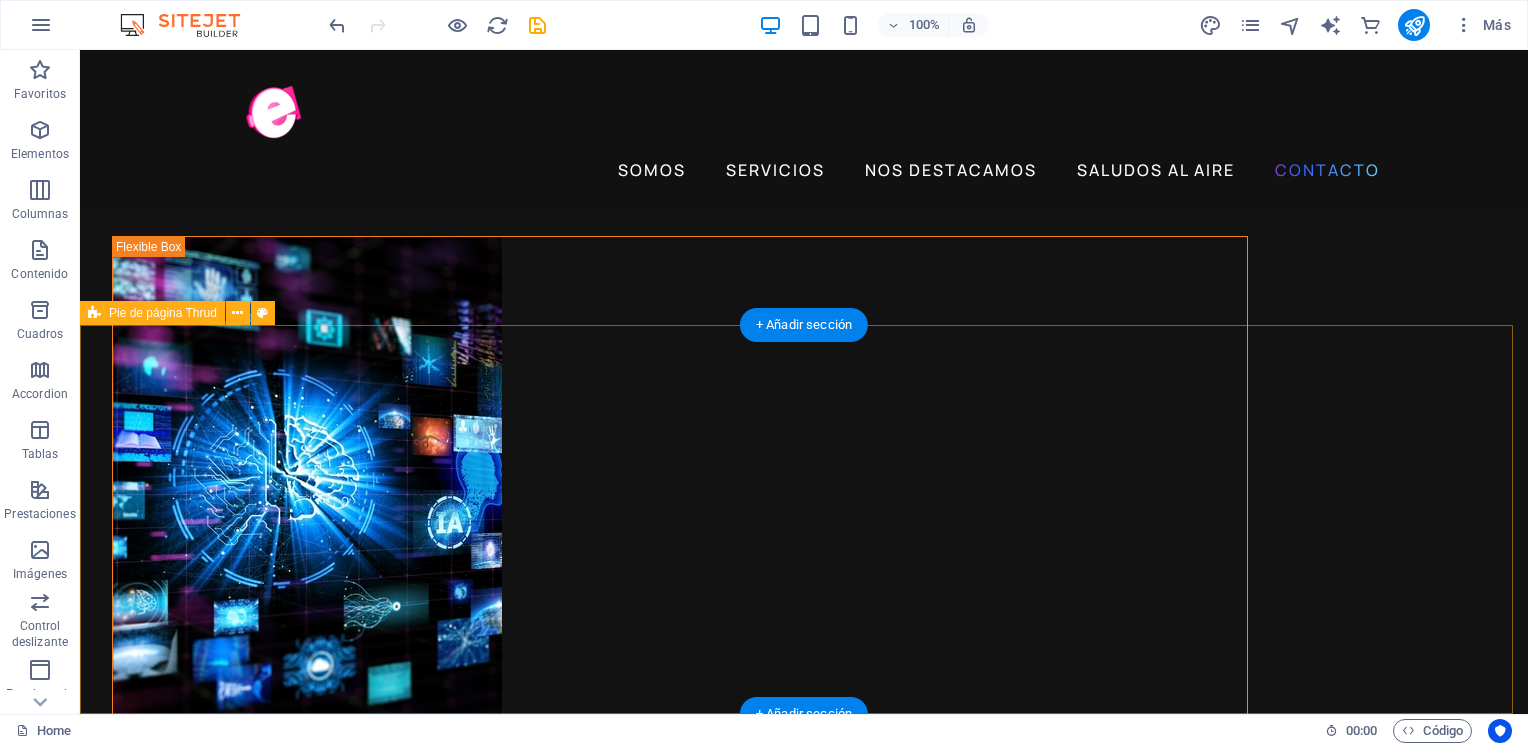 click on "​  2025 Todos los derechos reservados ​  2025 Todos los derechos reservados" at bounding box center [804, 6764] 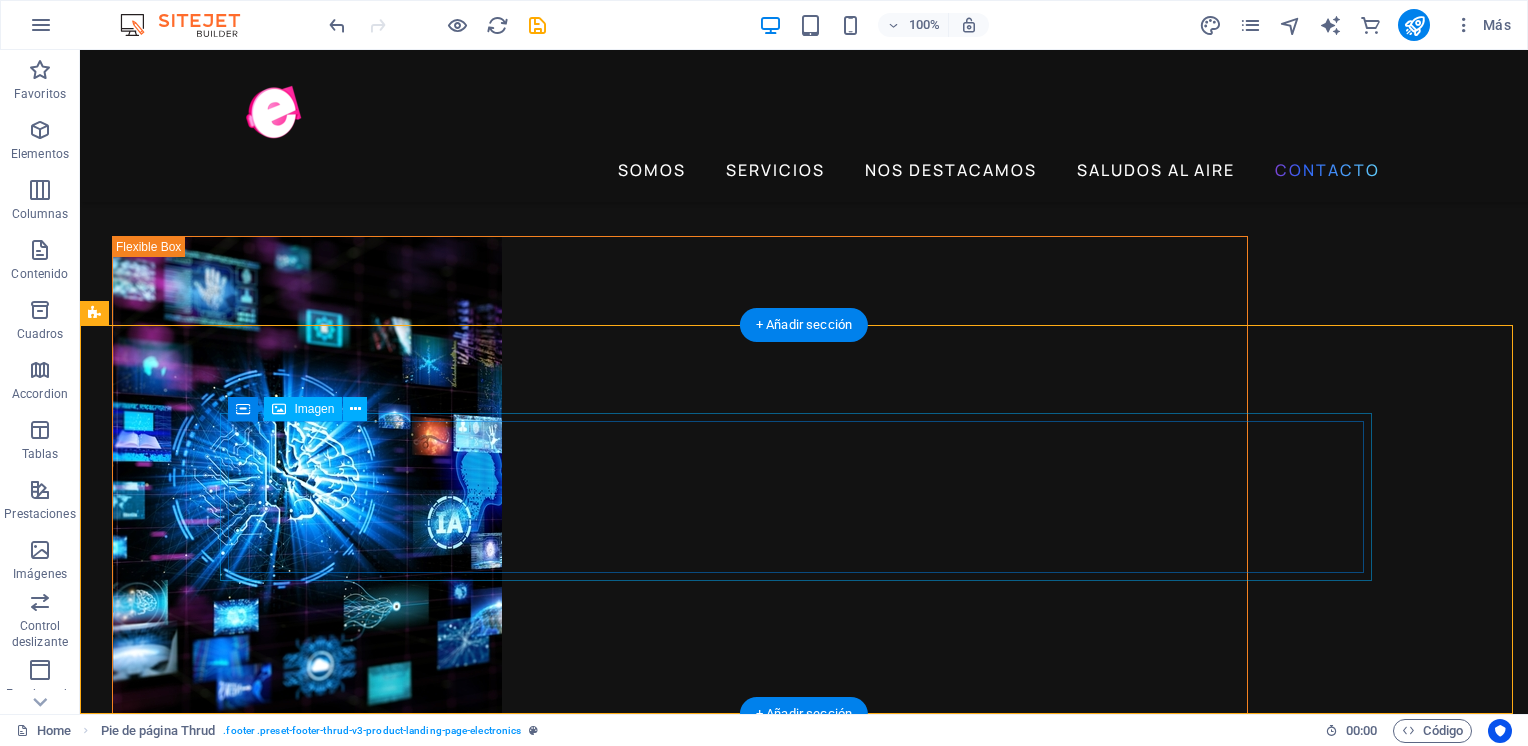 click at bounding box center [804, 6682] 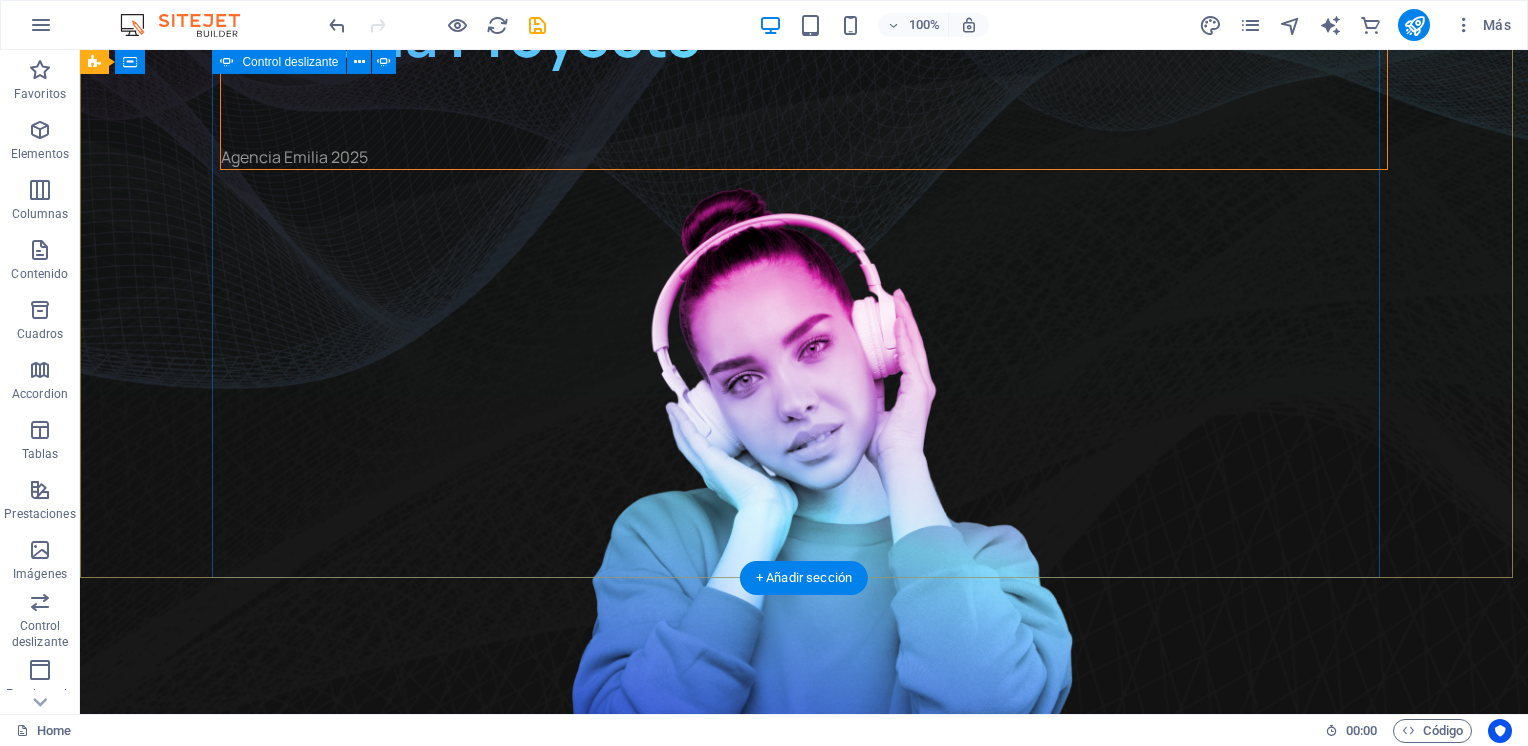 scroll, scrollTop: 0, scrollLeft: 0, axis: both 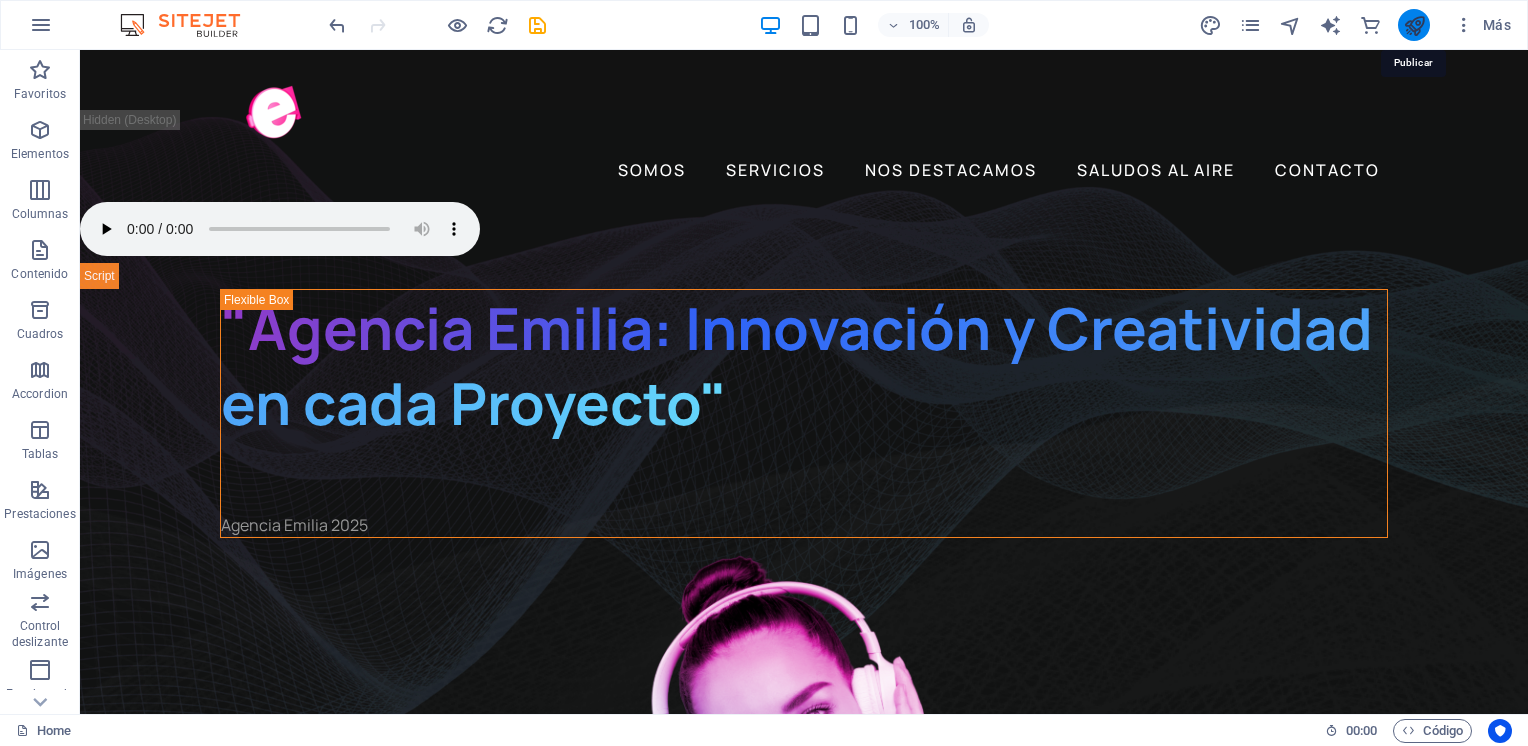 click at bounding box center (1414, 25) 